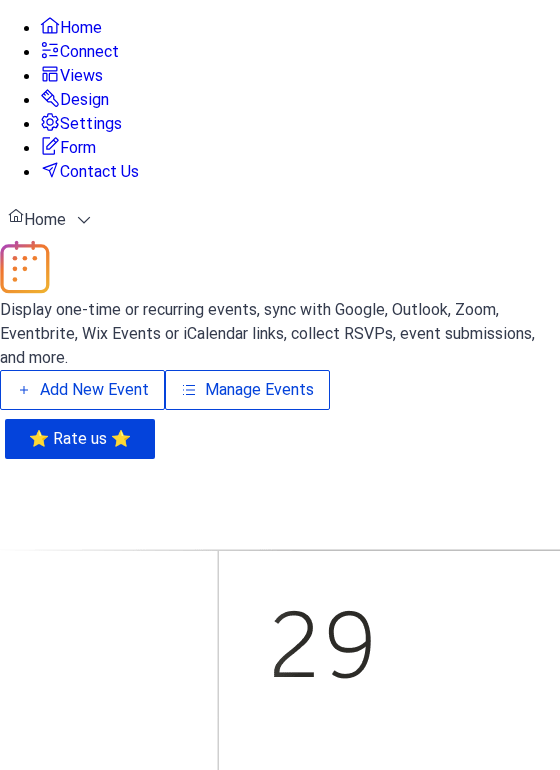 scroll, scrollTop: 0, scrollLeft: 0, axis: both 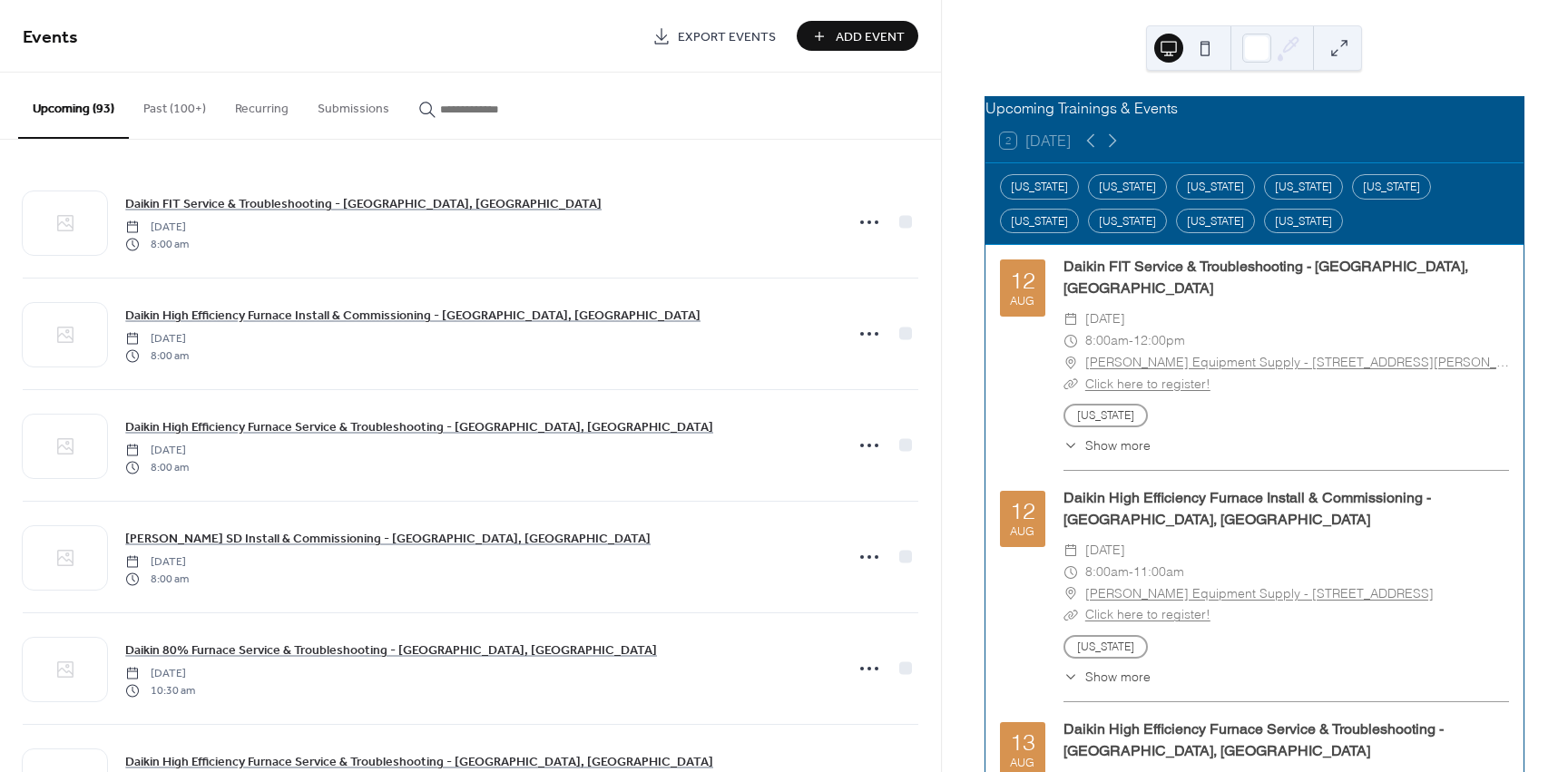 click on "Add Event" at bounding box center [870, 37] 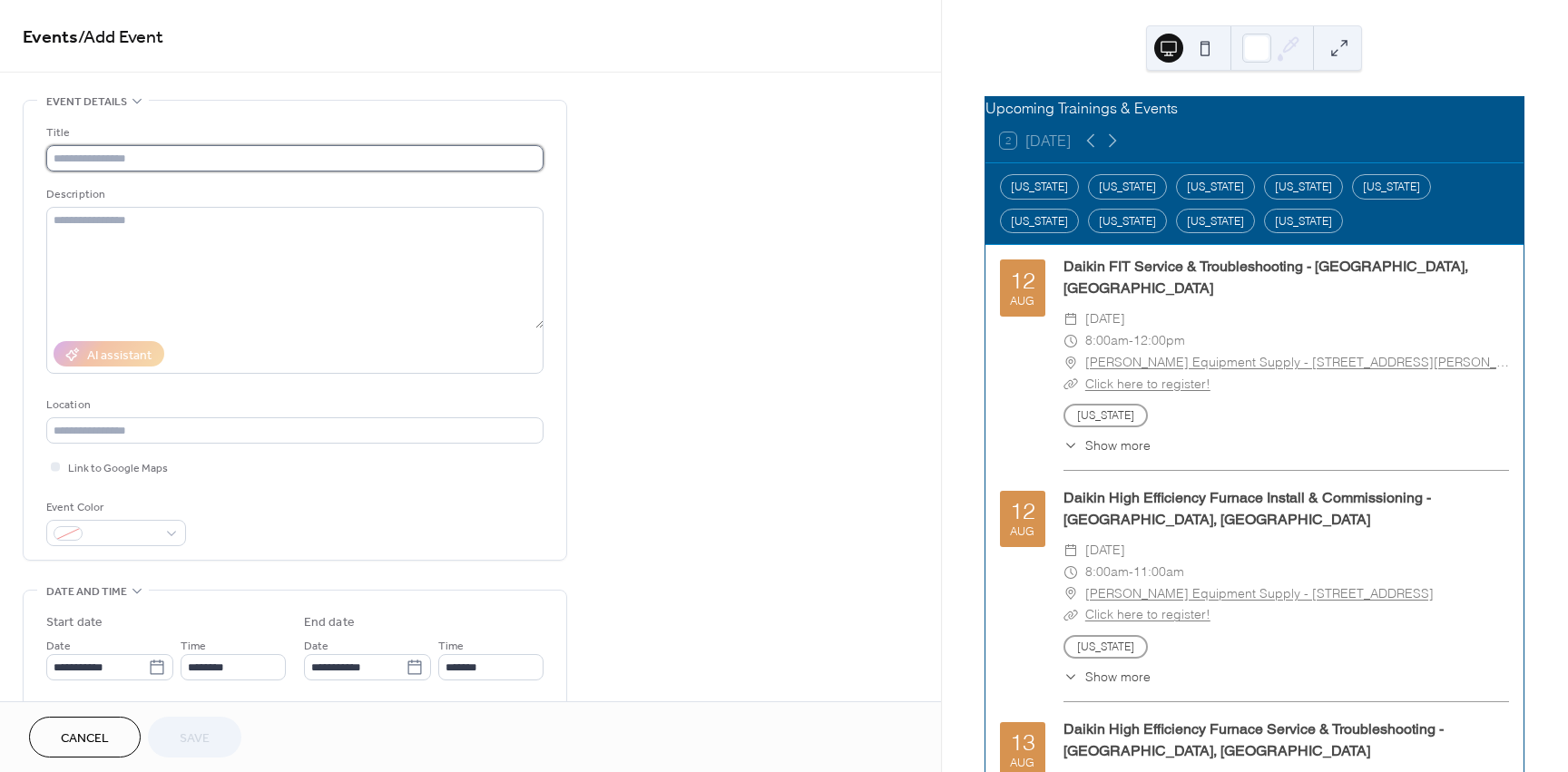 click at bounding box center [295, 158] 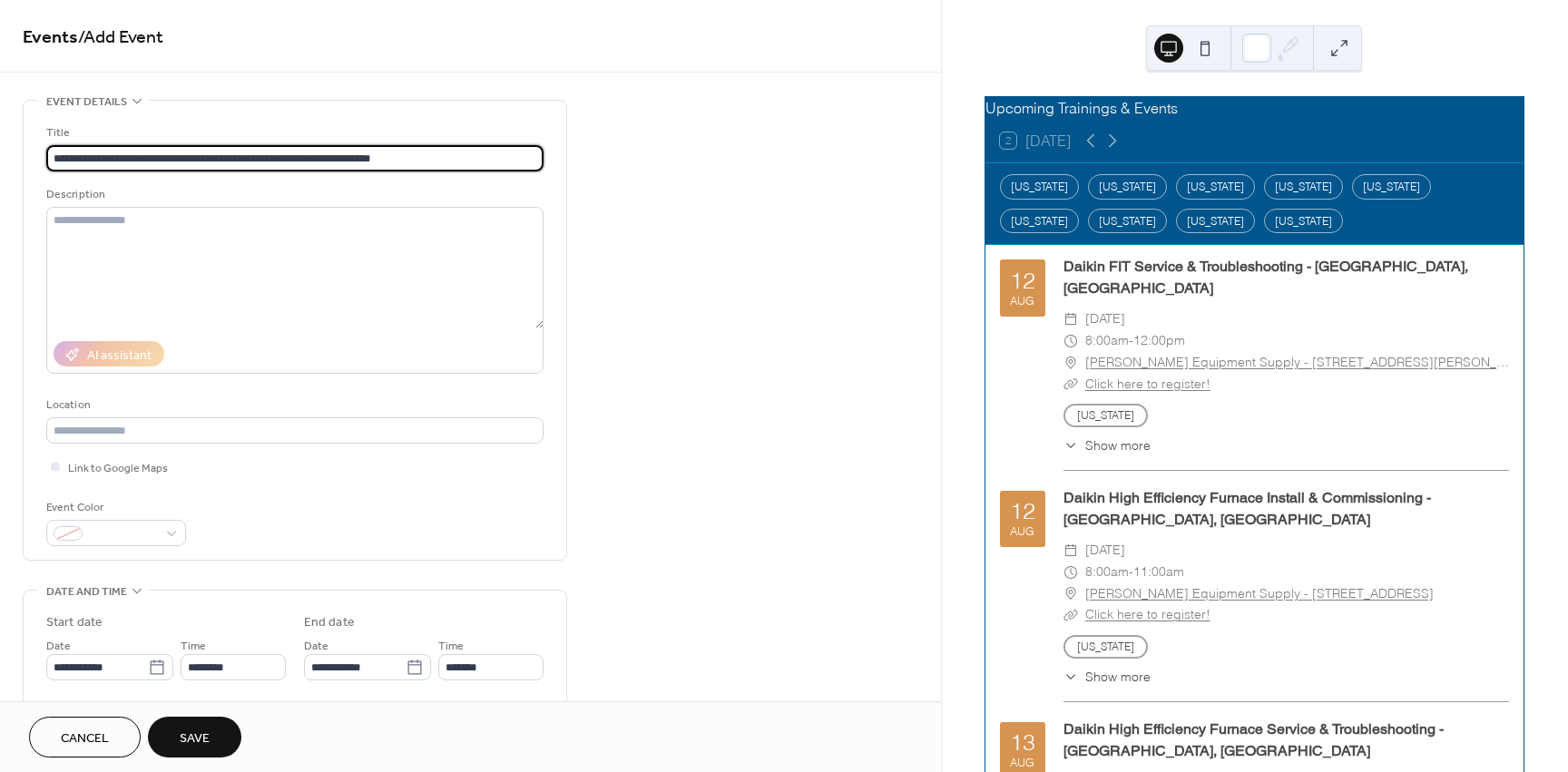 type on "**********" 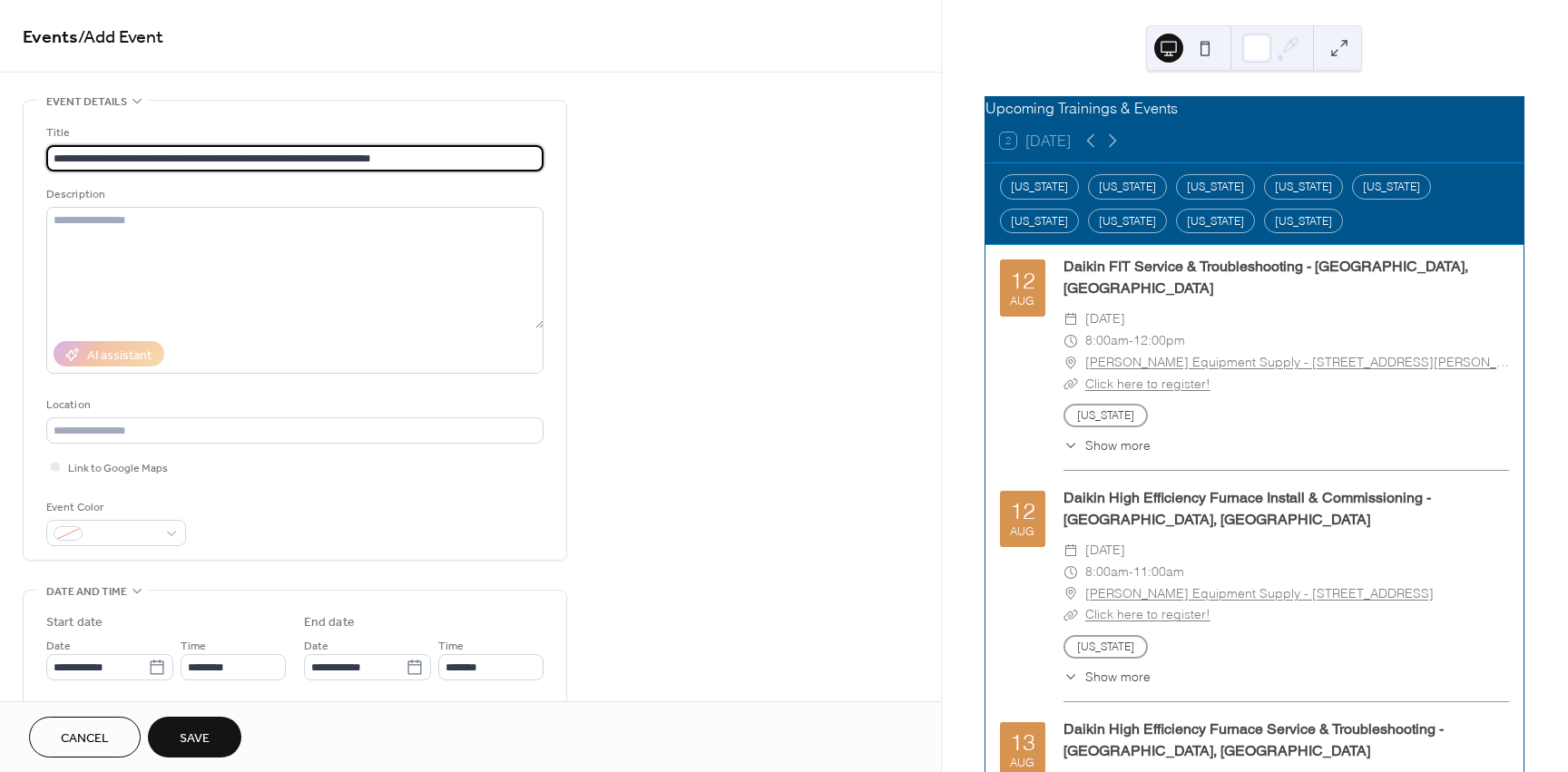 click on "**********" at bounding box center (470, 796) 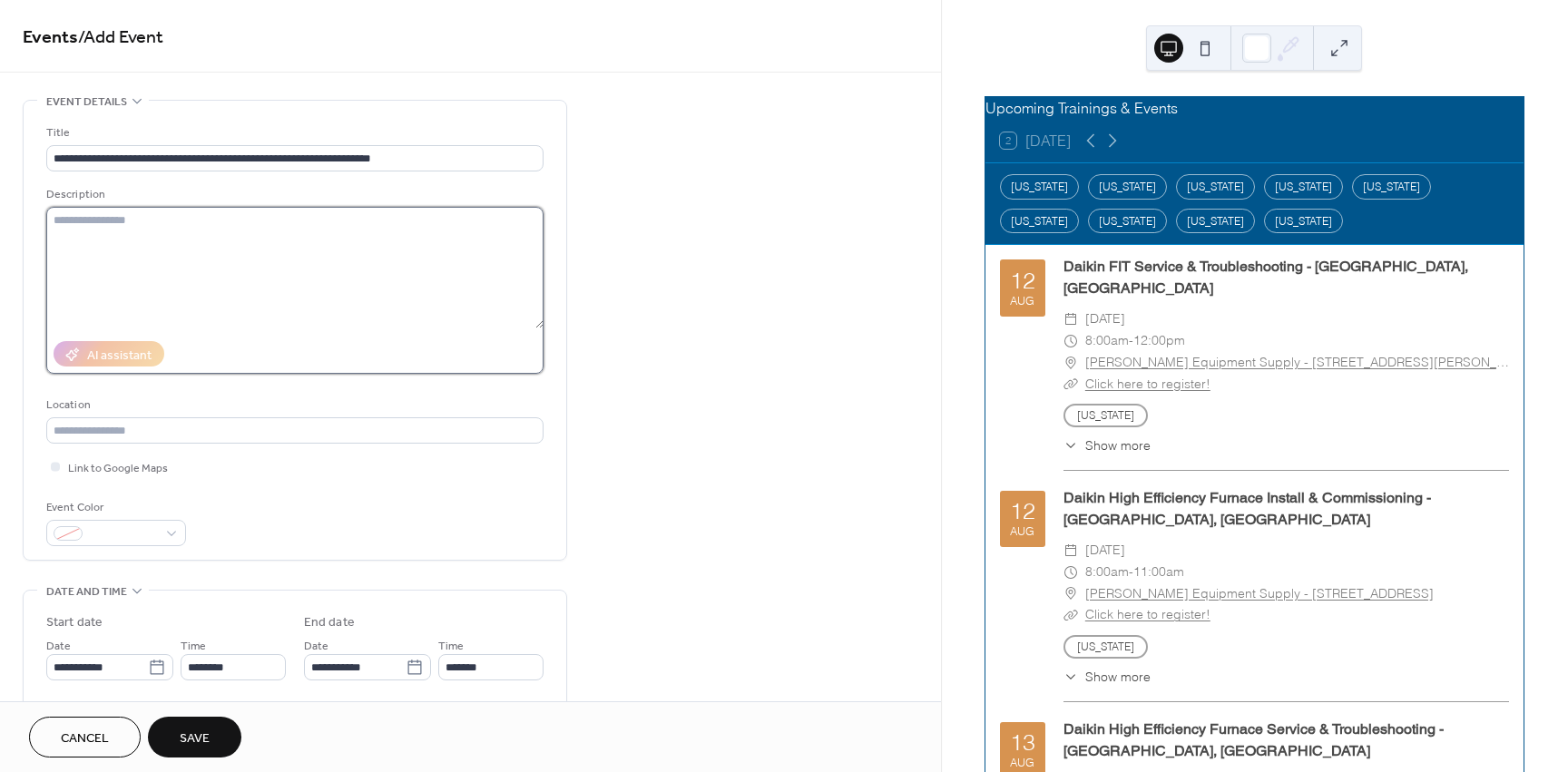 click at bounding box center [295, 268] 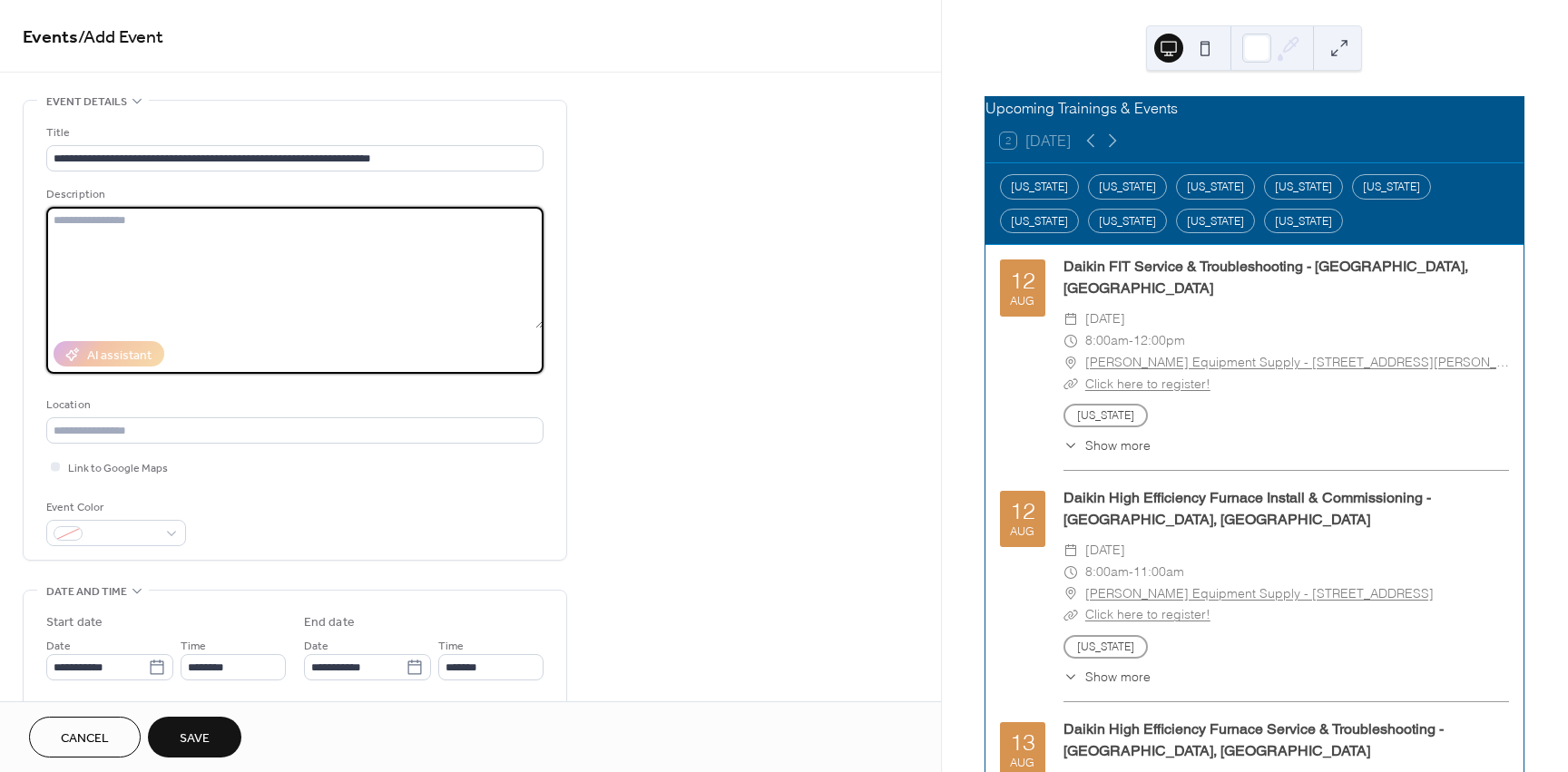 paste on "**********" 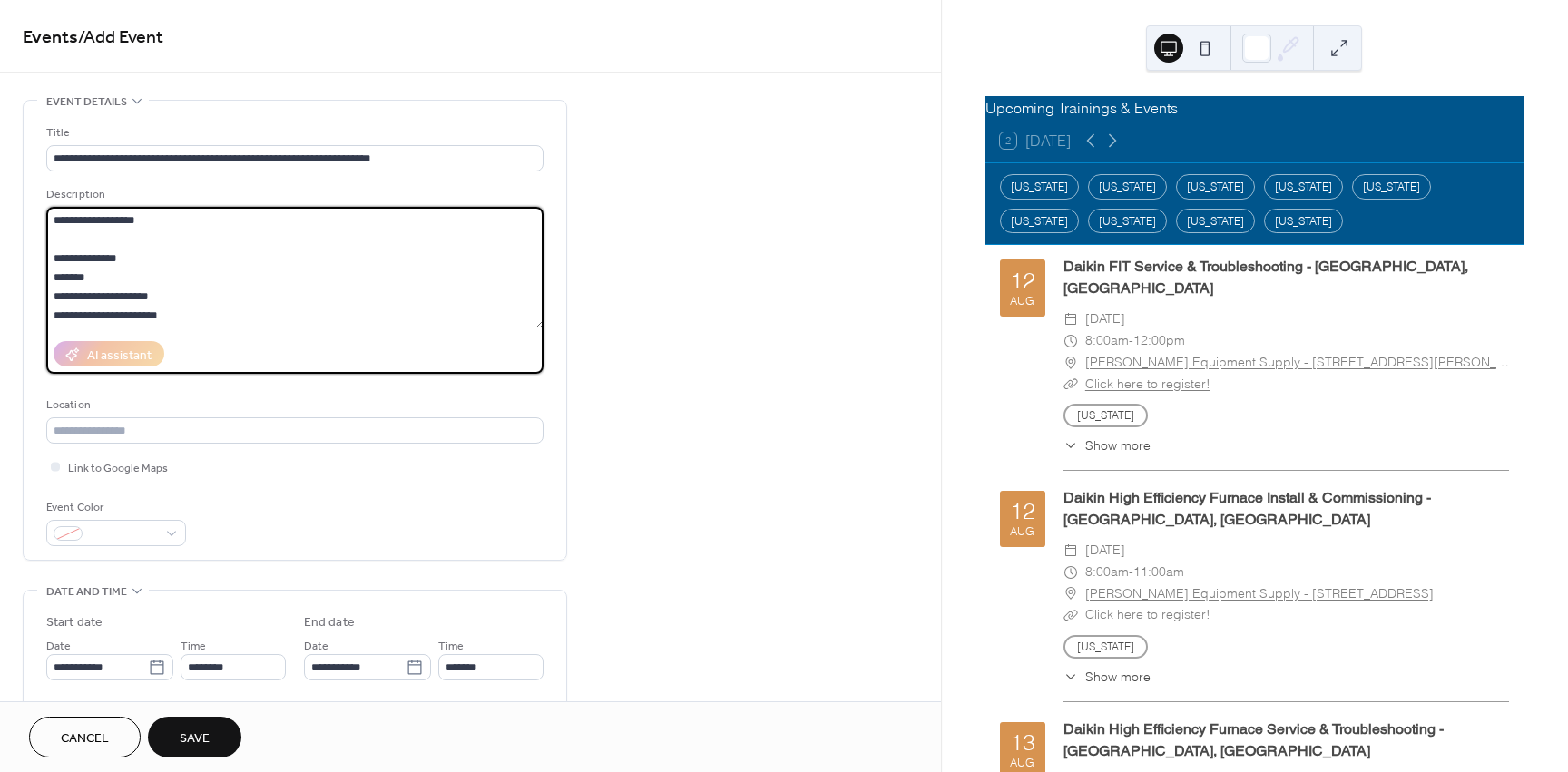 scroll, scrollTop: 283, scrollLeft: 0, axis: vertical 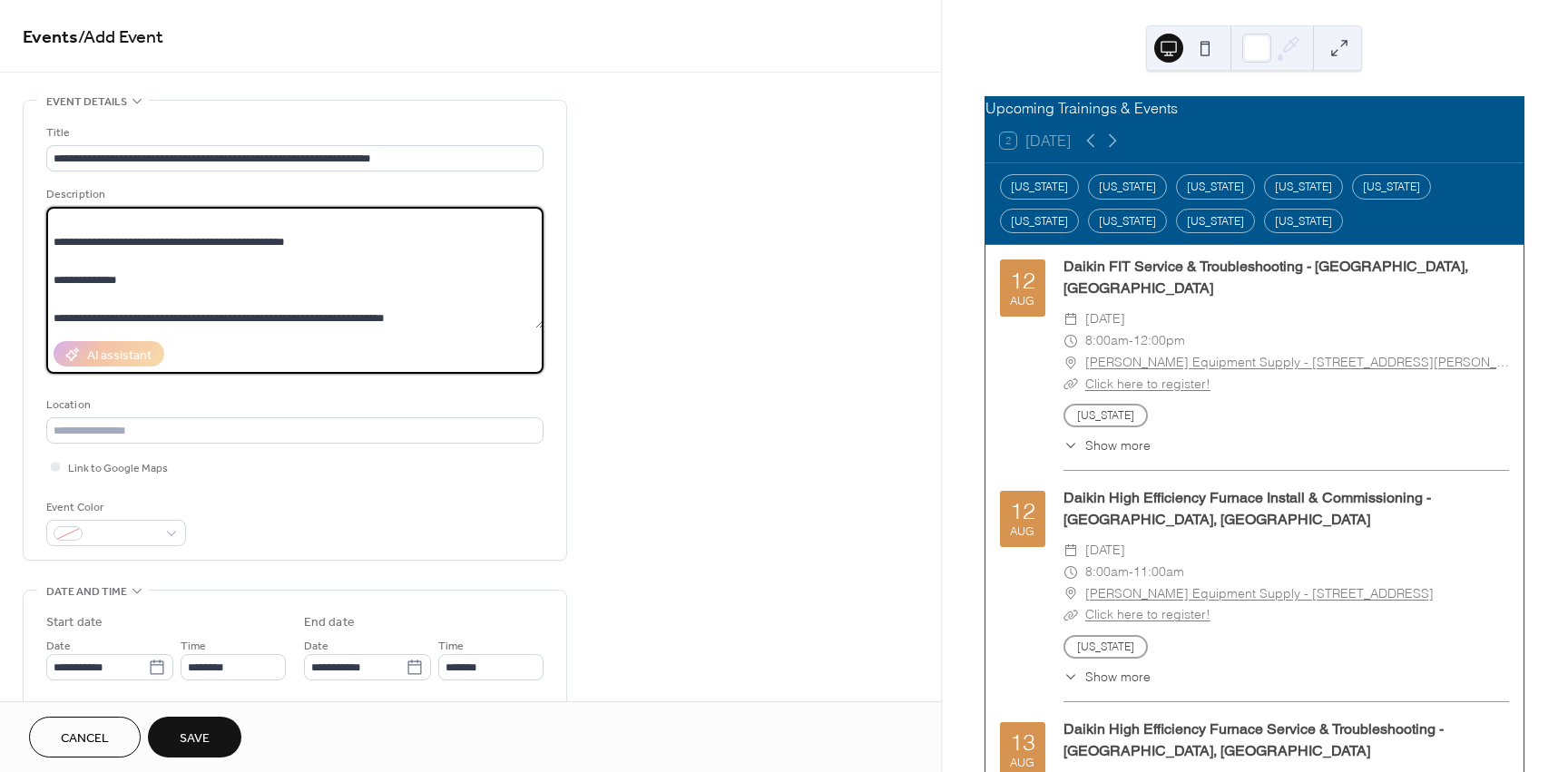 click on "**********" at bounding box center (295, 268) 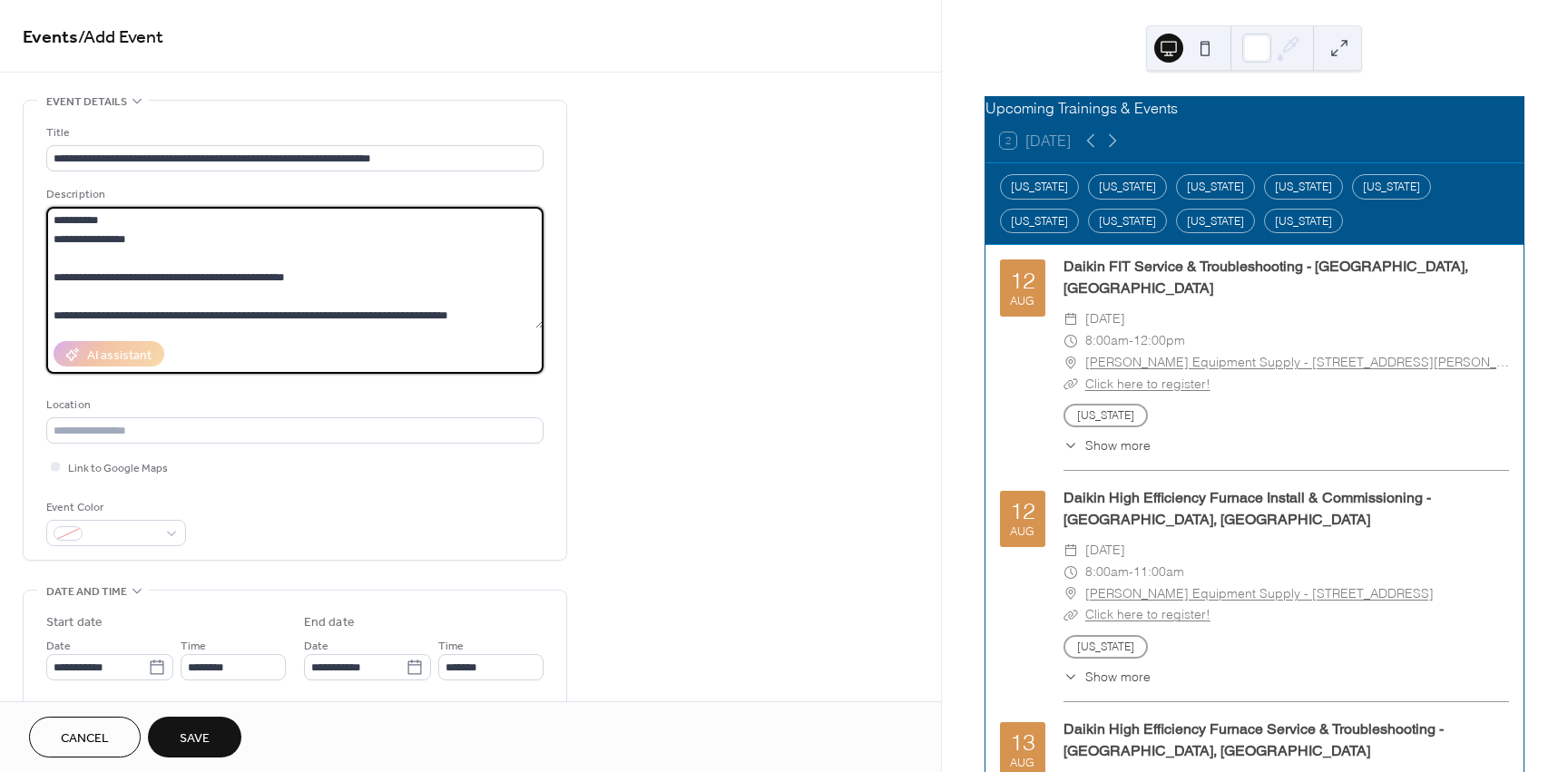scroll, scrollTop: 248, scrollLeft: 0, axis: vertical 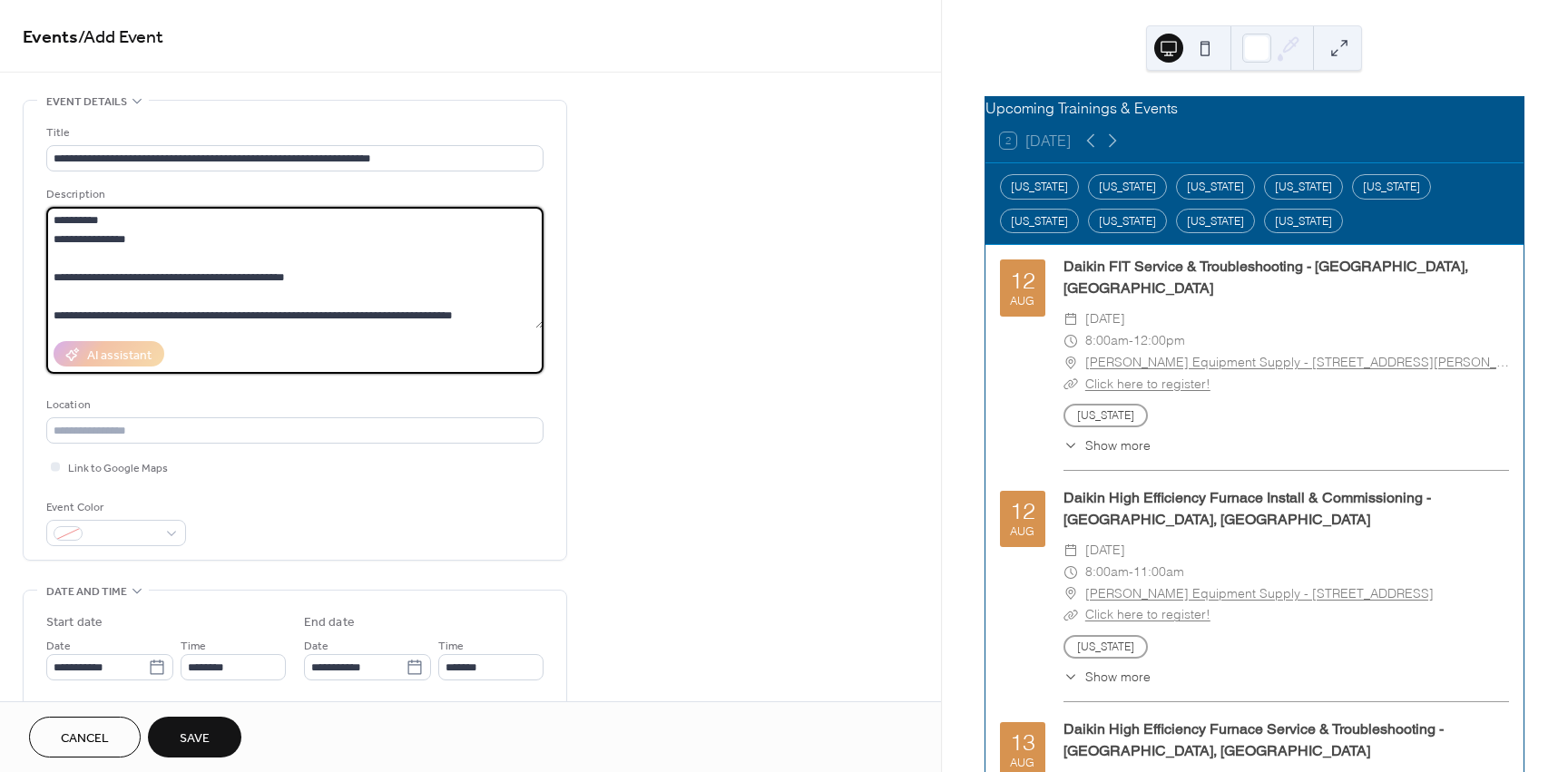 click on "**********" at bounding box center (295, 268) 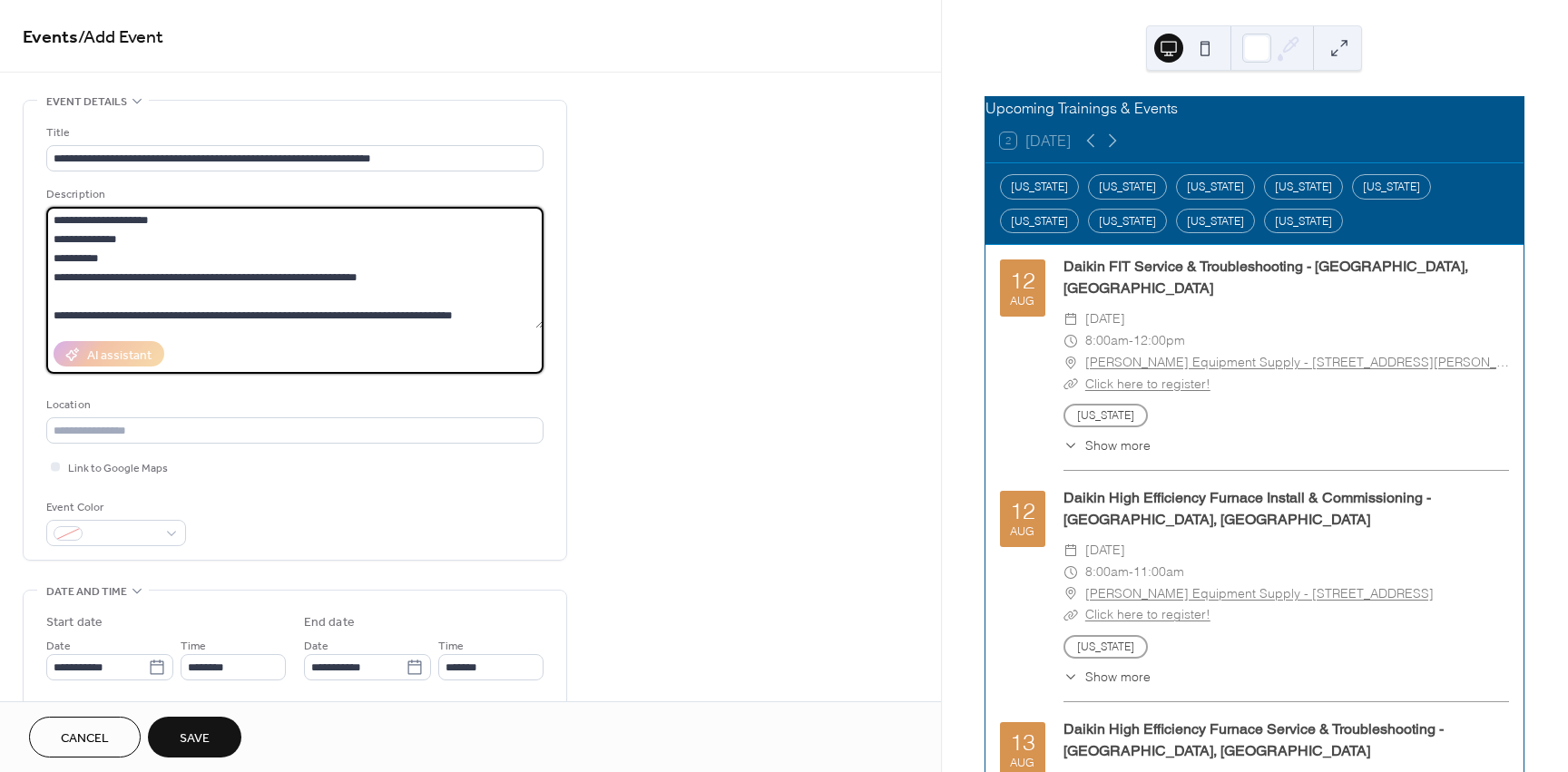 scroll, scrollTop: 210, scrollLeft: 0, axis: vertical 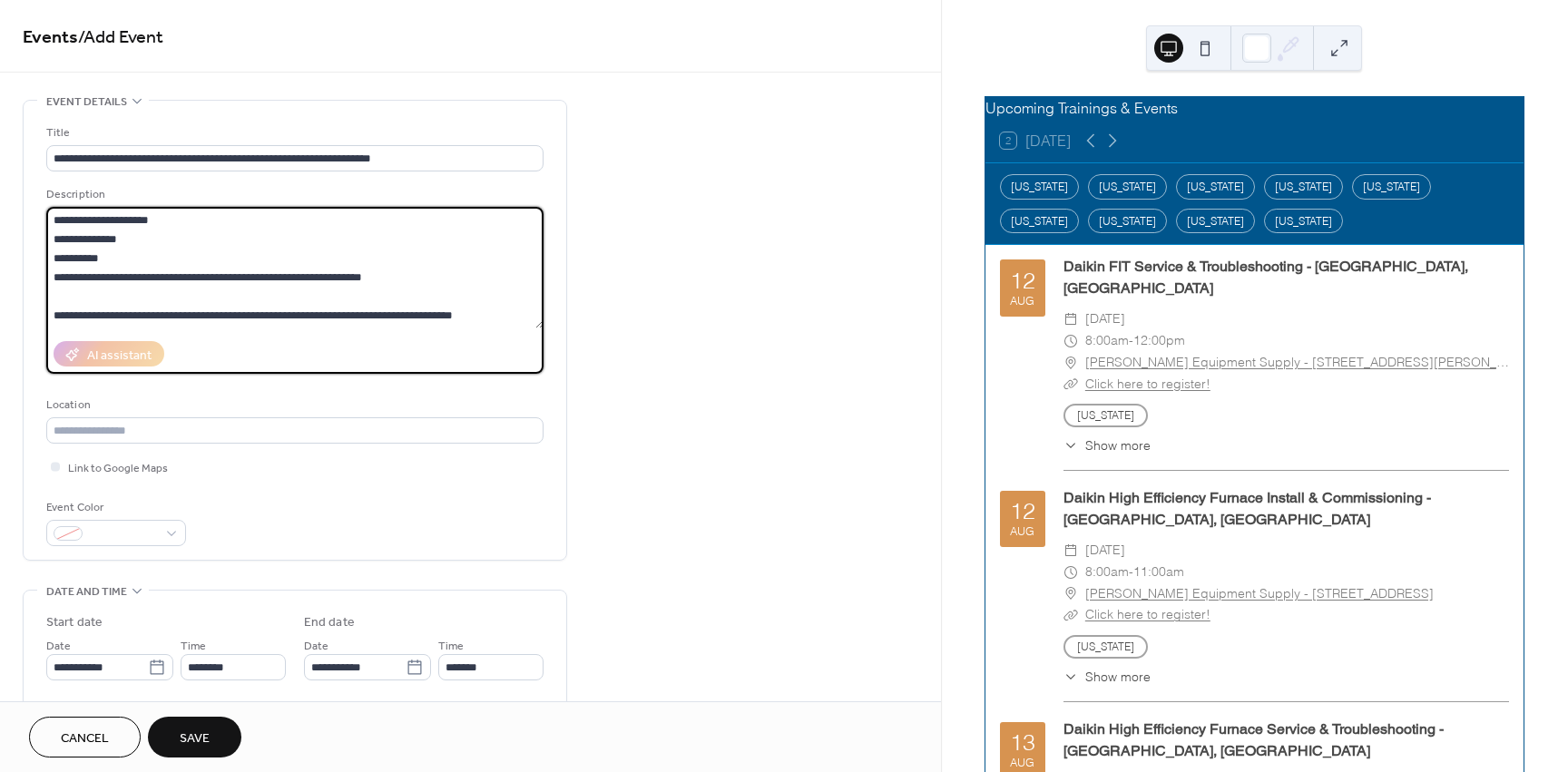 click on "**********" at bounding box center [295, 268] 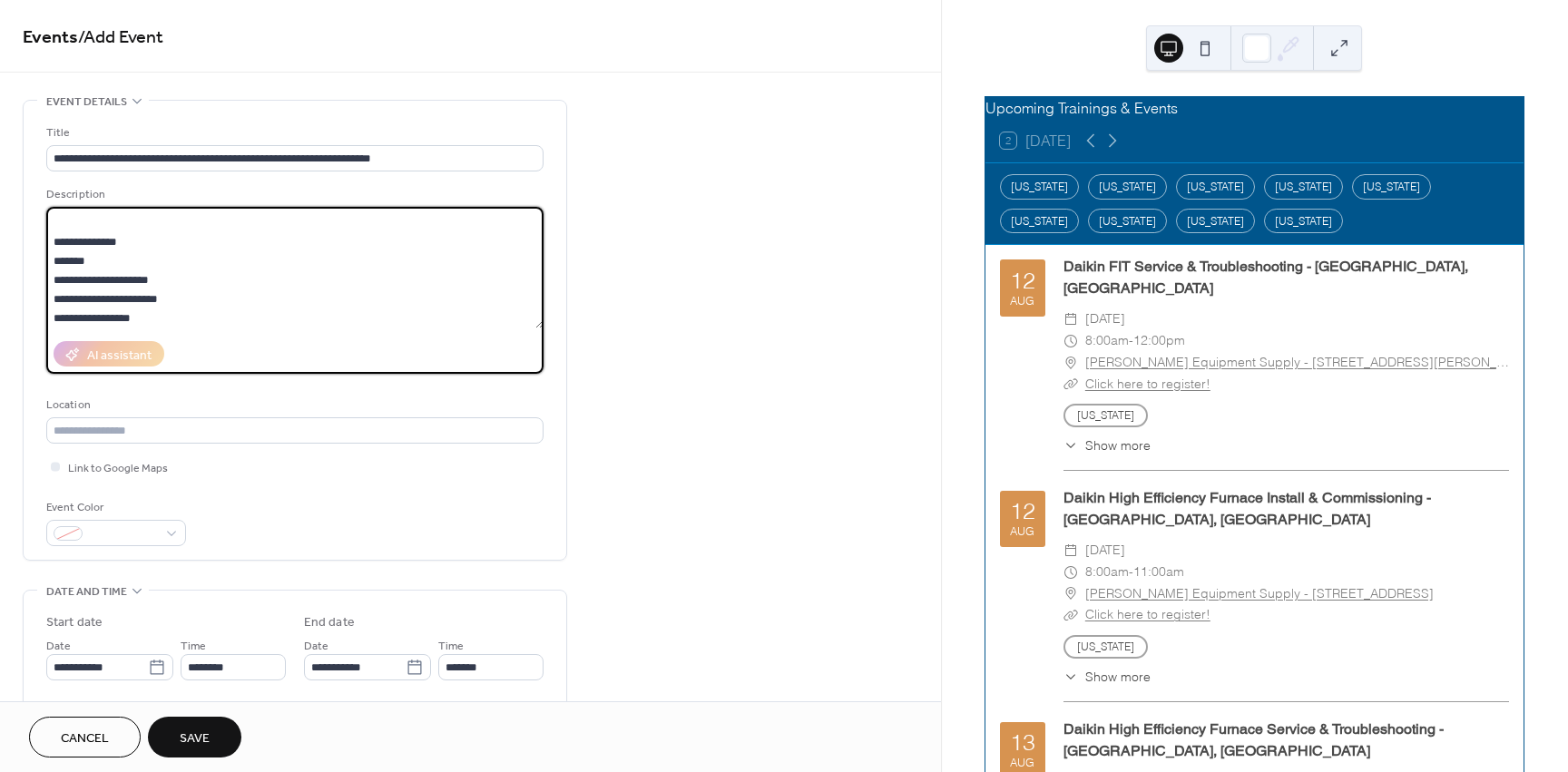 scroll, scrollTop: 0, scrollLeft: 0, axis: both 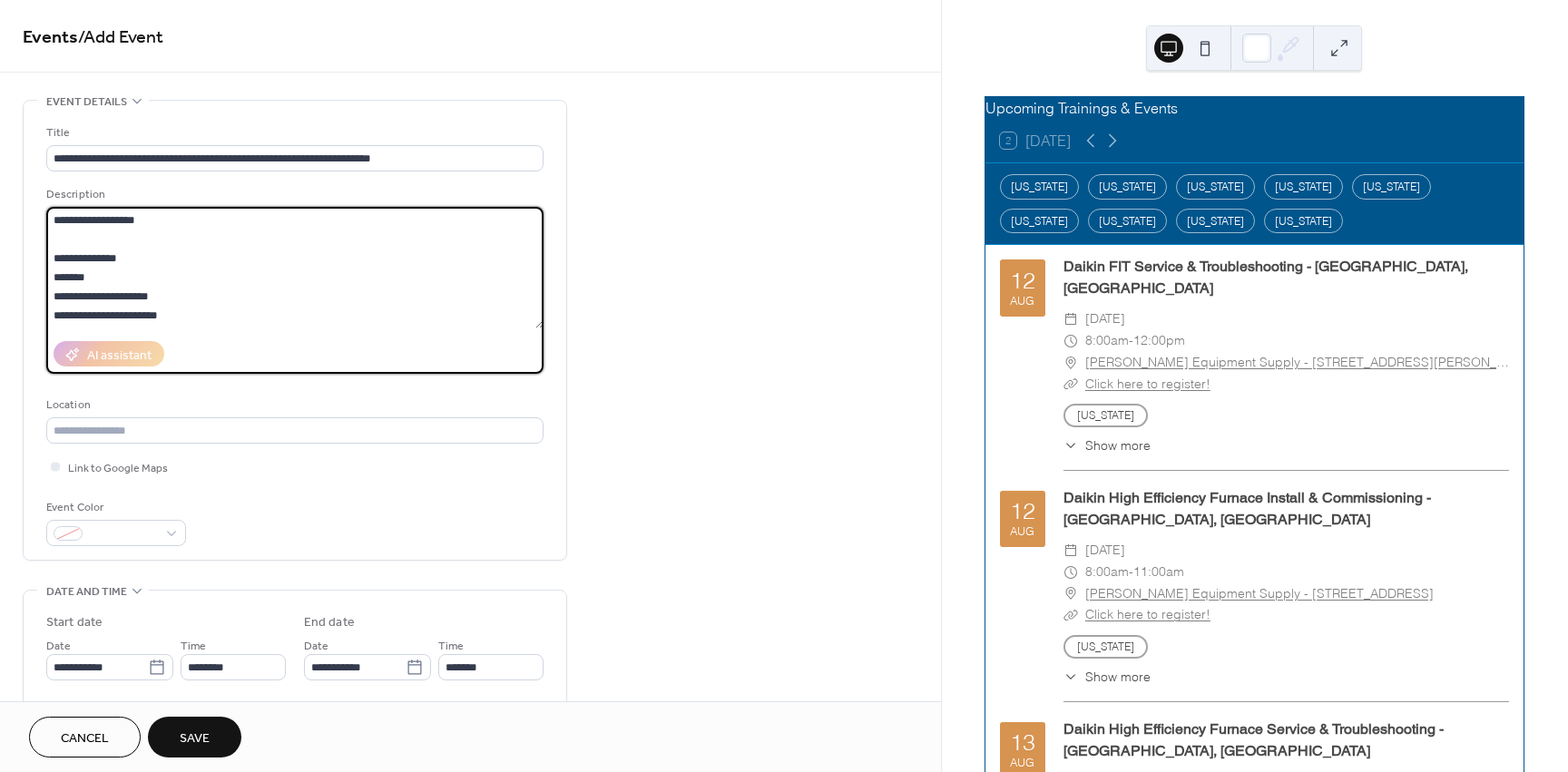 click on "**********" at bounding box center (295, 268) 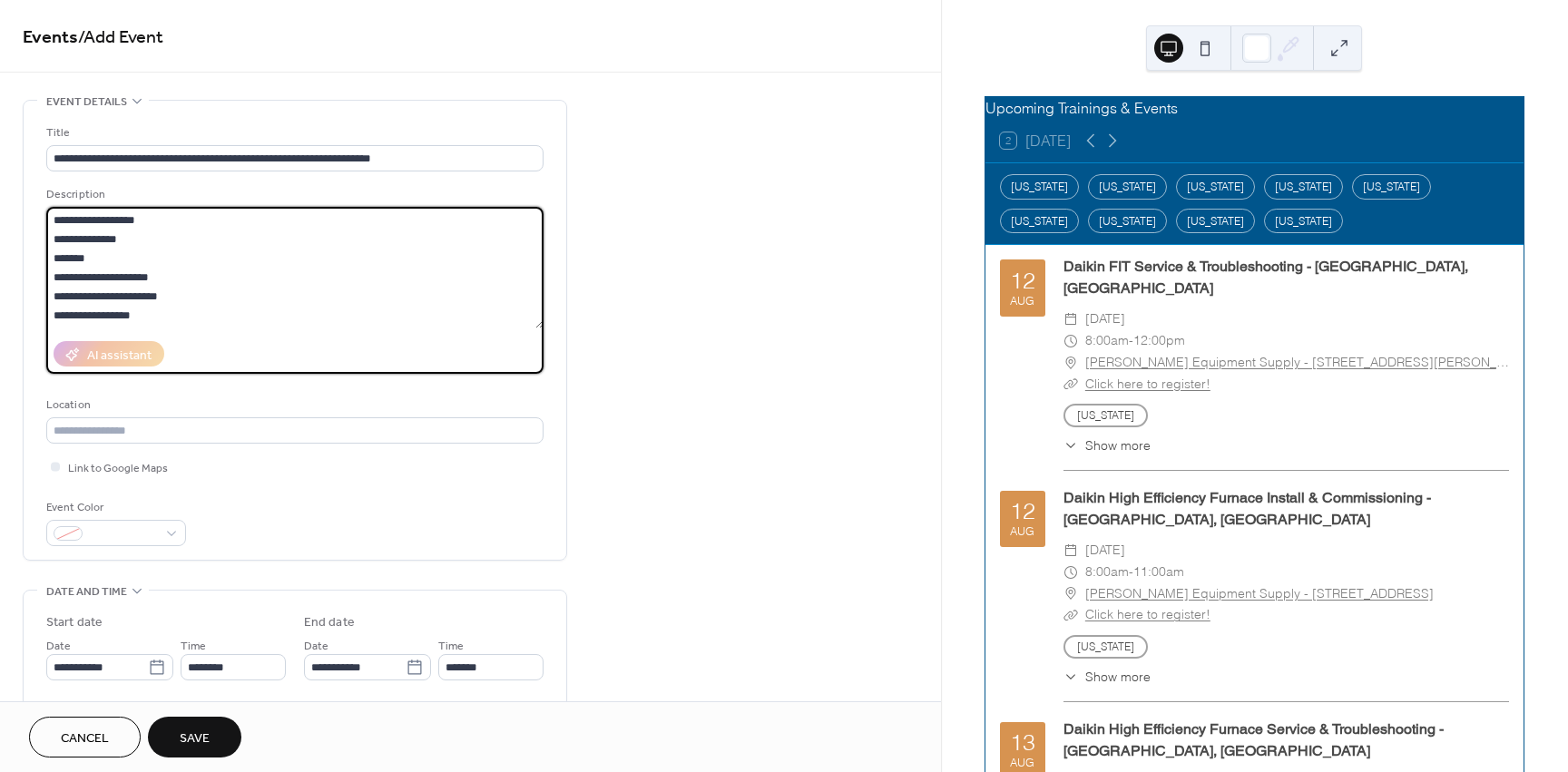 type on "**********" 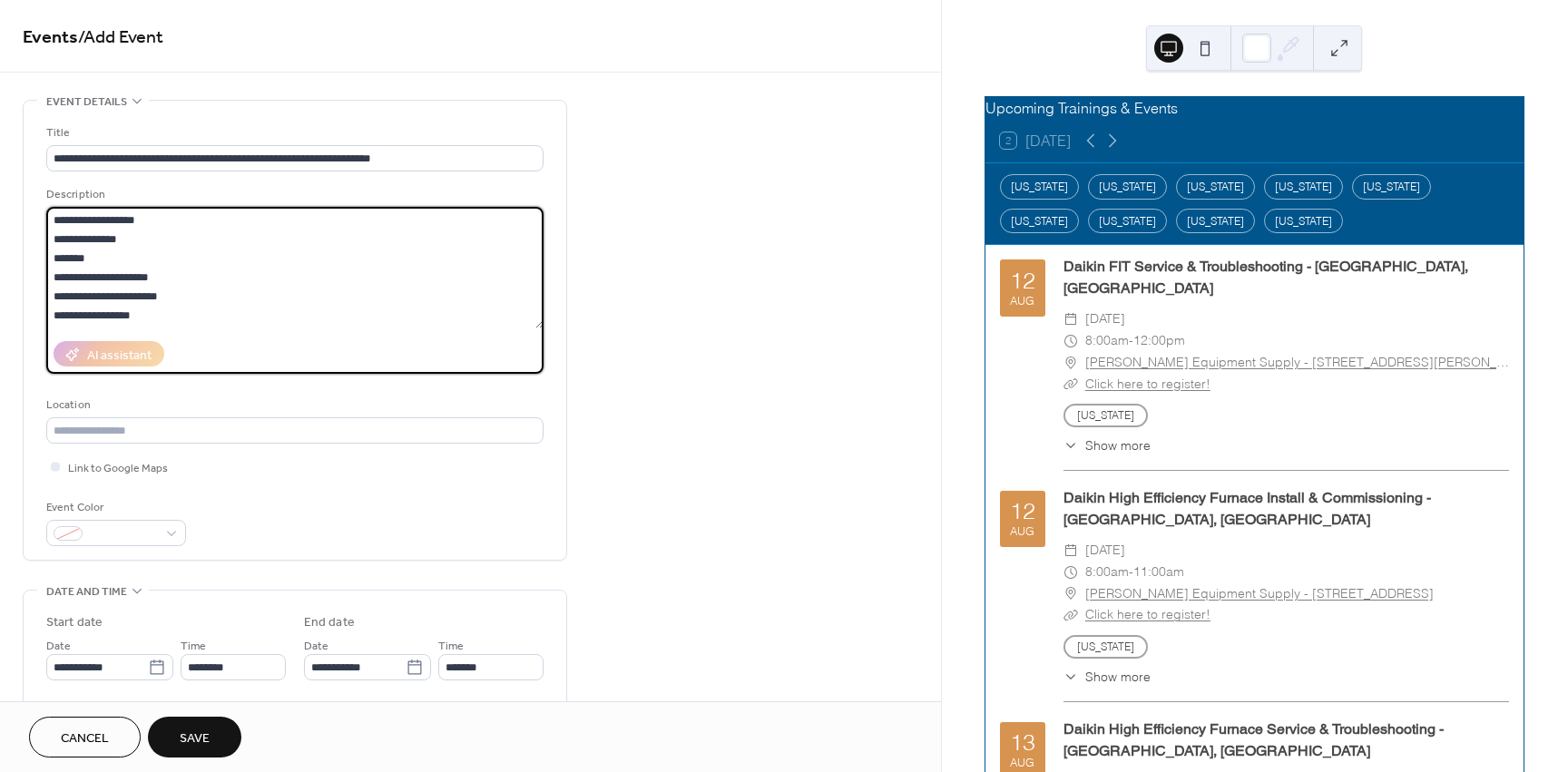 click on "**********" at bounding box center [470, 796] 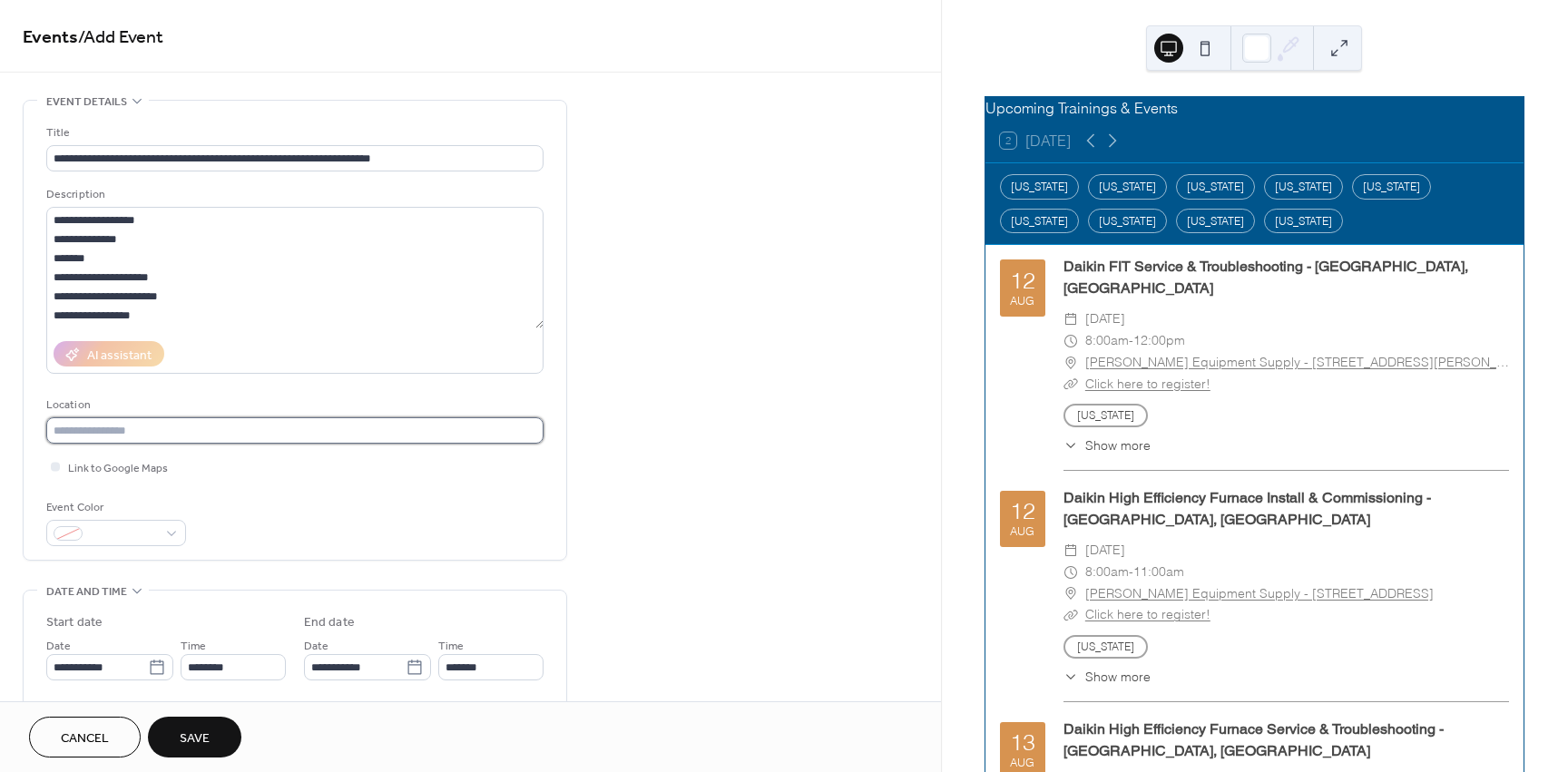 click at bounding box center (295, 430) 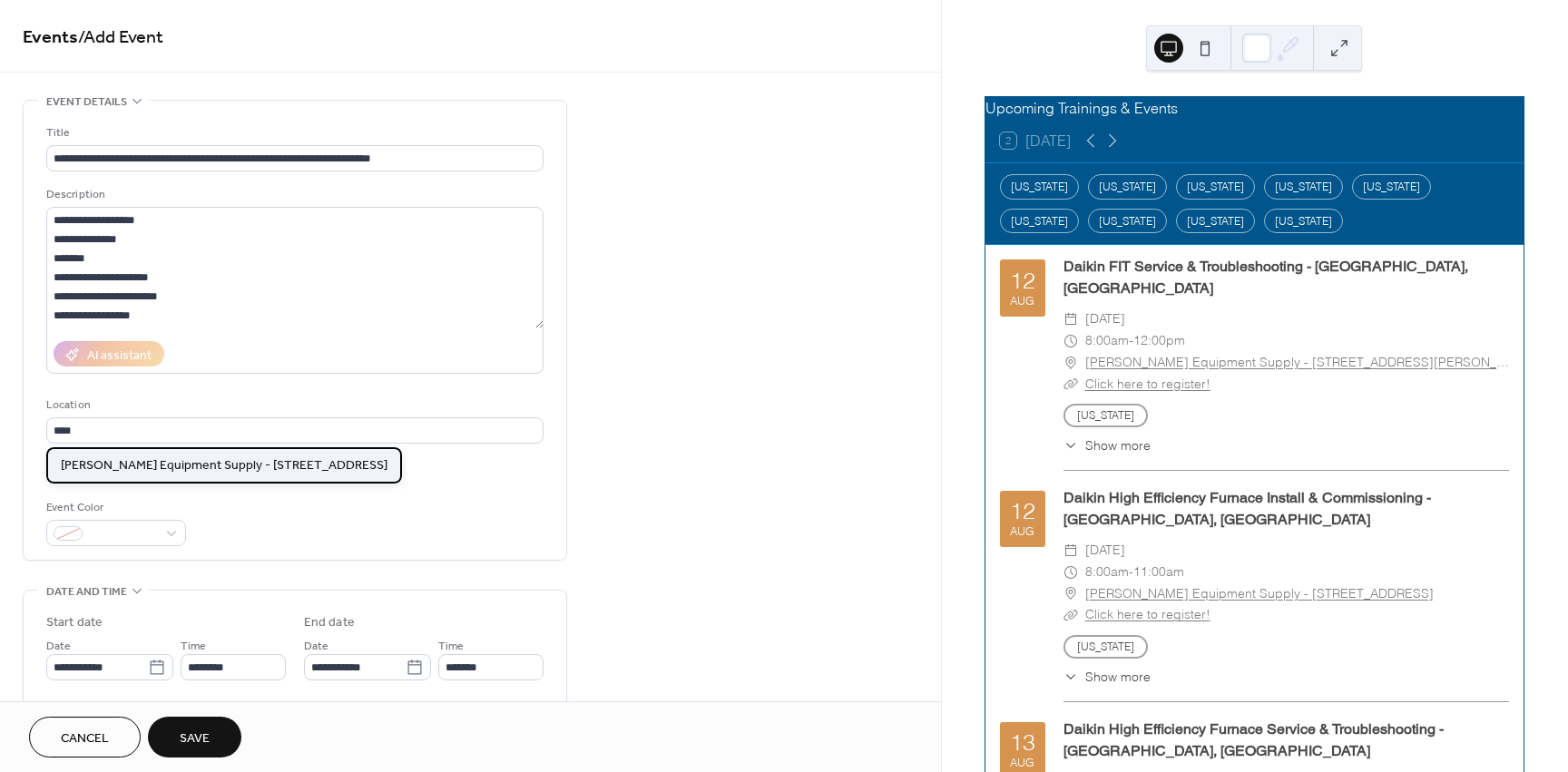 click on "[PERSON_NAME] Equipment Supply - [STREET_ADDRESS]" at bounding box center [224, 465] 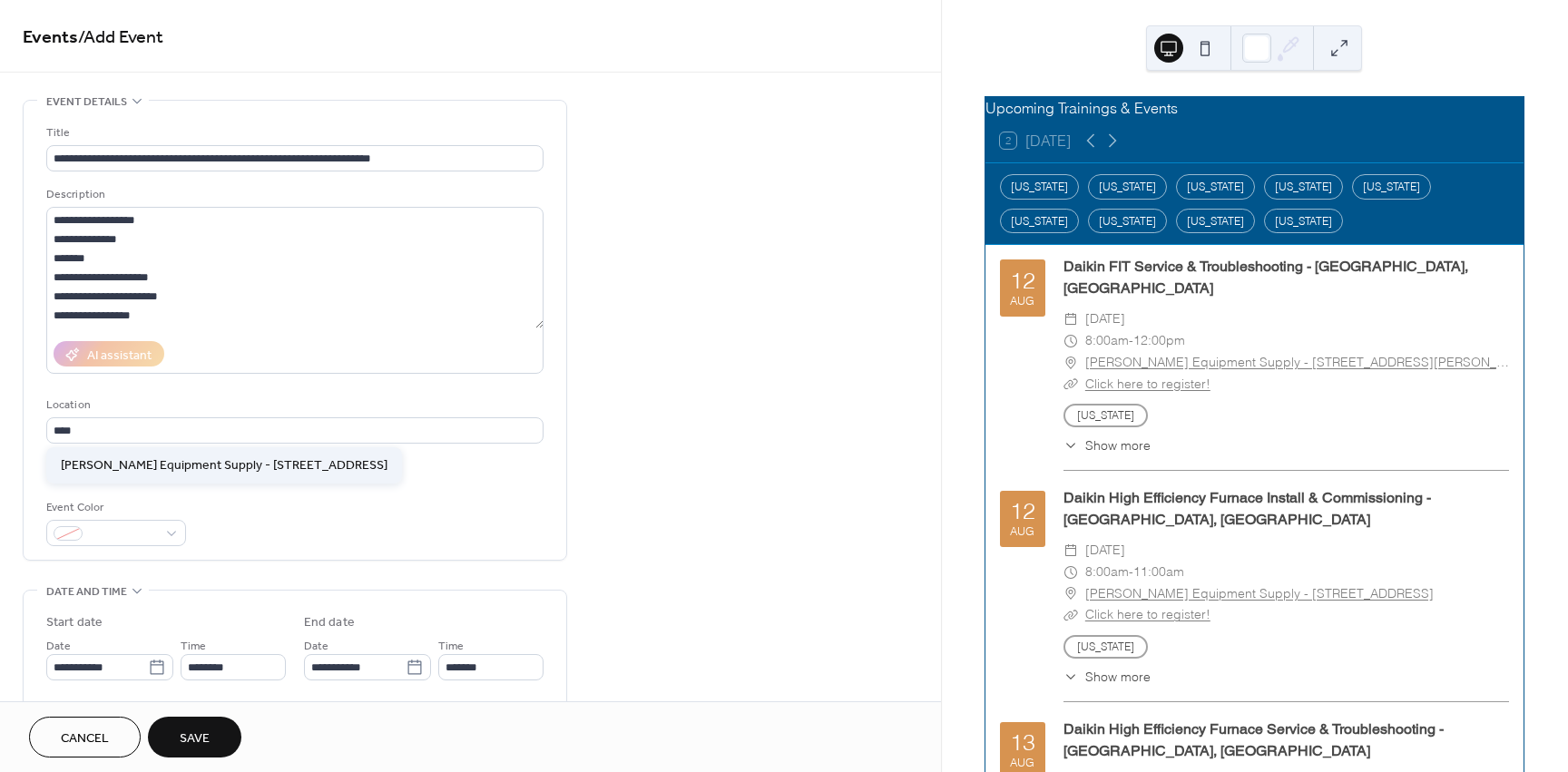 type on "**********" 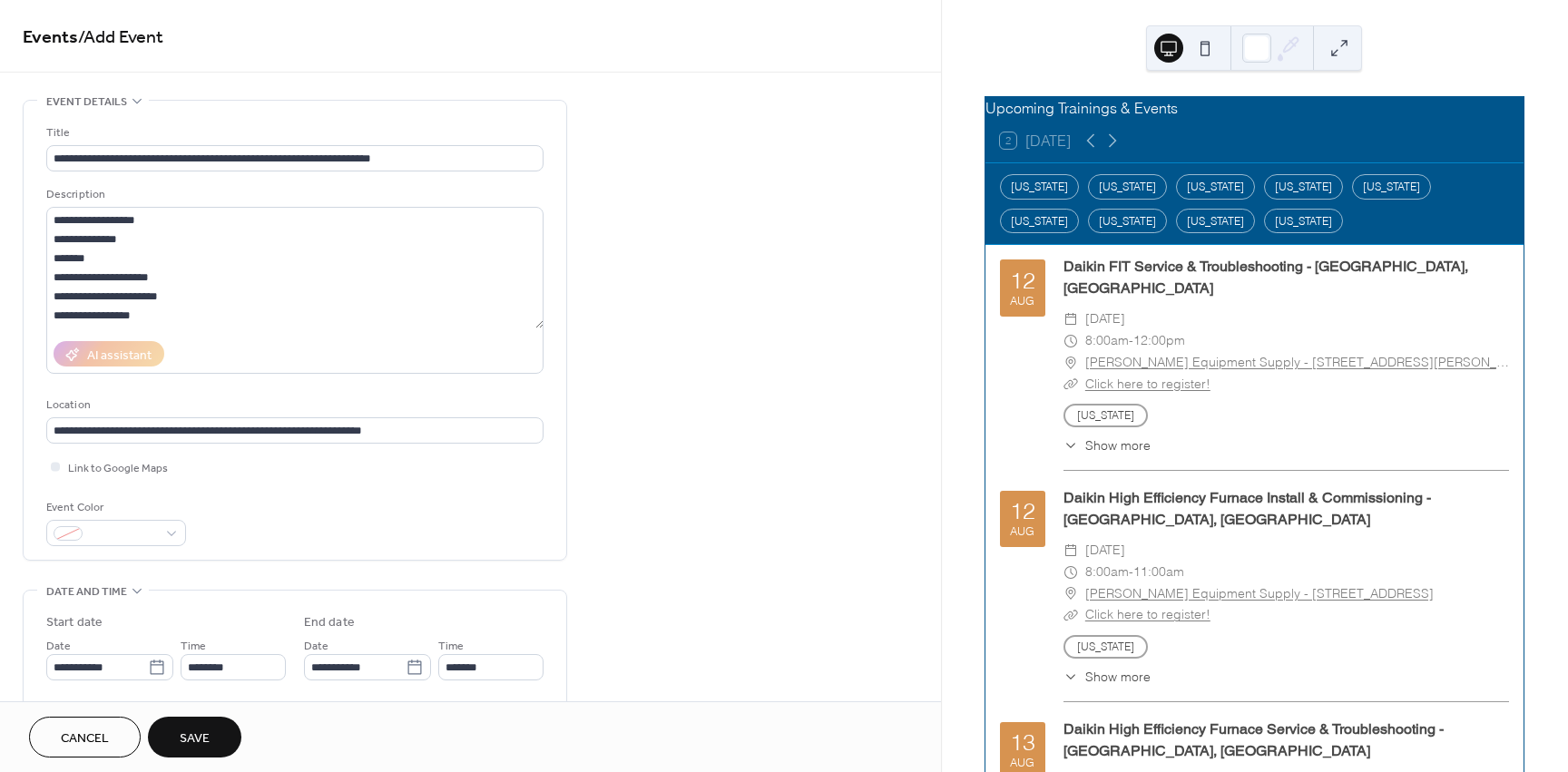 click on "**********" at bounding box center [470, 796] 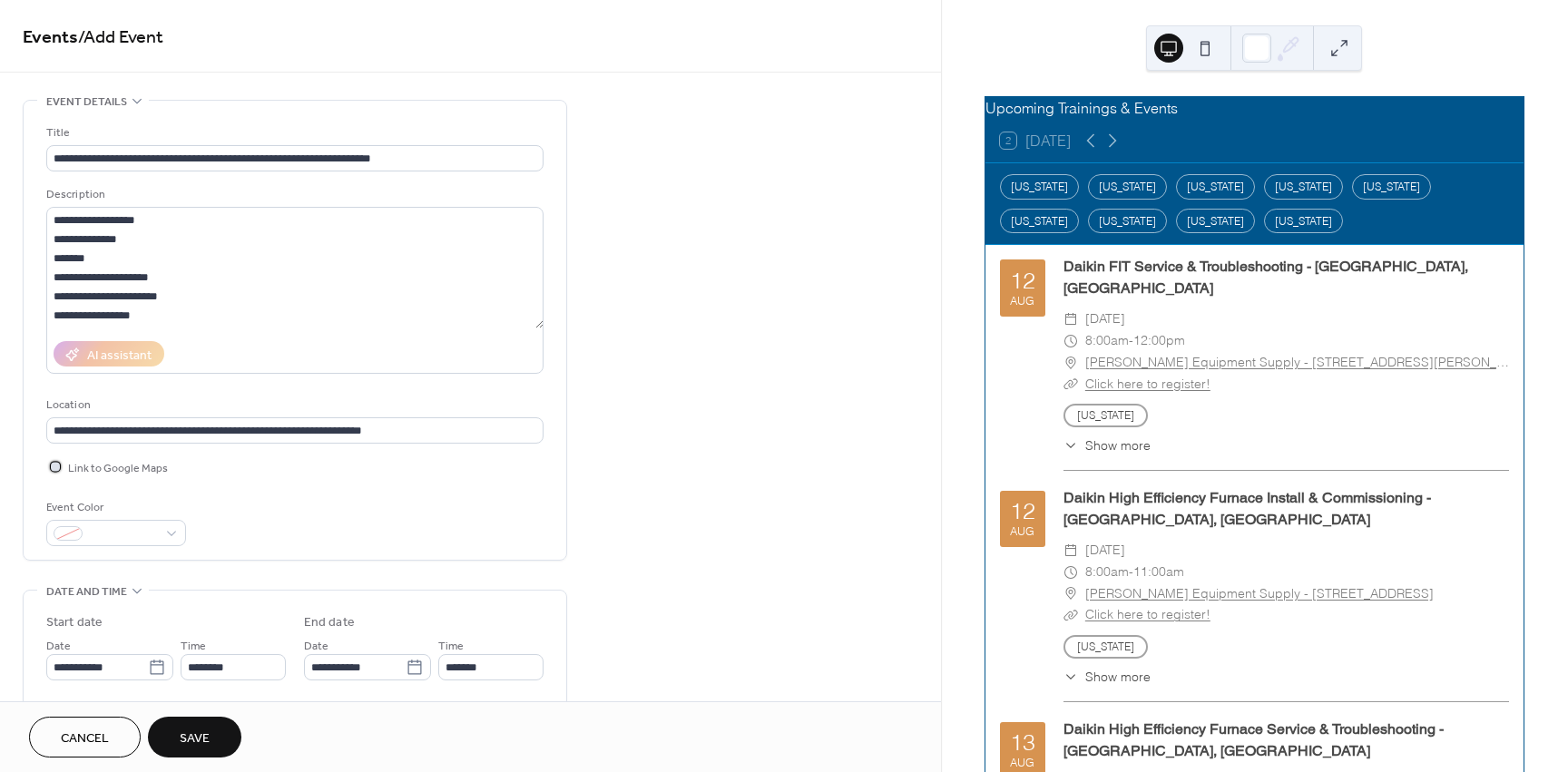 click on "Link to Google Maps" at bounding box center [118, 468] 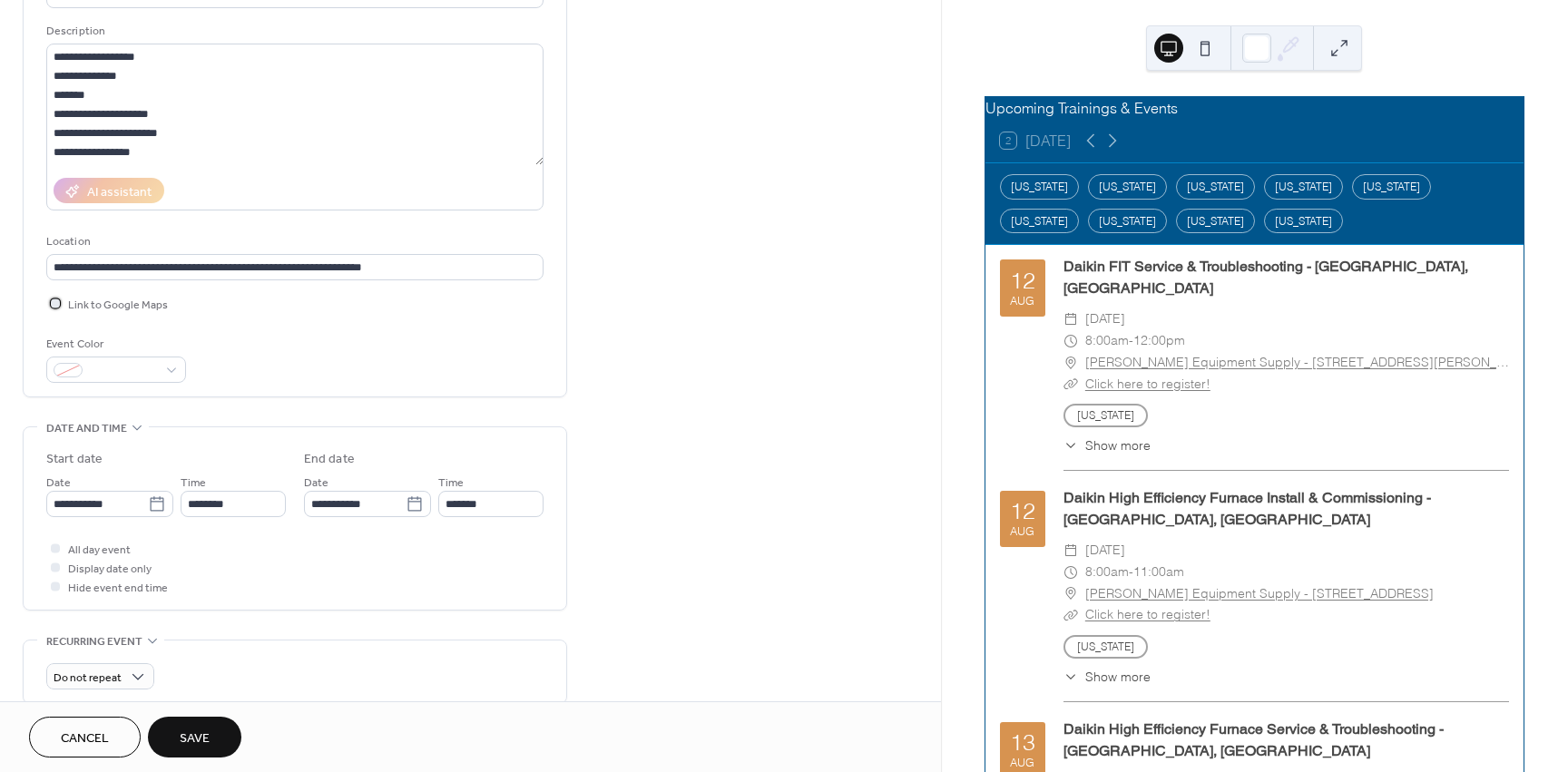 scroll, scrollTop: 272, scrollLeft: 0, axis: vertical 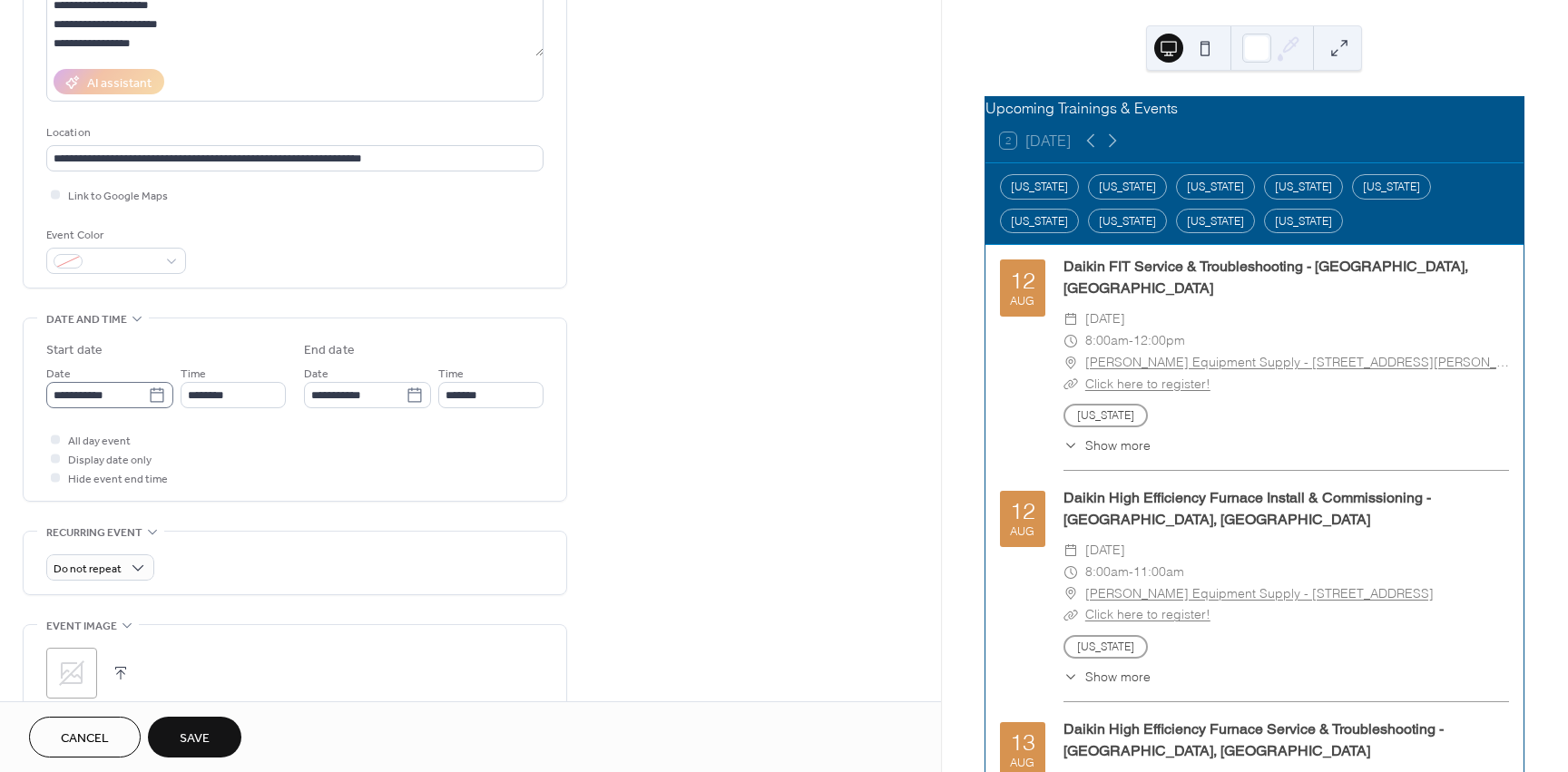 click 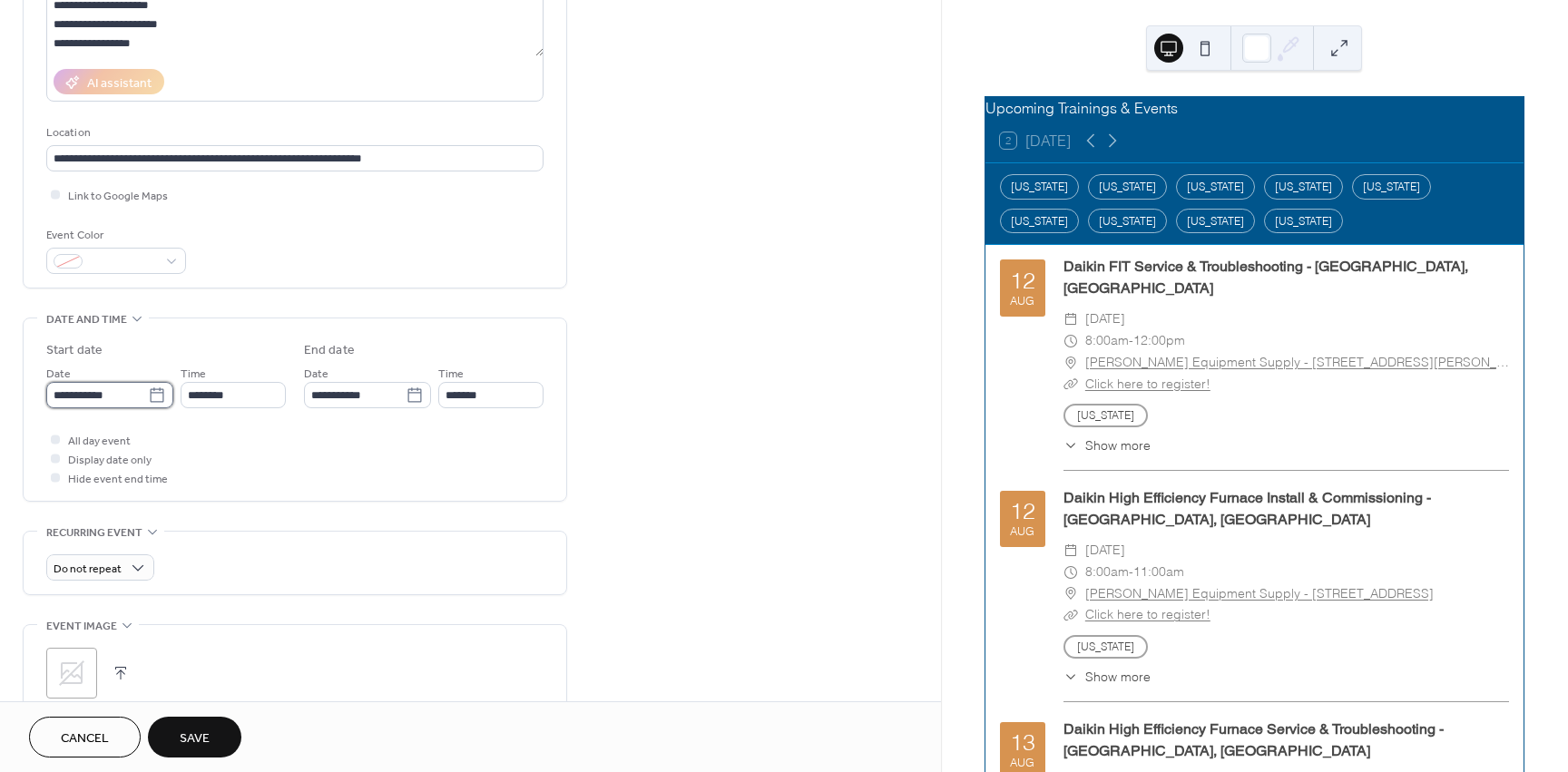 click on "**********" at bounding box center [97, 395] 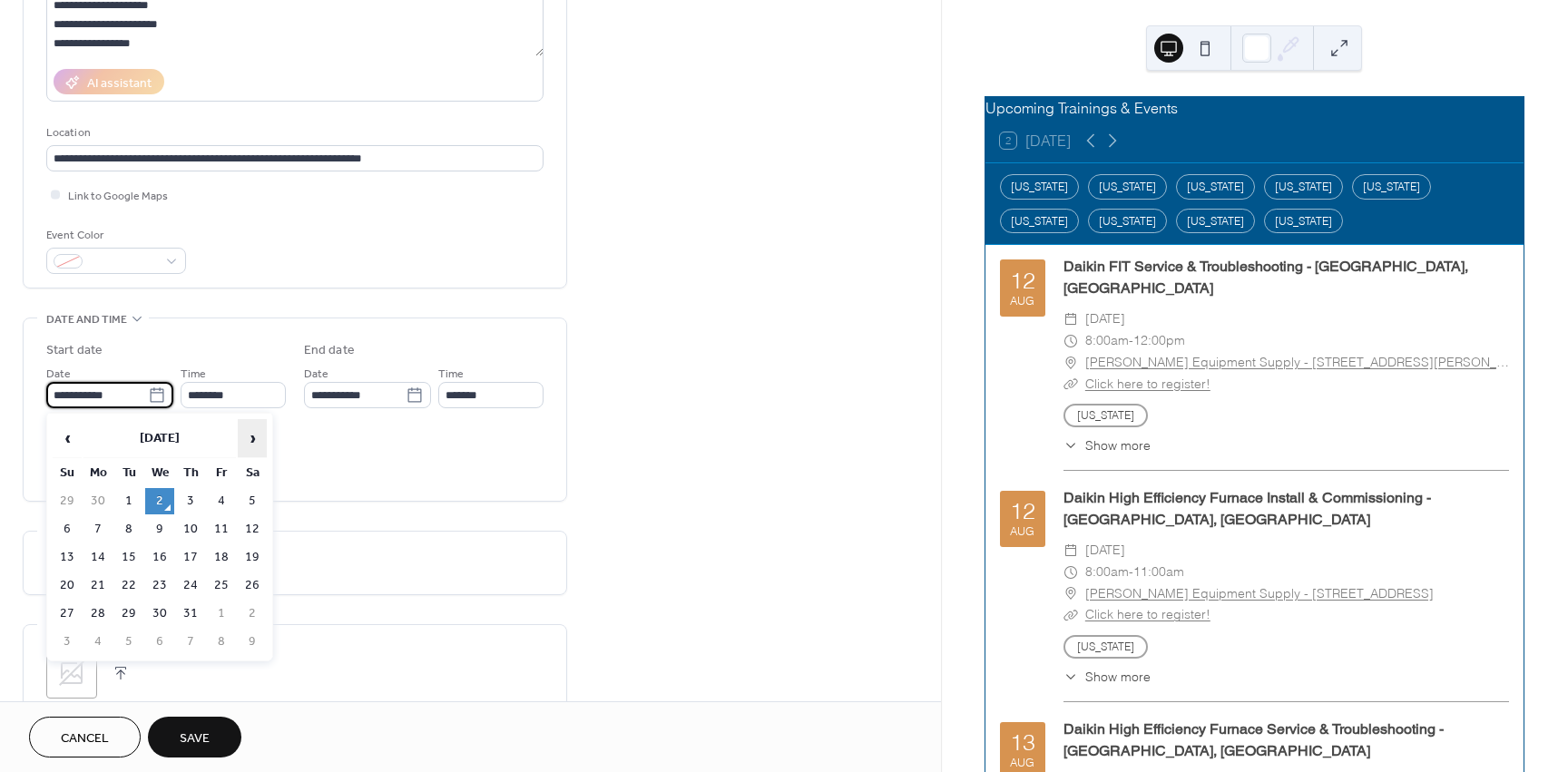 click on "›" at bounding box center [252, 438] 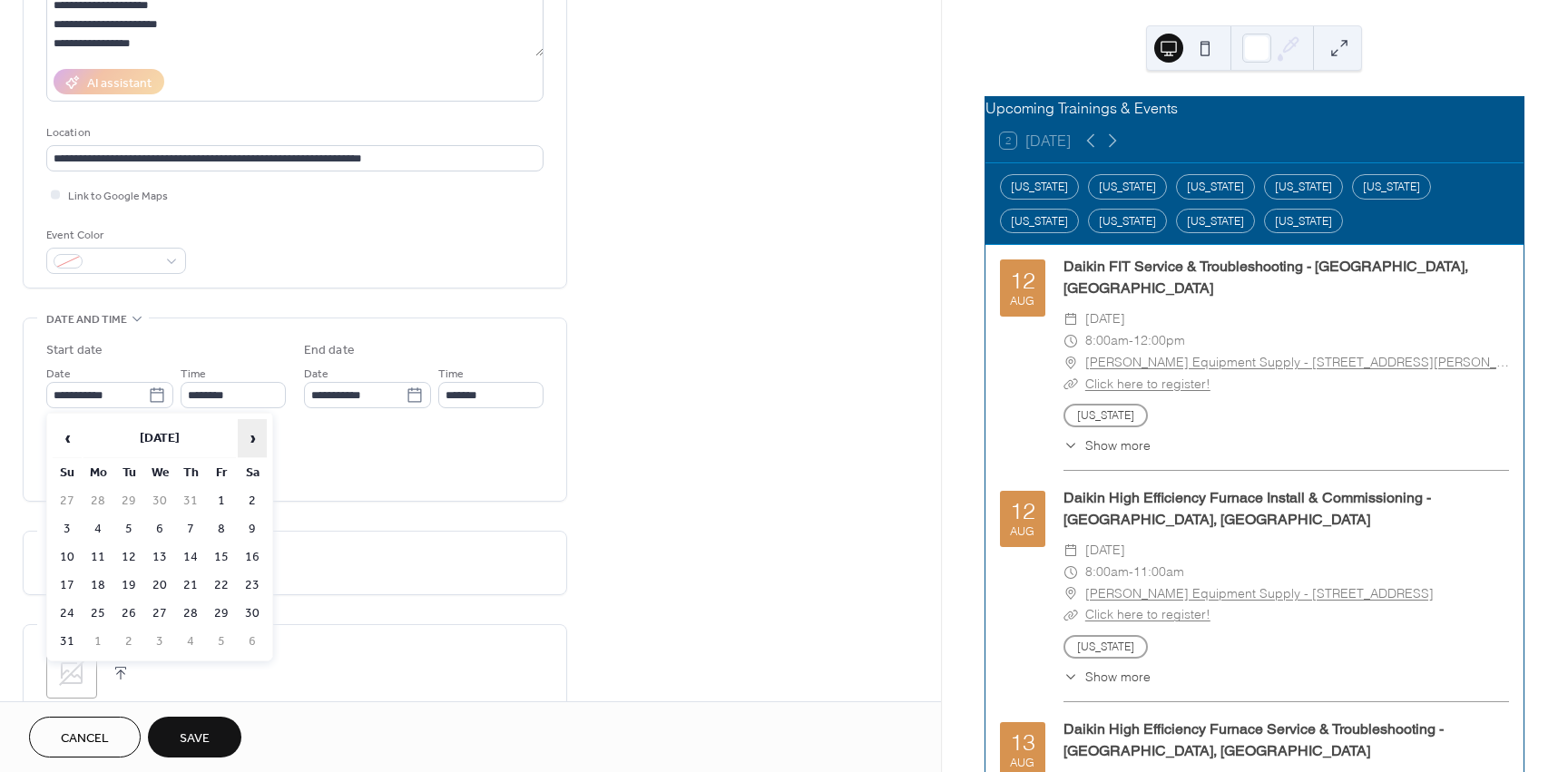 click on "›" at bounding box center (252, 438) 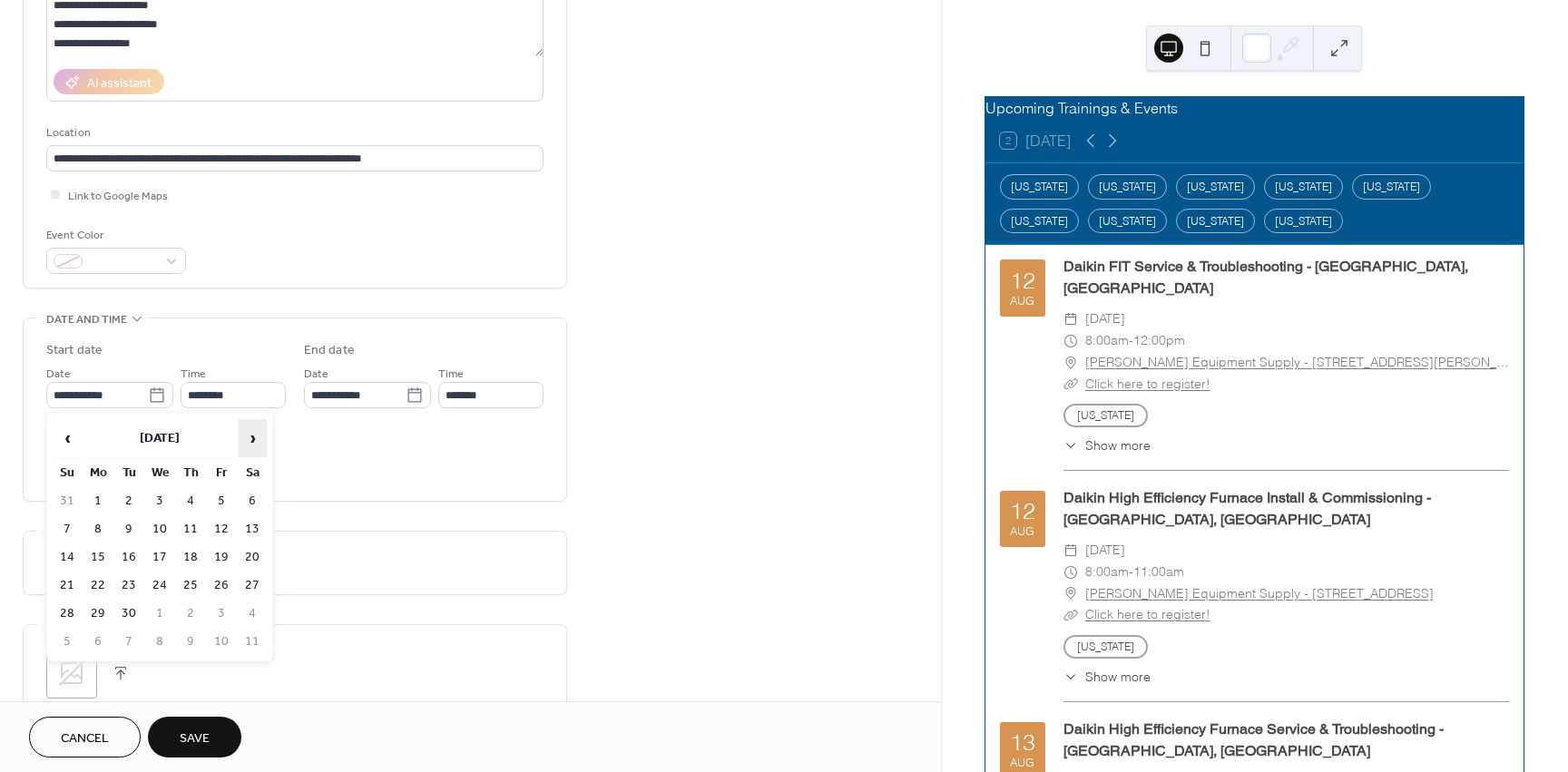 click on "›" at bounding box center (252, 438) 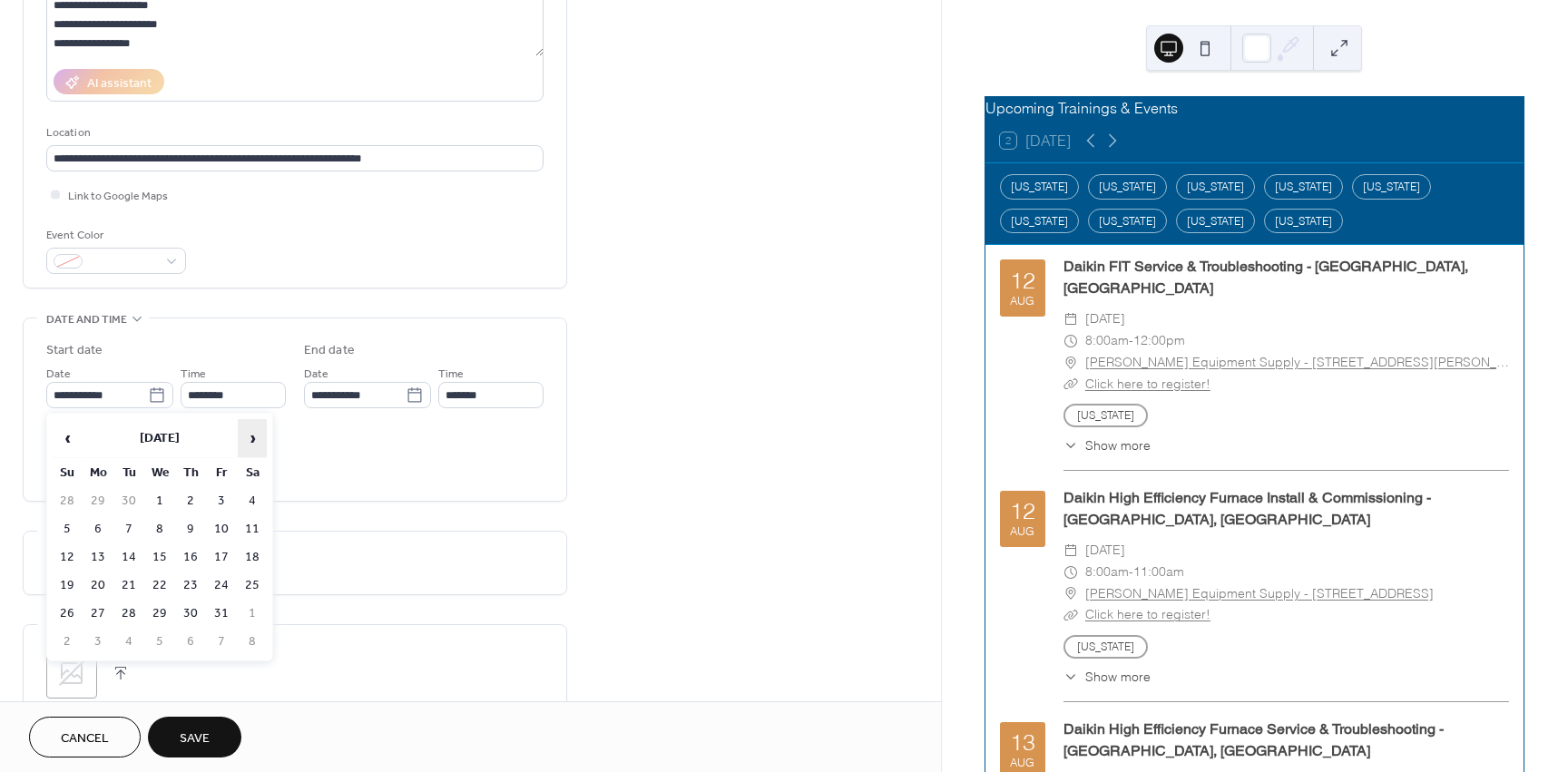click on "›" at bounding box center [252, 438] 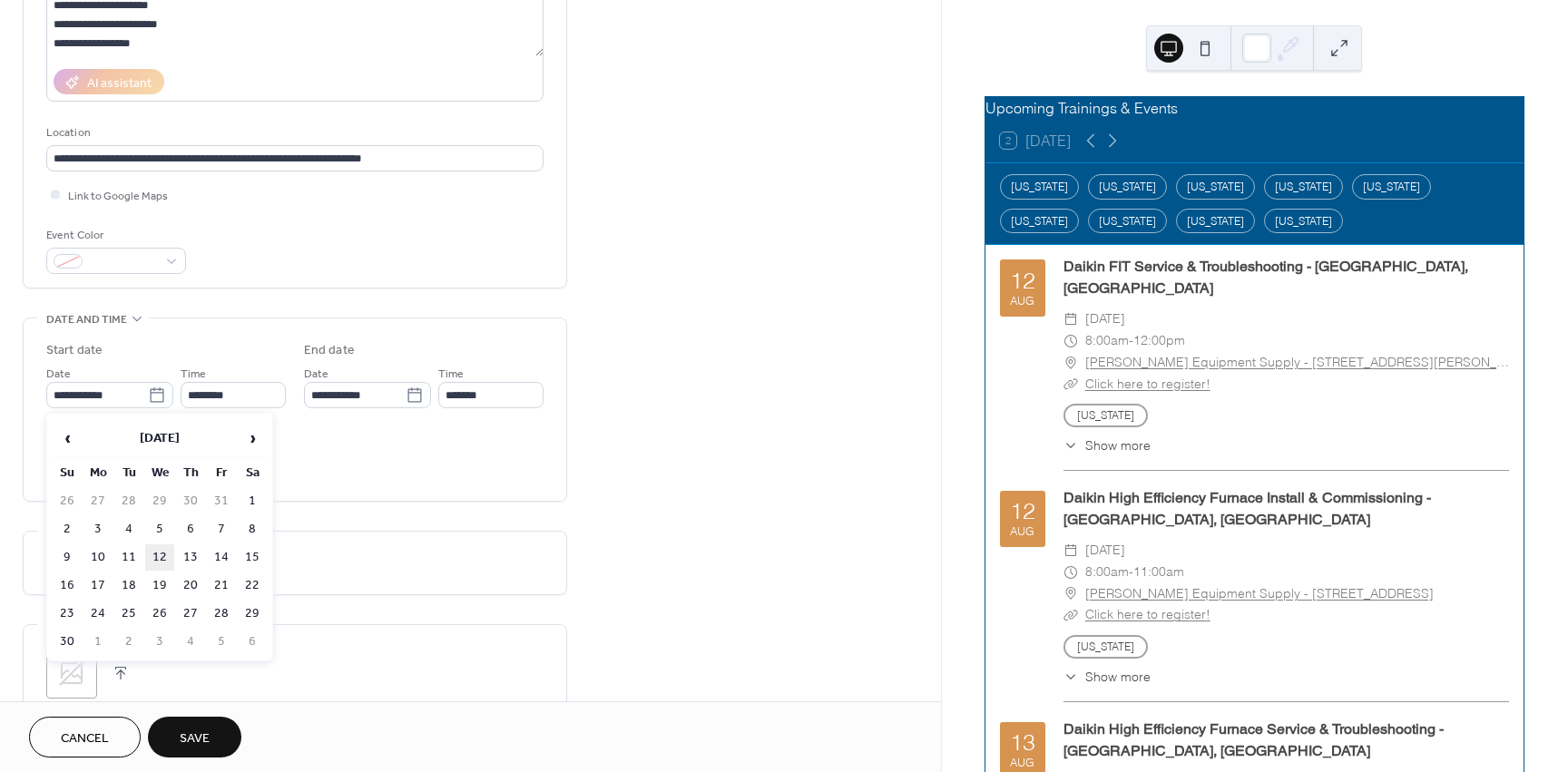 click on "12" at bounding box center (160, 557) 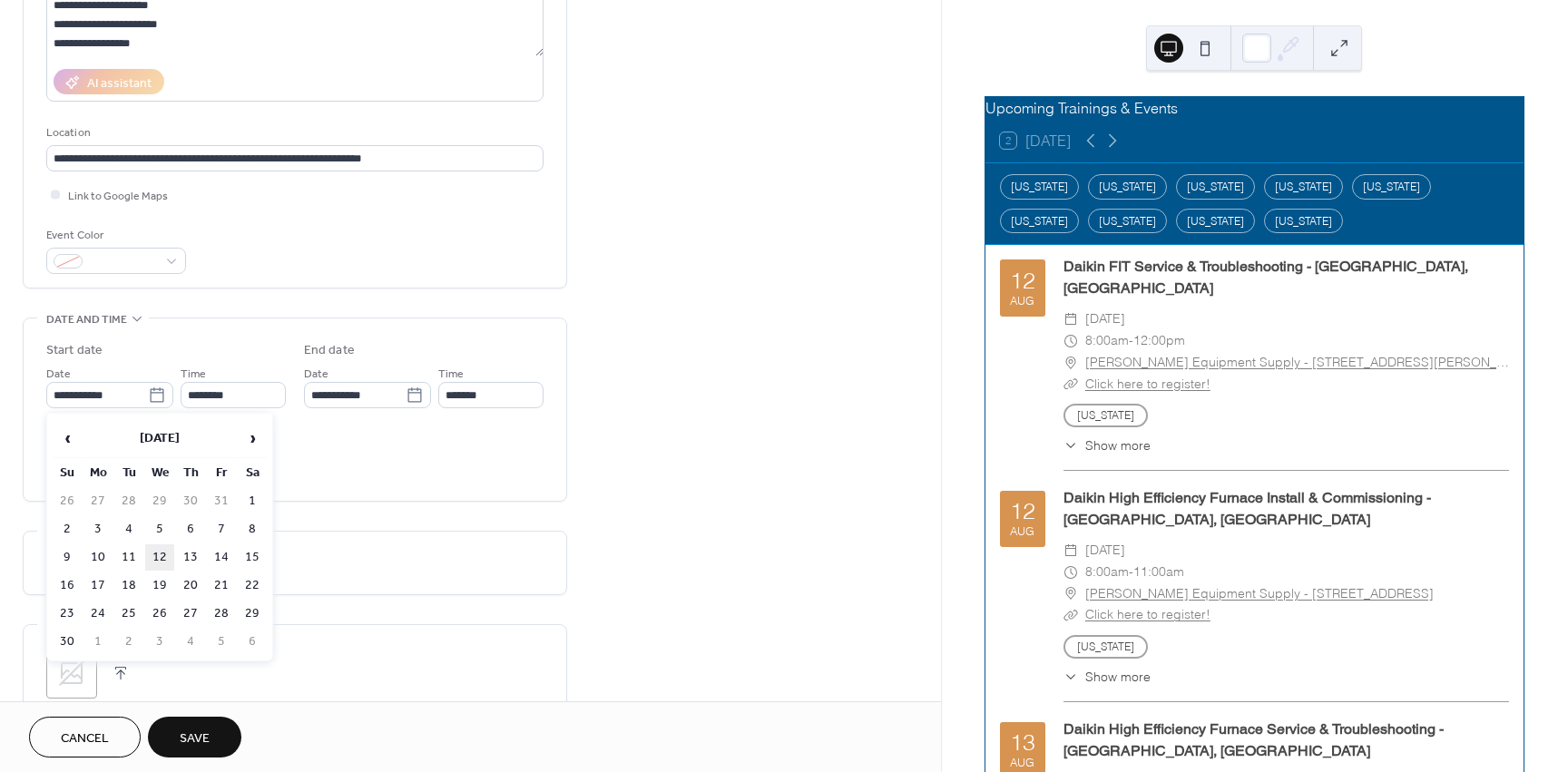 type on "**********" 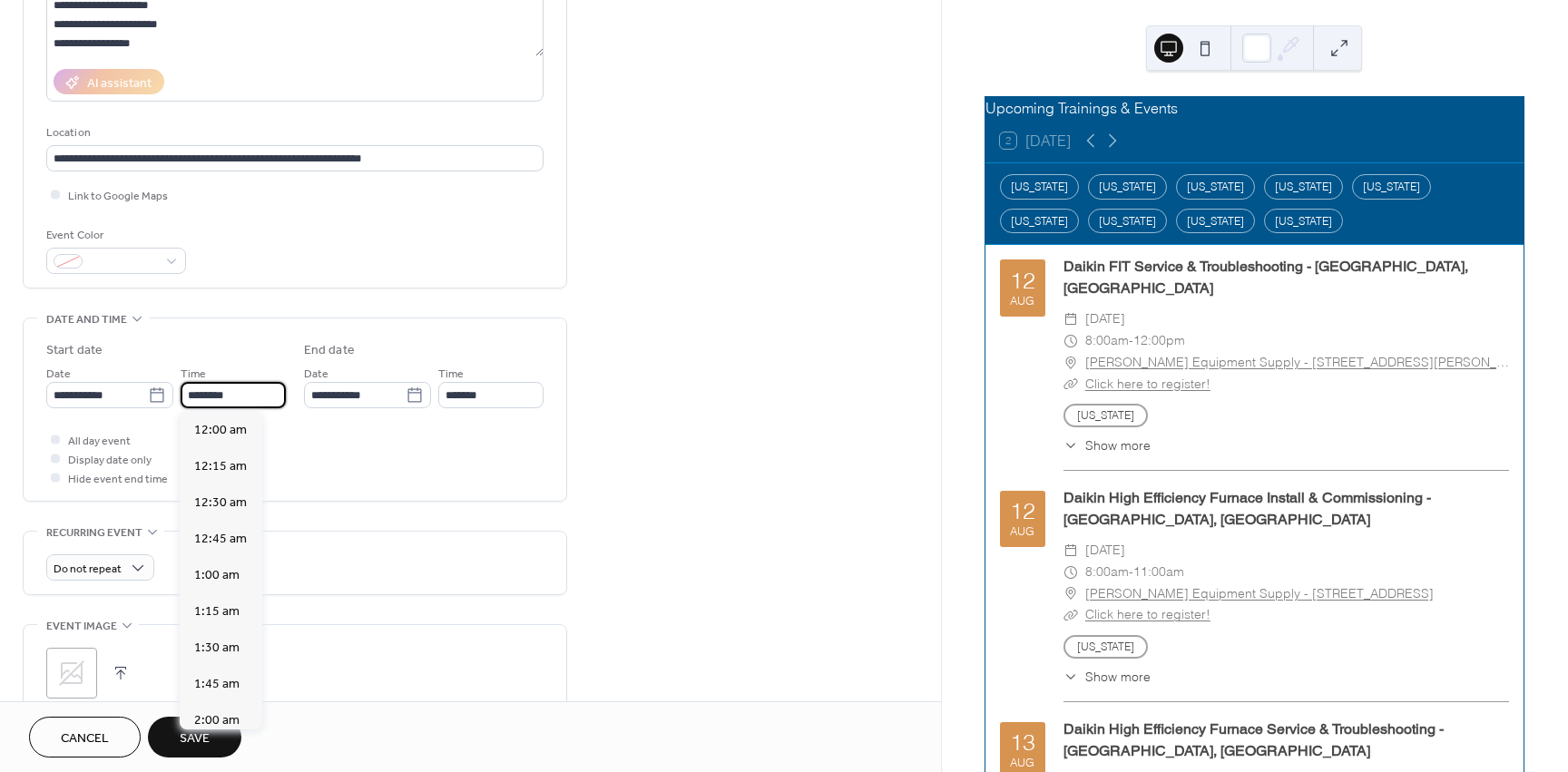click on "********" at bounding box center [233, 395] 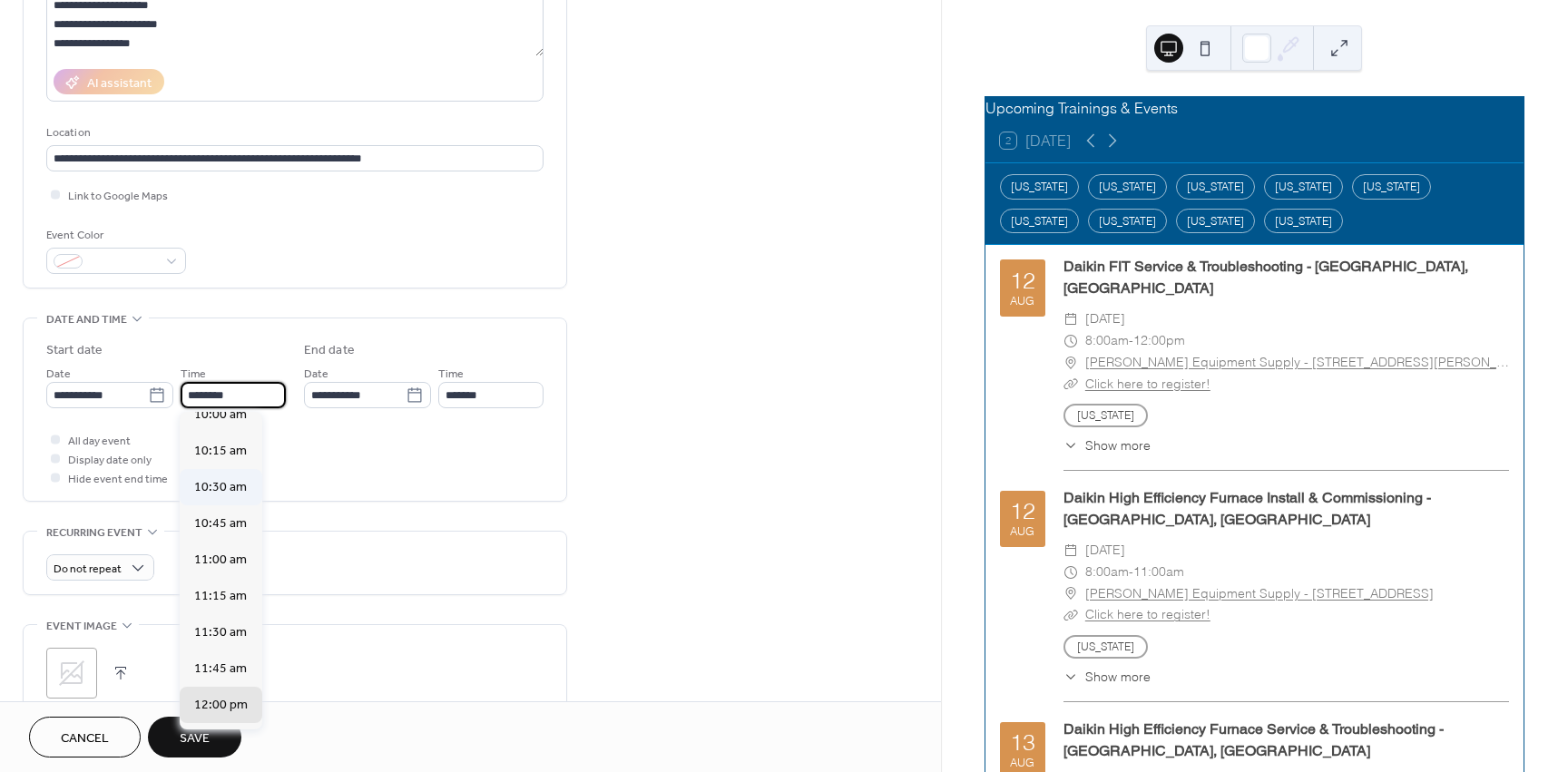 scroll, scrollTop: 1422, scrollLeft: 0, axis: vertical 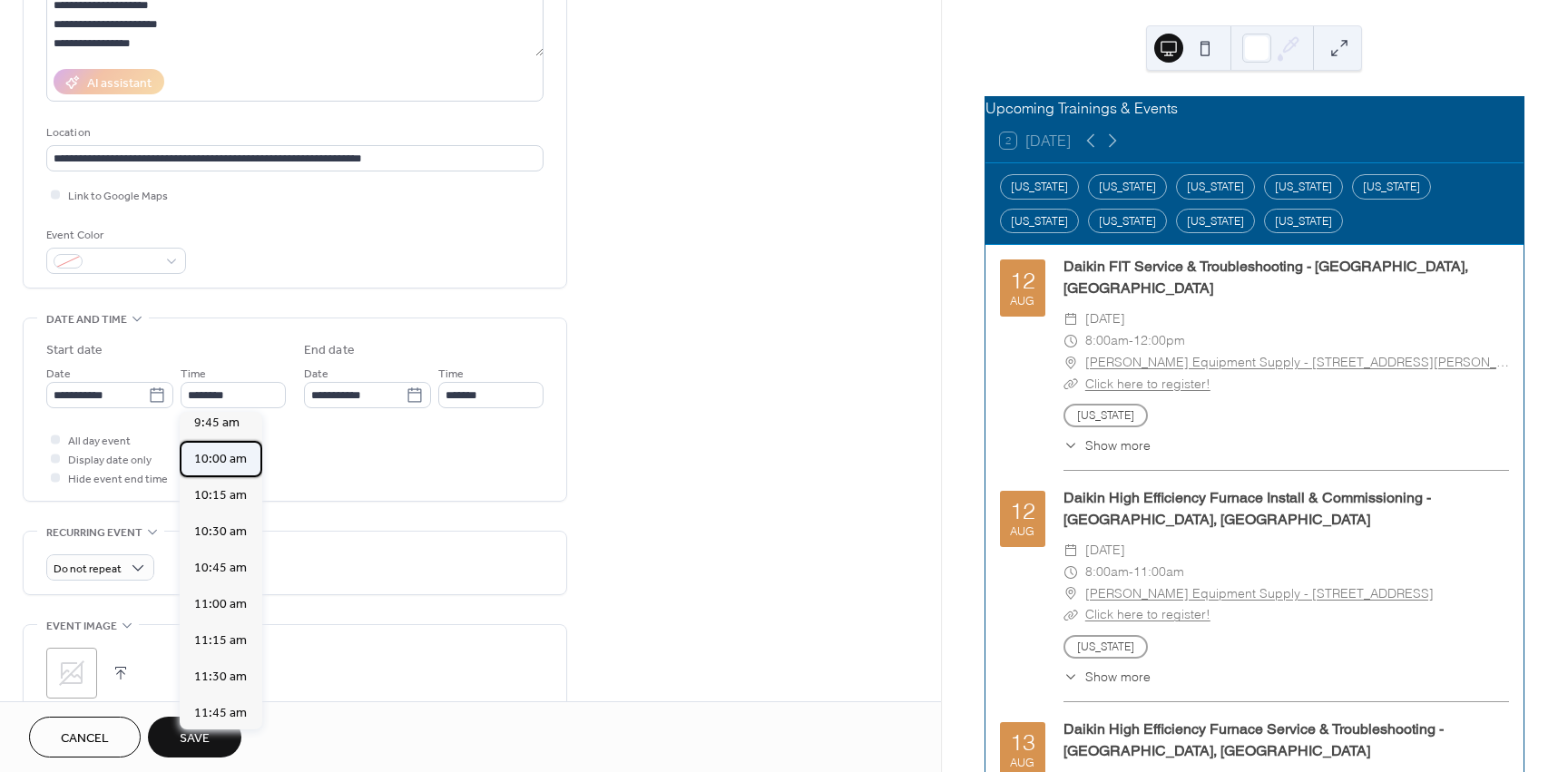 click on "10:00 am" at bounding box center [220, 459] 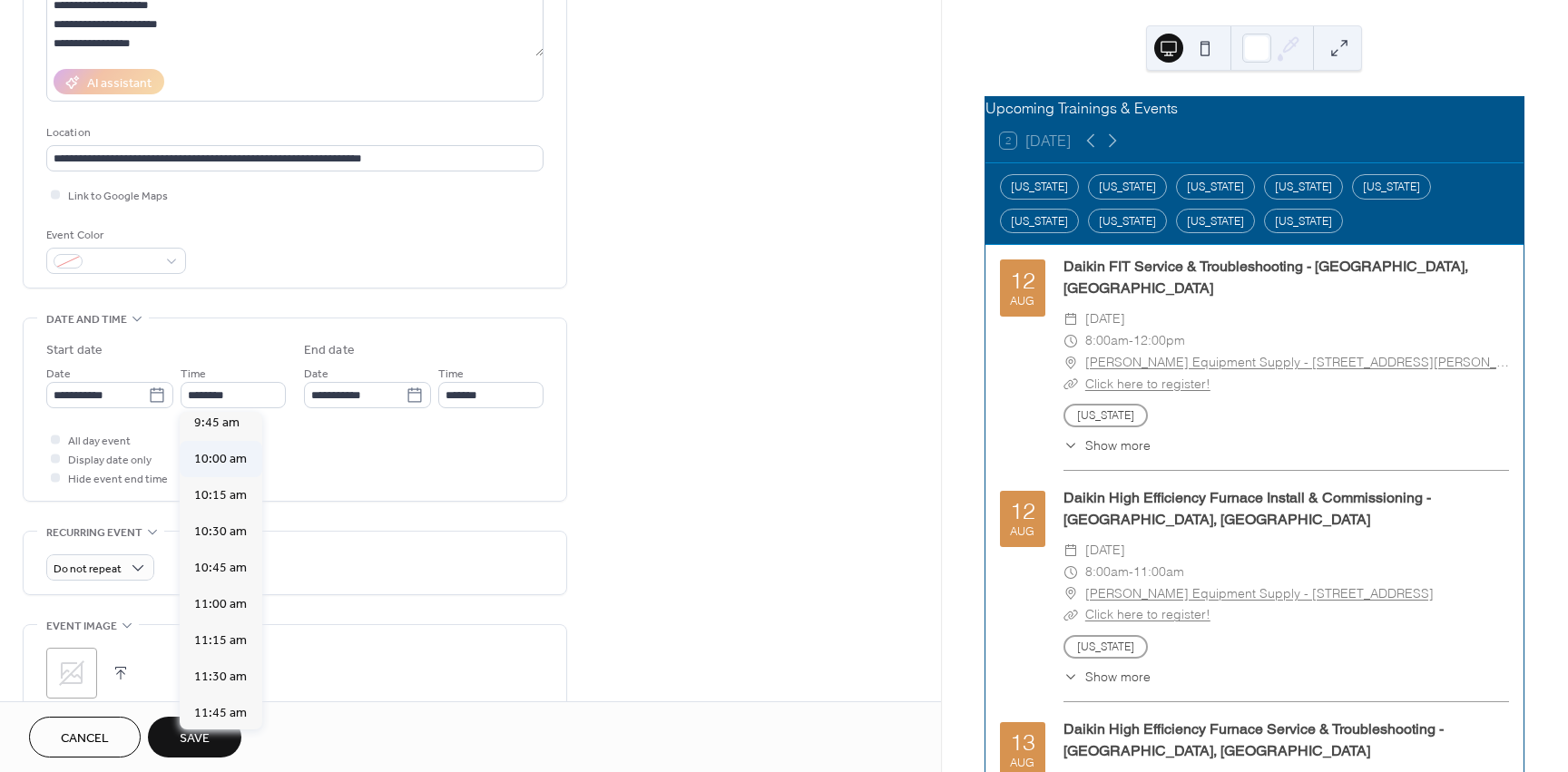 type on "********" 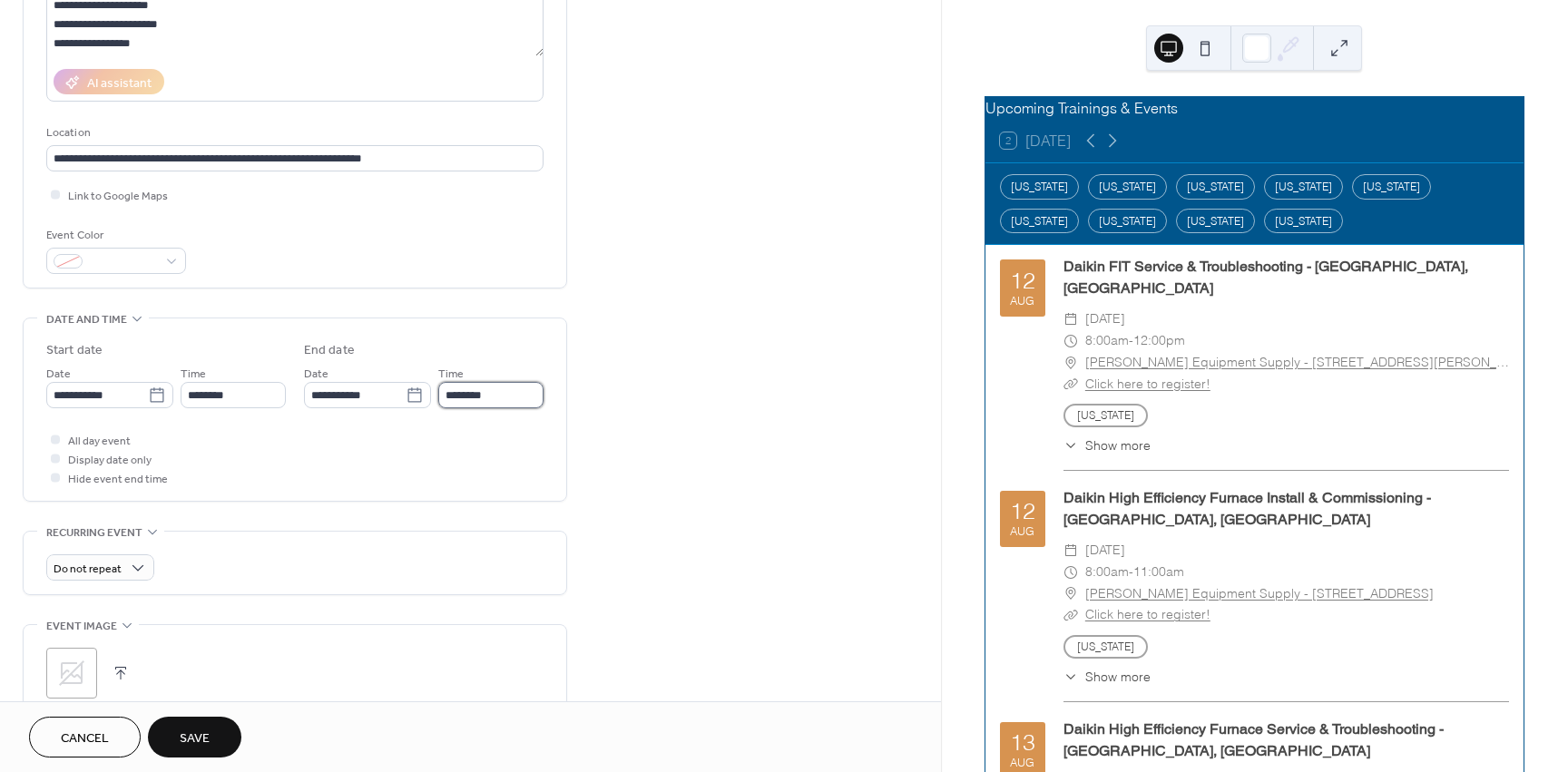 click on "********" at bounding box center [491, 395] 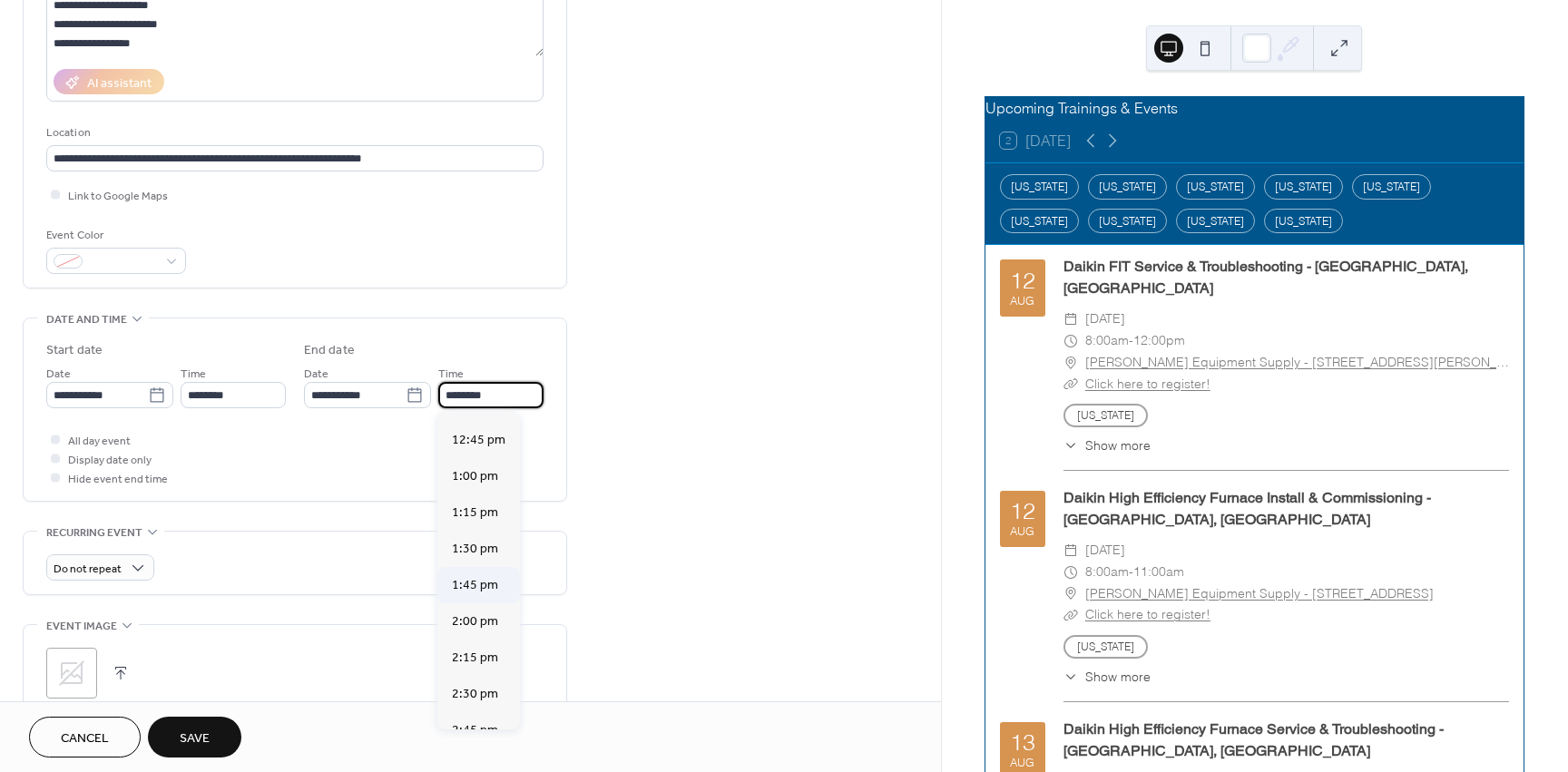 scroll, scrollTop: 363, scrollLeft: 0, axis: vertical 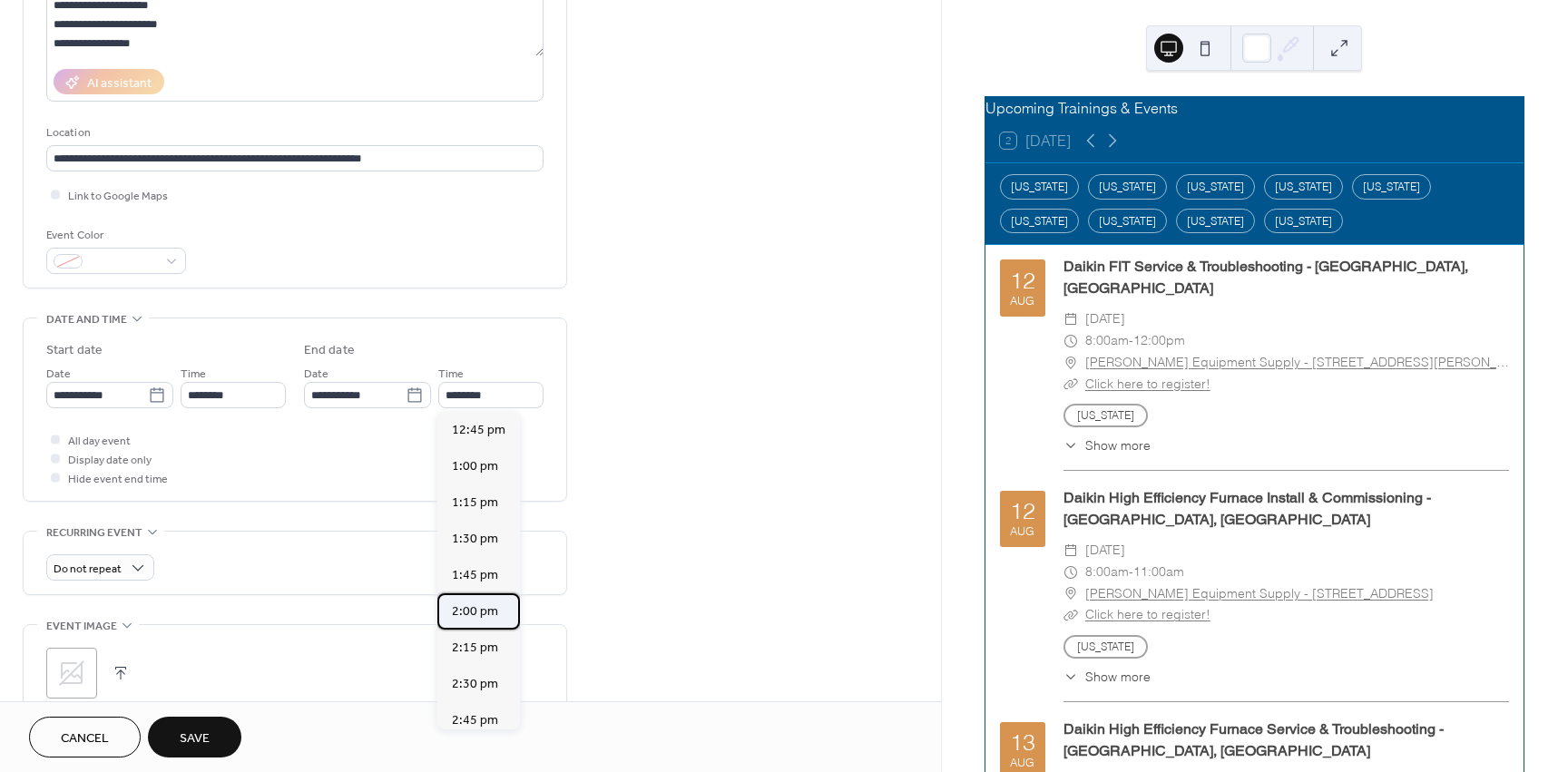 click on "2:00 pm" at bounding box center [475, 611] 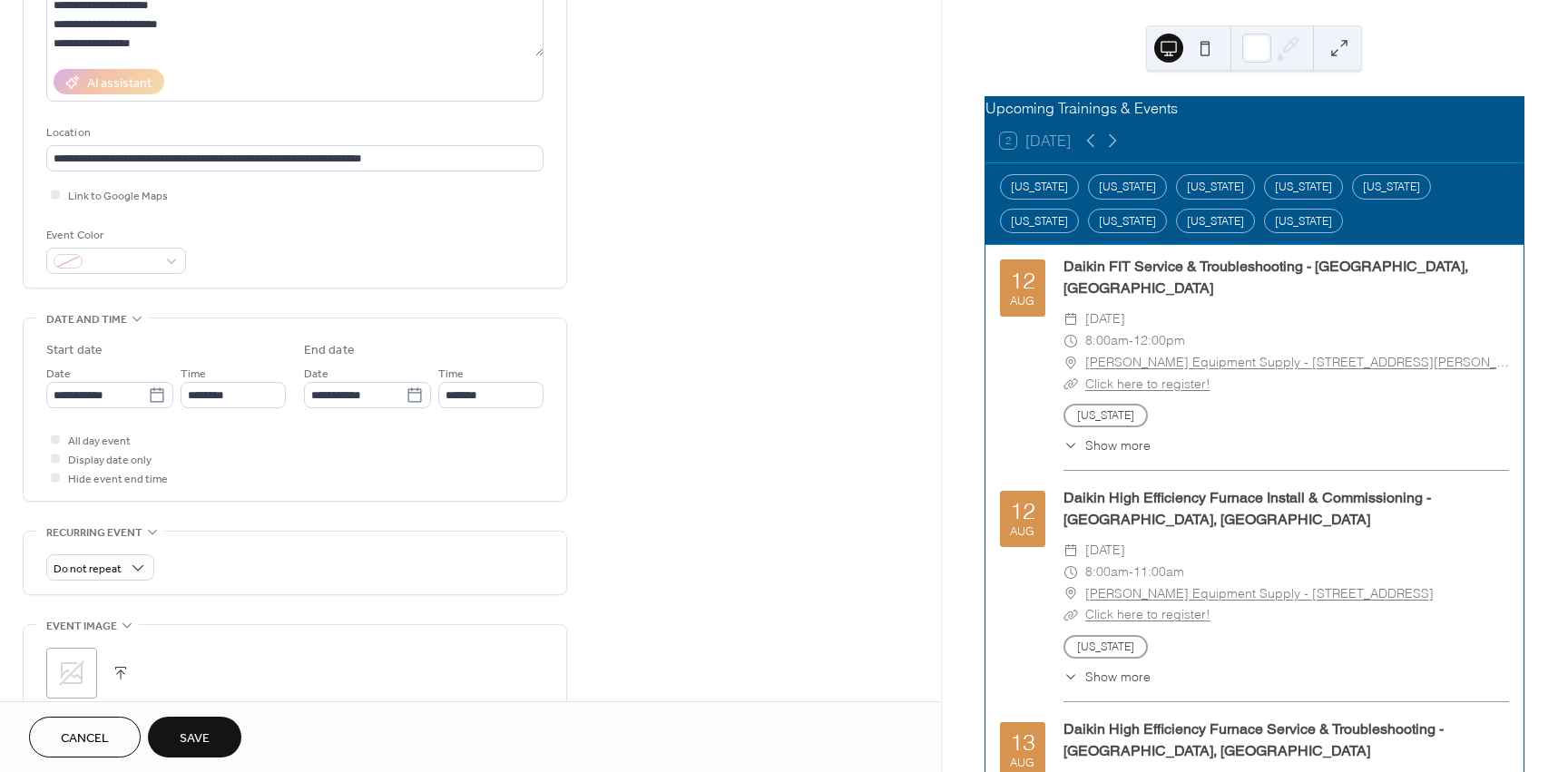 click on "**********" at bounding box center (295, 414) 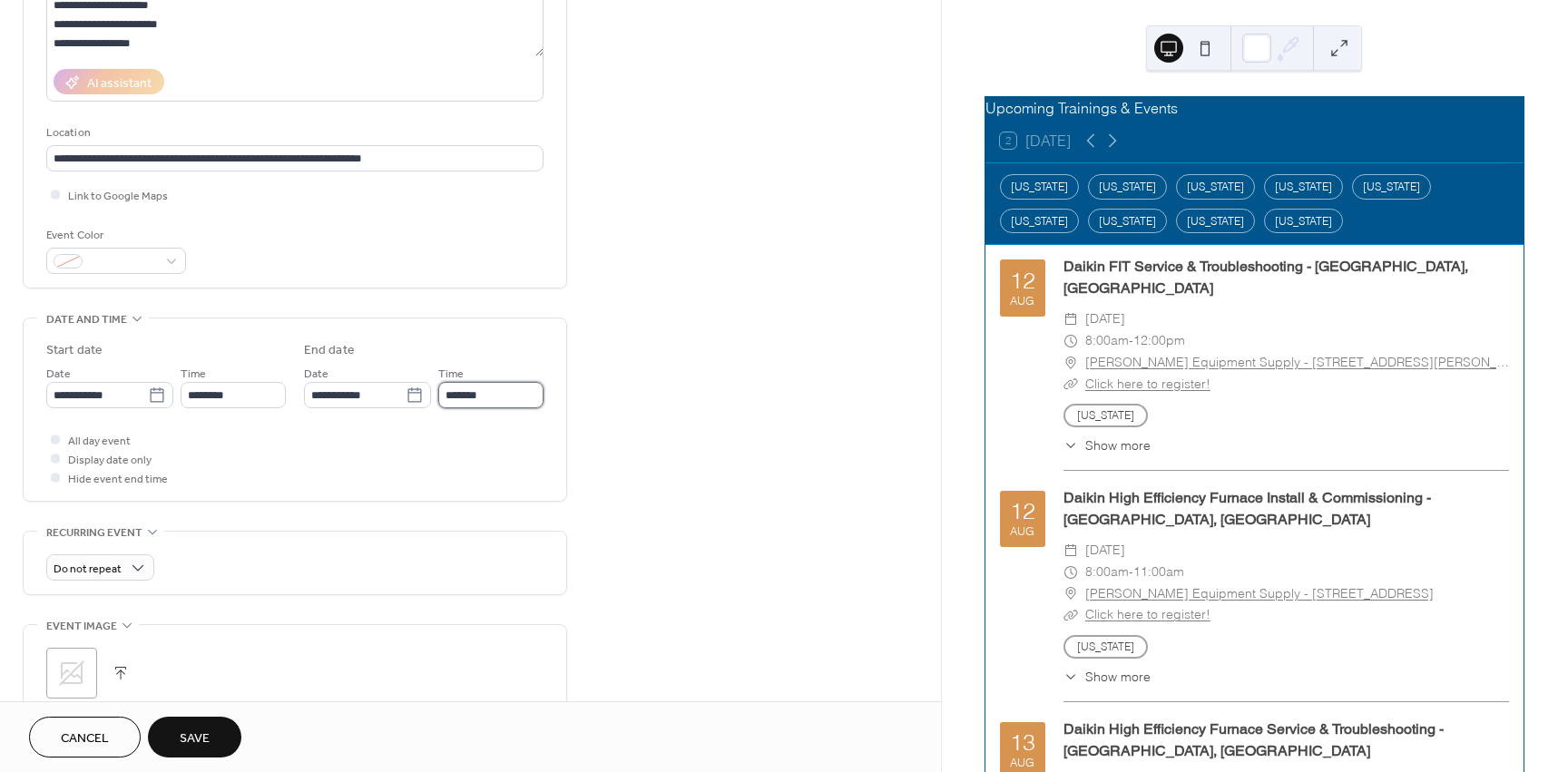 click on "*******" at bounding box center (491, 395) 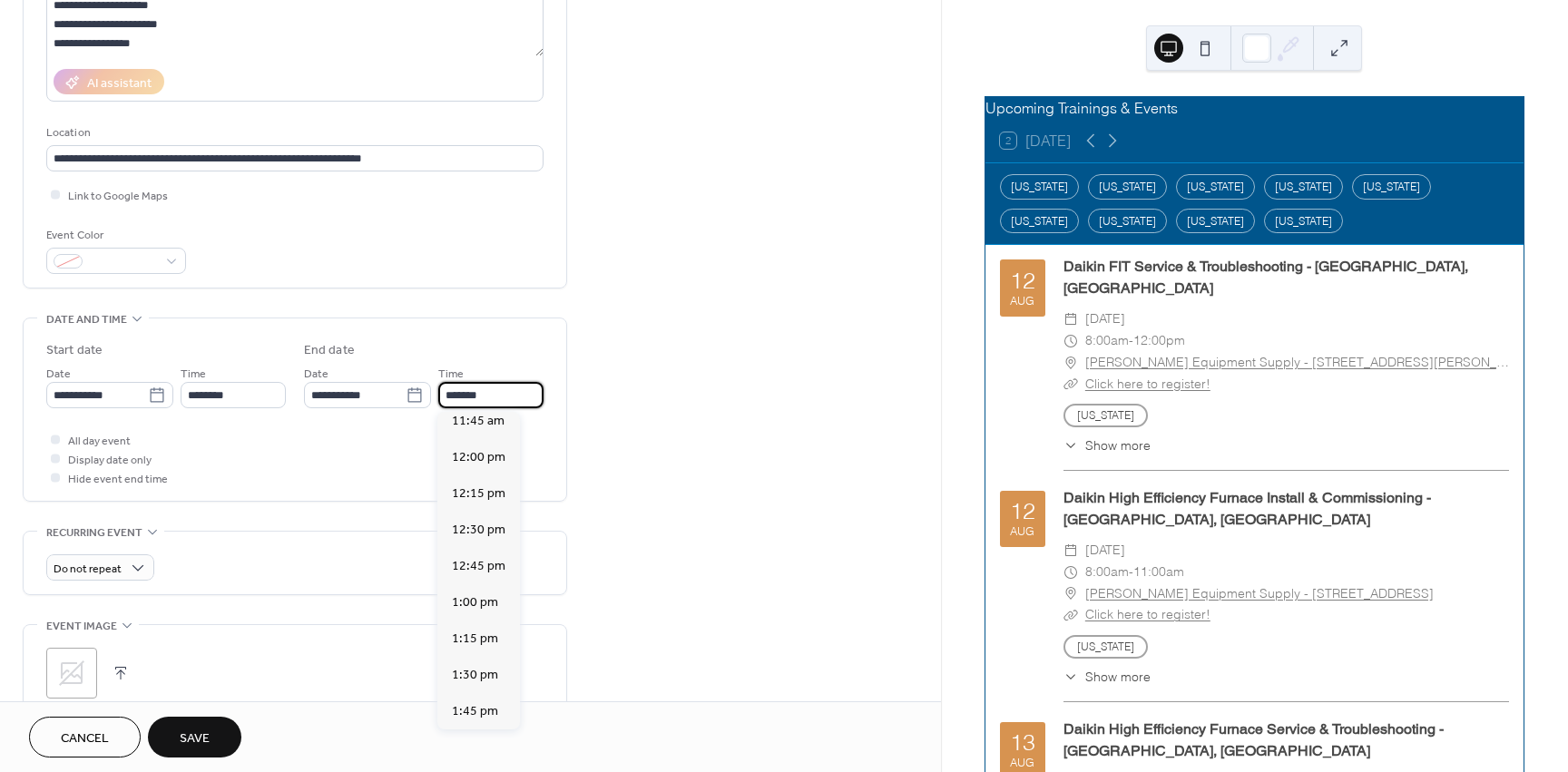 scroll, scrollTop: 195, scrollLeft: 0, axis: vertical 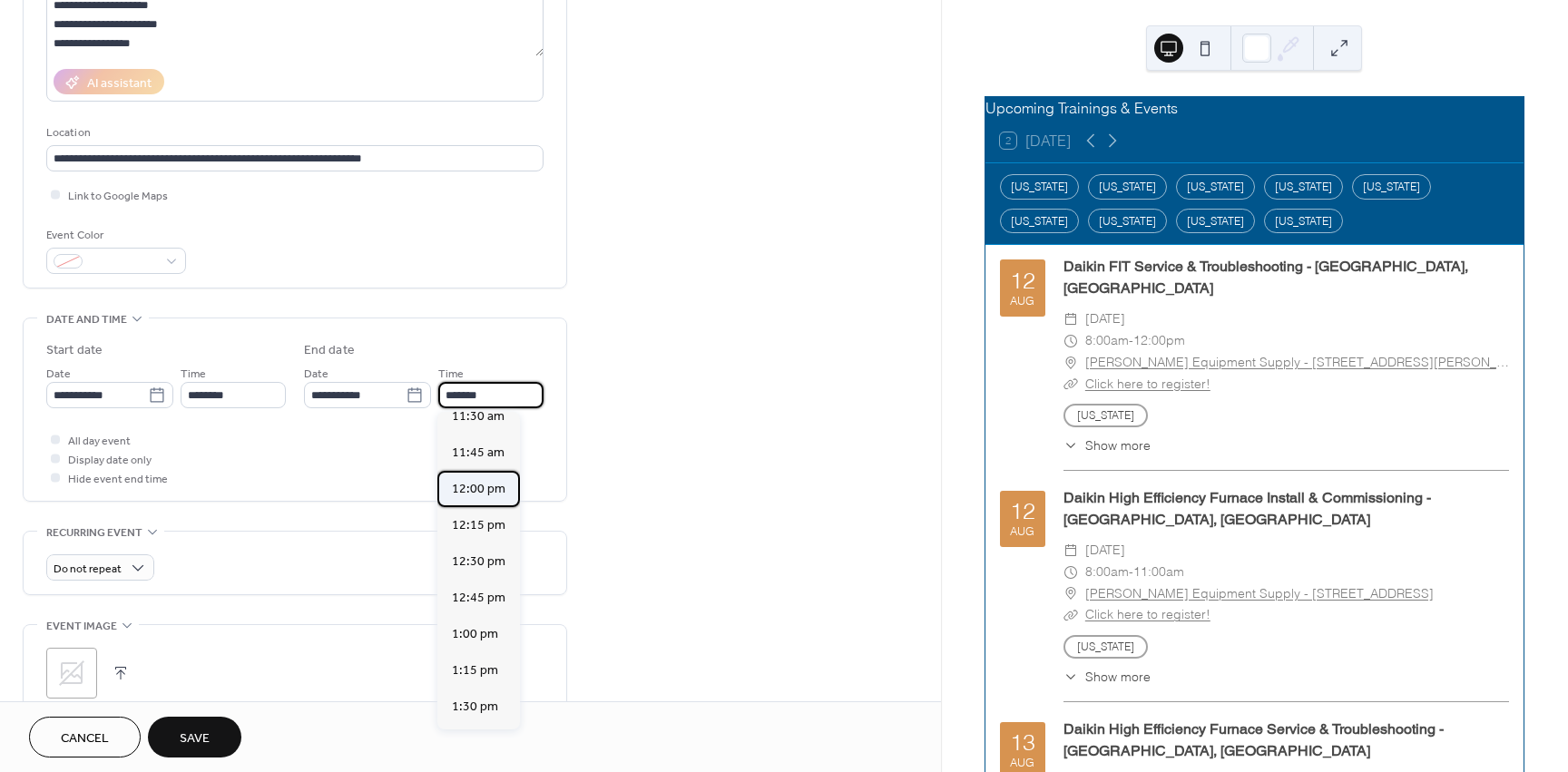 click on "12:00 pm" at bounding box center (478, 489) 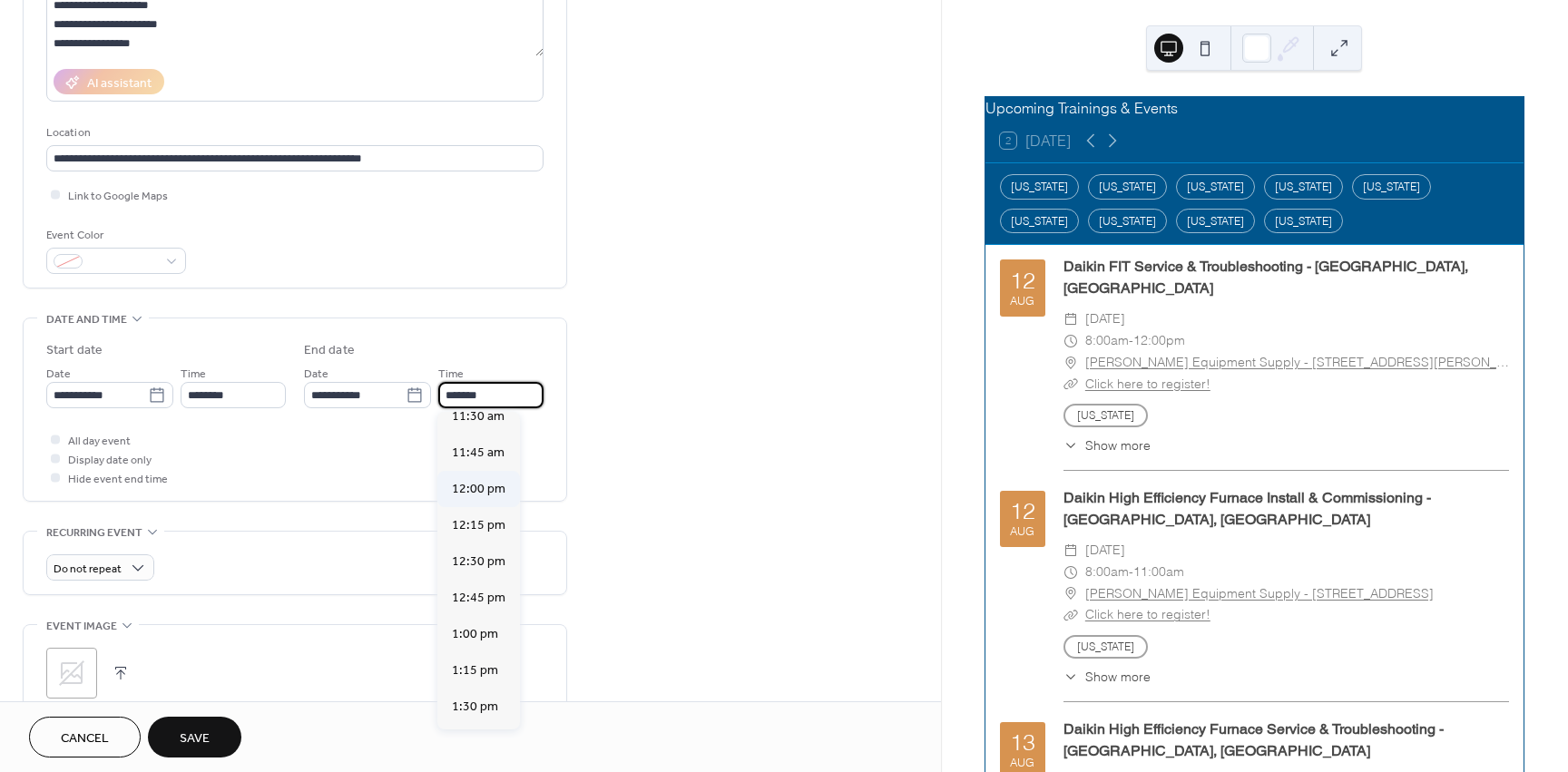 type on "********" 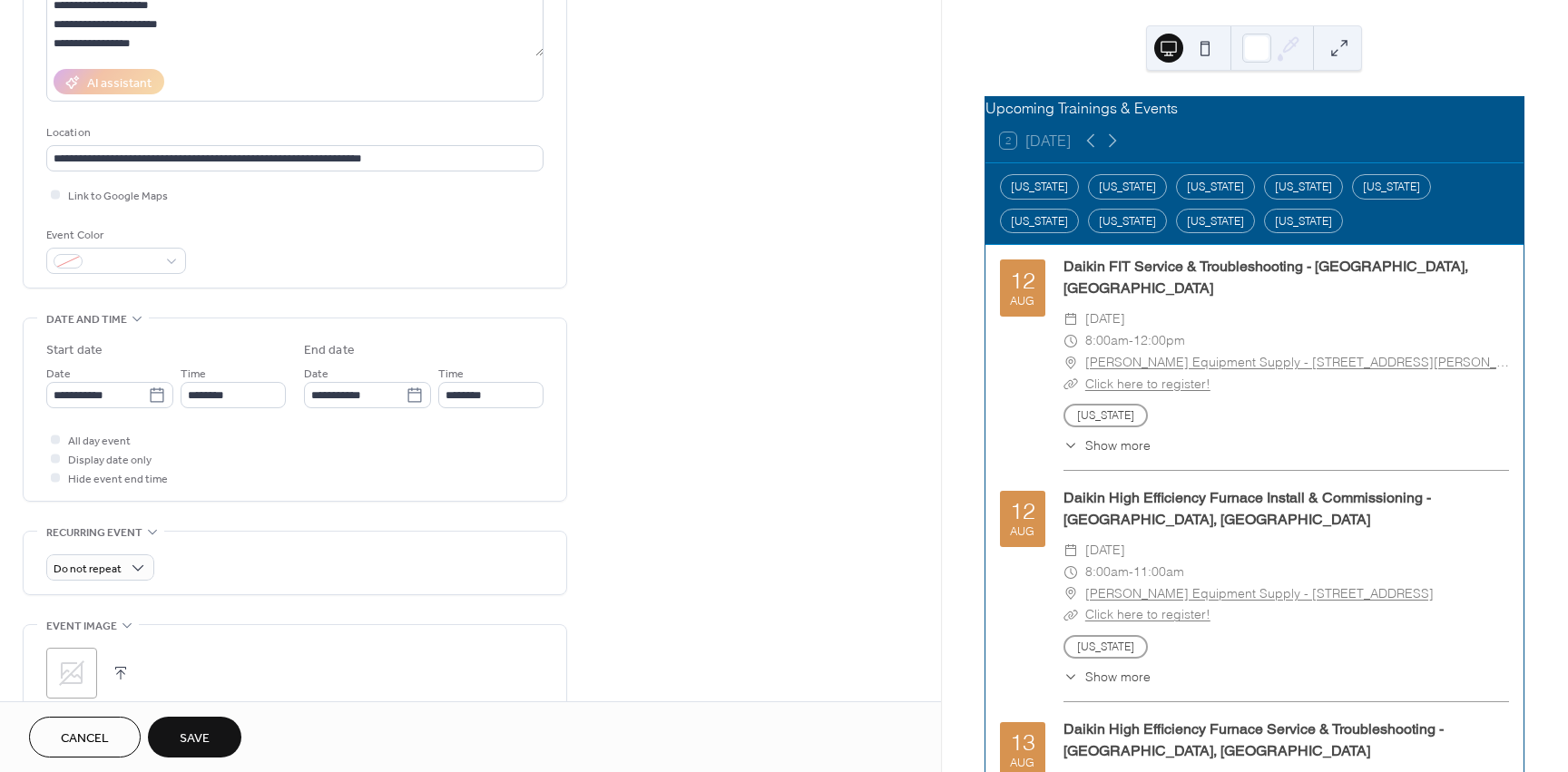 click on "**********" at bounding box center (470, 523) 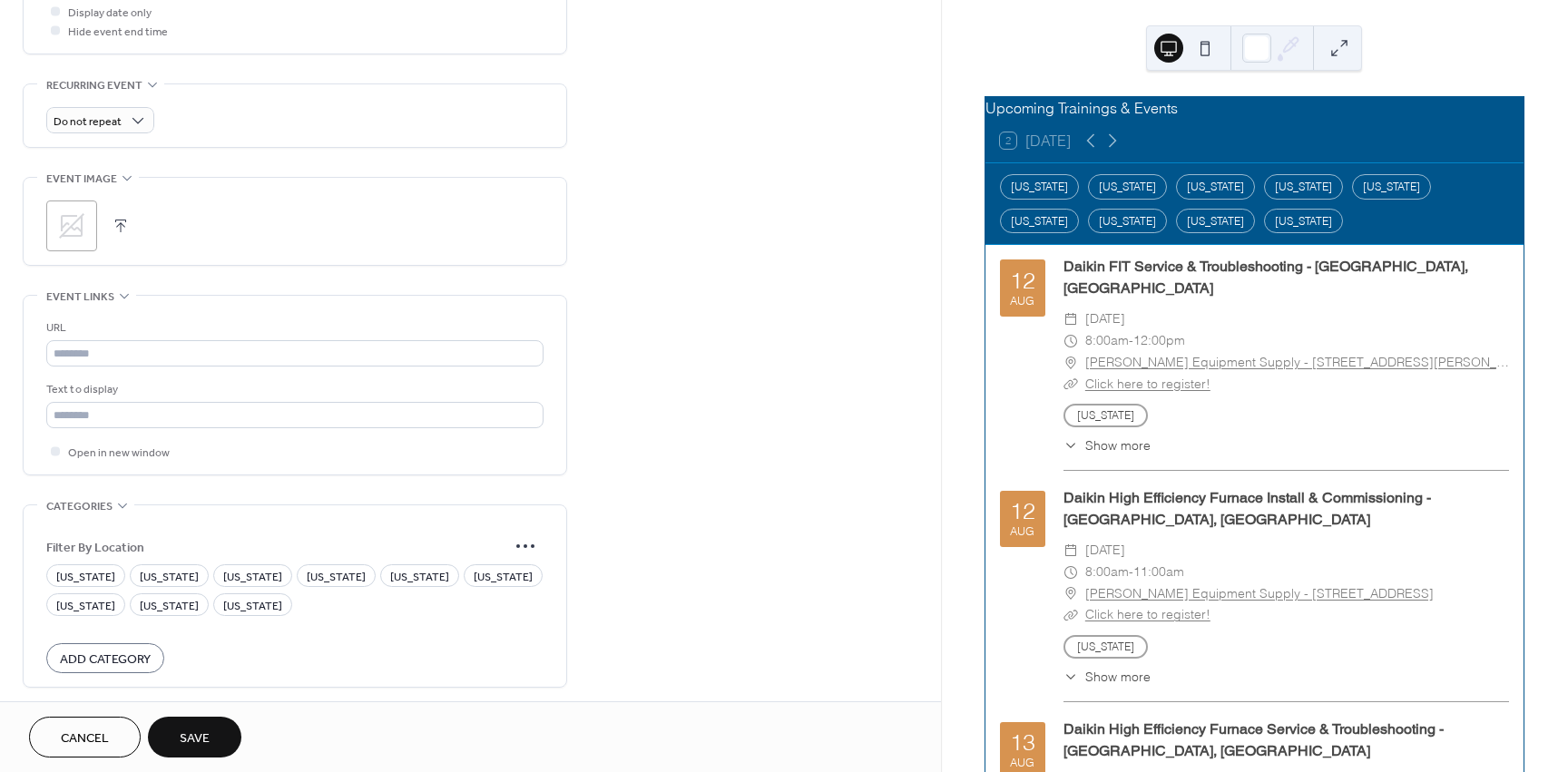 scroll, scrollTop: 726, scrollLeft: 0, axis: vertical 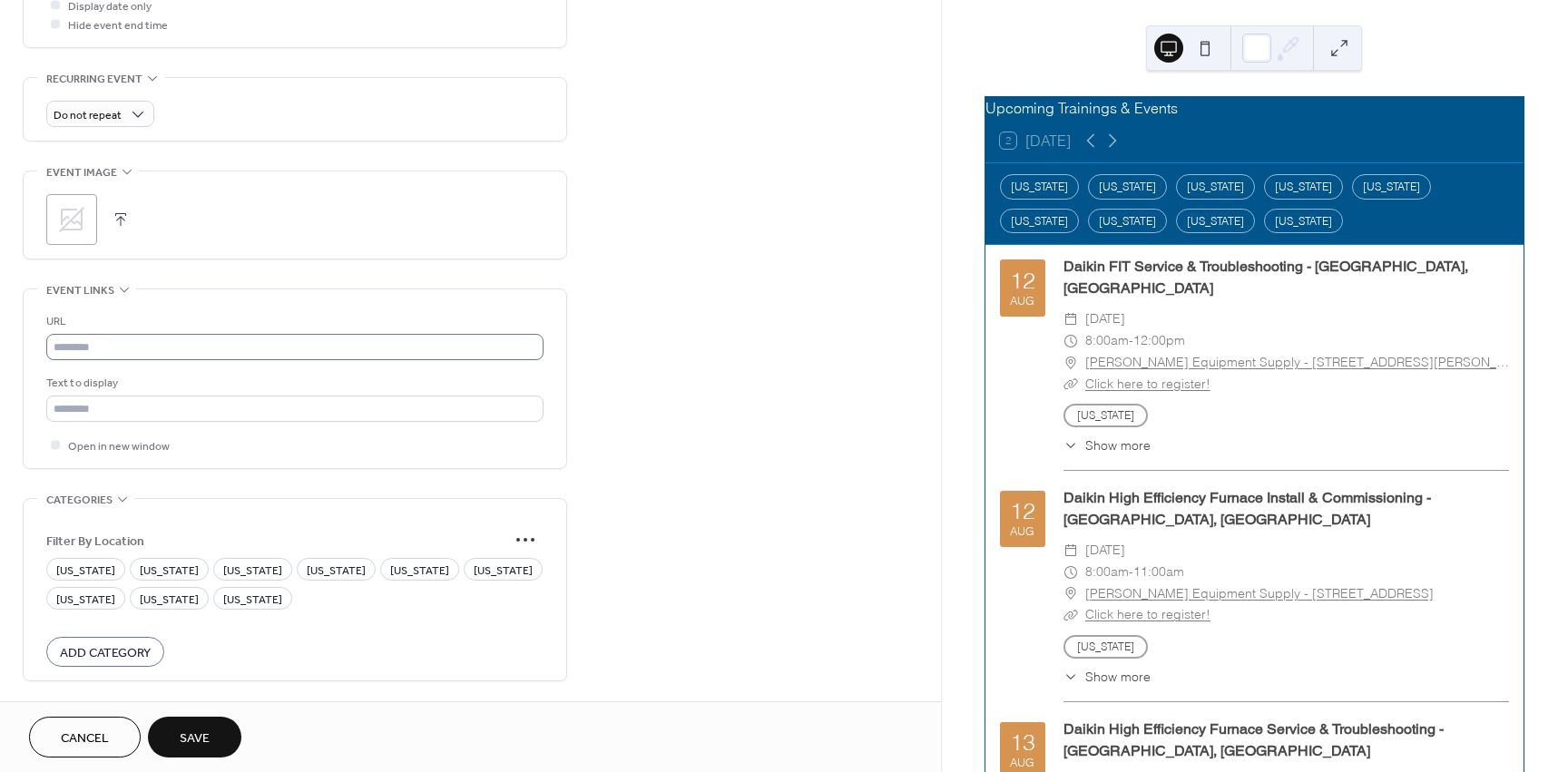 drag, startPoint x: 144, startPoint y: 372, endPoint x: 188, endPoint y: 342, distance: 53.254108 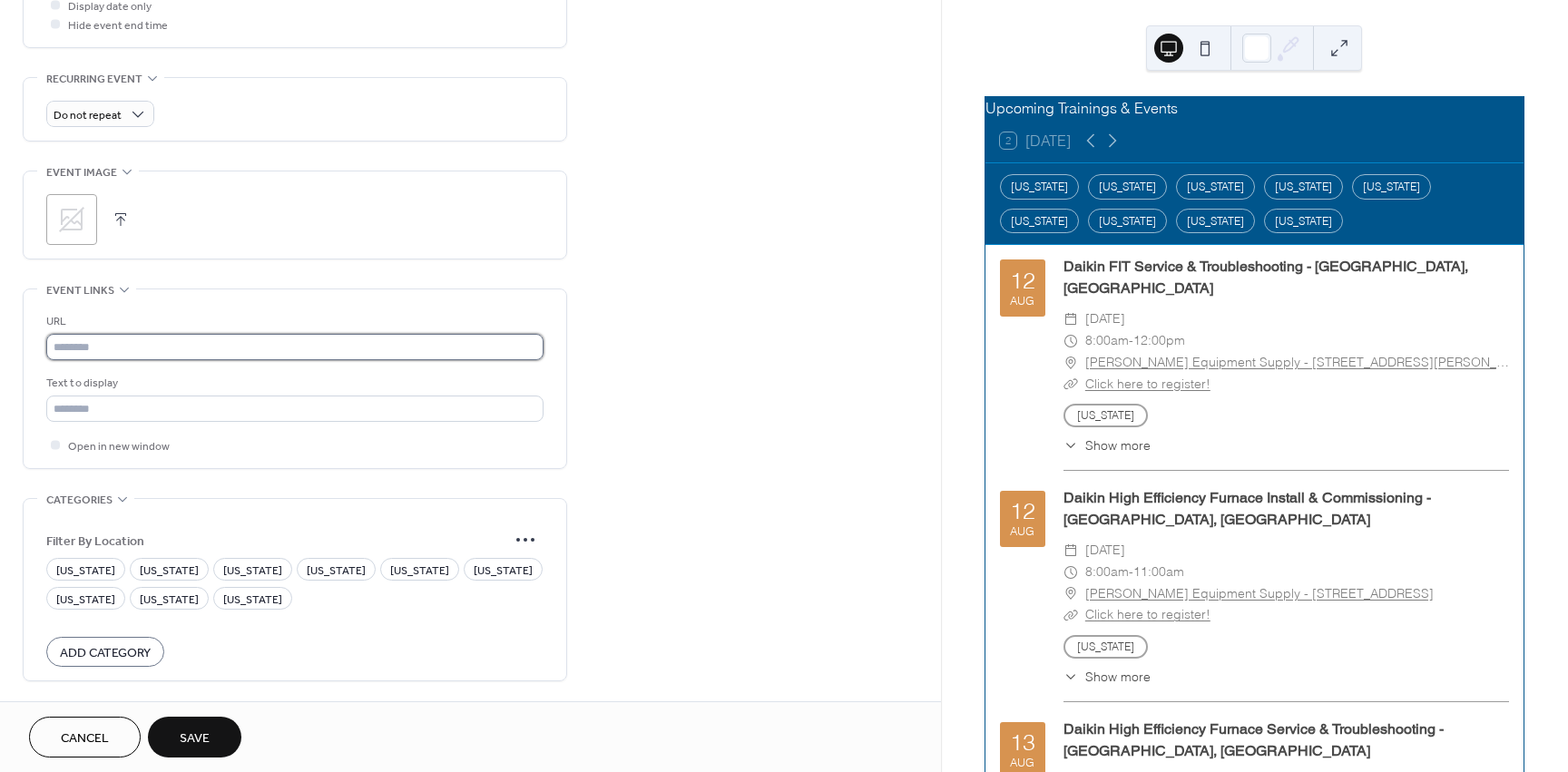 click at bounding box center [295, 347] 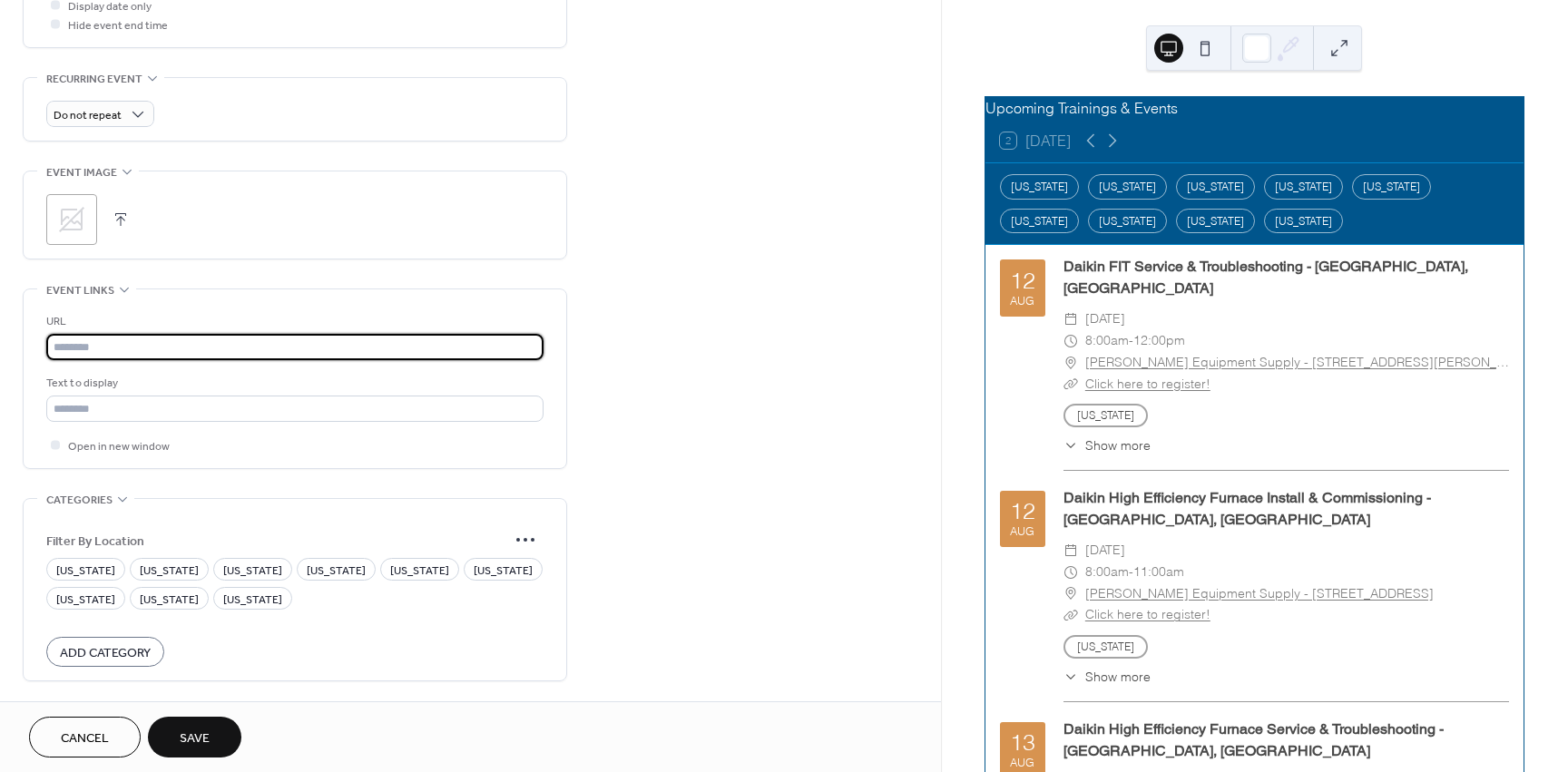 paste on "**********" 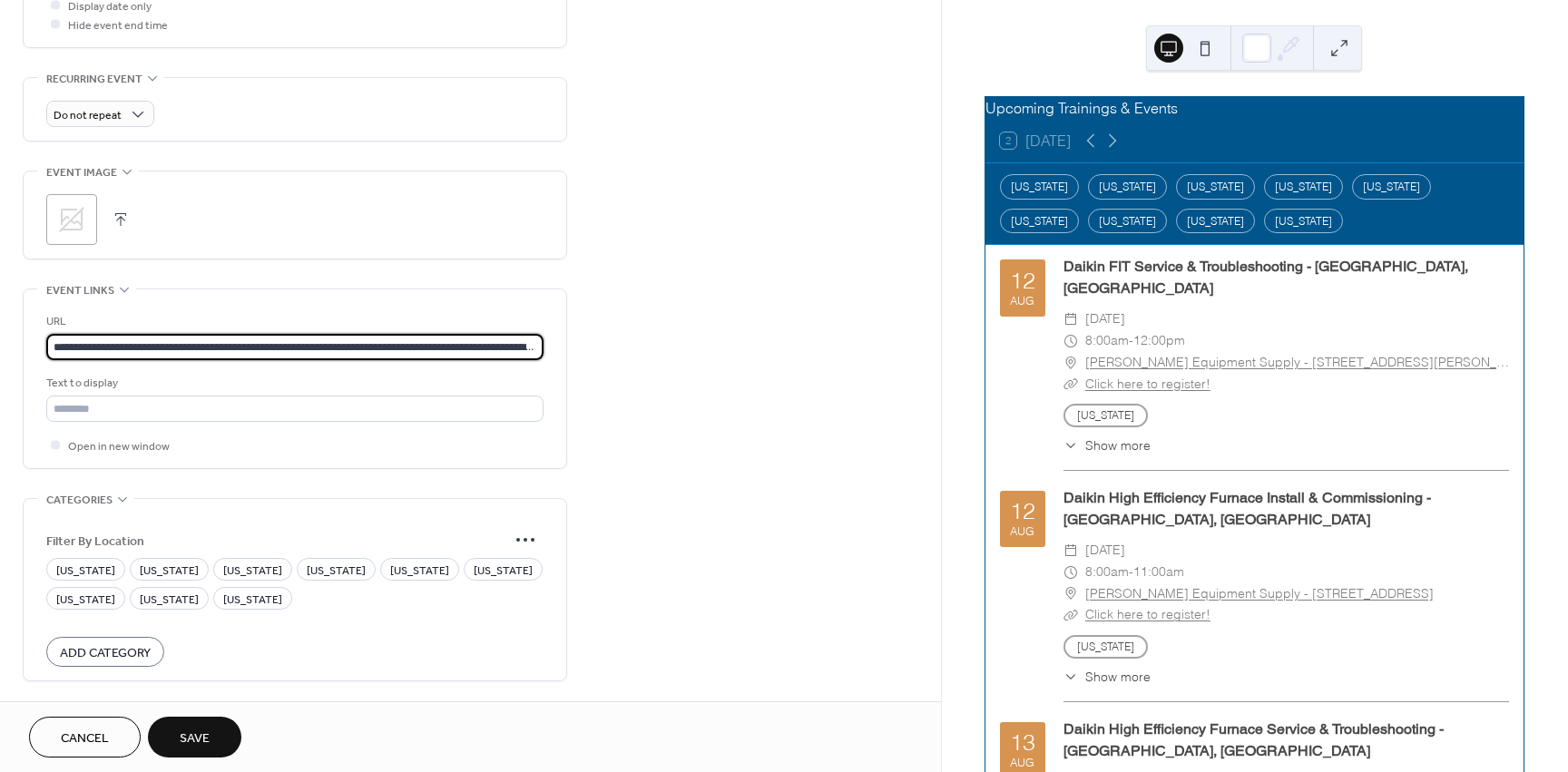scroll, scrollTop: 0, scrollLeft: 234, axis: horizontal 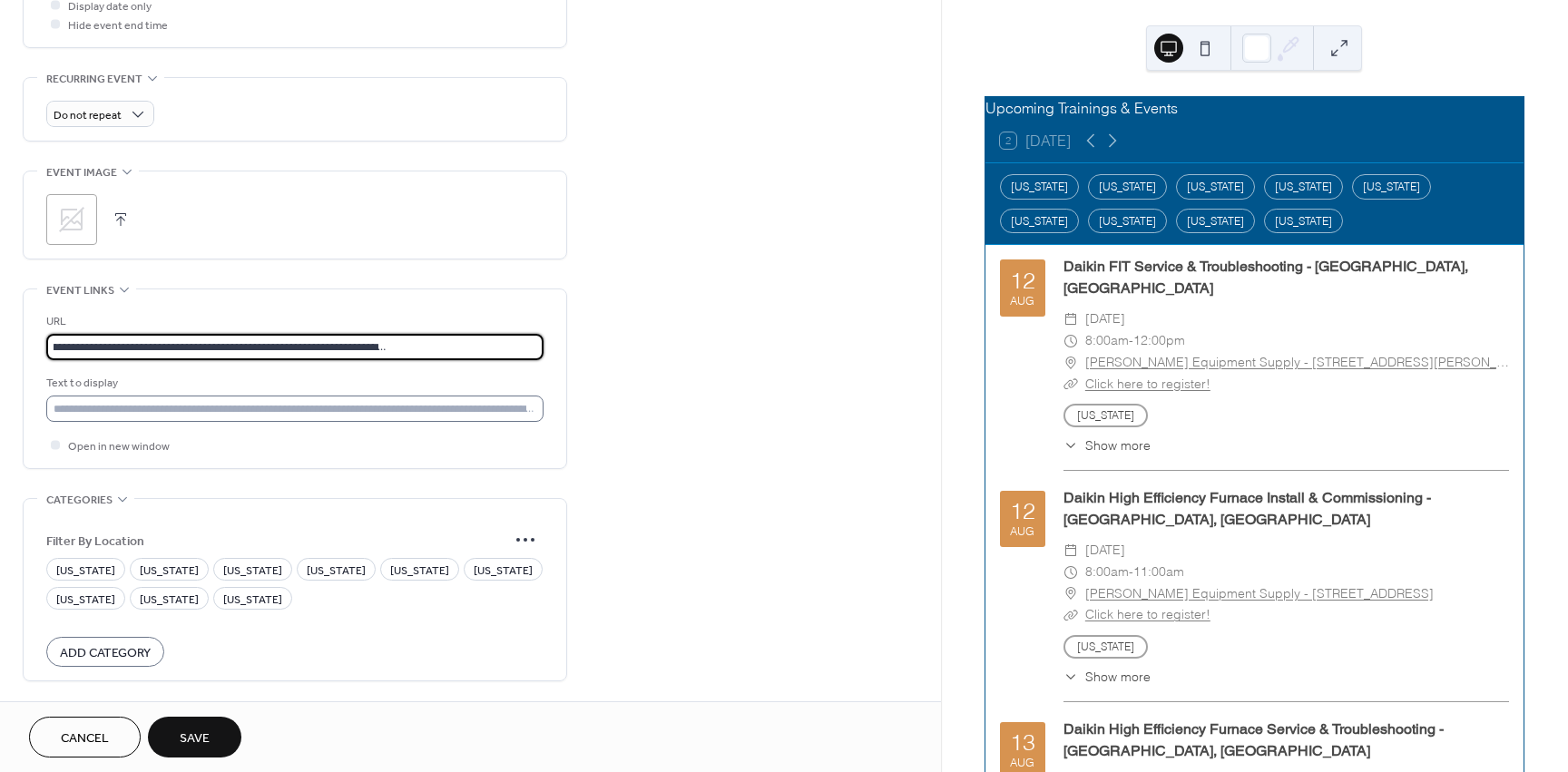 type on "**********" 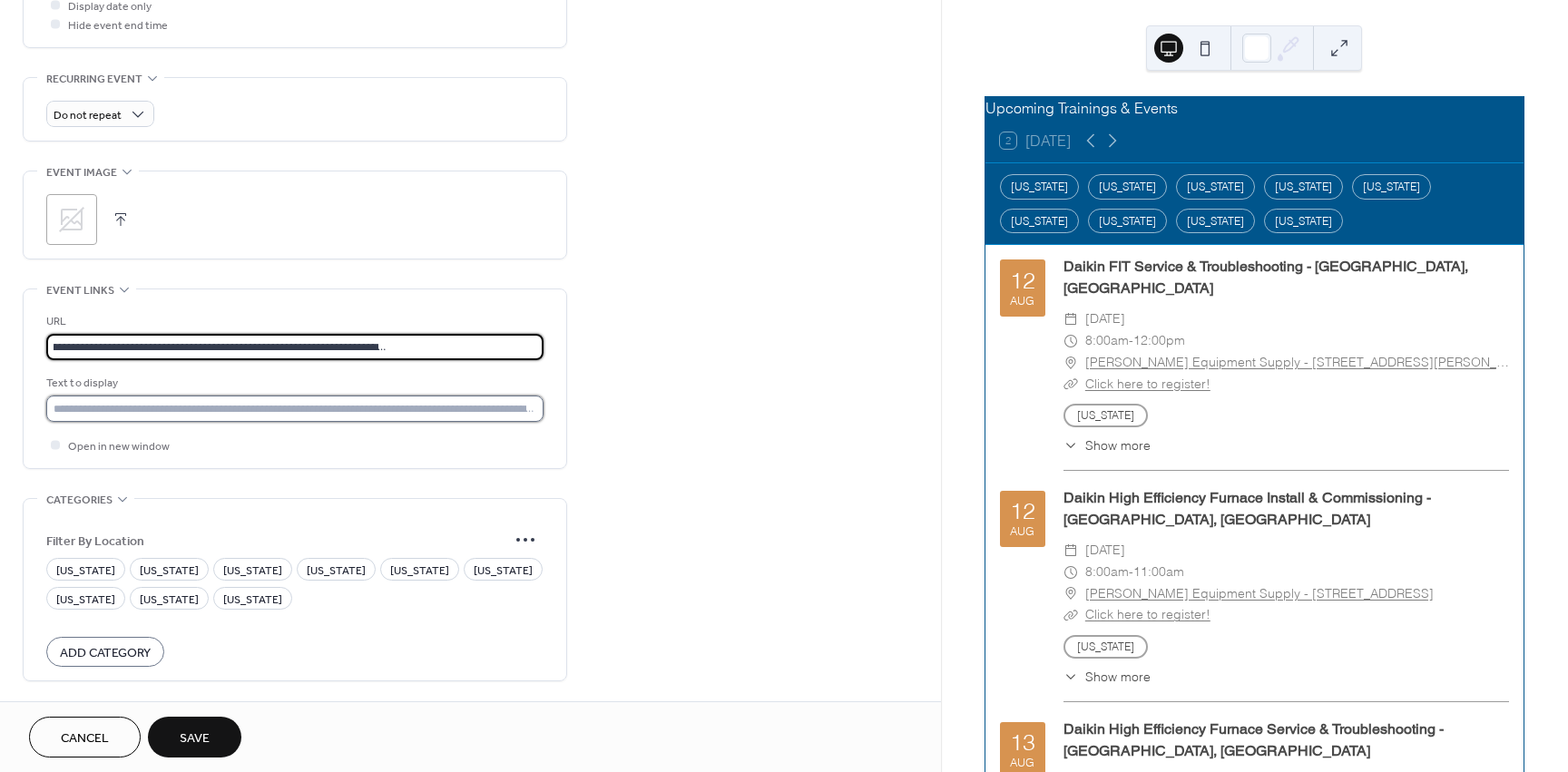 click at bounding box center [295, 408] 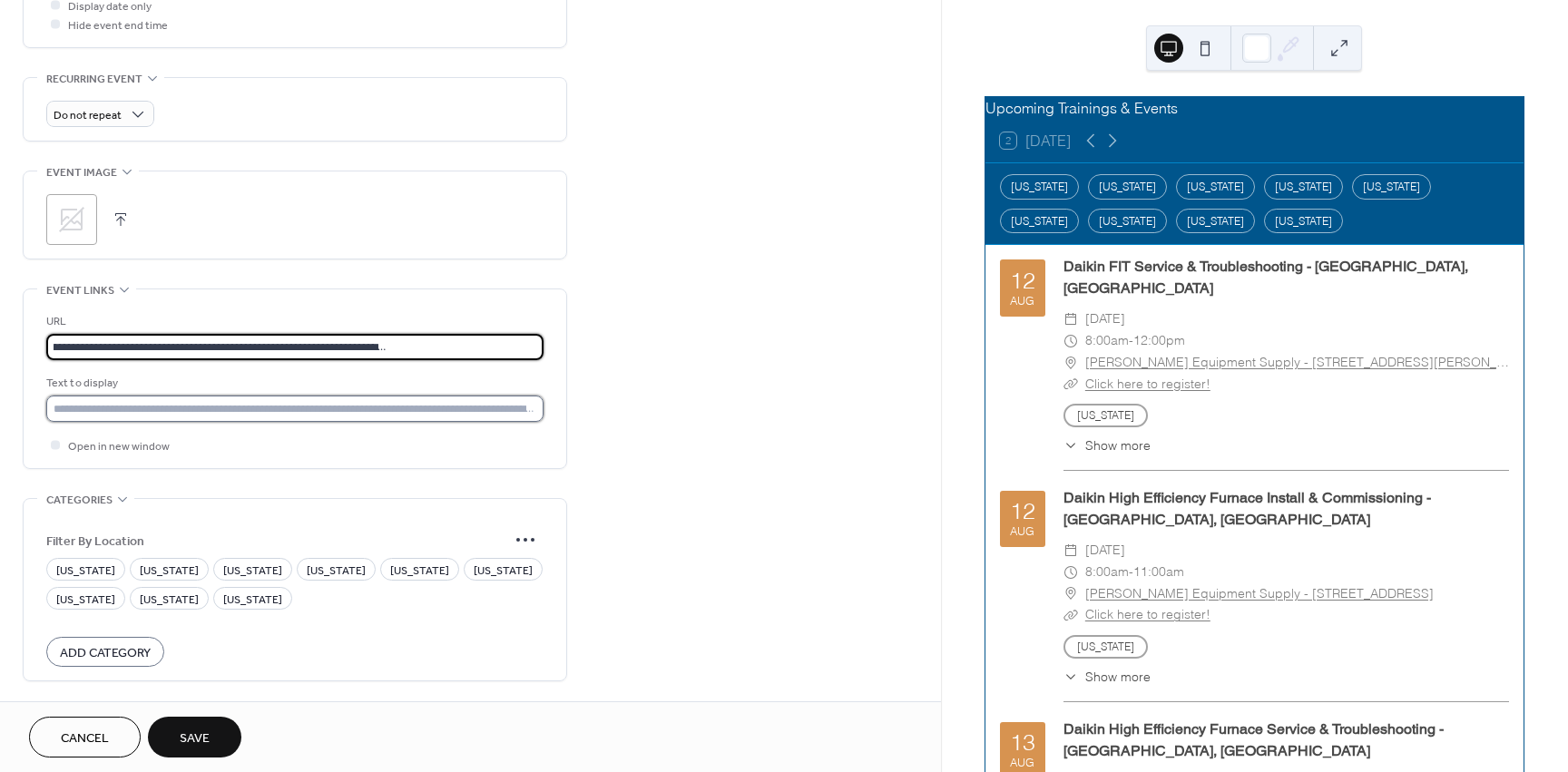 scroll, scrollTop: 0, scrollLeft: 0, axis: both 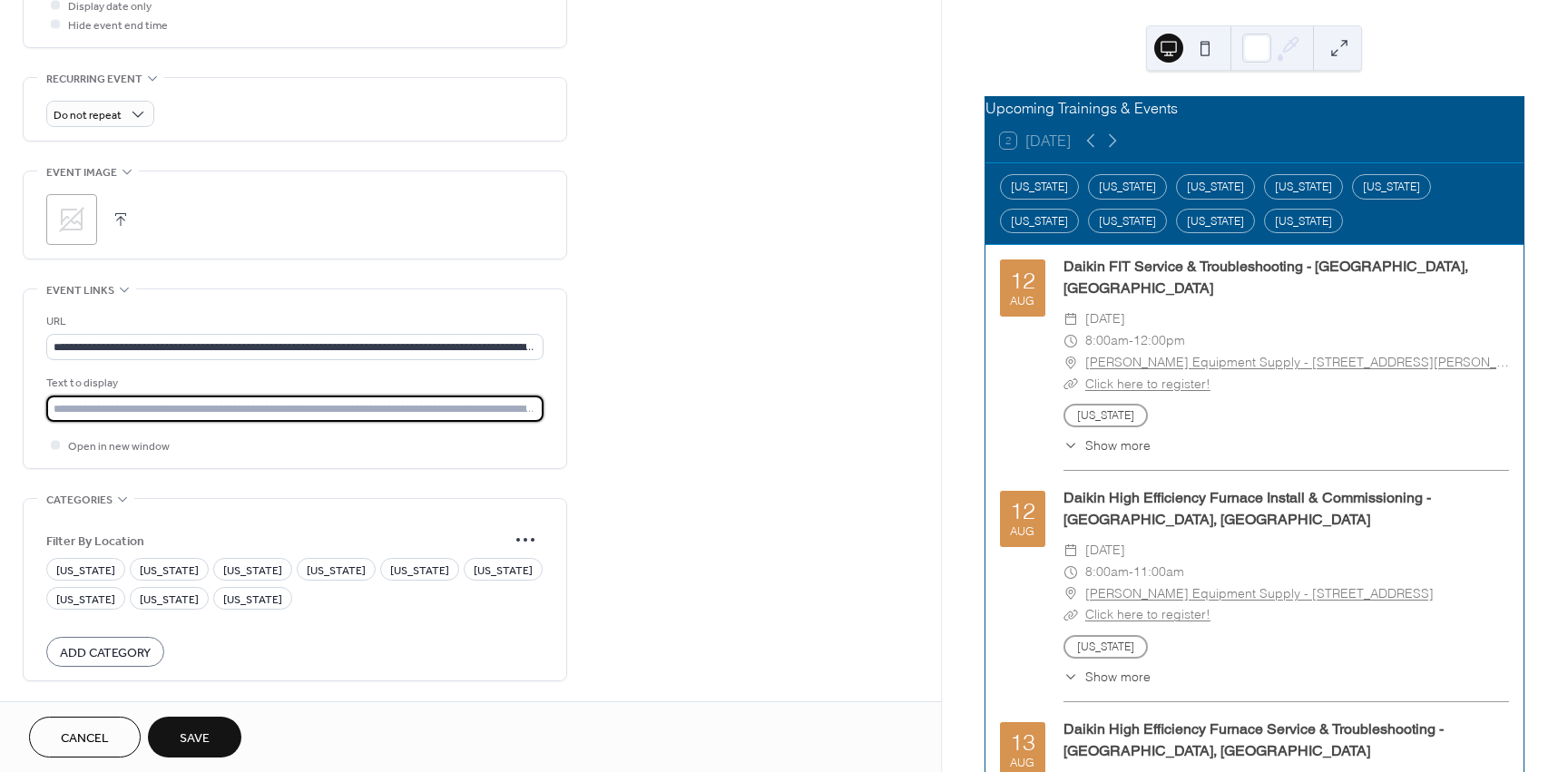 type on "**********" 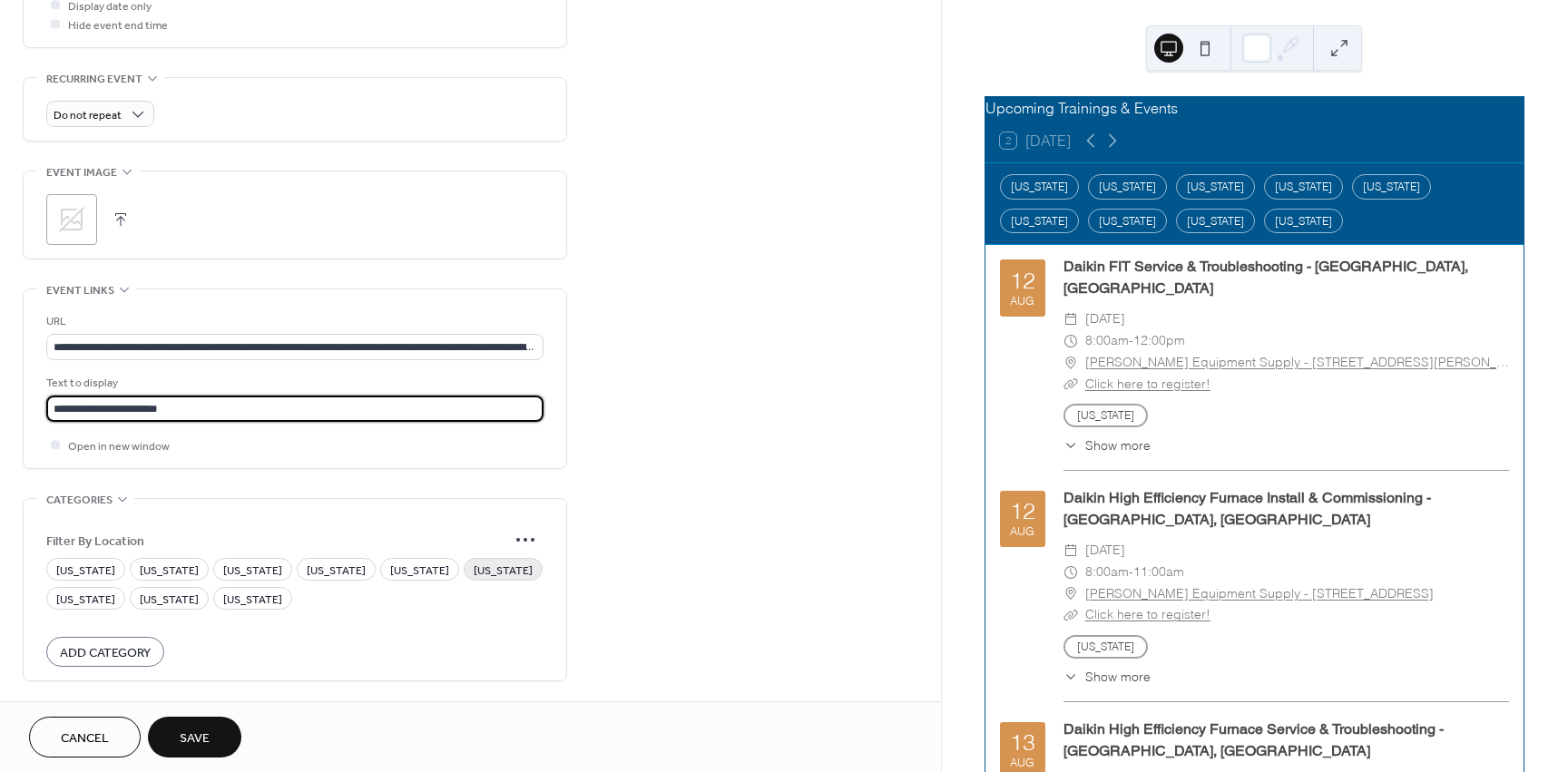 click on "[US_STATE]" at bounding box center (503, 571) 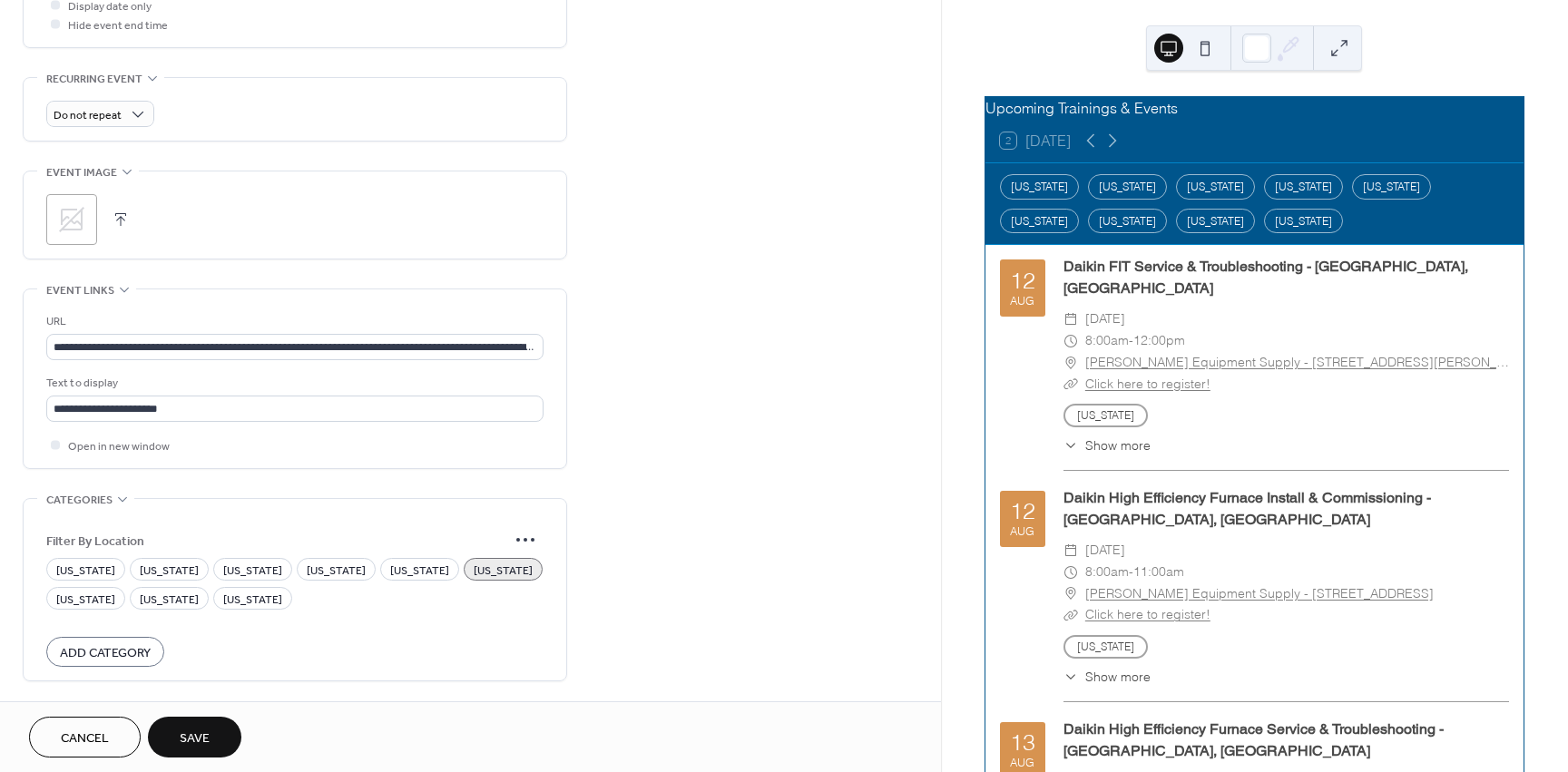 click on "**********" at bounding box center (470, 70) 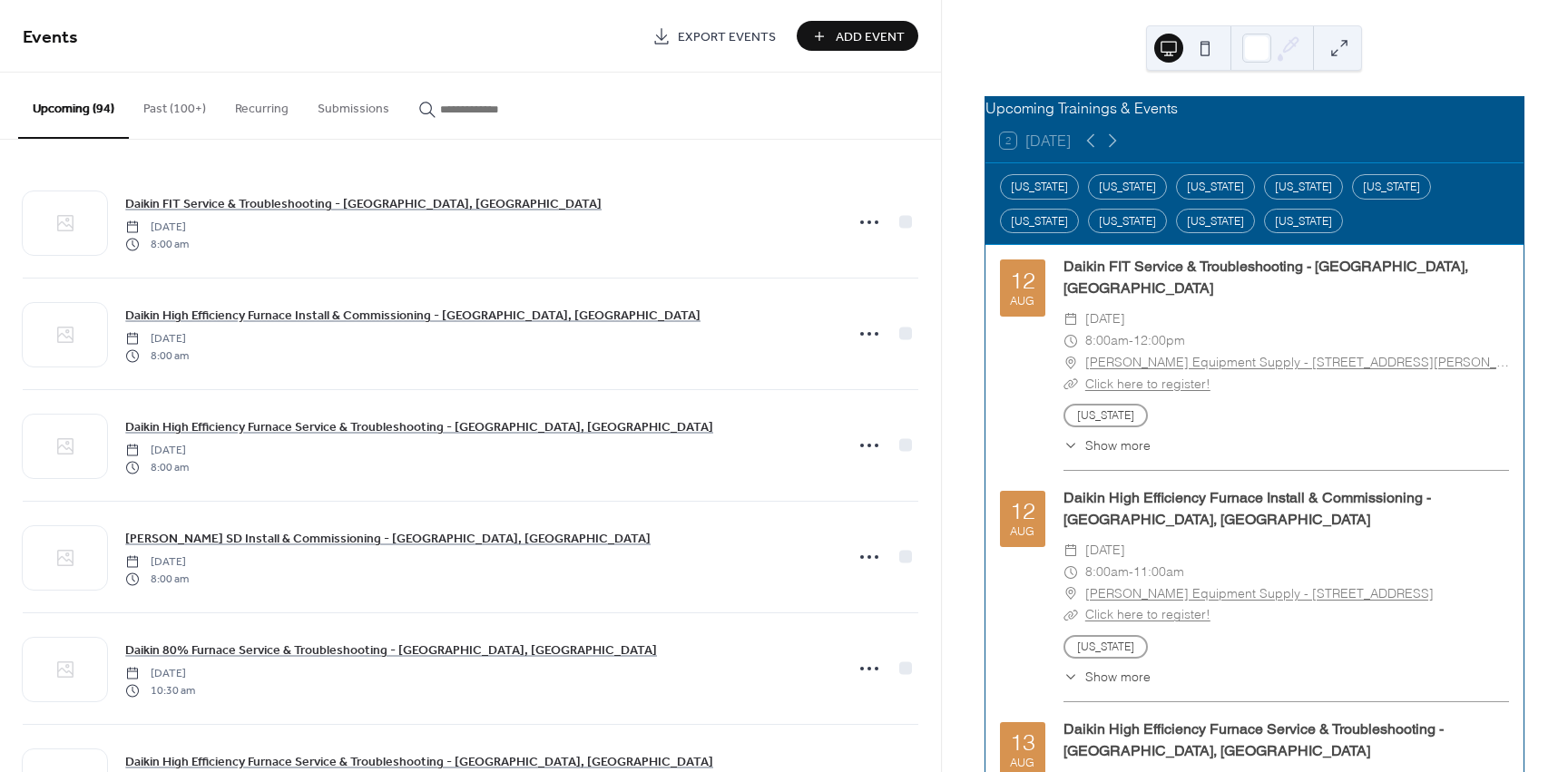 click at bounding box center (485, 109) 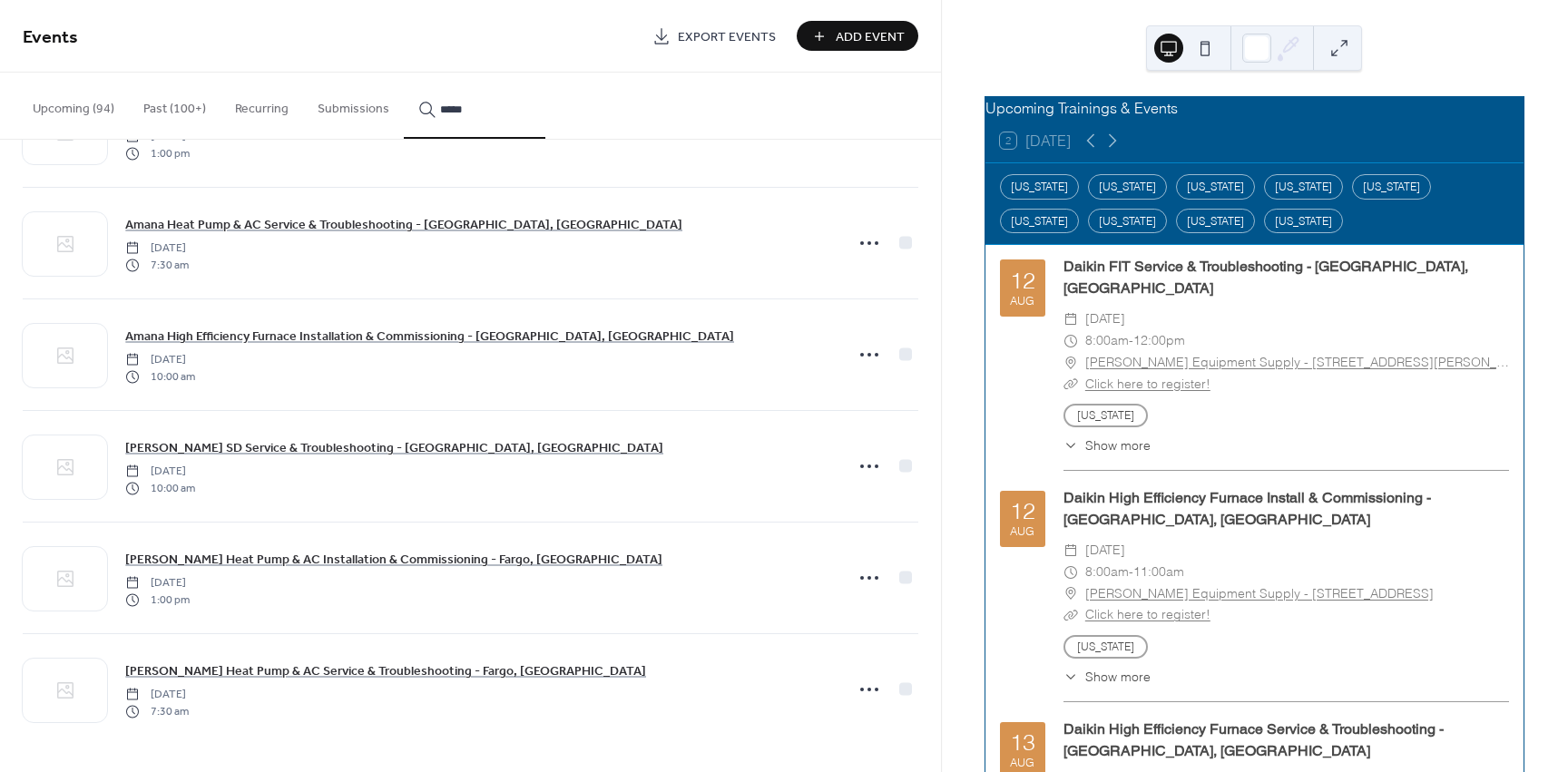 scroll, scrollTop: 1785, scrollLeft: 0, axis: vertical 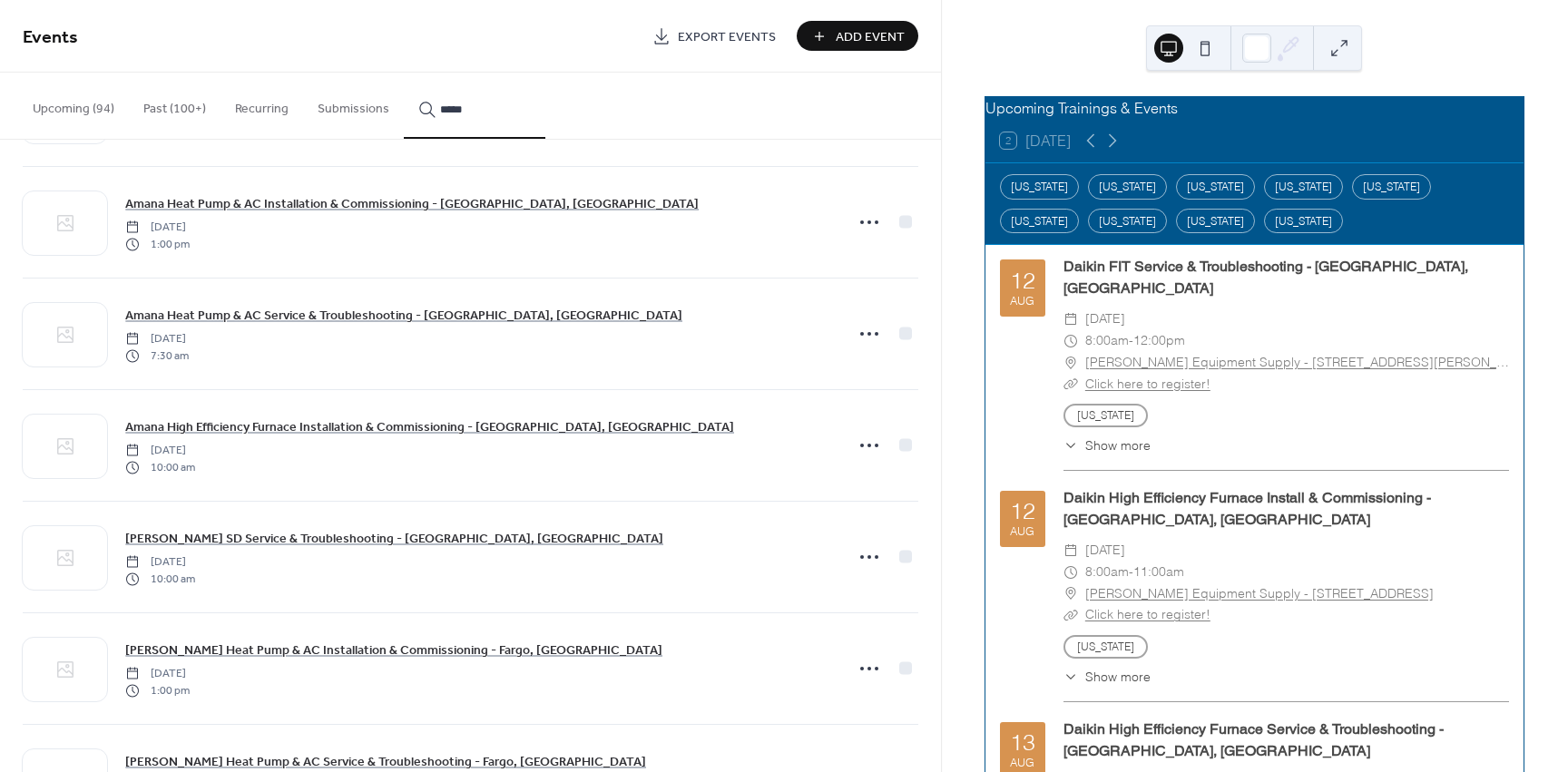 type on "*****" 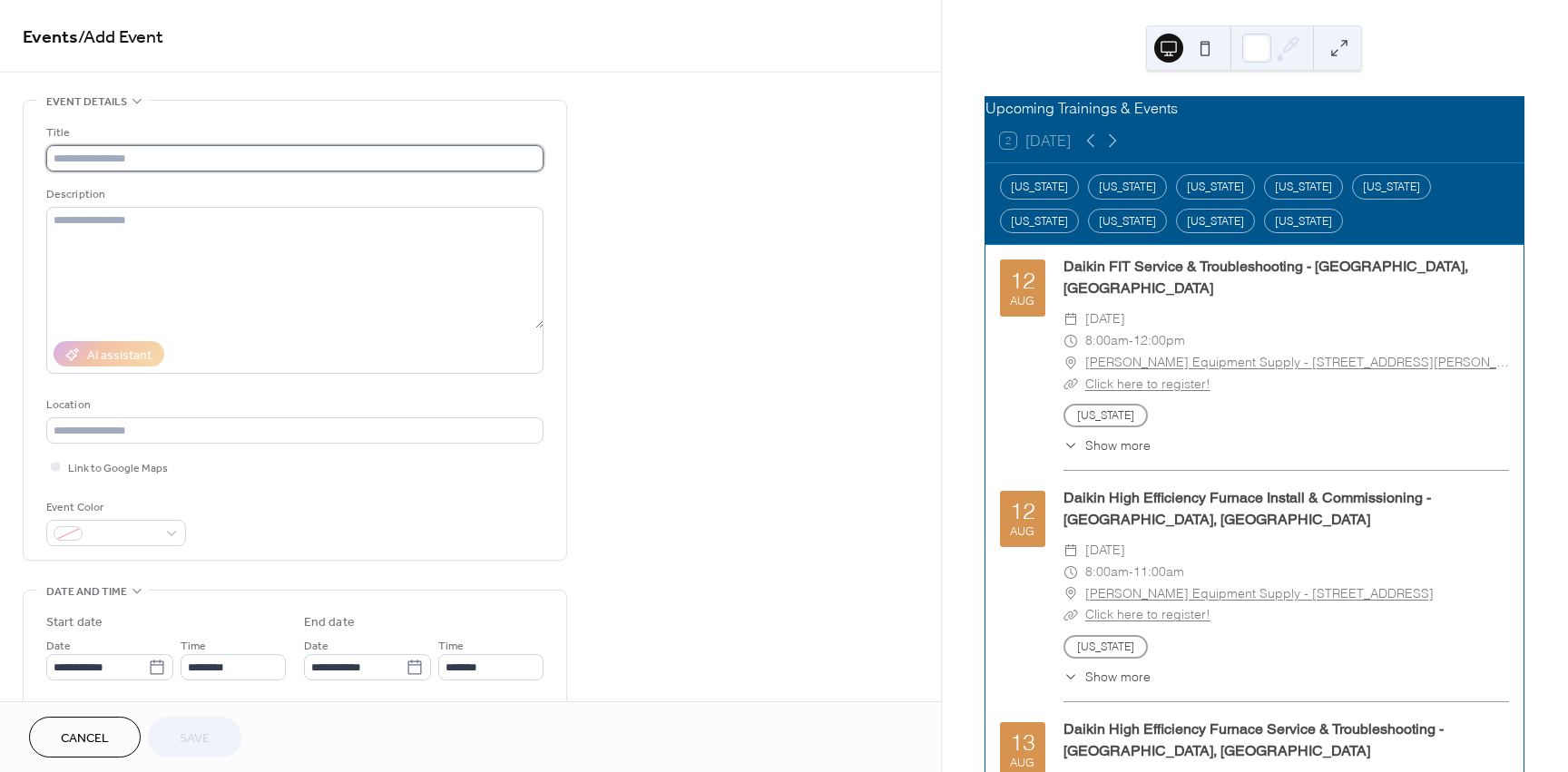 click at bounding box center [295, 158] 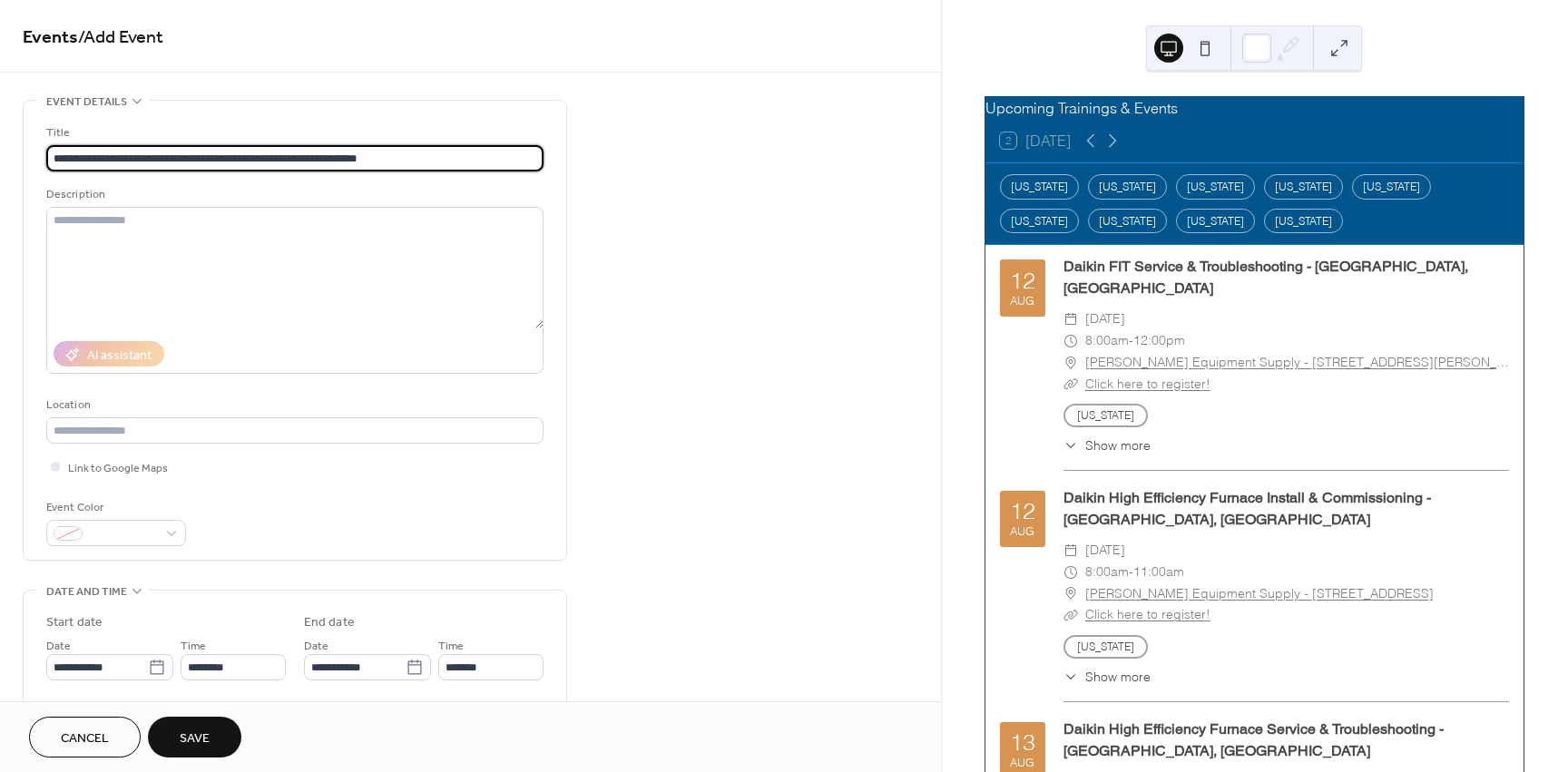 type on "**********" 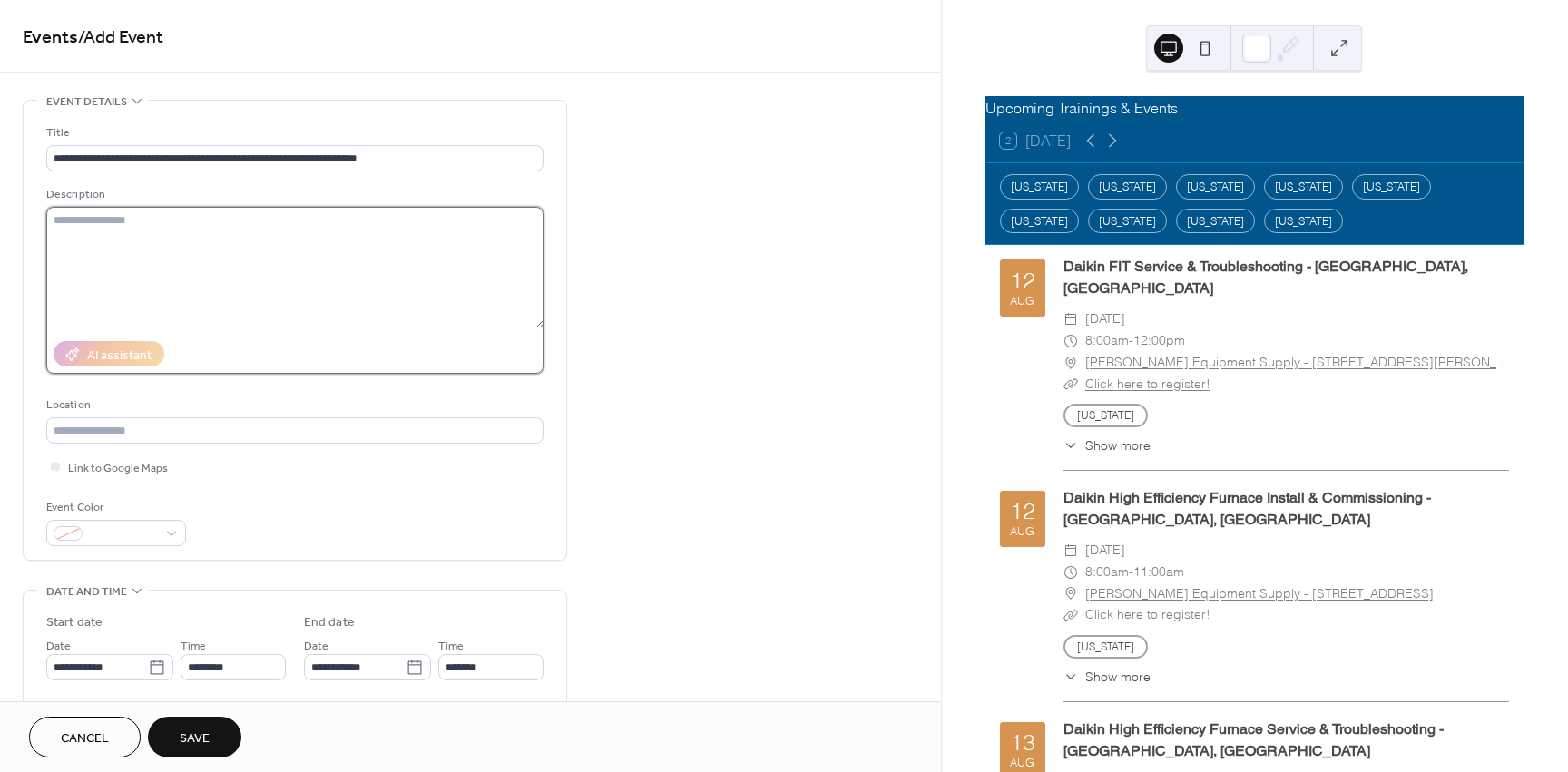 click at bounding box center [295, 268] 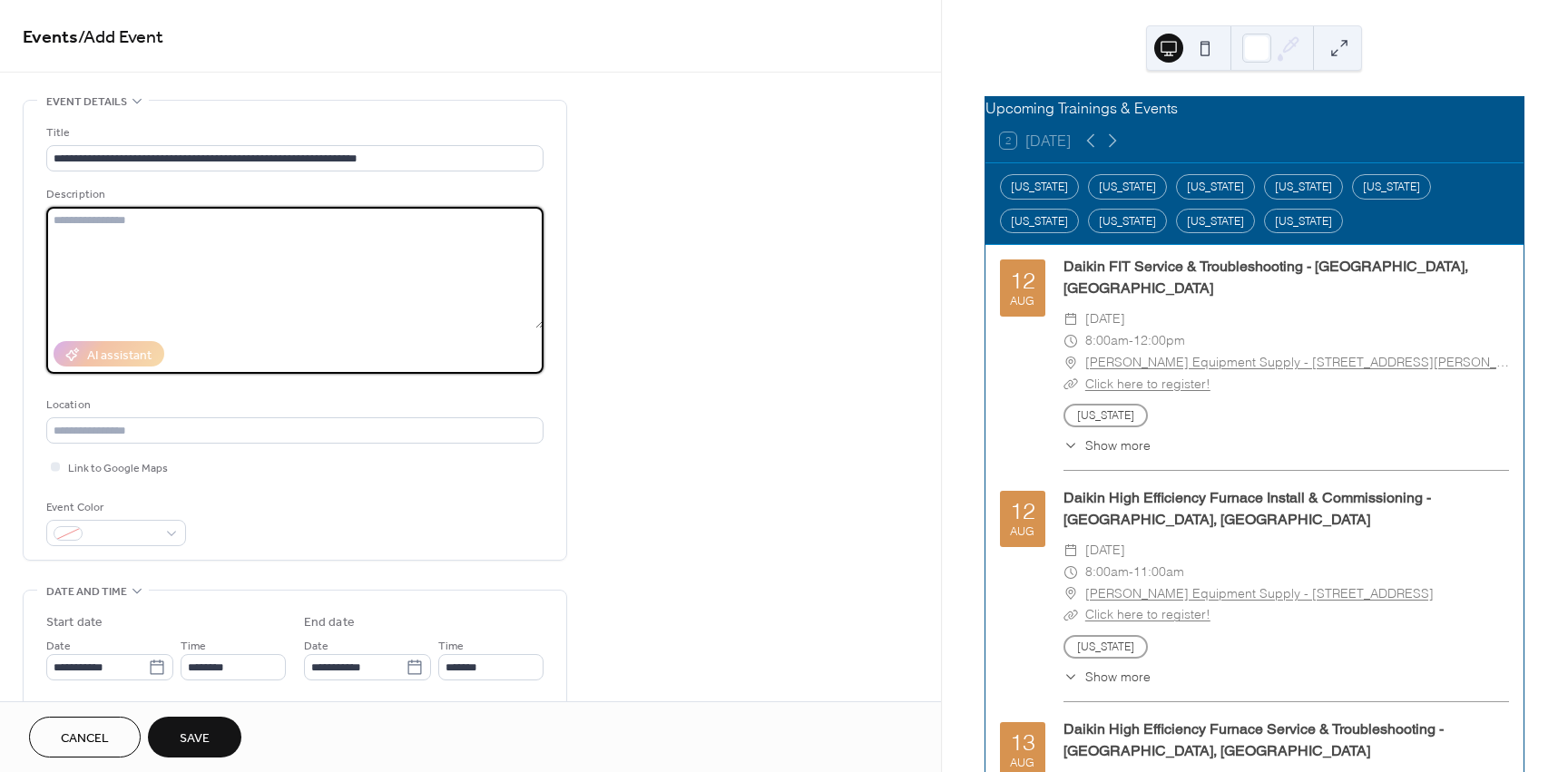paste on "**********" 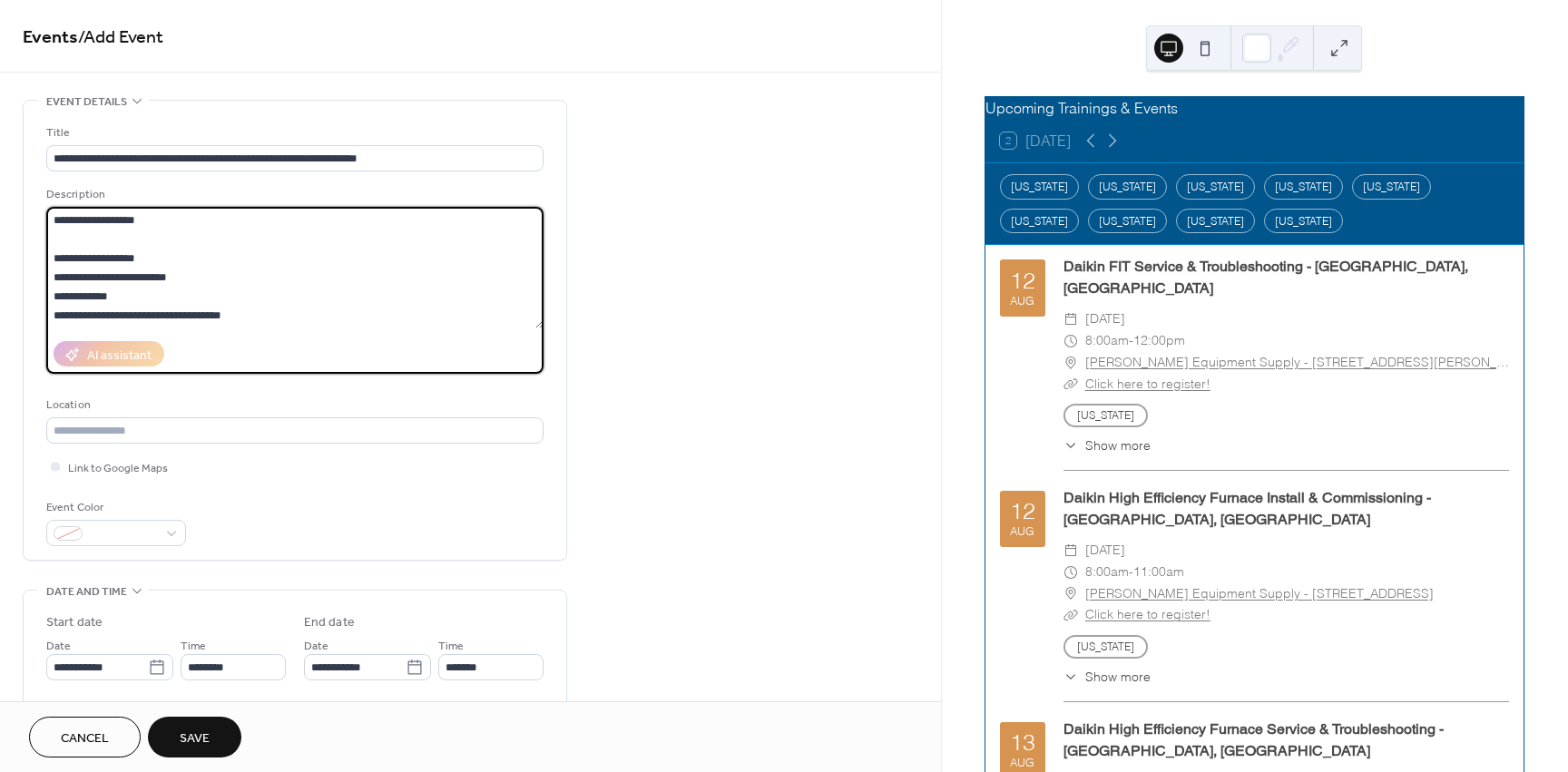 scroll, scrollTop: 207, scrollLeft: 0, axis: vertical 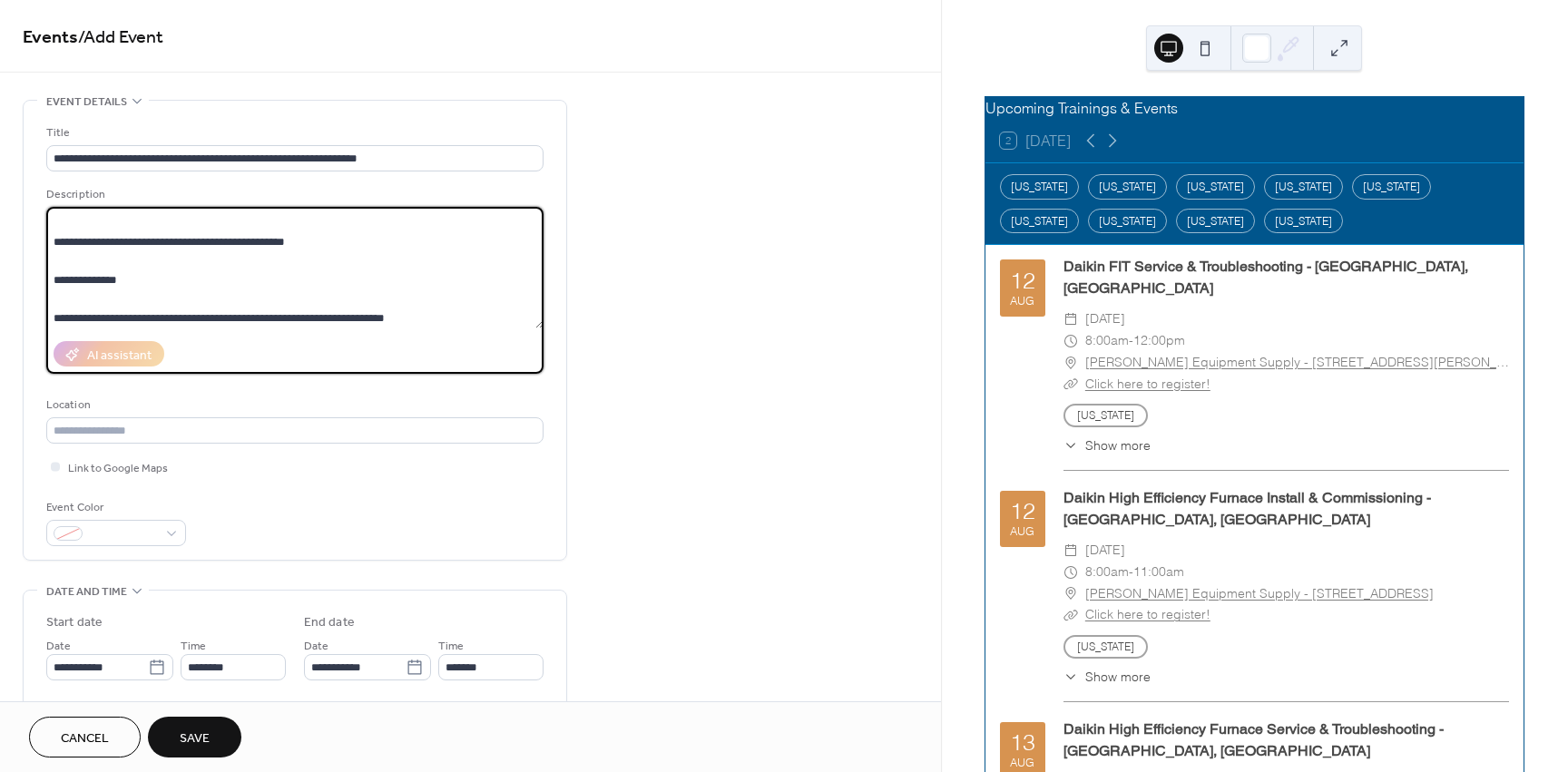 click on "**********" at bounding box center (295, 268) 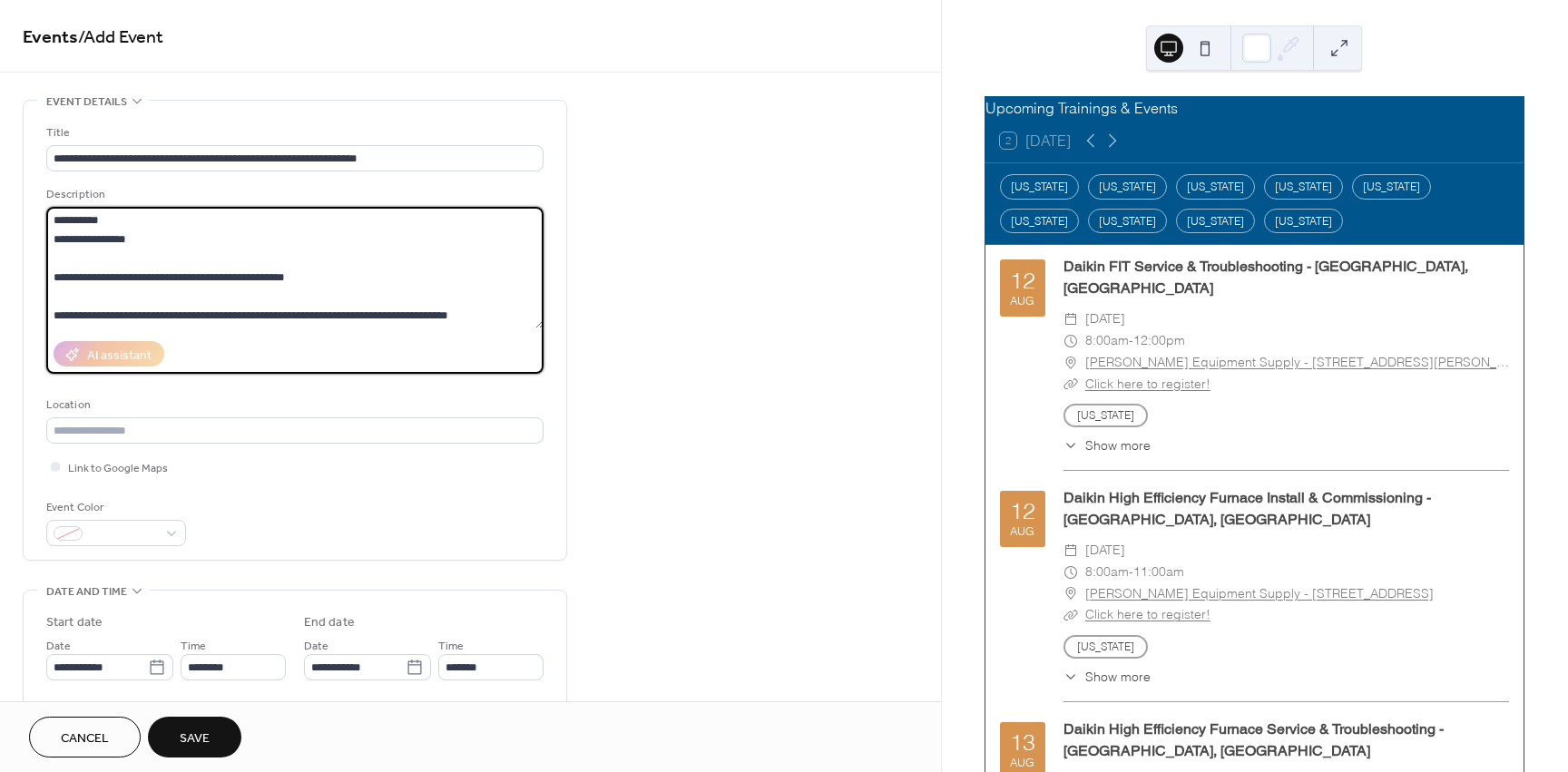 scroll, scrollTop: 171, scrollLeft: 0, axis: vertical 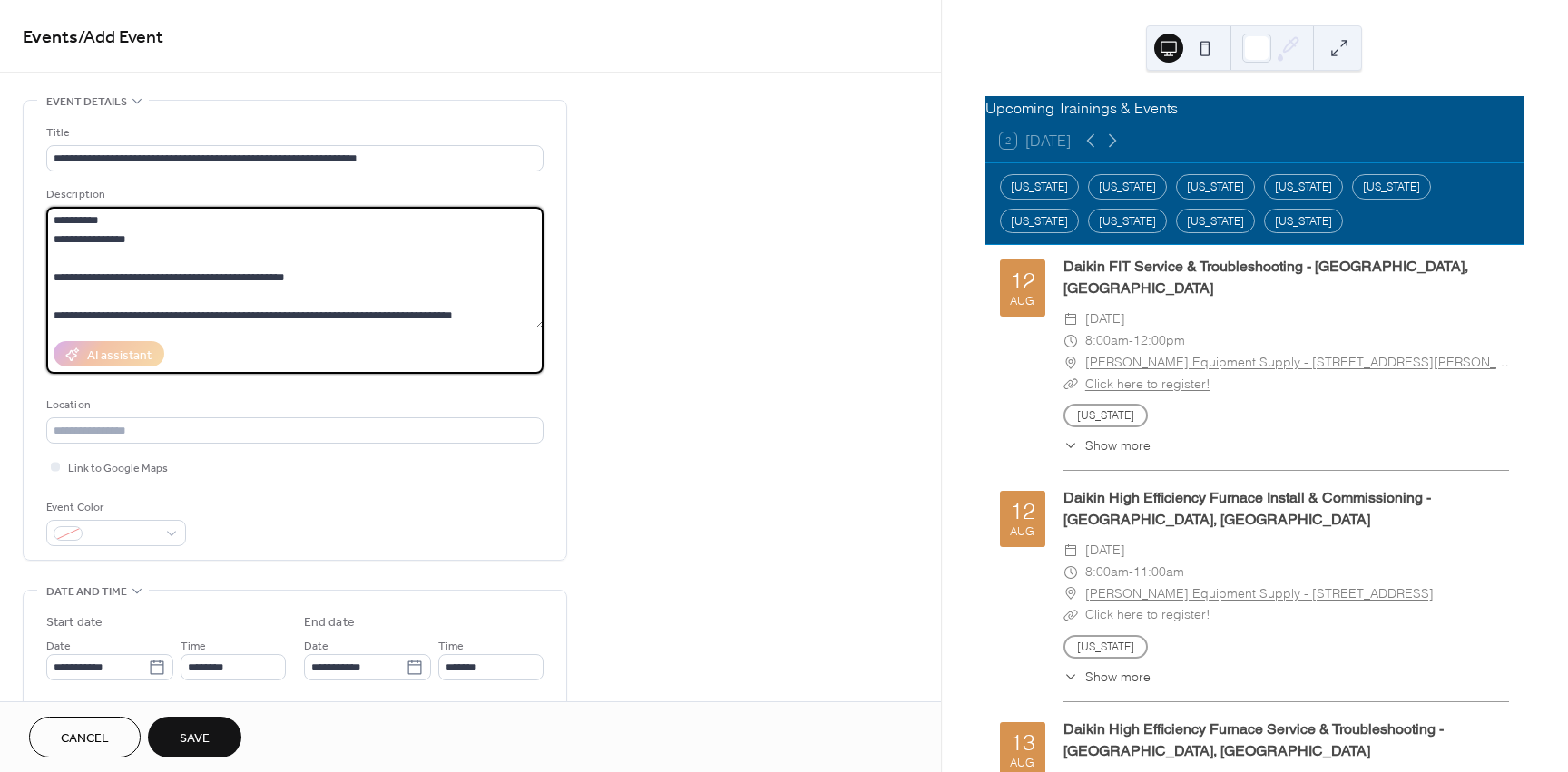 click on "**********" at bounding box center (295, 268) 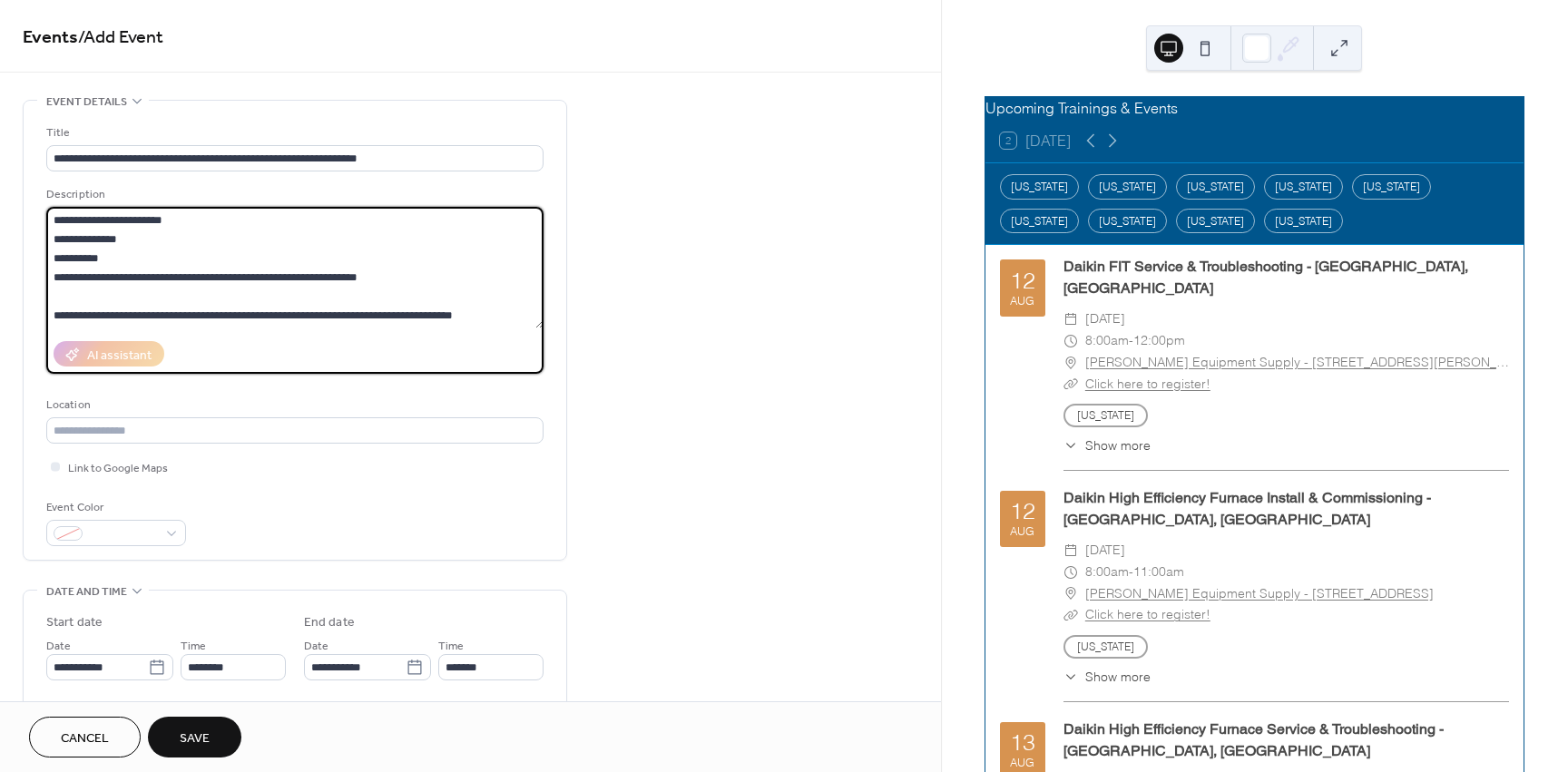 scroll, scrollTop: 133, scrollLeft: 0, axis: vertical 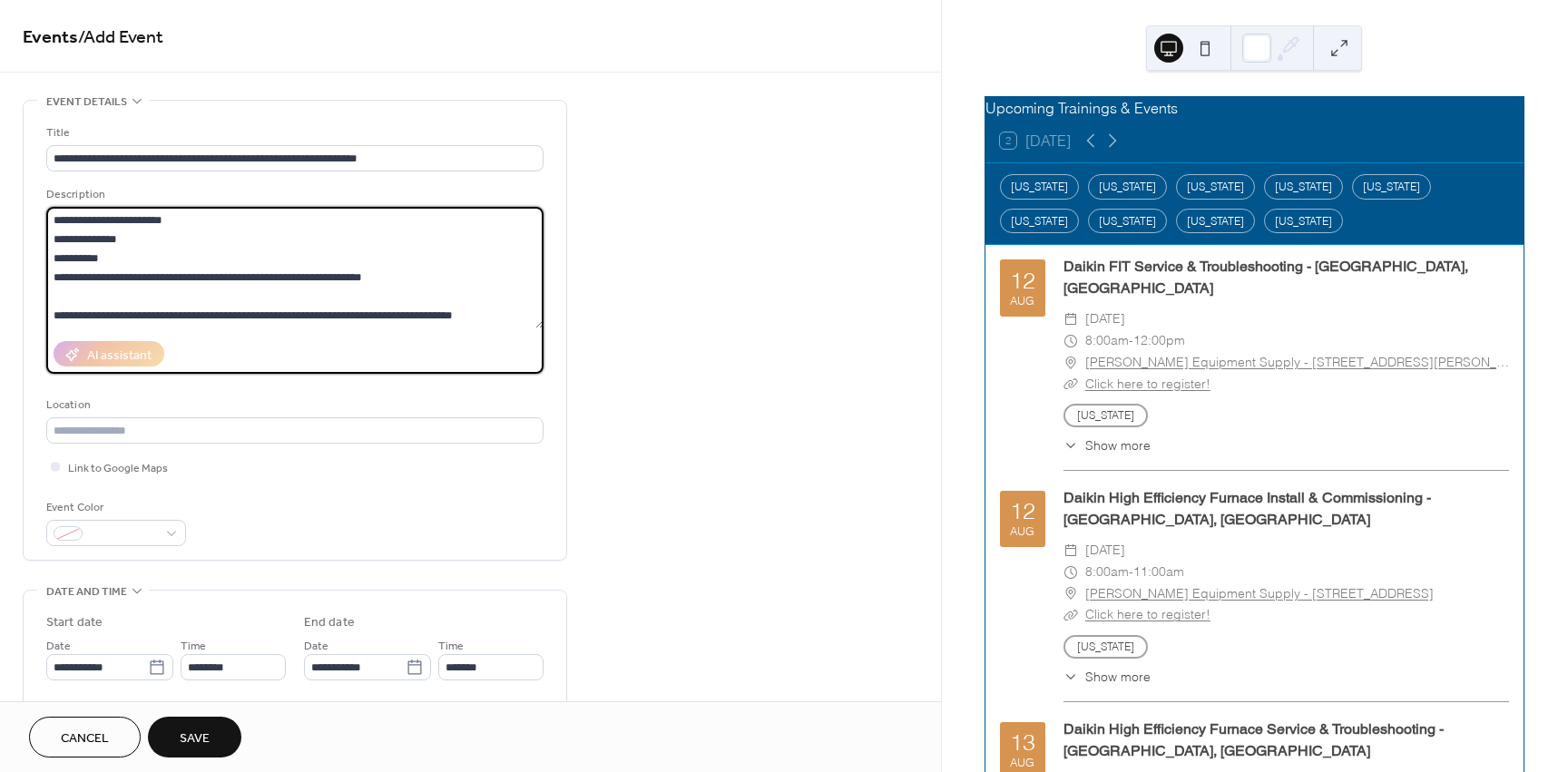 click on "**********" at bounding box center (295, 268) 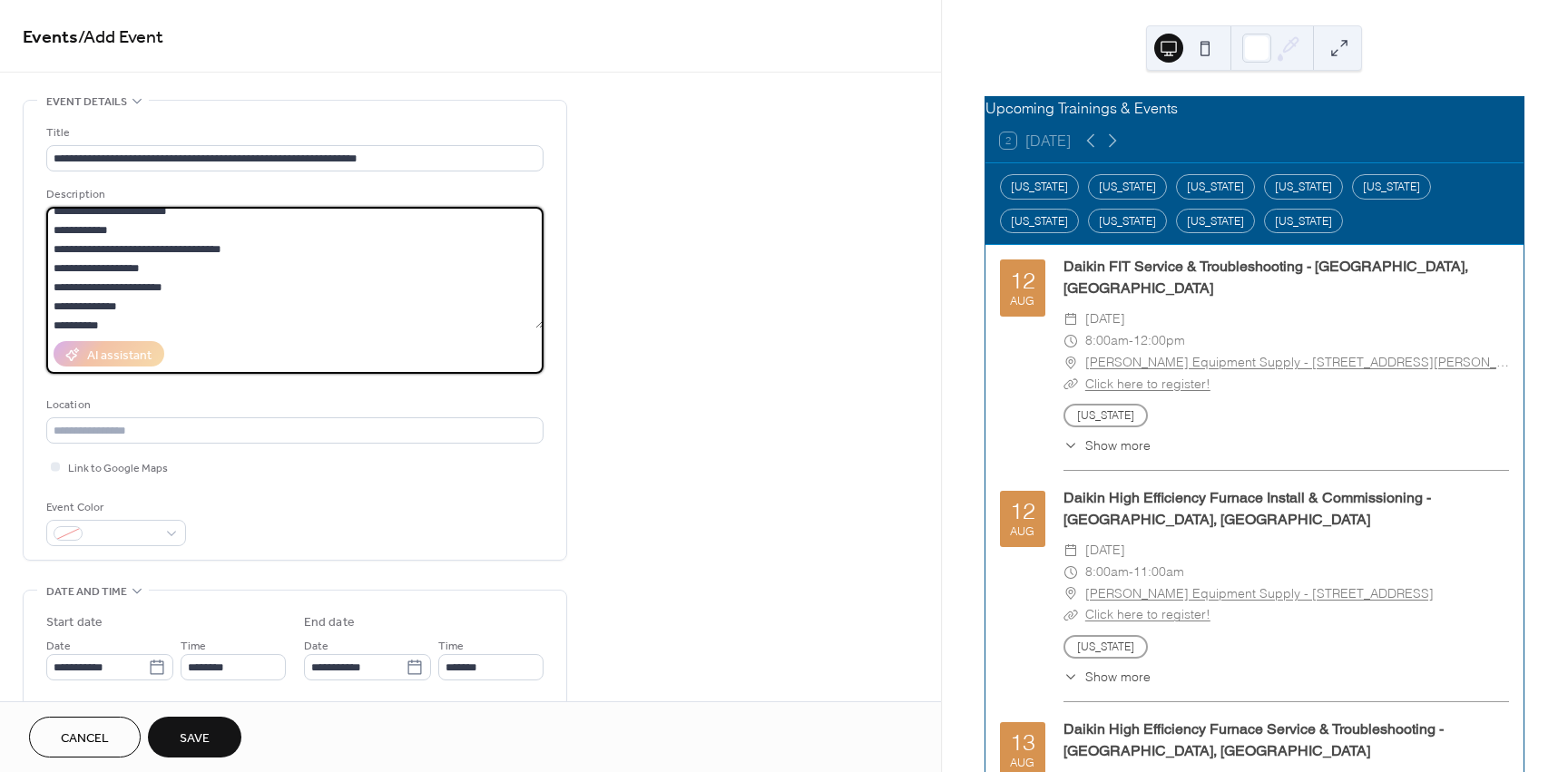 scroll, scrollTop: 0, scrollLeft: 0, axis: both 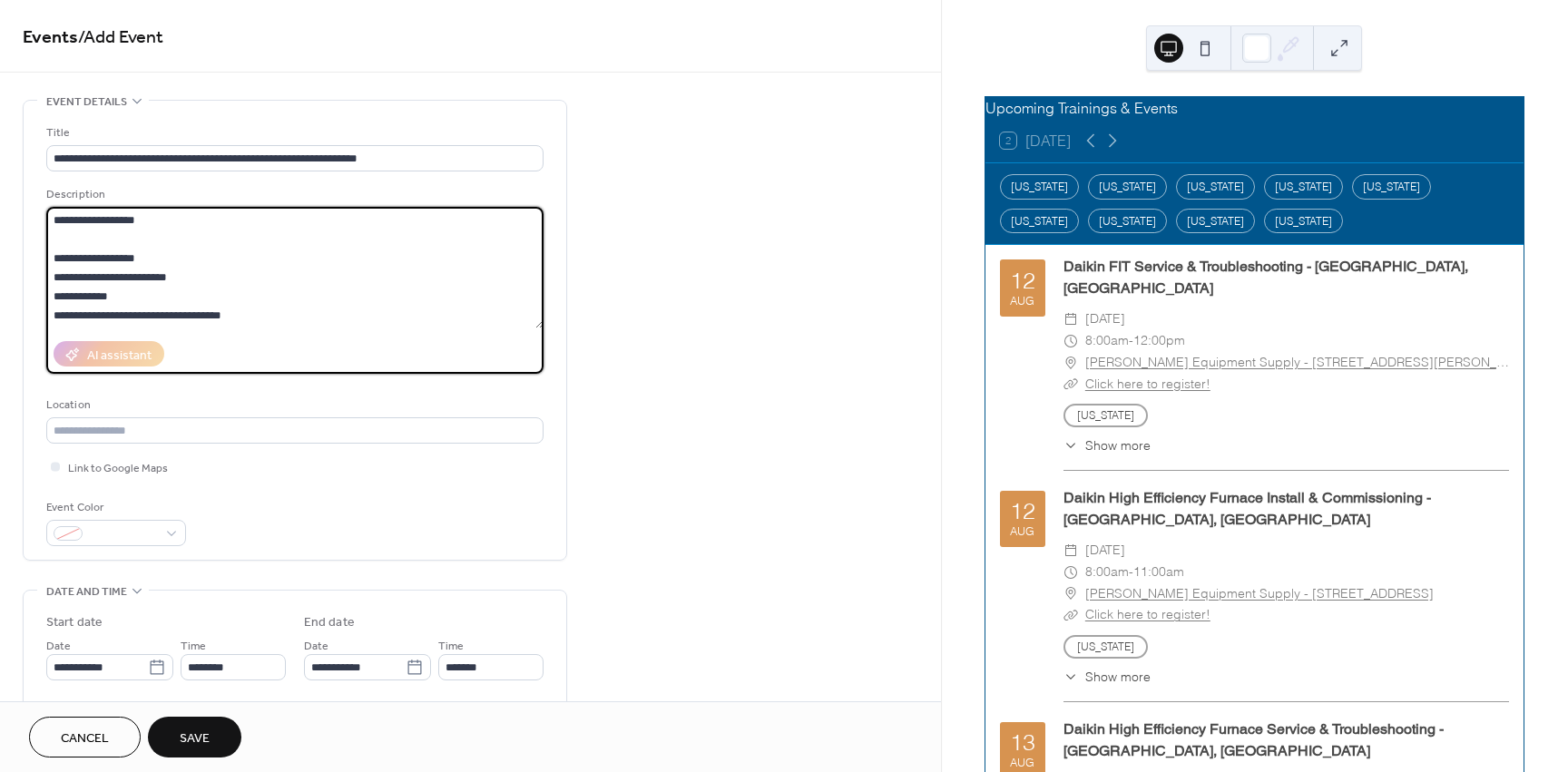 click on "**********" at bounding box center (295, 268) 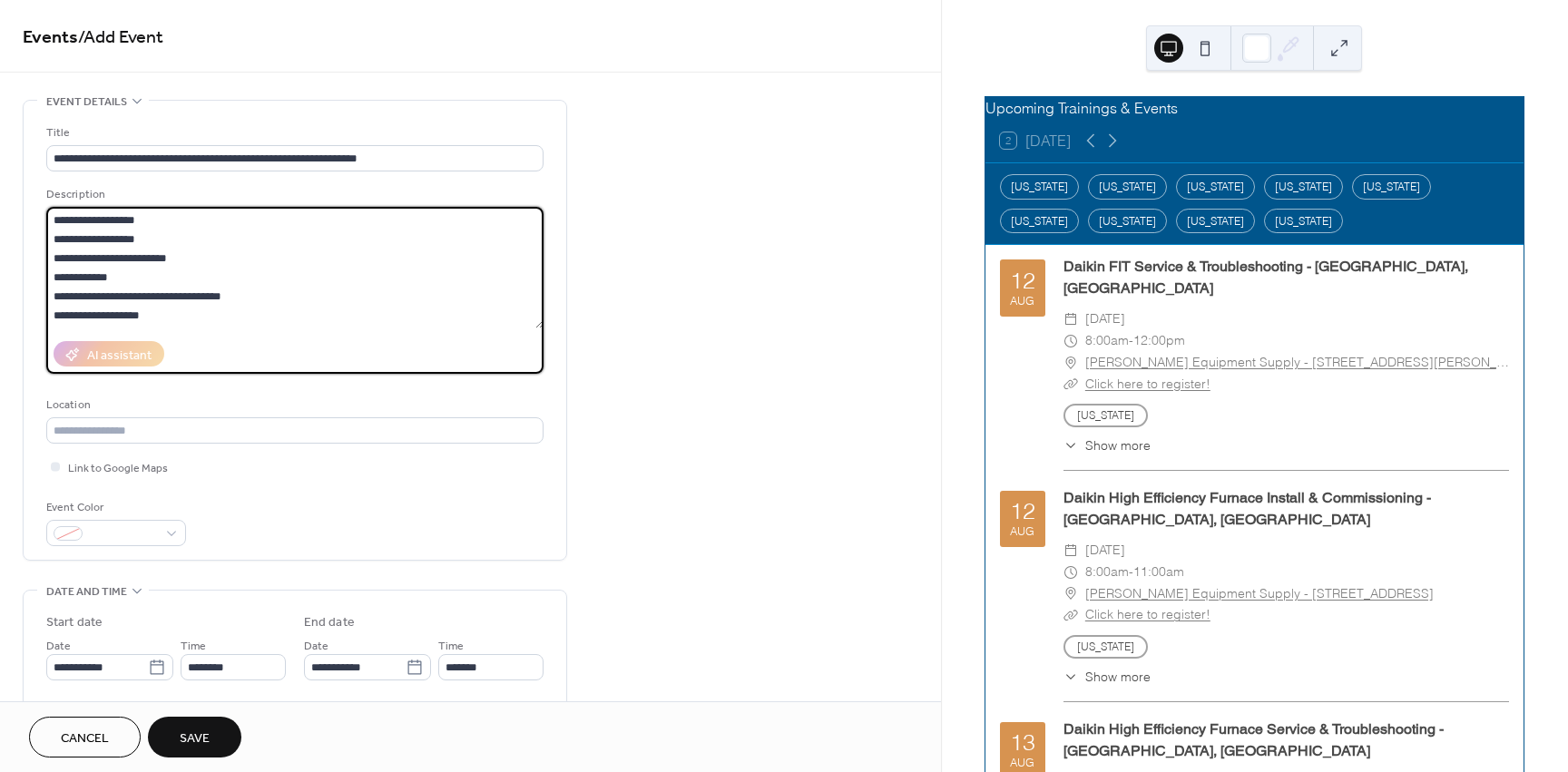 click on "**********" at bounding box center (295, 268) 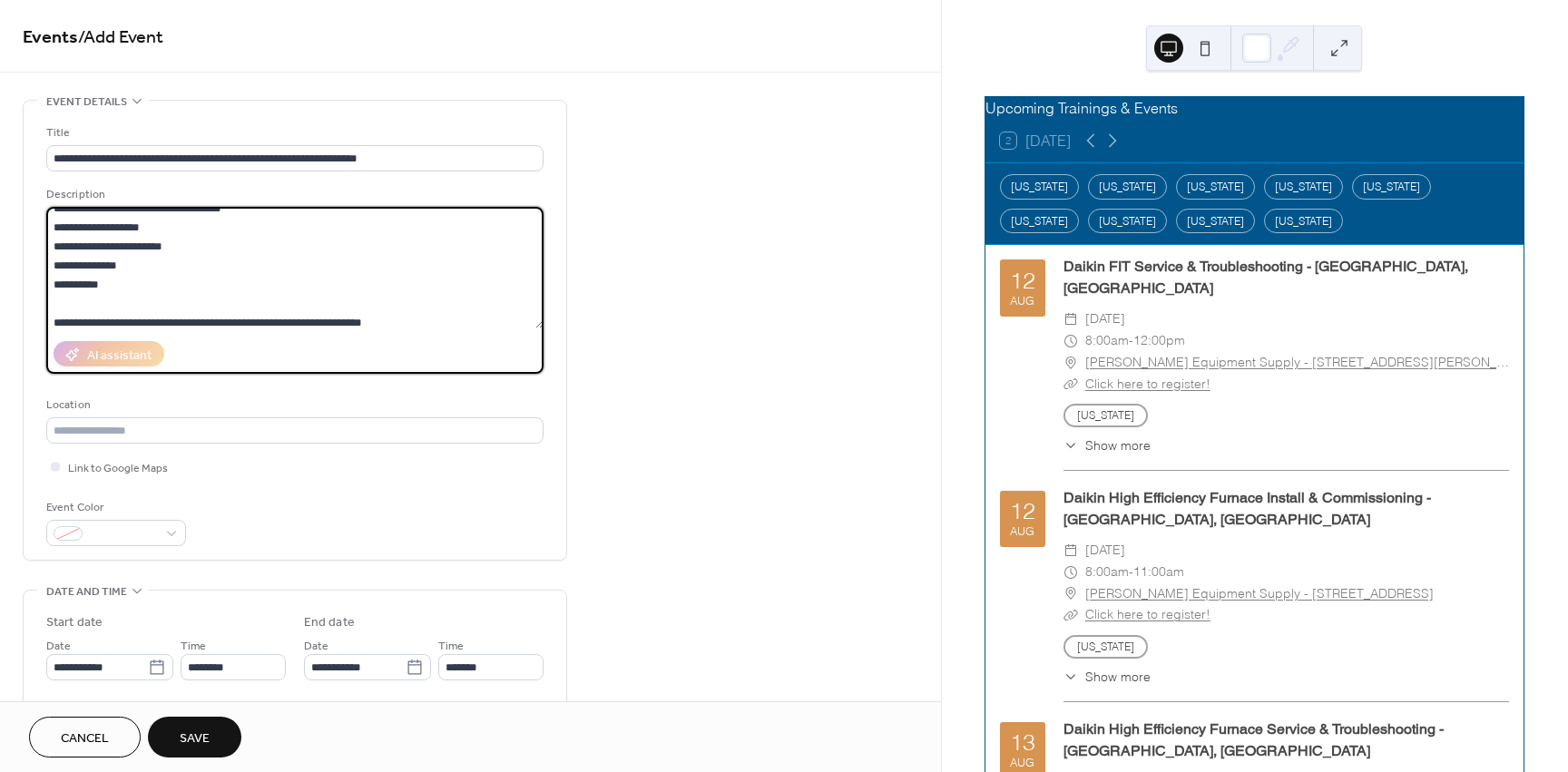 scroll, scrollTop: 62, scrollLeft: 0, axis: vertical 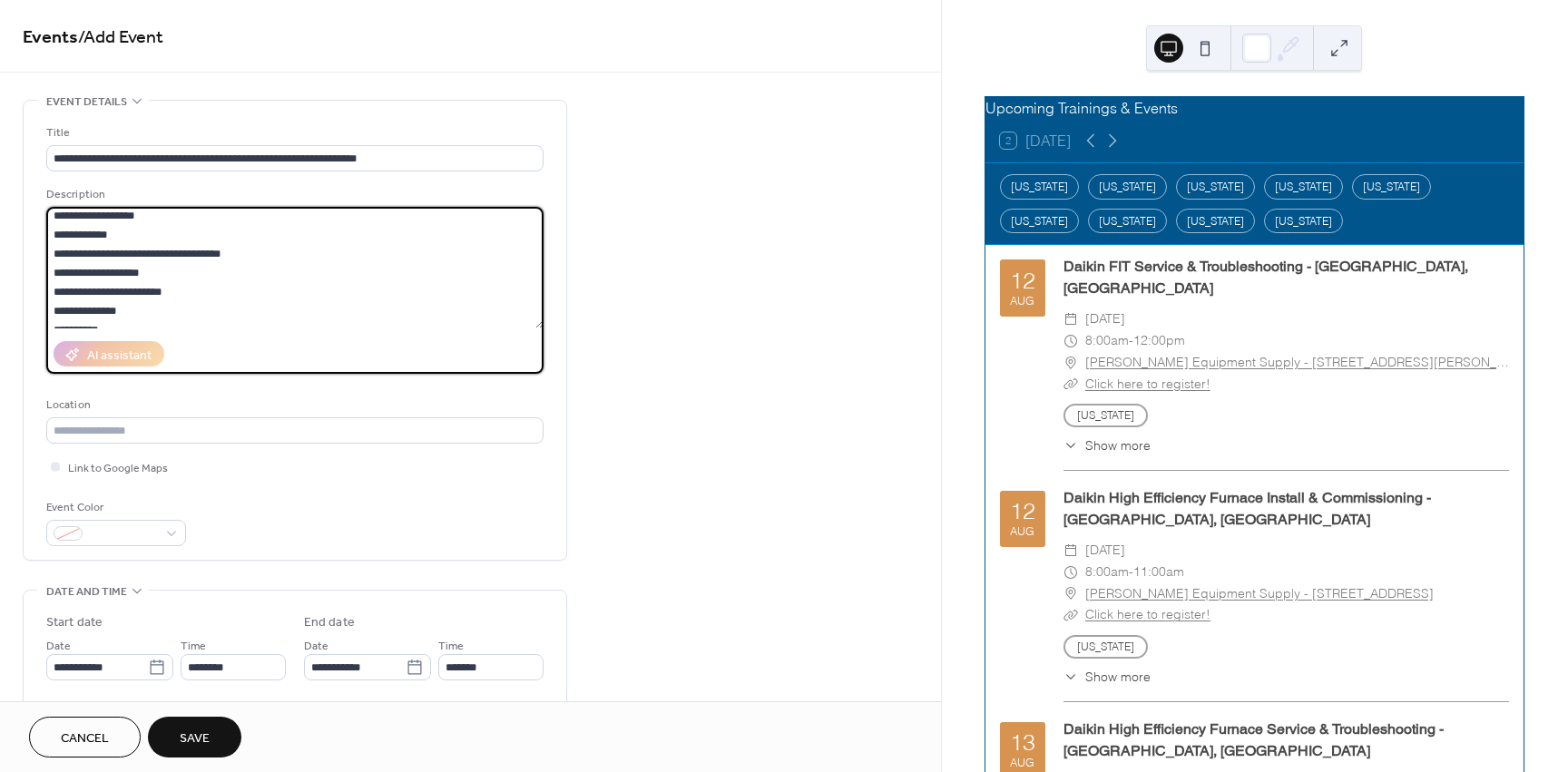 click on "**********" at bounding box center (295, 268) 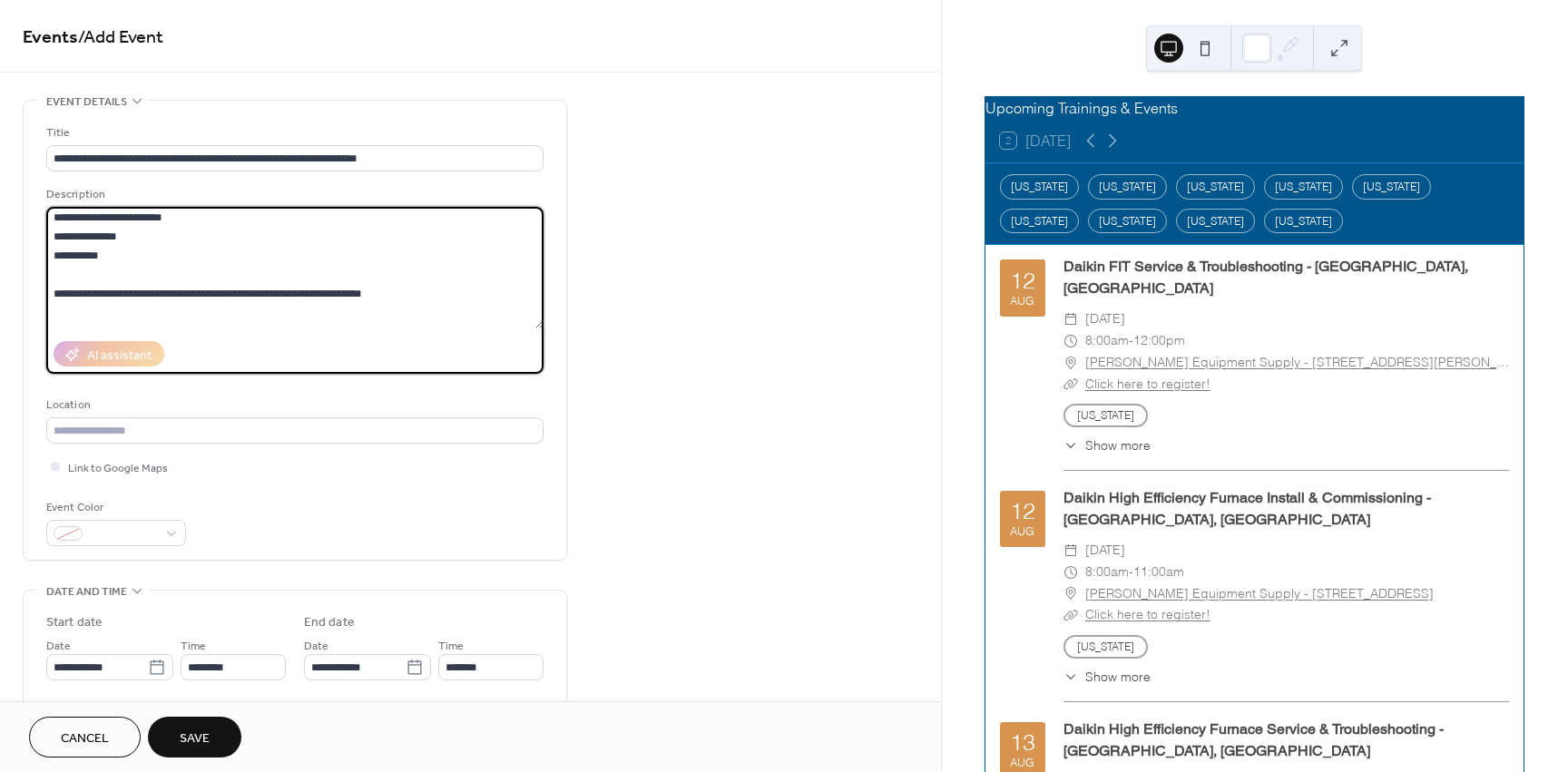 scroll, scrollTop: 171, scrollLeft: 0, axis: vertical 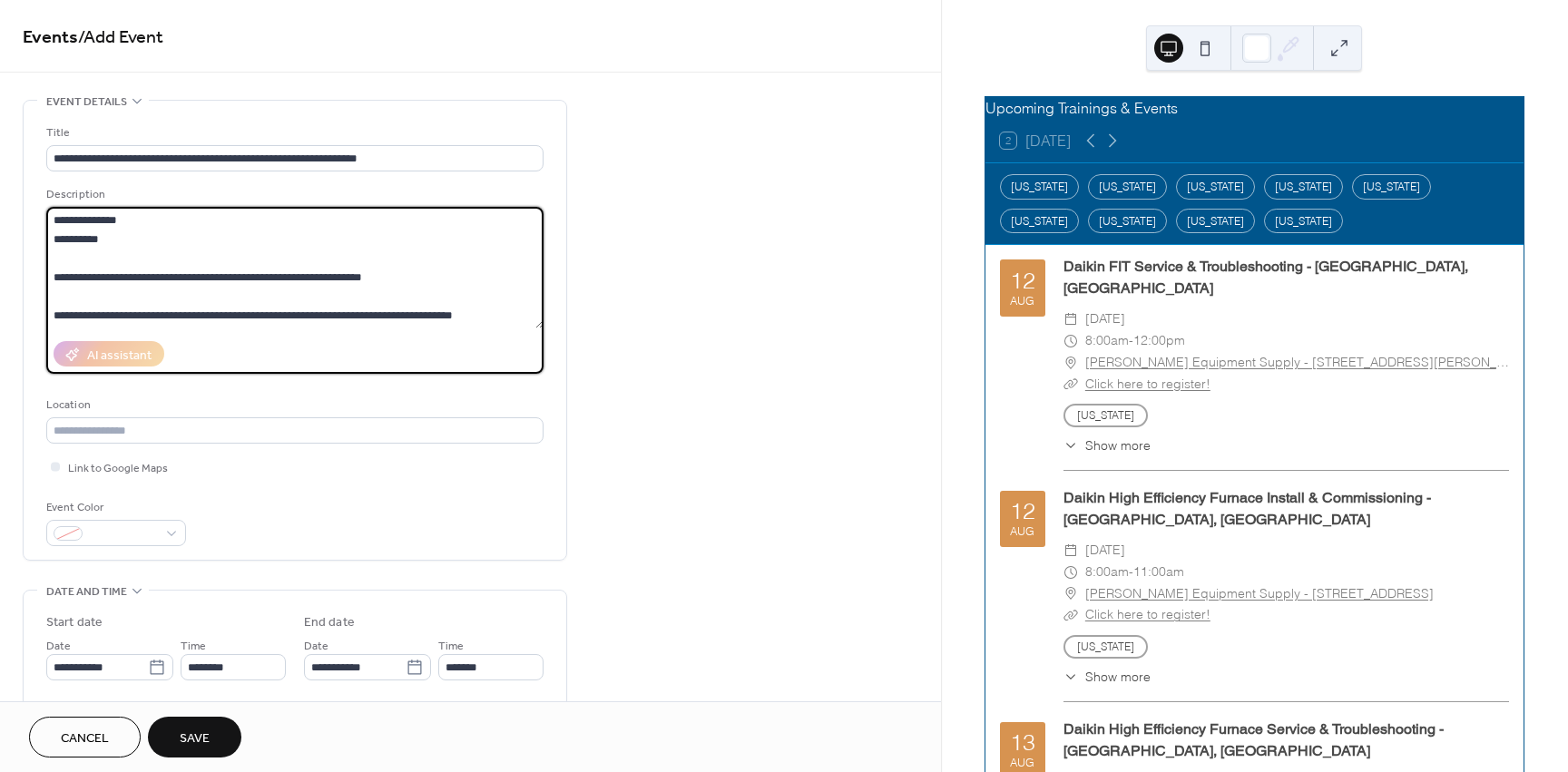 type on "**********" 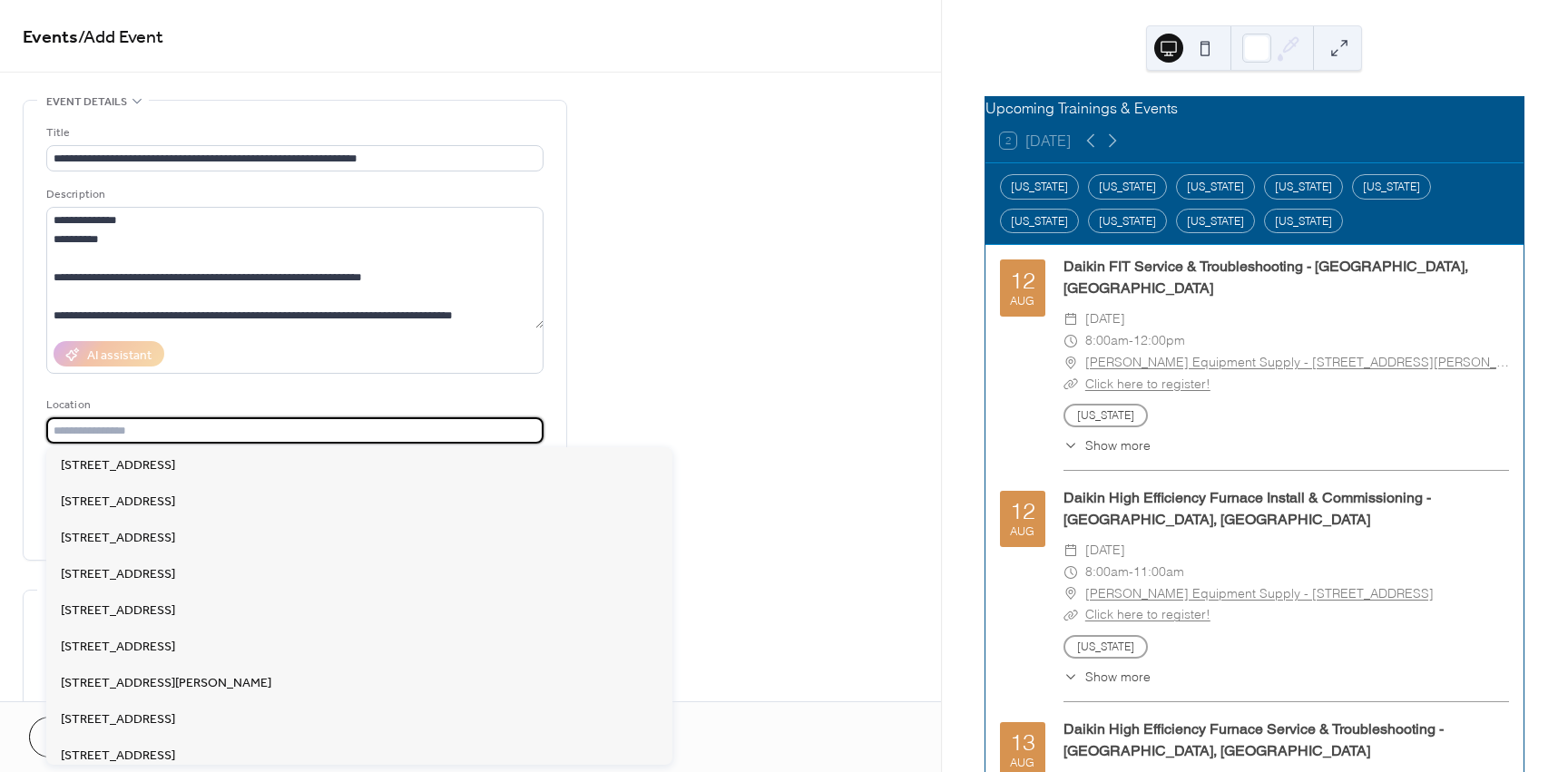 click at bounding box center [295, 430] 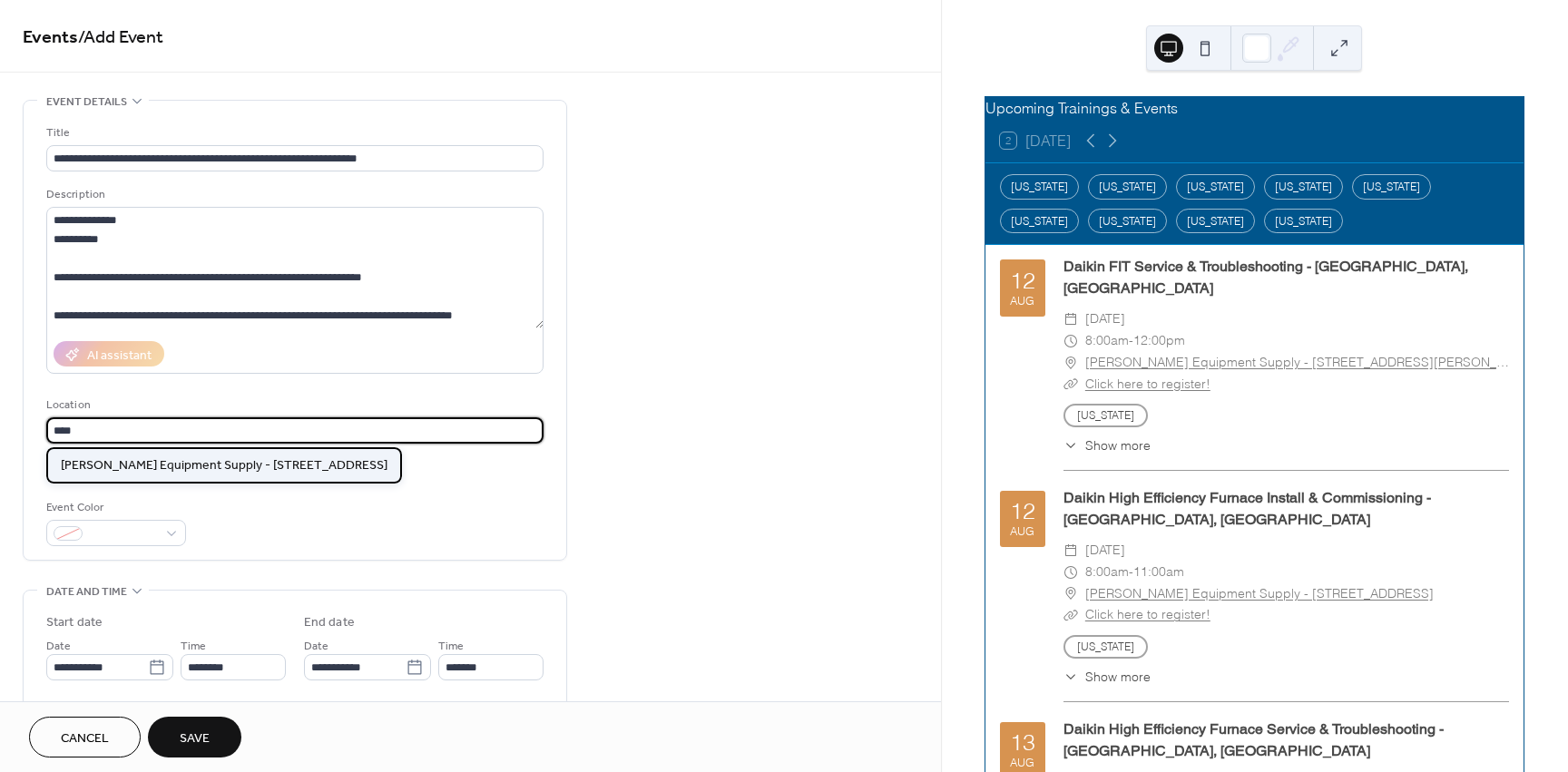 click on "[PERSON_NAME] Equipment Supply - [STREET_ADDRESS]" at bounding box center [224, 465] 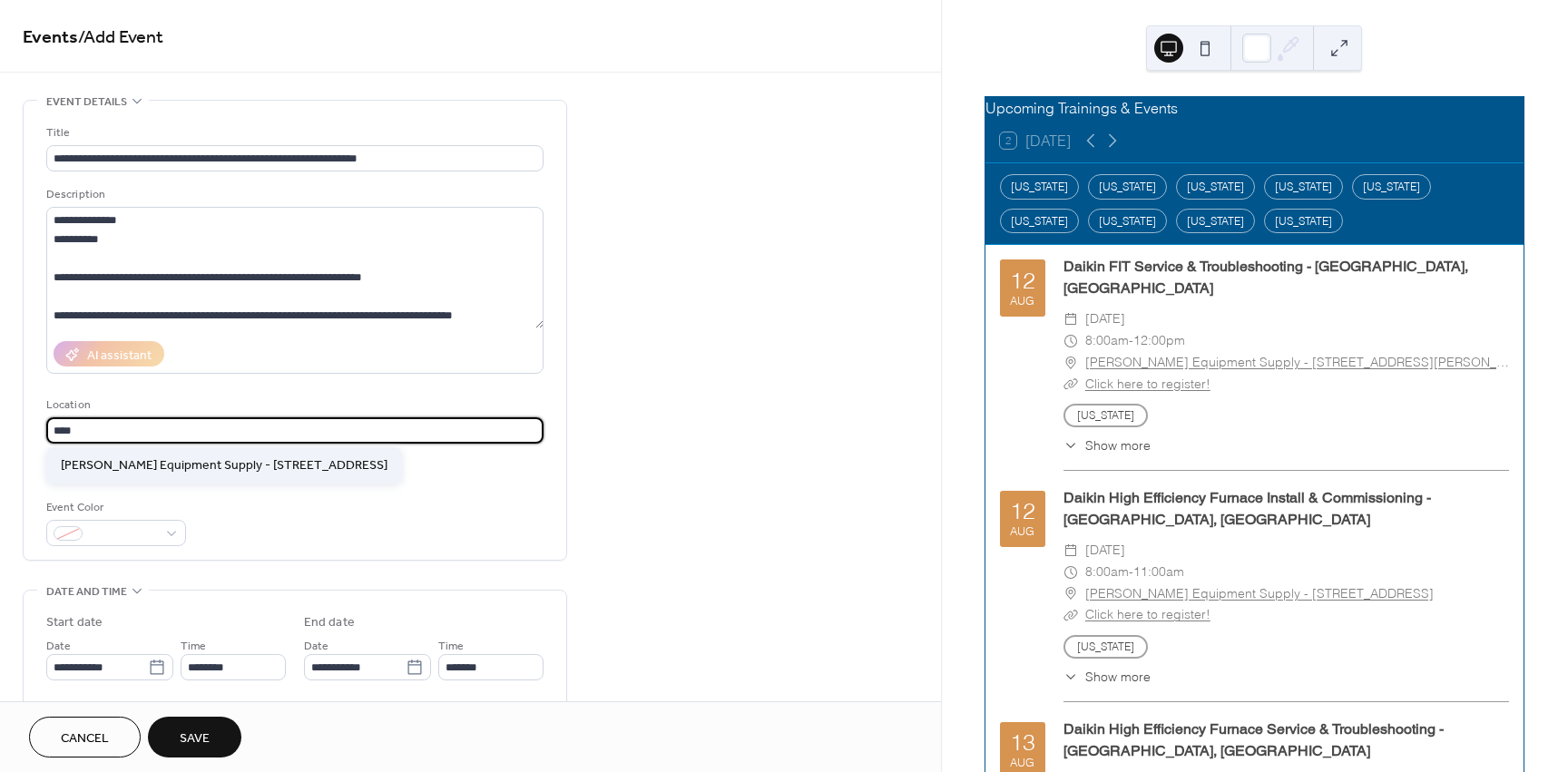 type on "**********" 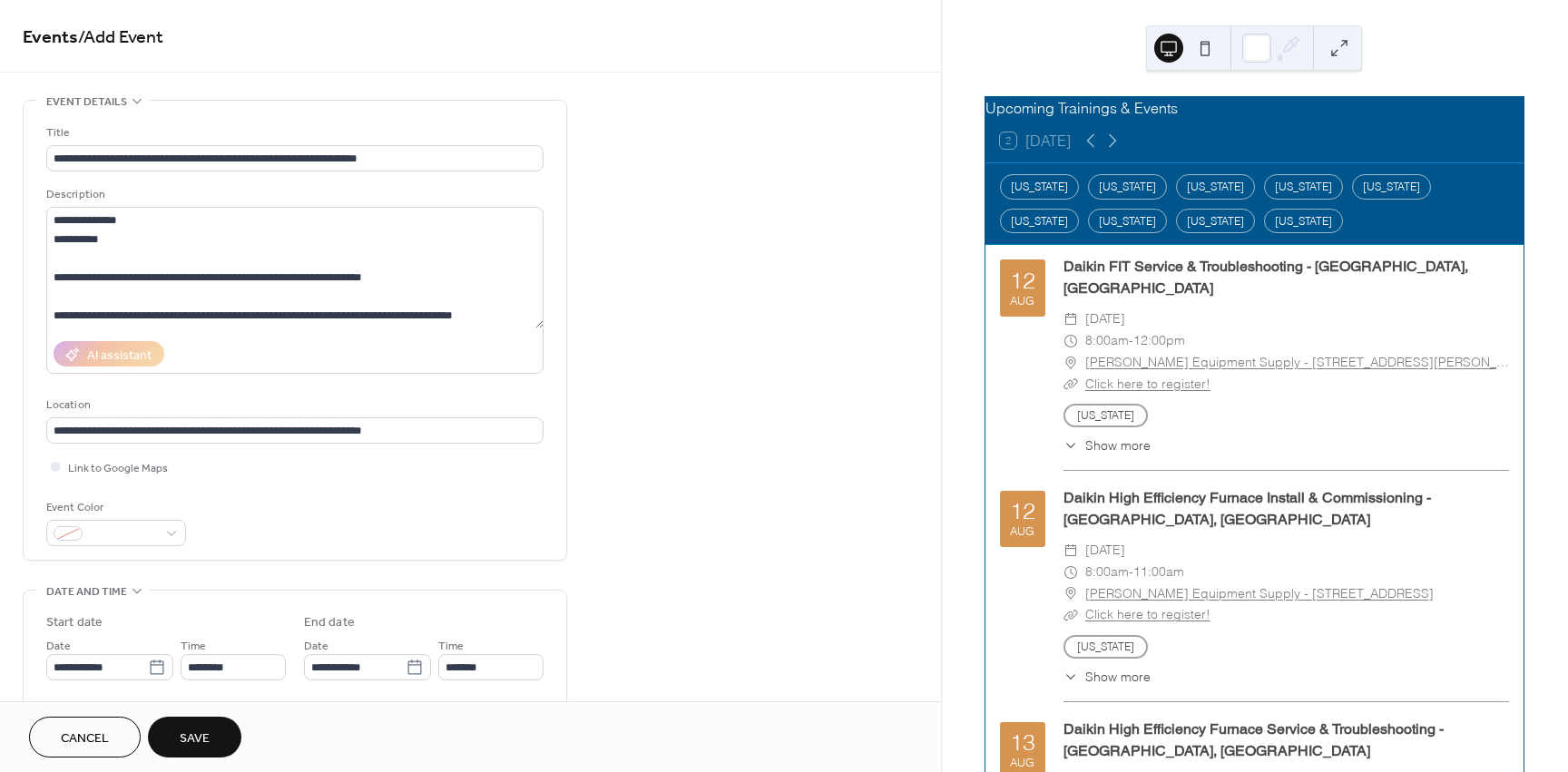 click on "**********" at bounding box center (470, 796) 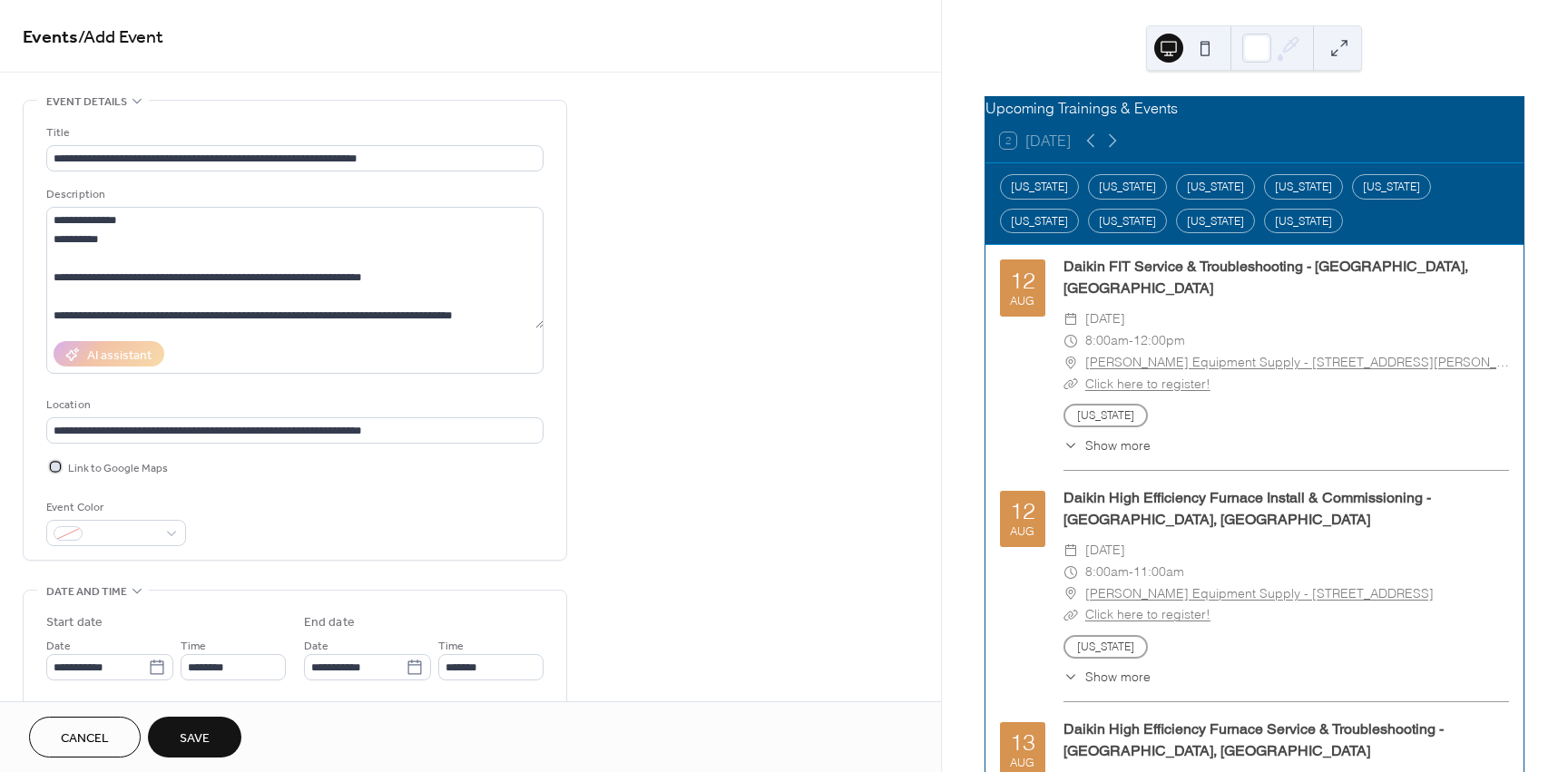 click on "Link to Google Maps" at bounding box center (118, 468) 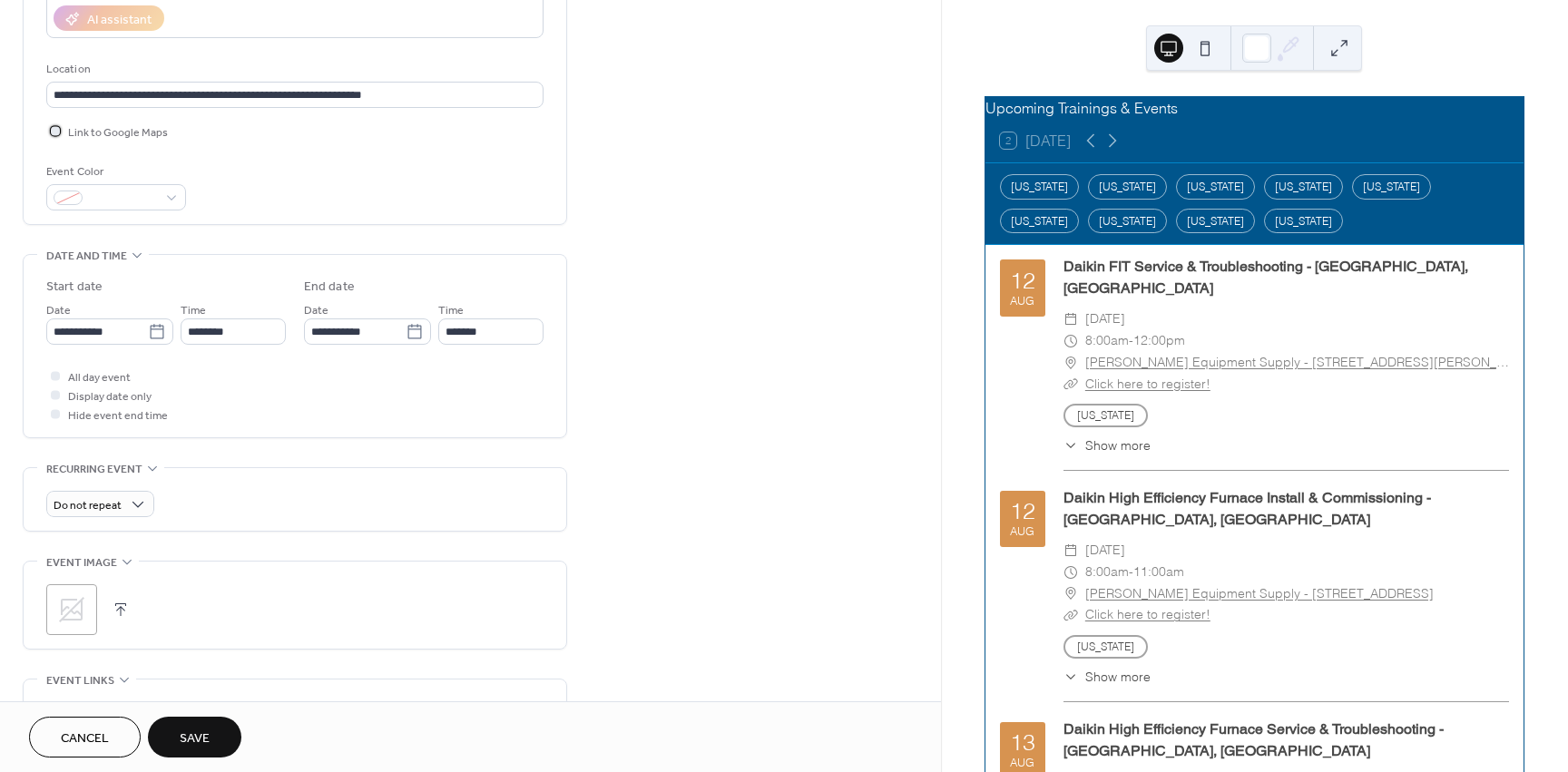 scroll, scrollTop: 363, scrollLeft: 0, axis: vertical 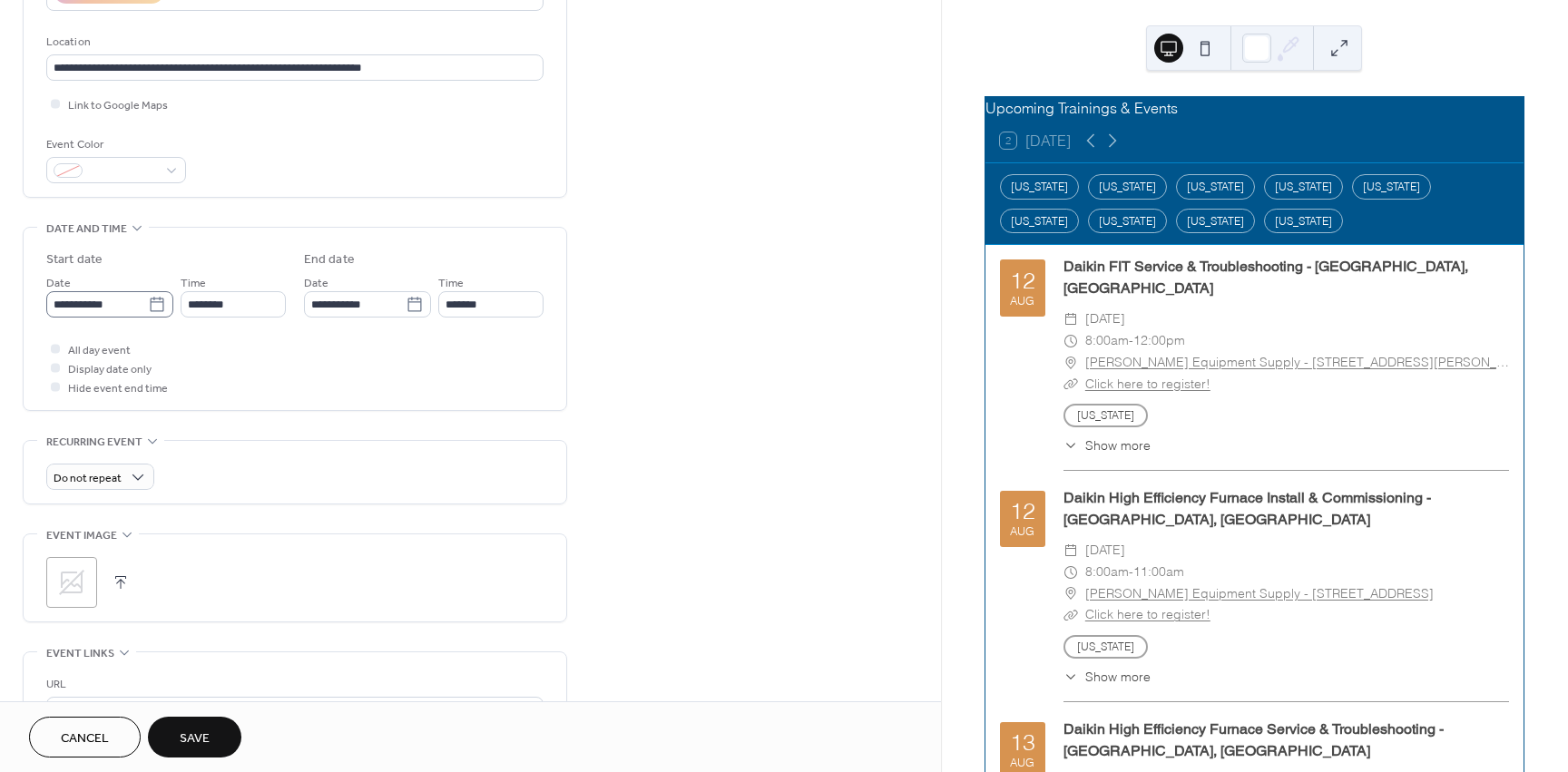 click on "**********" at bounding box center (784, 386) 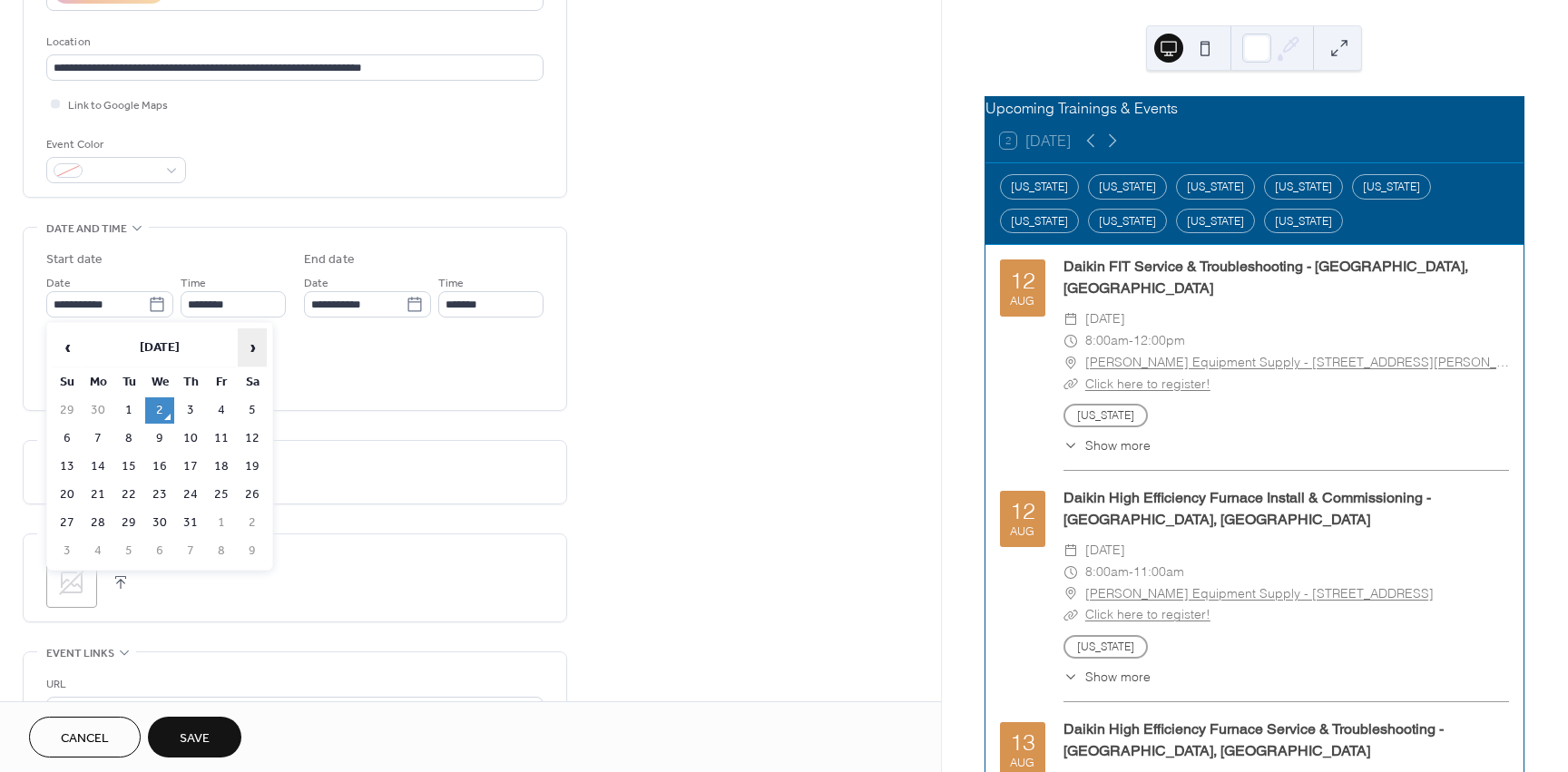 click on "›" at bounding box center [252, 347] 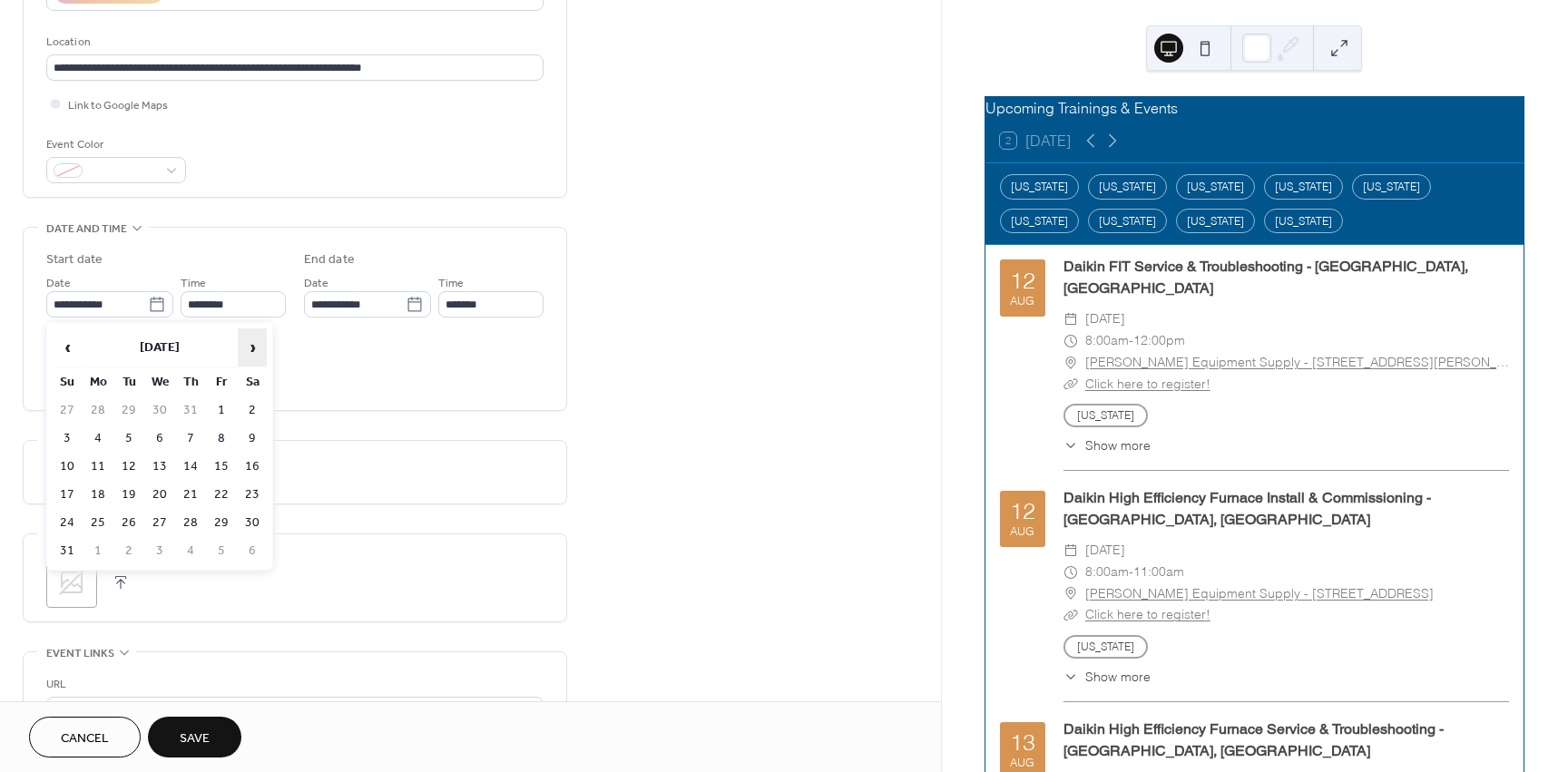 click on "›" at bounding box center (252, 347) 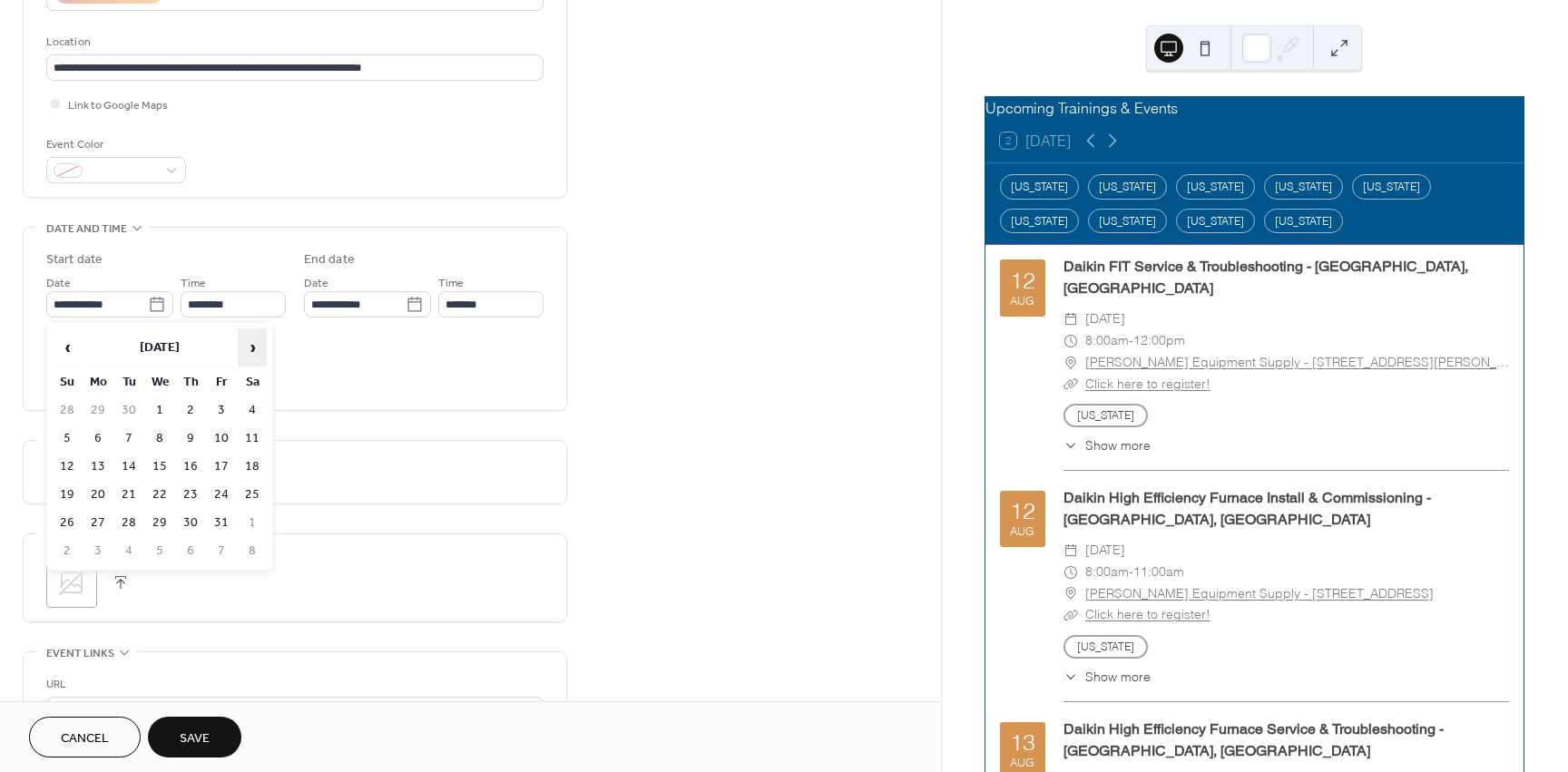 click on "›" at bounding box center [252, 347] 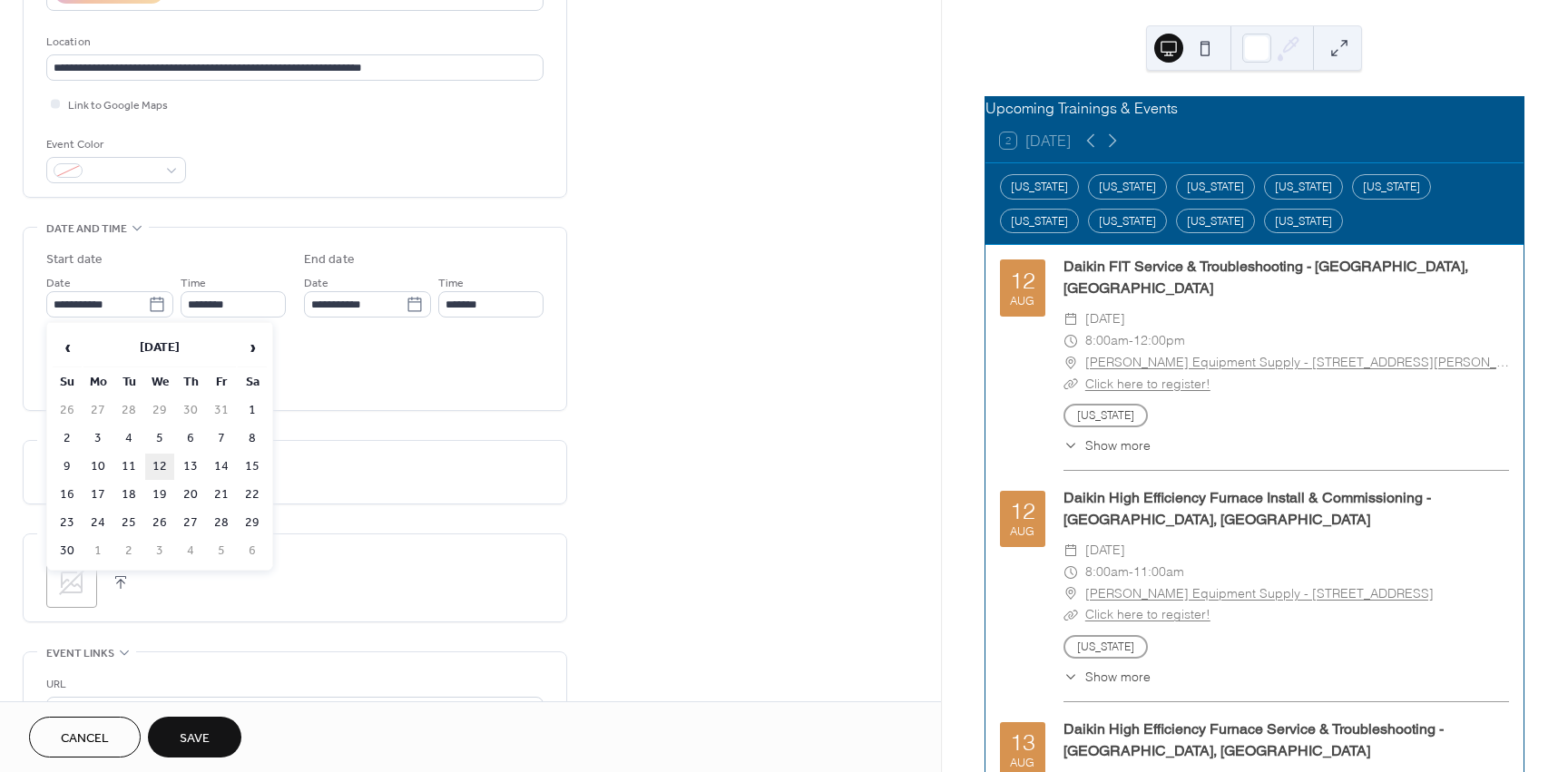 click on "12" at bounding box center (160, 466) 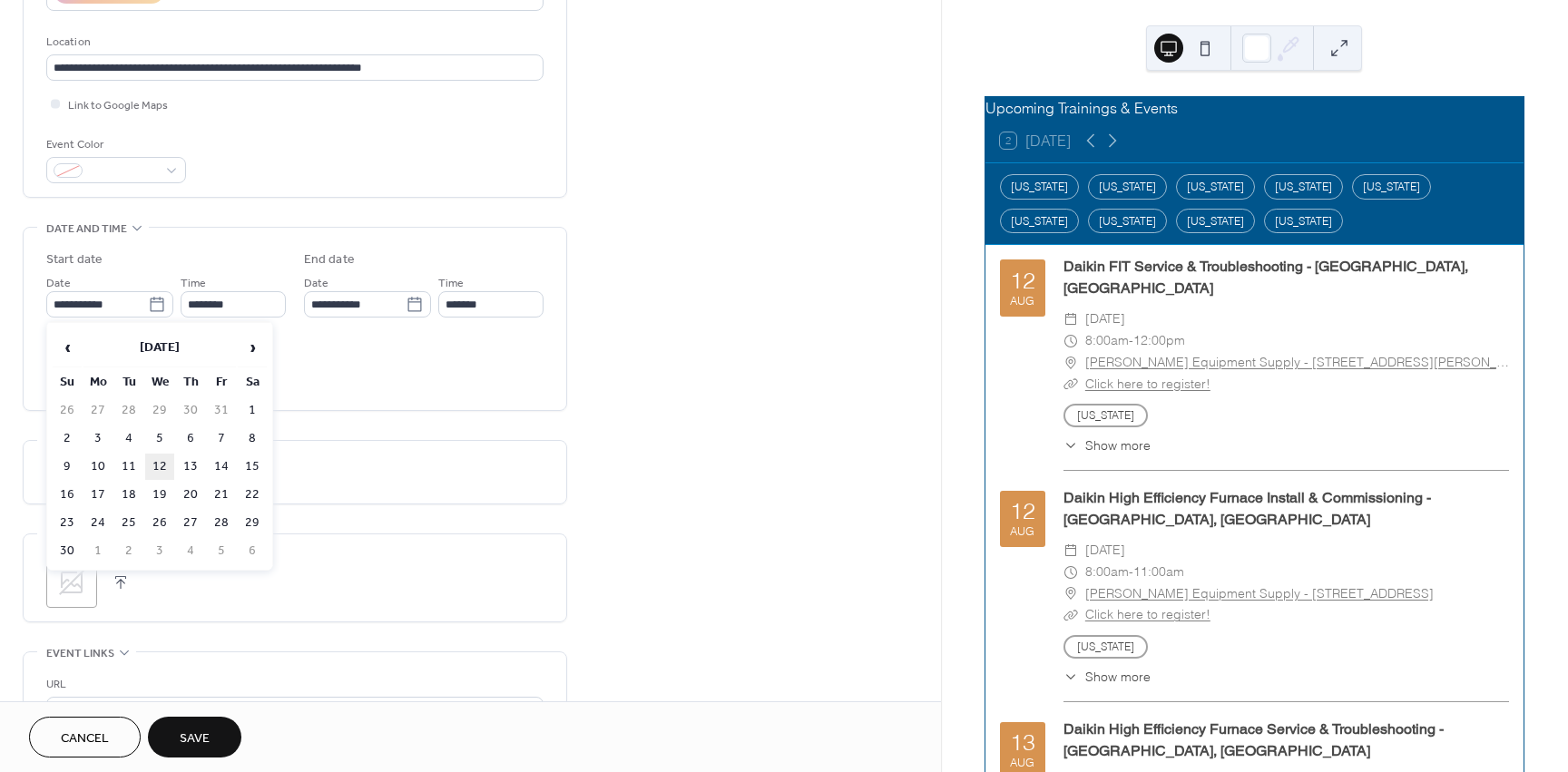 type on "**********" 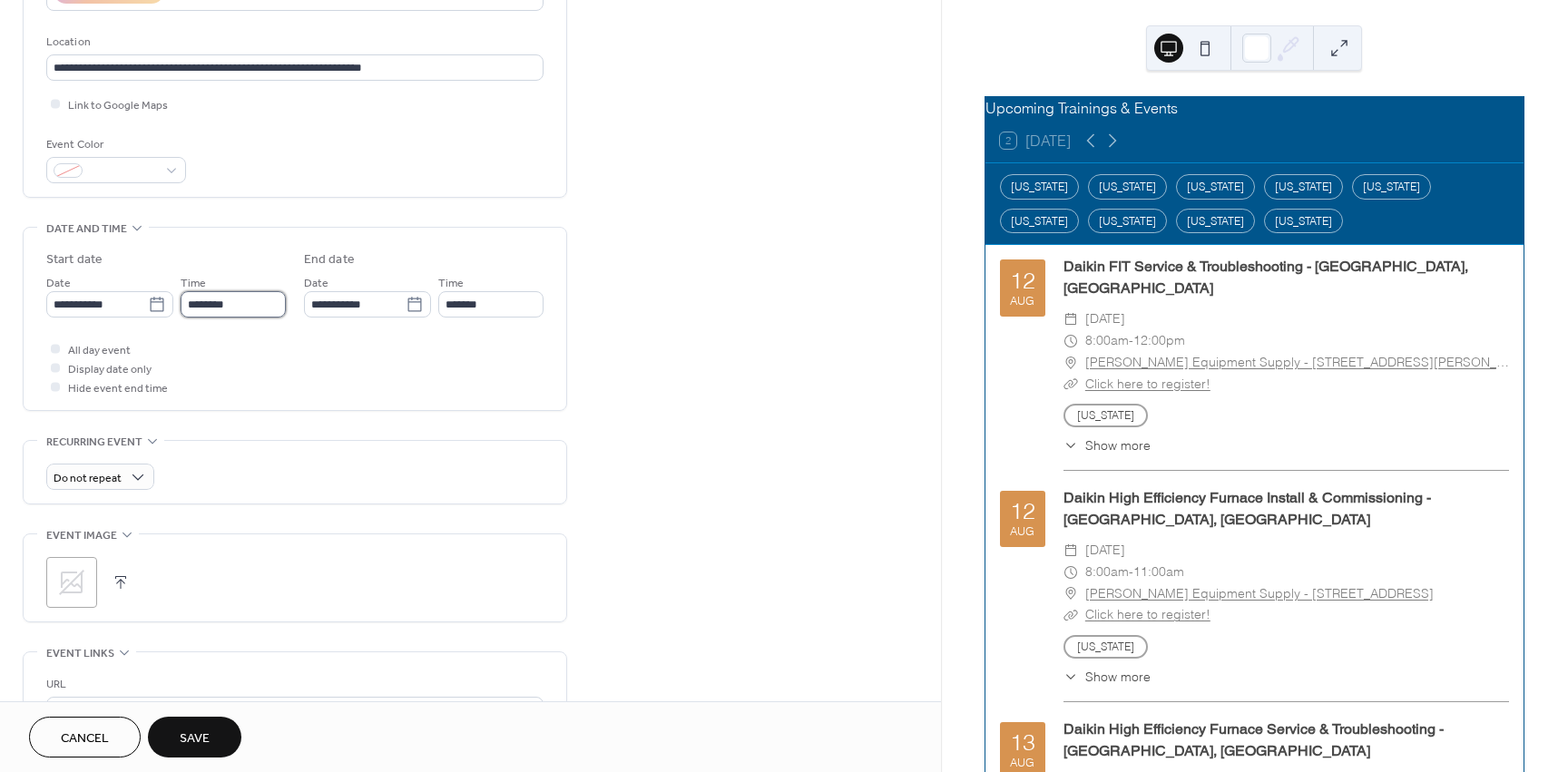 click on "********" at bounding box center [233, 304] 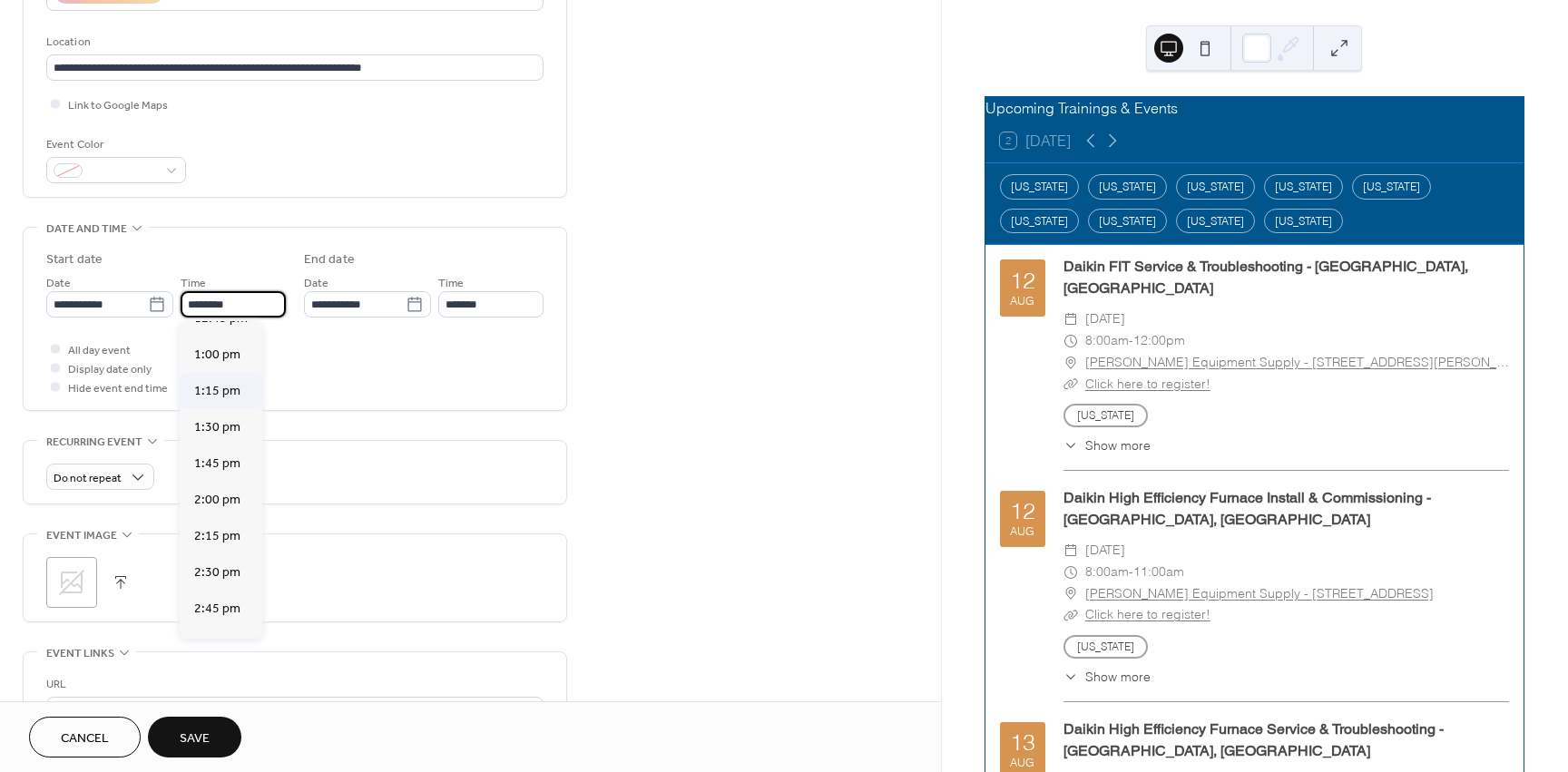 scroll, scrollTop: 1876, scrollLeft: 0, axis: vertical 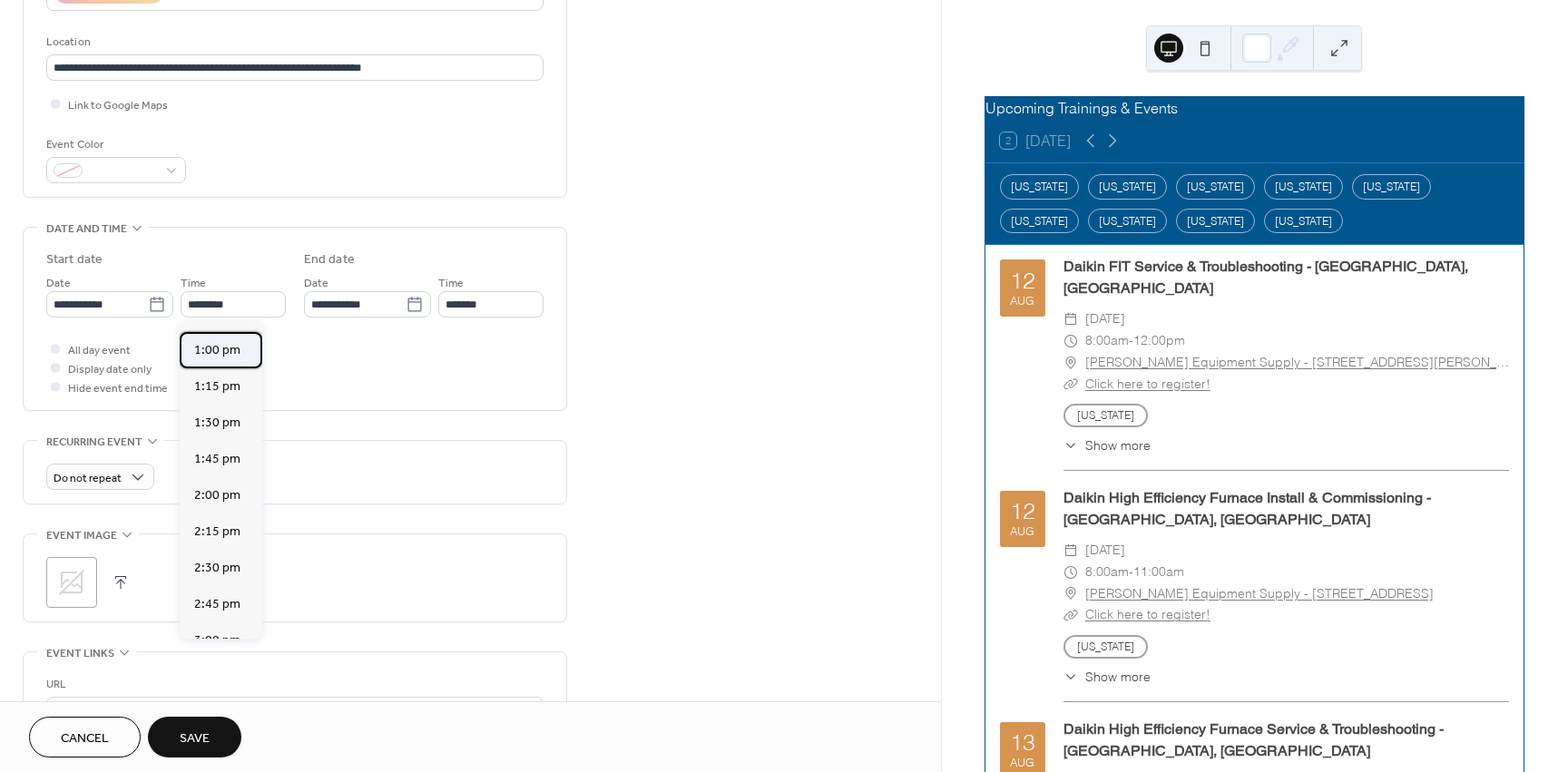click on "1:00 pm" at bounding box center [217, 350] 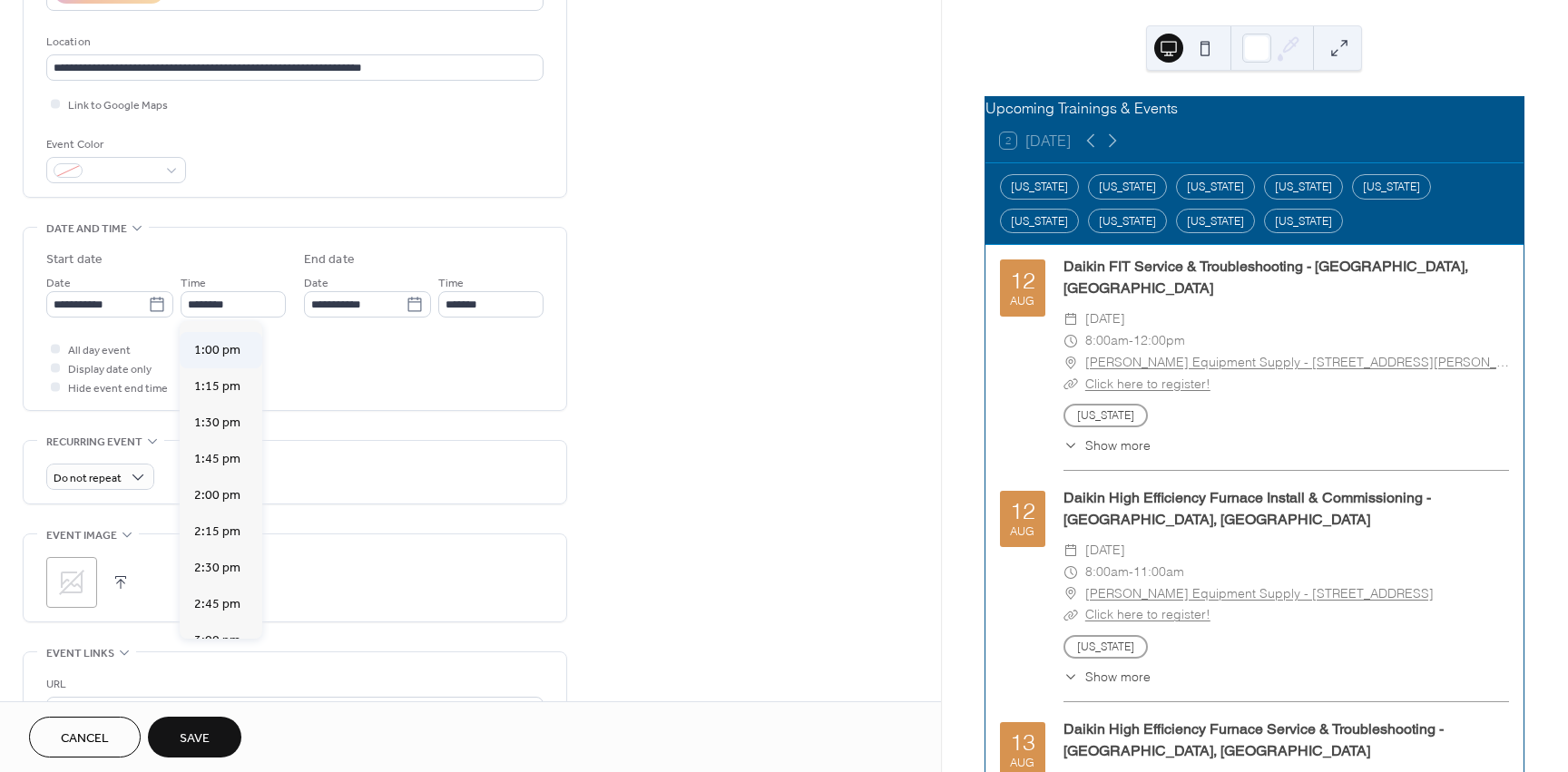 type on "*******" 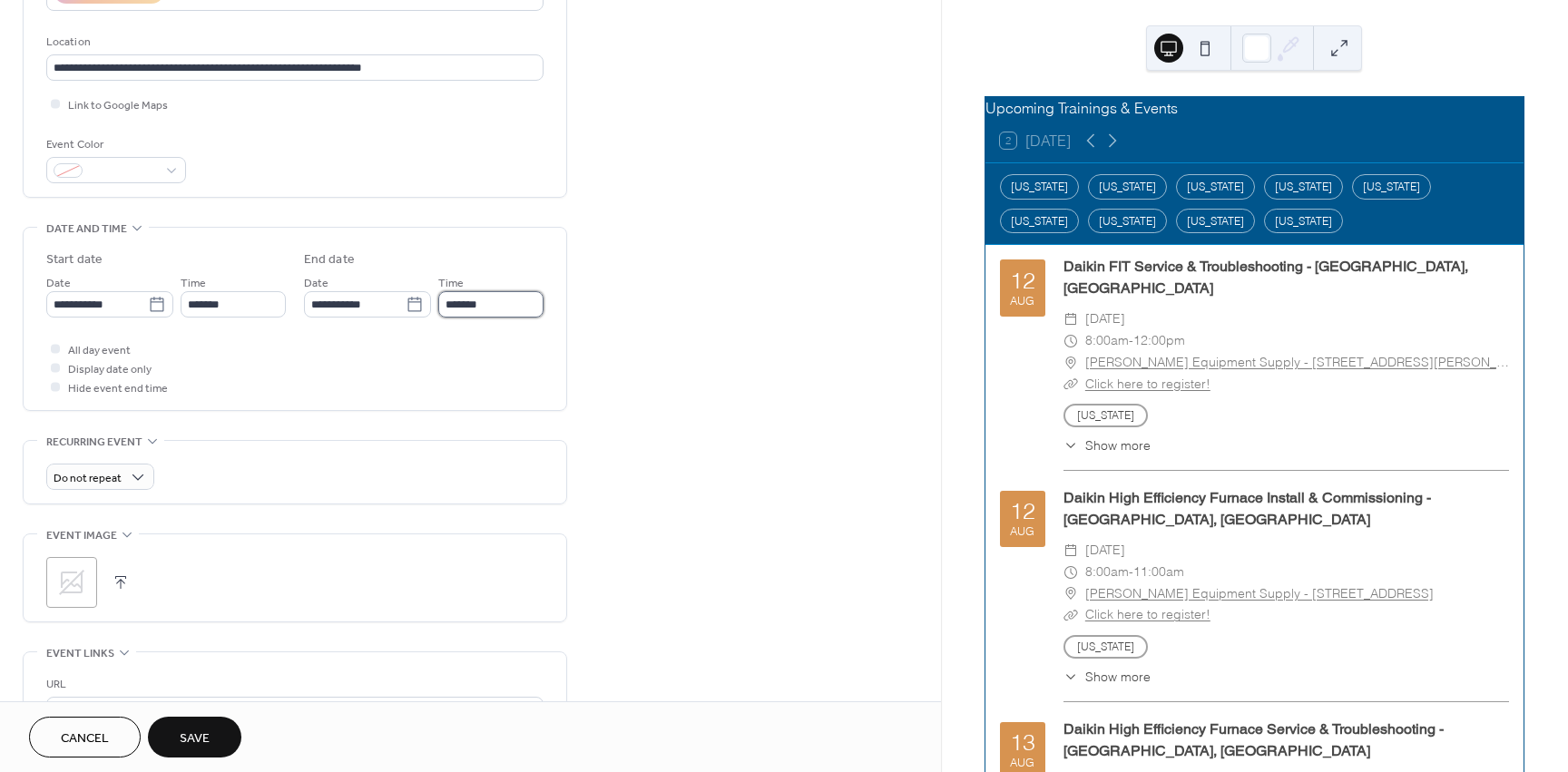 click on "*******" at bounding box center [491, 304] 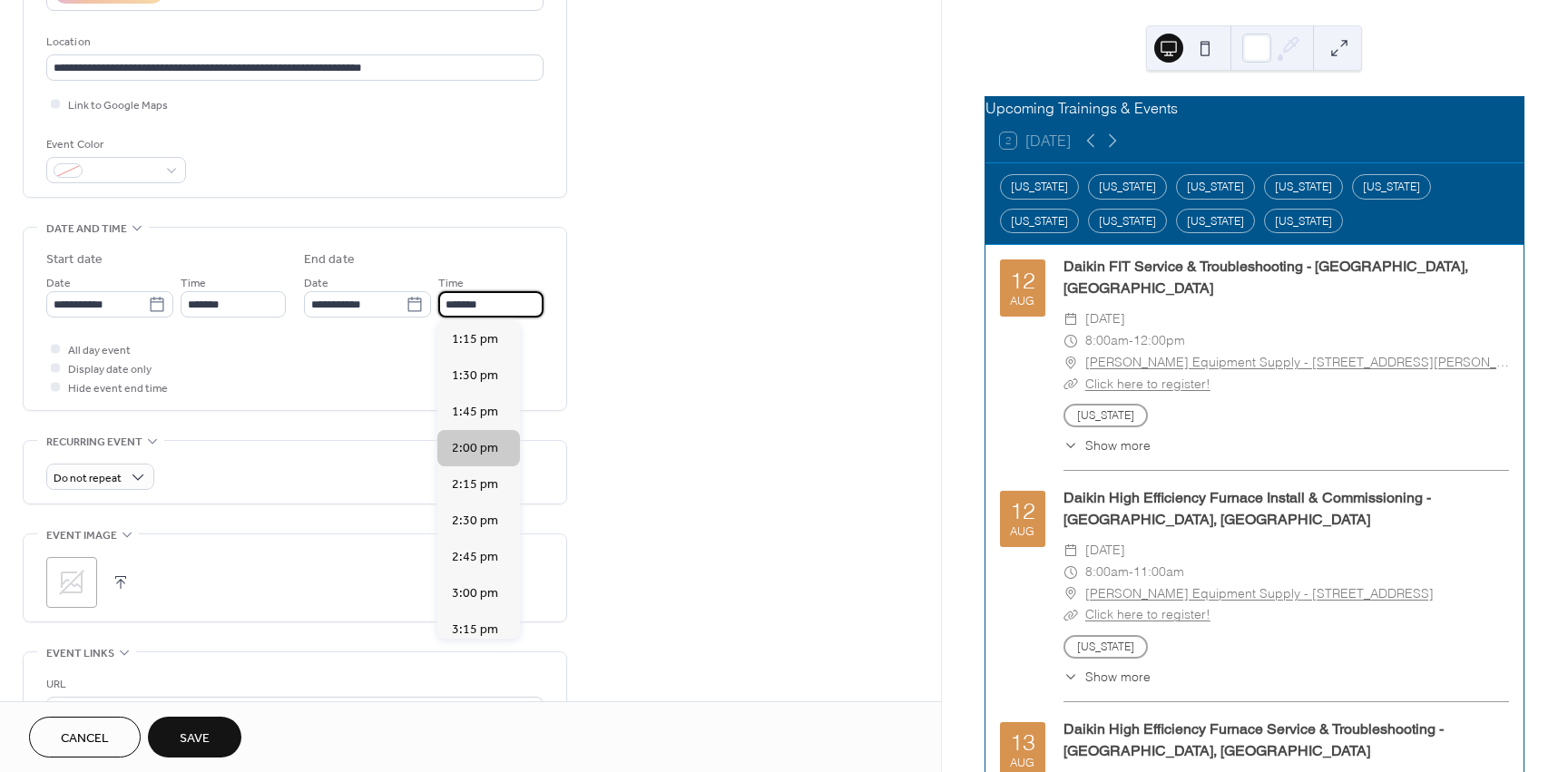 scroll, scrollTop: 91, scrollLeft: 0, axis: vertical 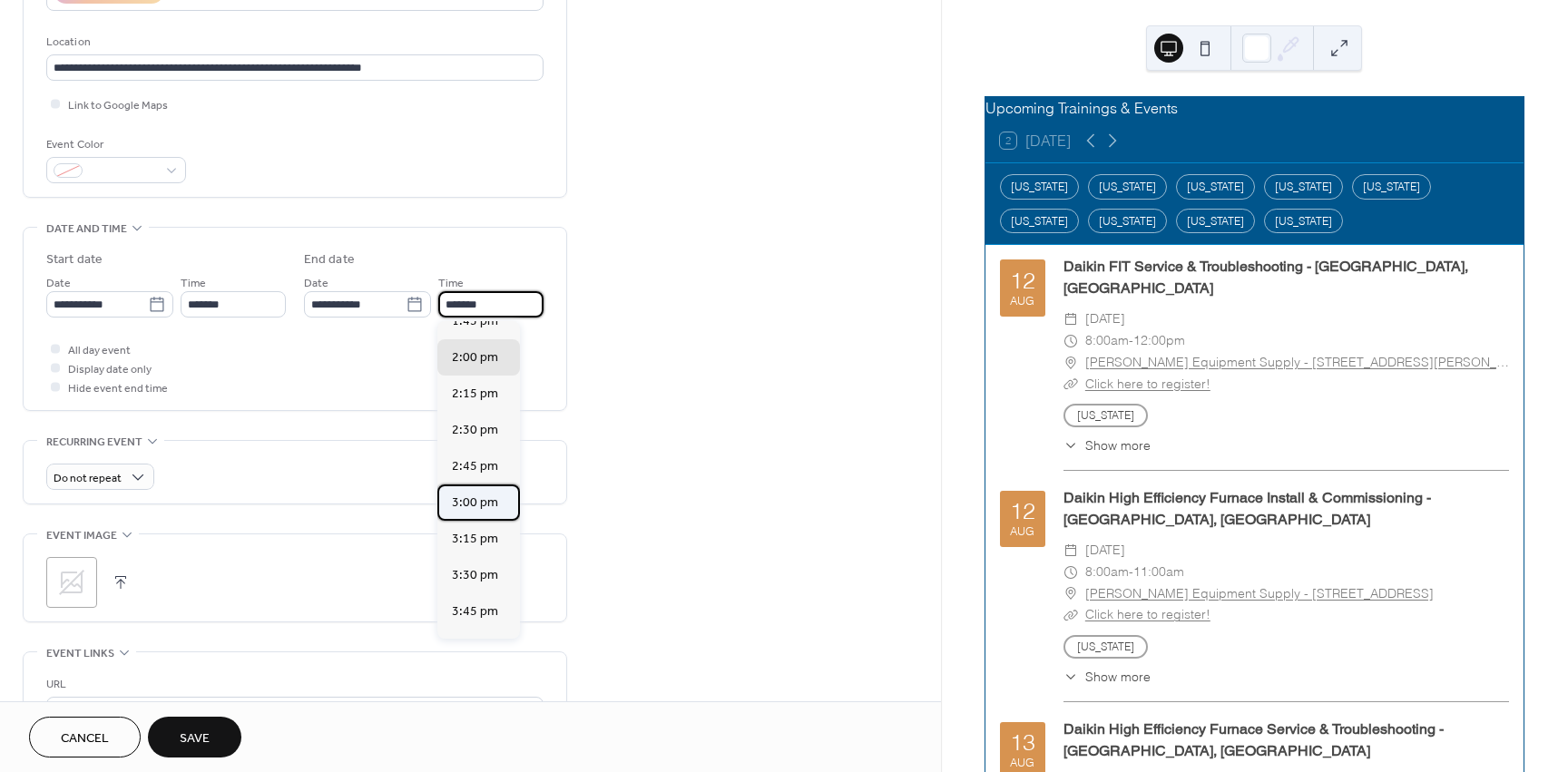 click on "3:00 pm" at bounding box center (475, 503) 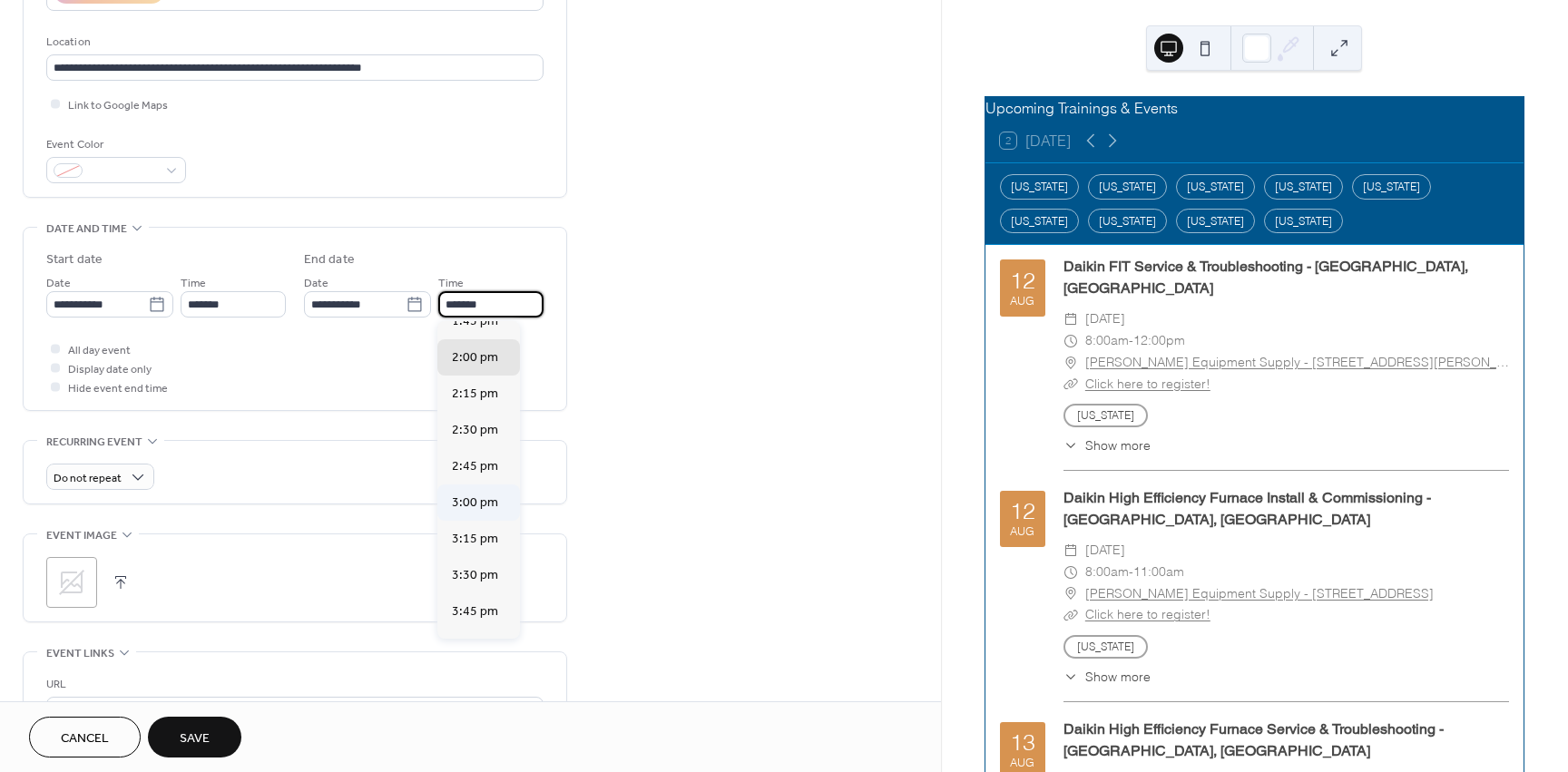 type on "*******" 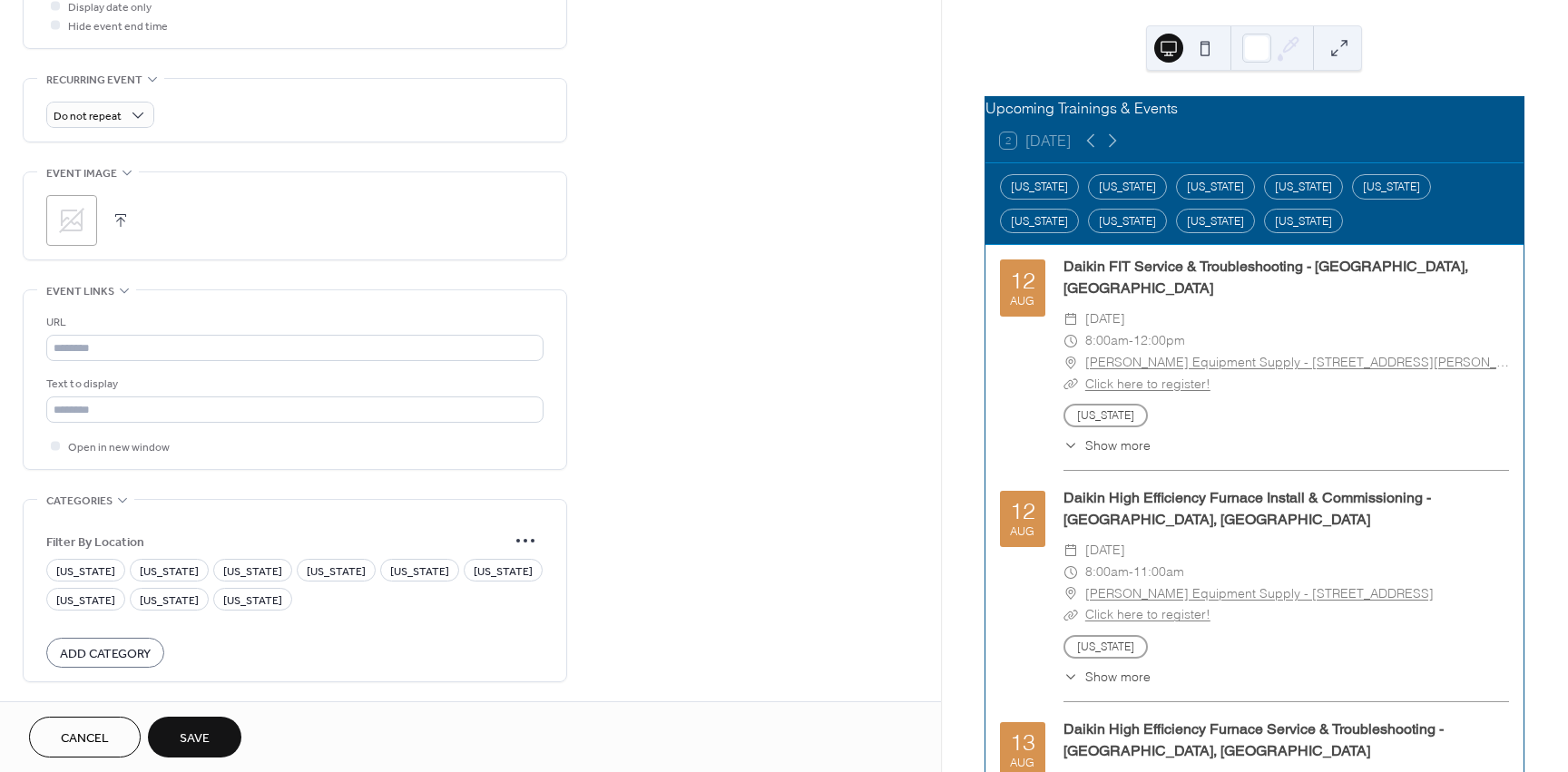scroll, scrollTop: 726, scrollLeft: 0, axis: vertical 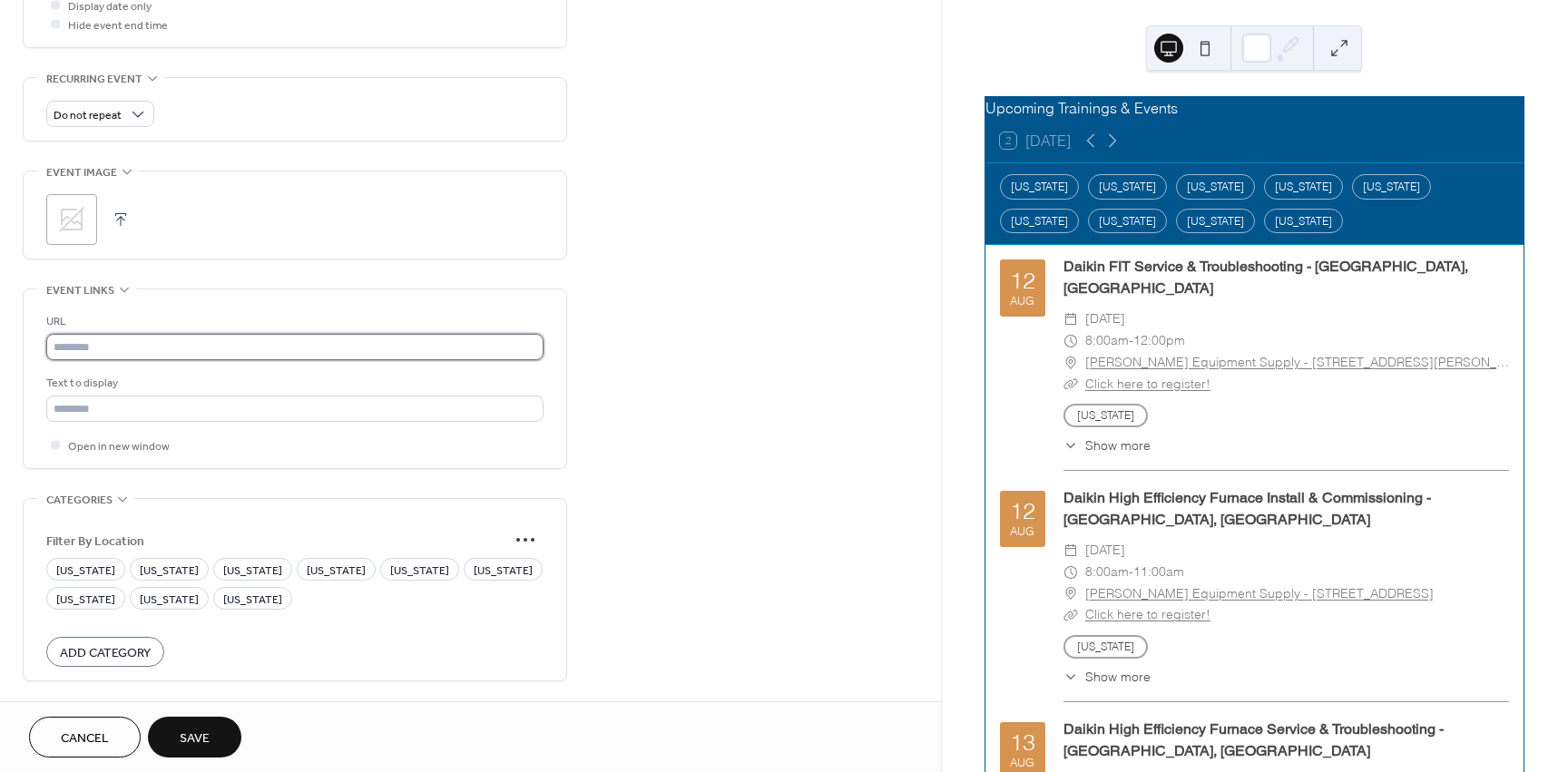 click at bounding box center (295, 347) 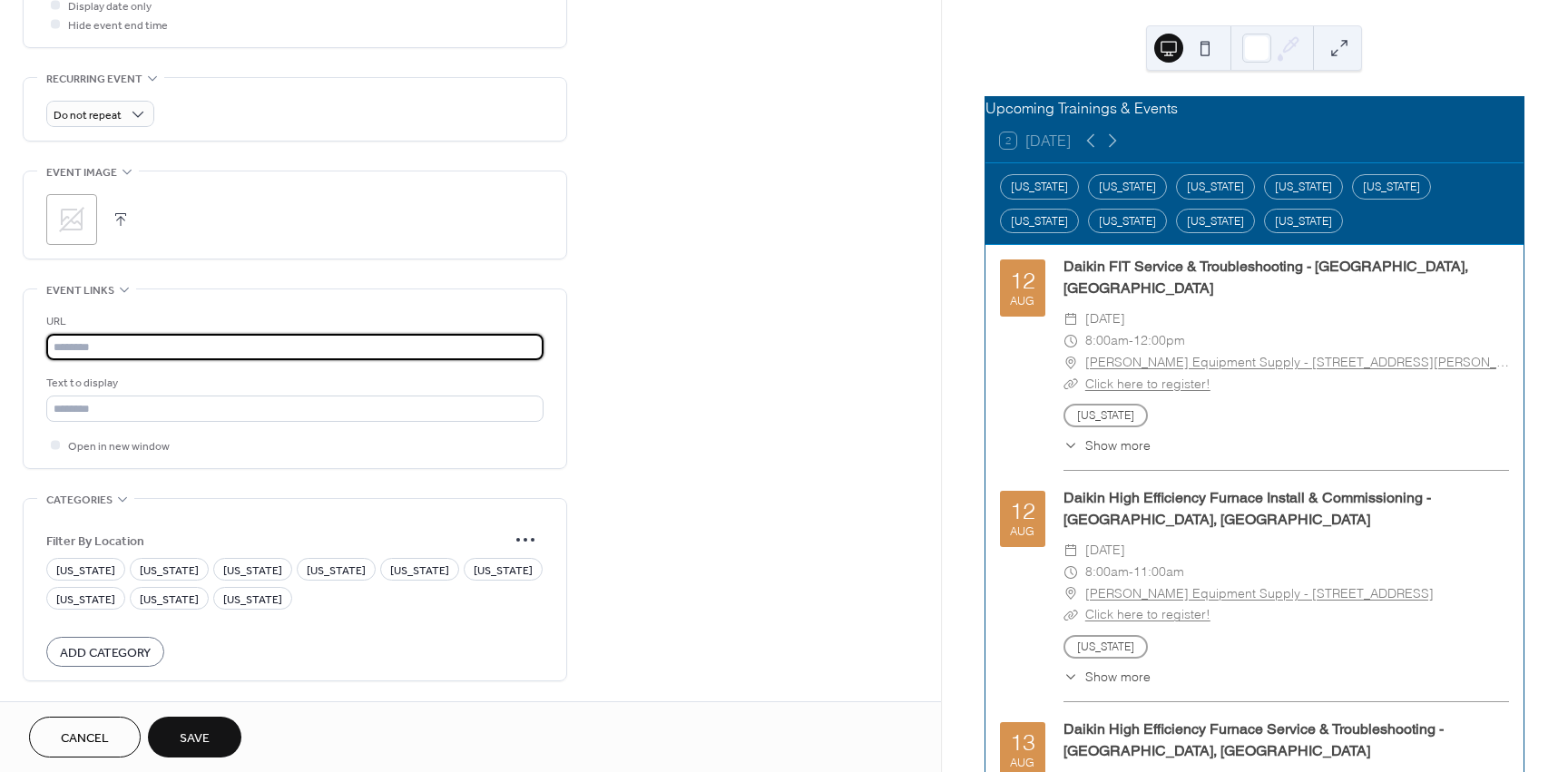 paste on "**********" 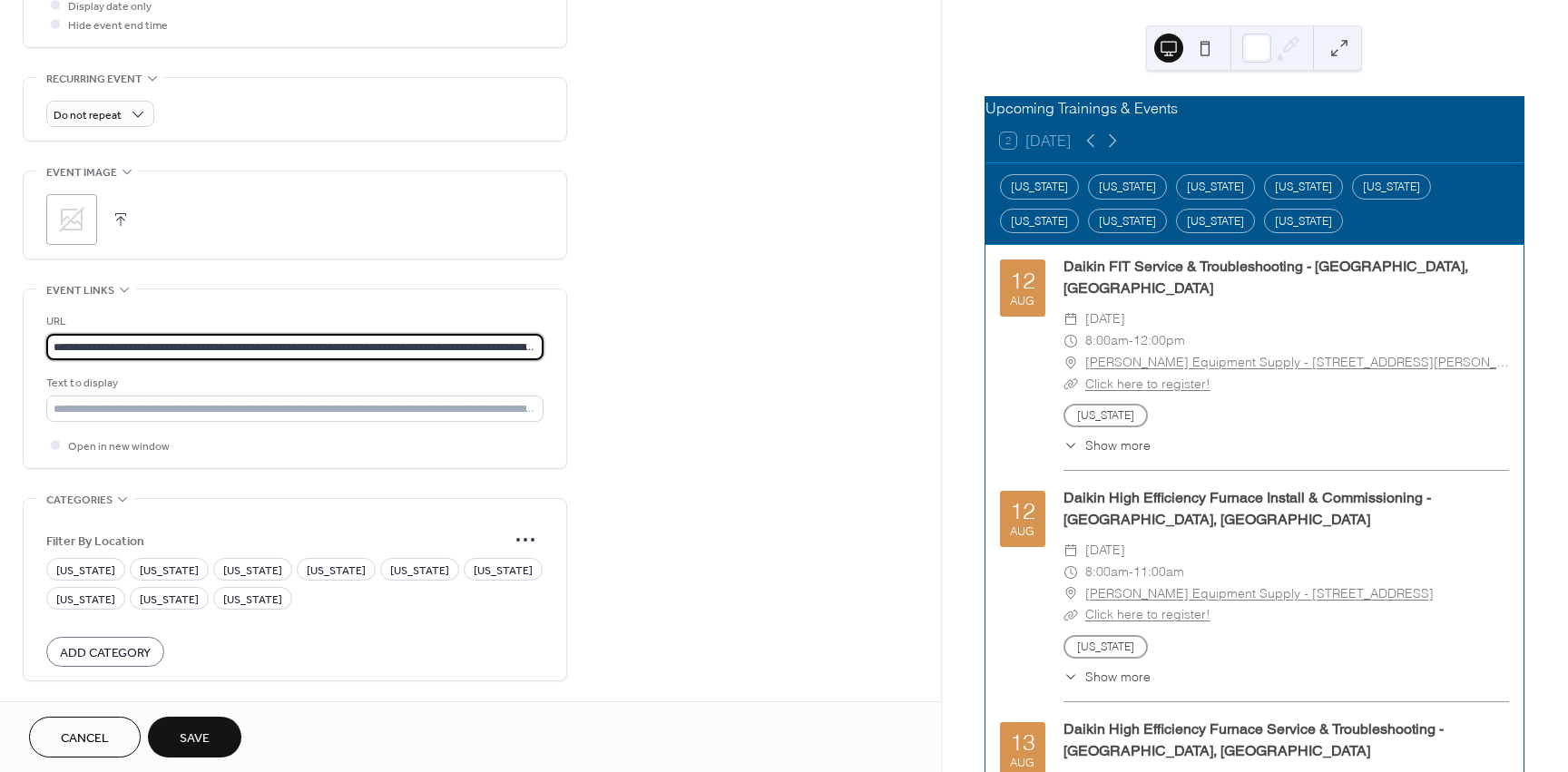scroll, scrollTop: 0, scrollLeft: 220, axis: horizontal 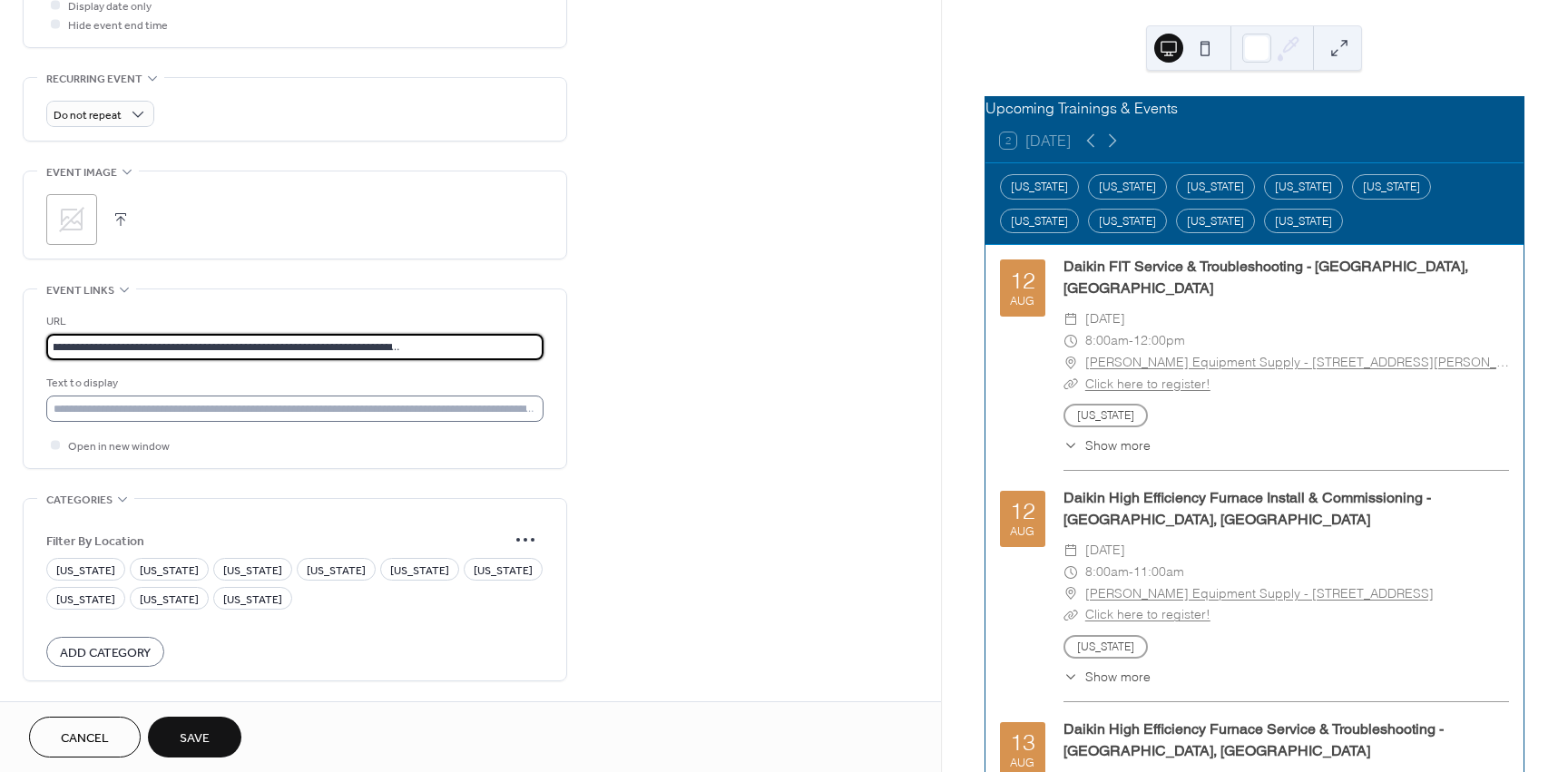 type on "**********" 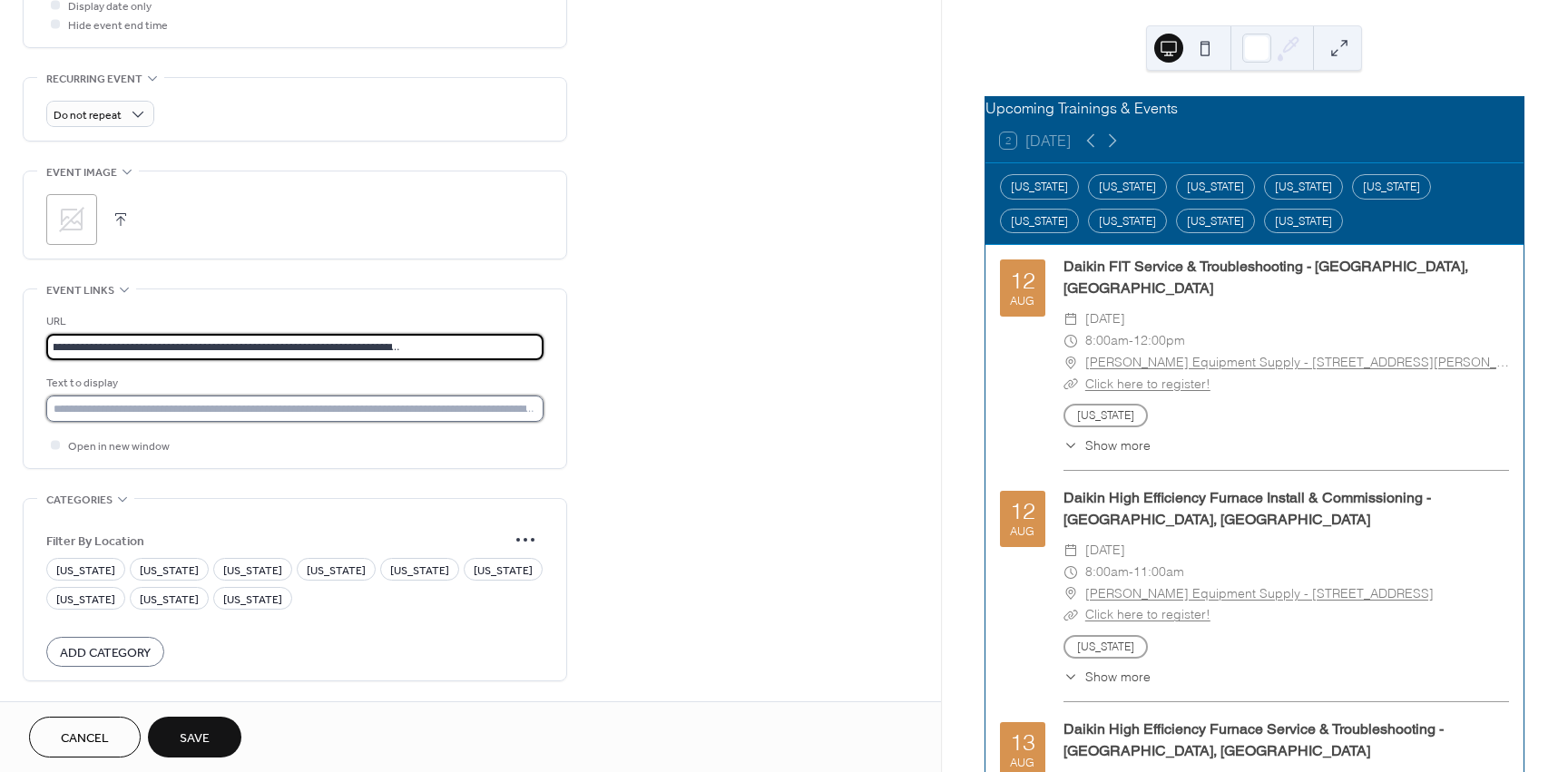 click at bounding box center [295, 408] 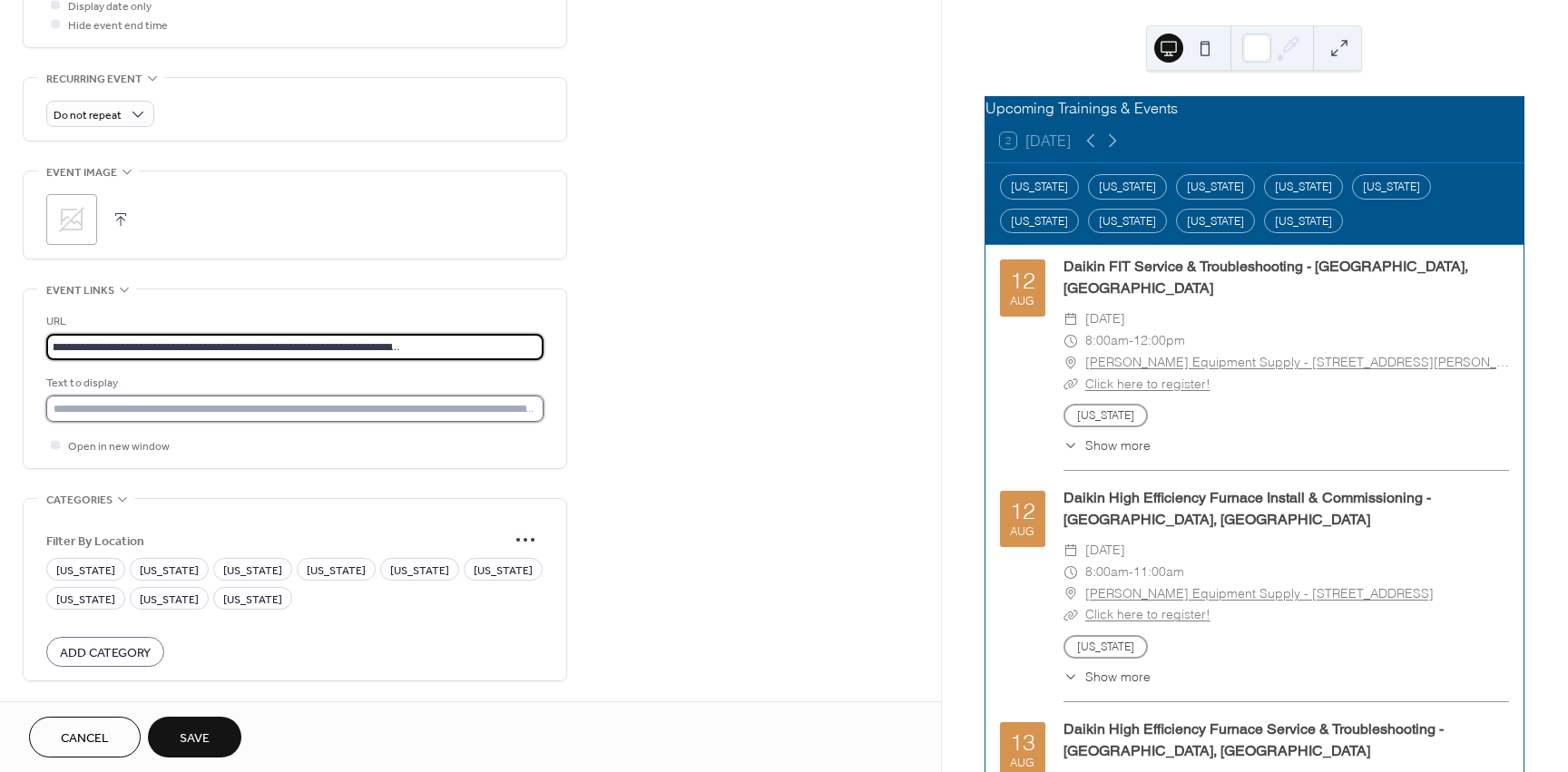 scroll, scrollTop: 0, scrollLeft: 0, axis: both 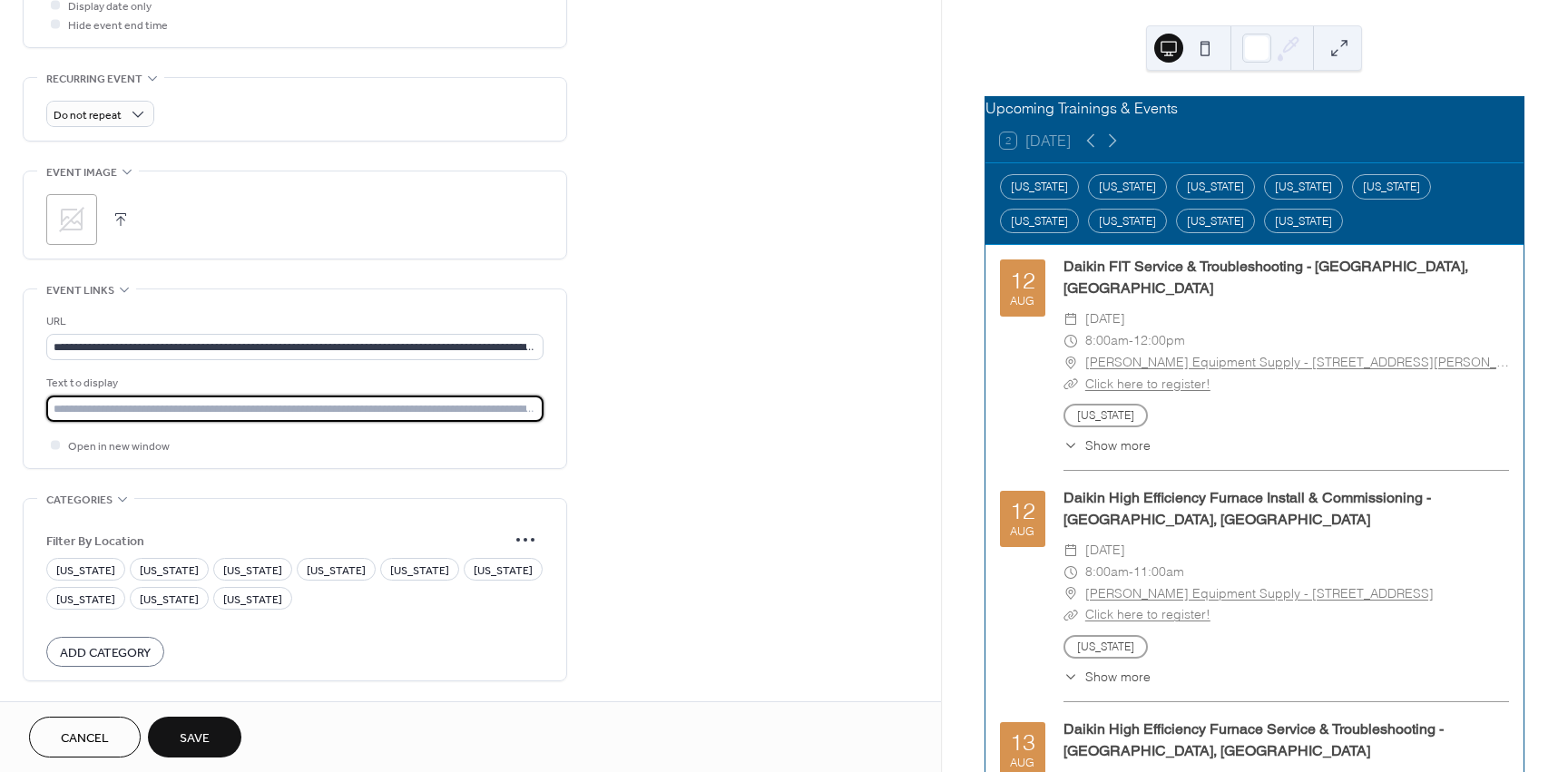 type on "**********" 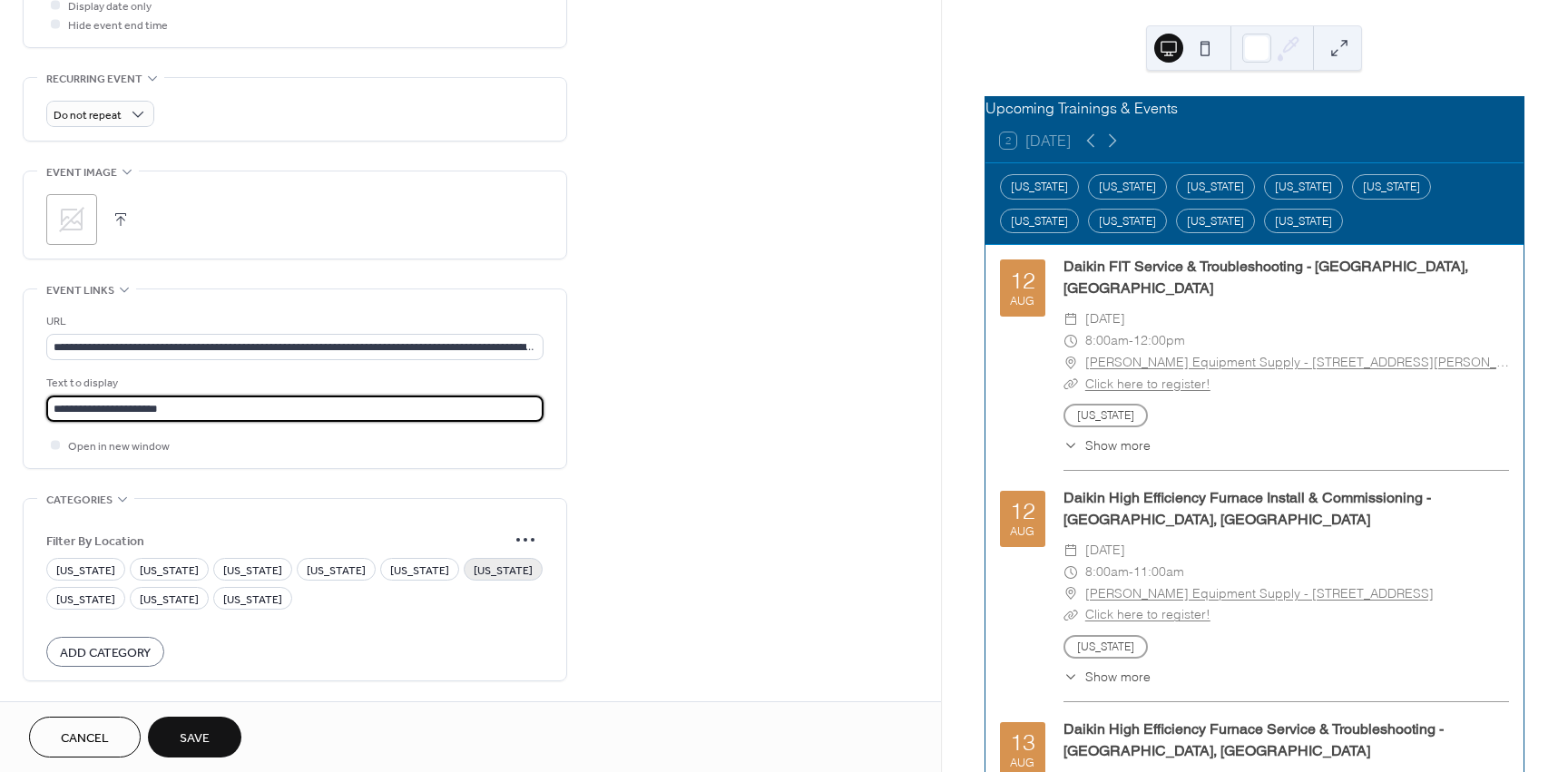click on "[US_STATE]" at bounding box center (503, 571) 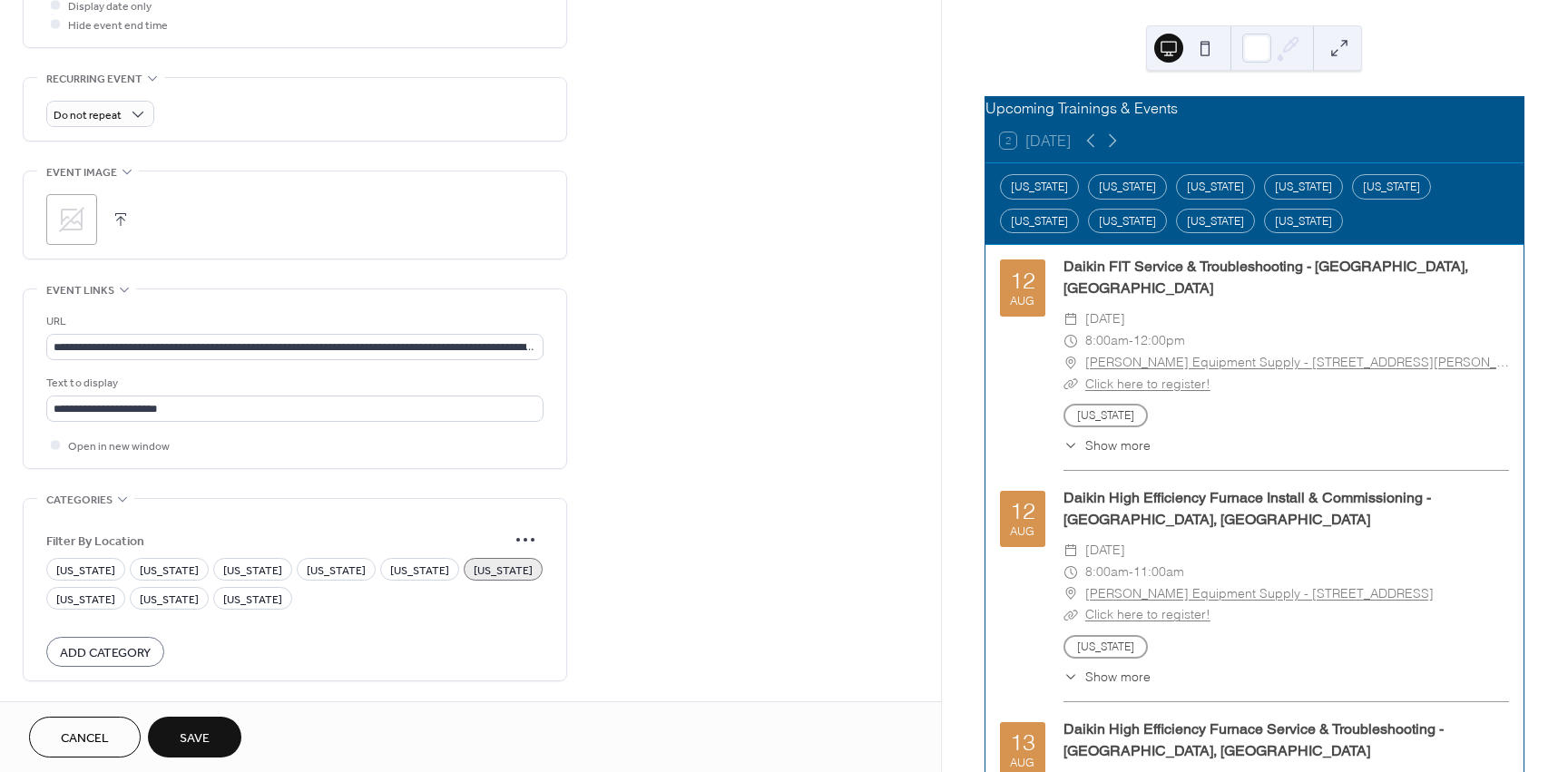 click on "Save" at bounding box center [194, 737] 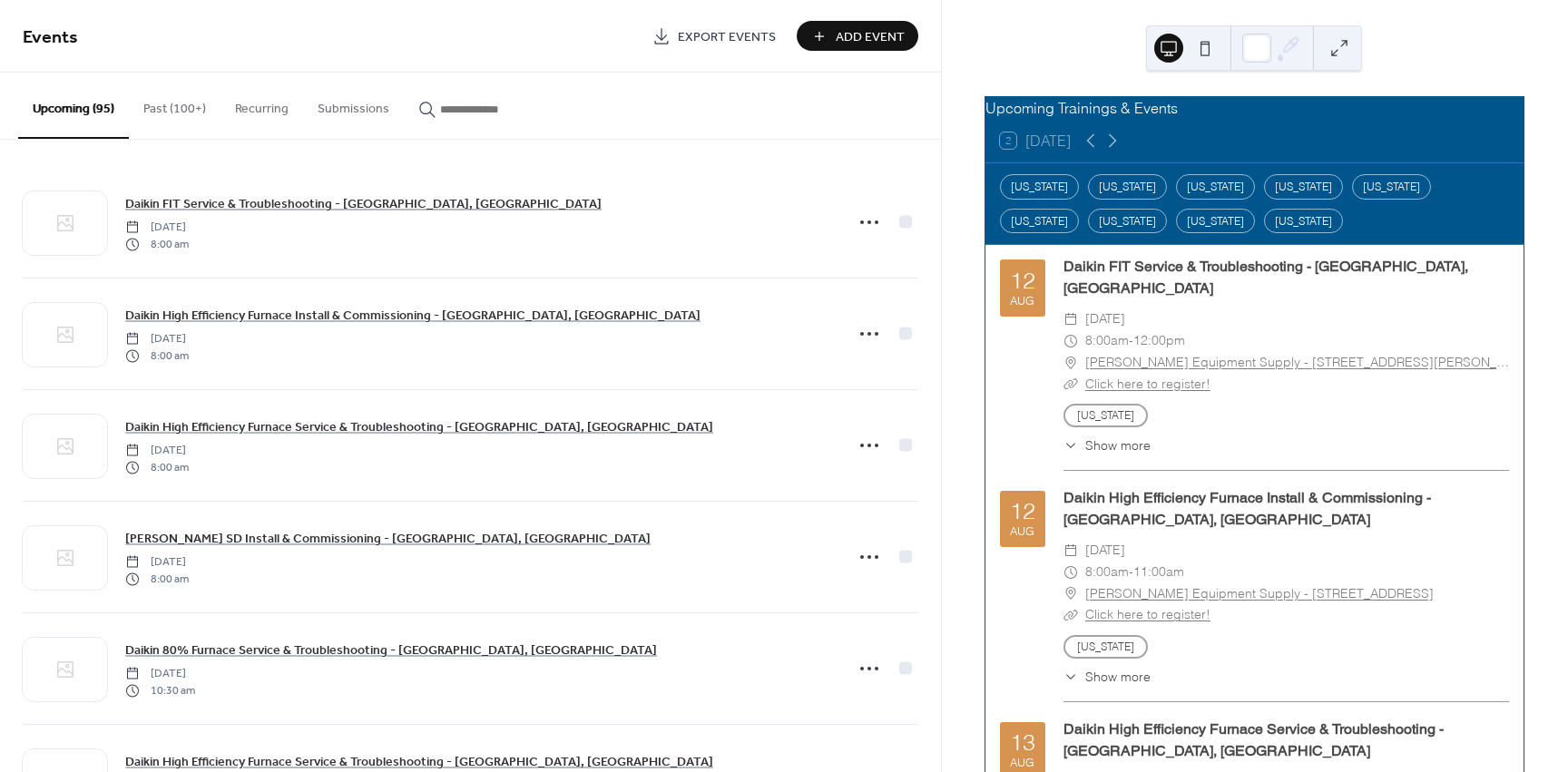 click on "Add Event" at bounding box center (870, 37) 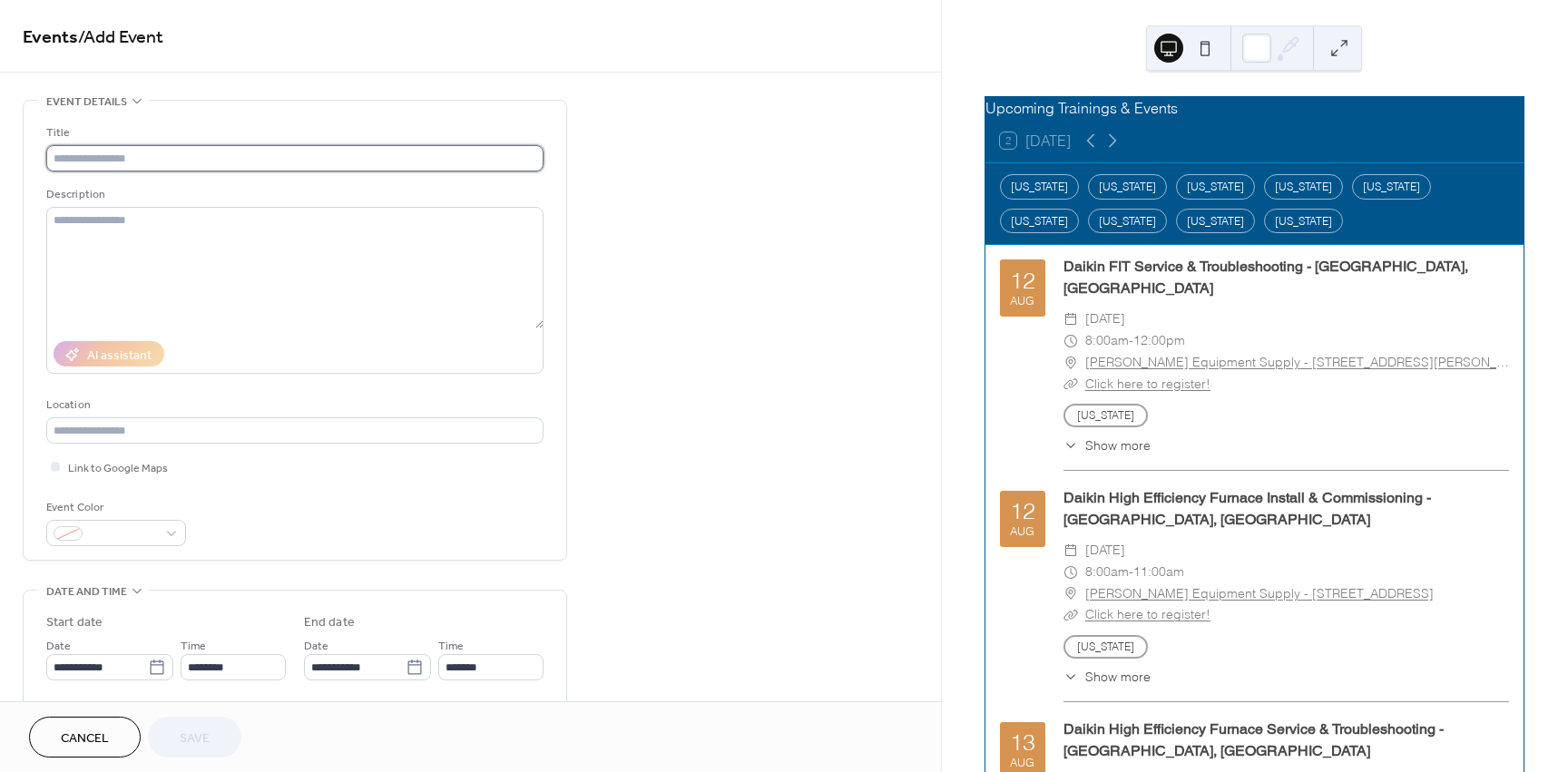 click at bounding box center [295, 158] 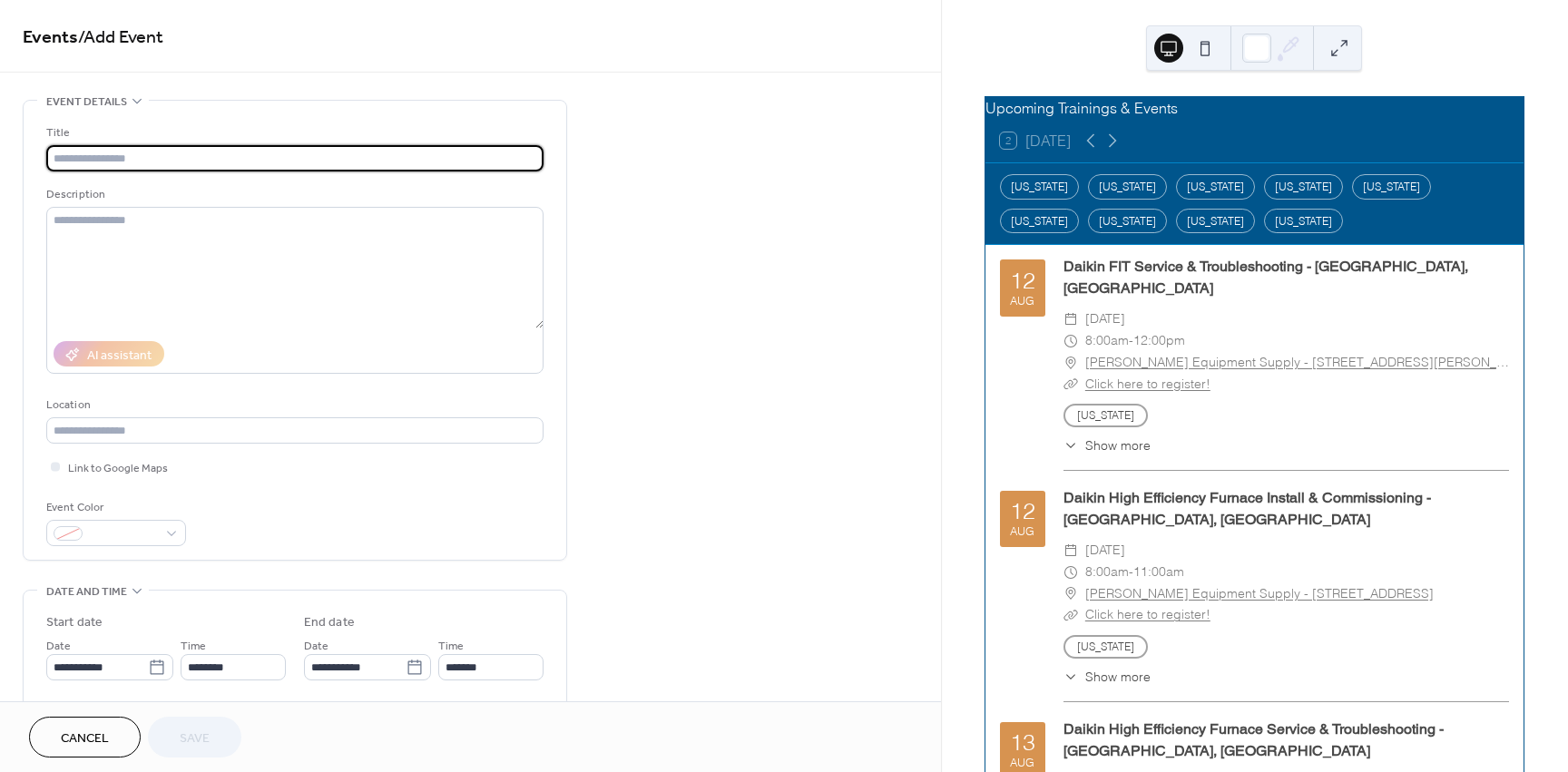 paste on "**********" 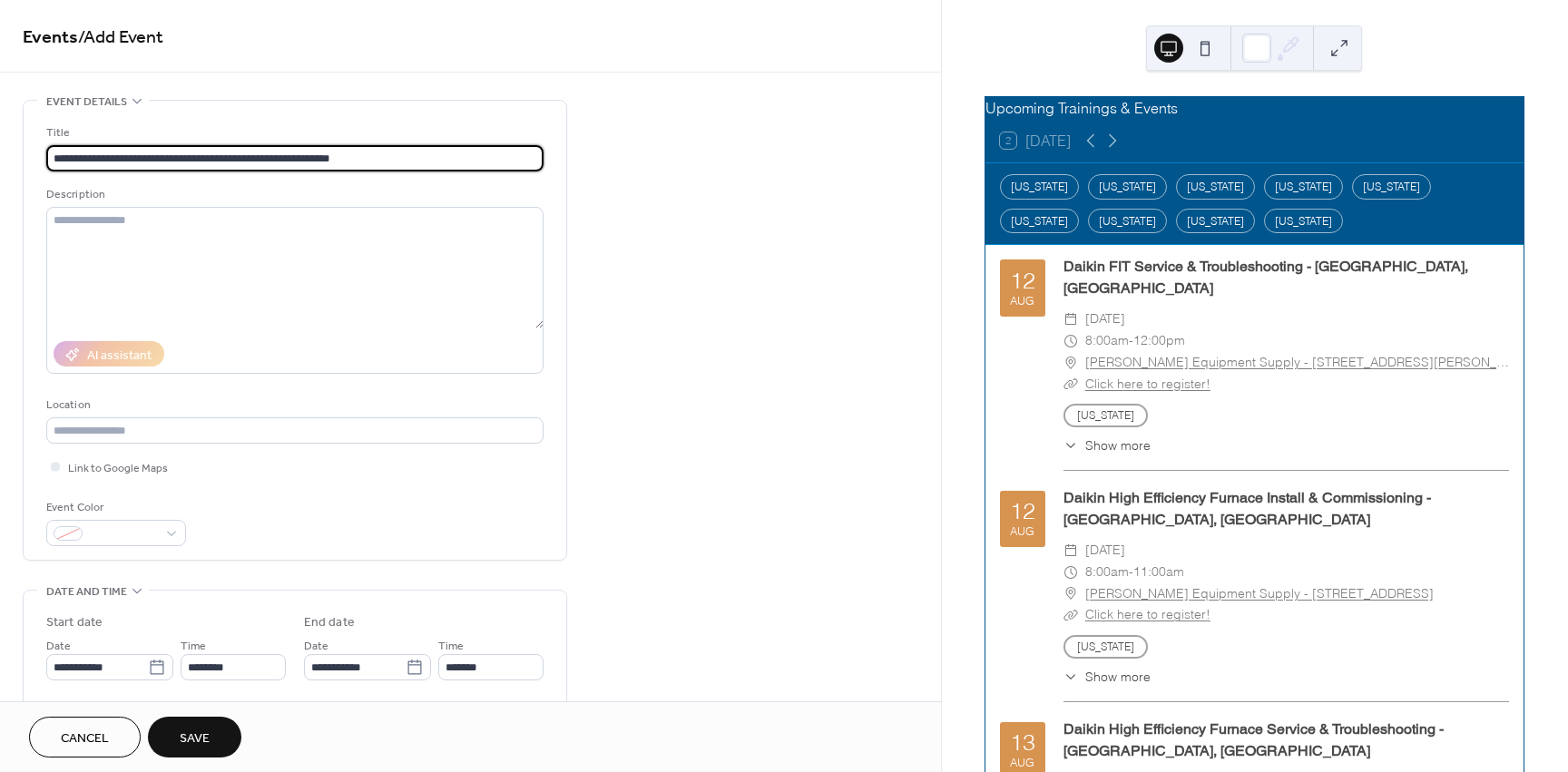 type on "**********" 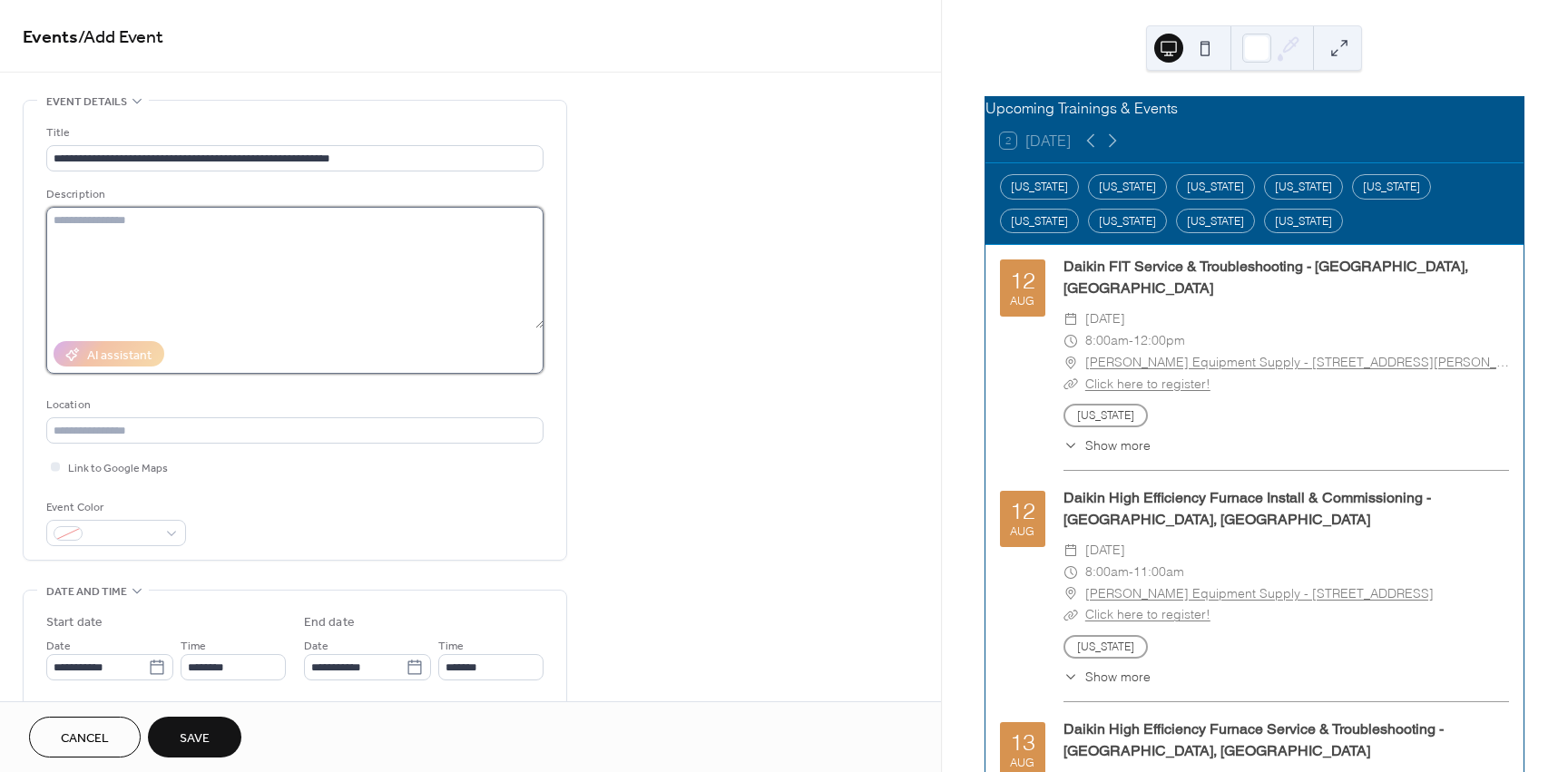 click at bounding box center [295, 268] 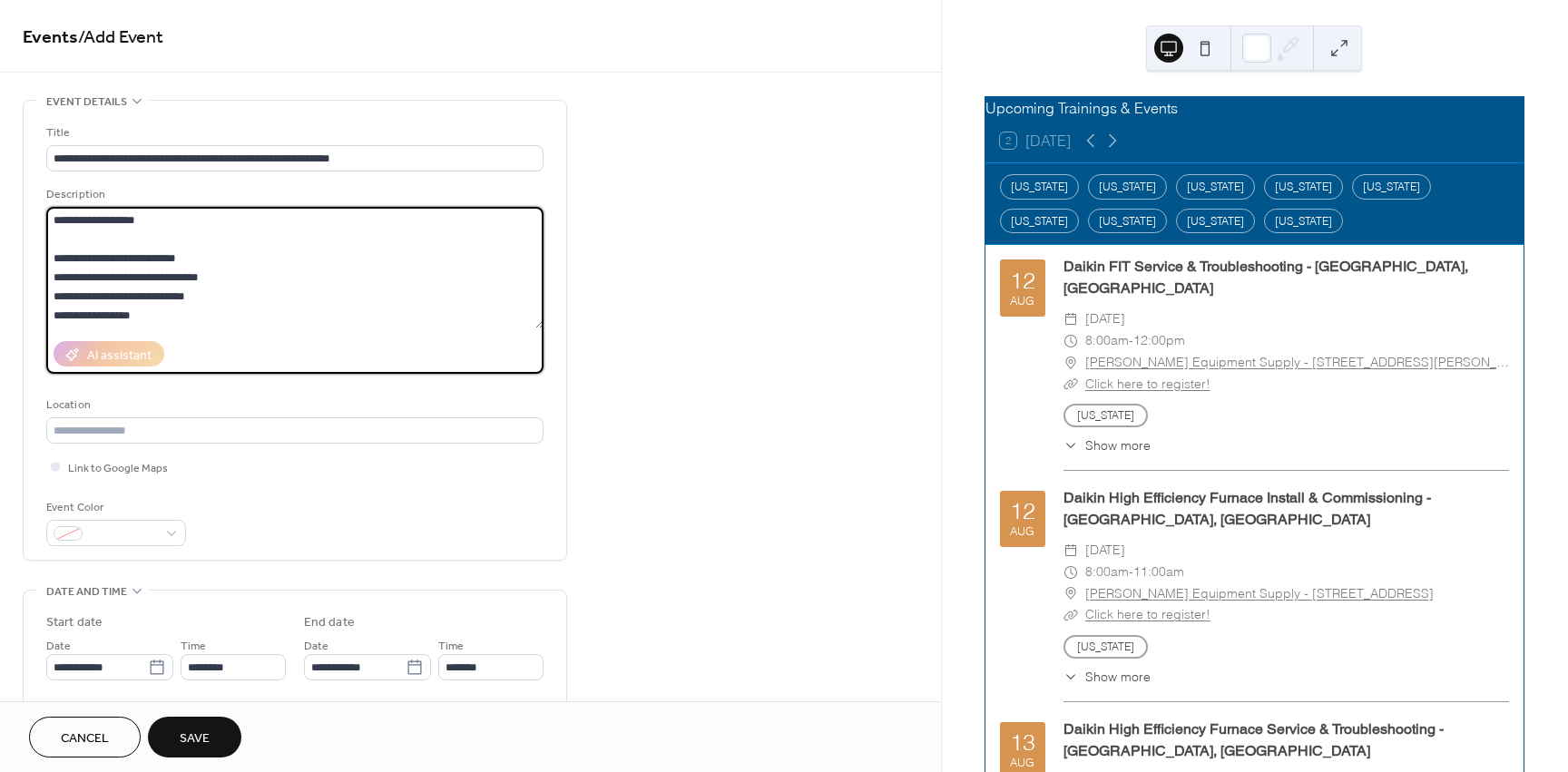scroll, scrollTop: 493, scrollLeft: 0, axis: vertical 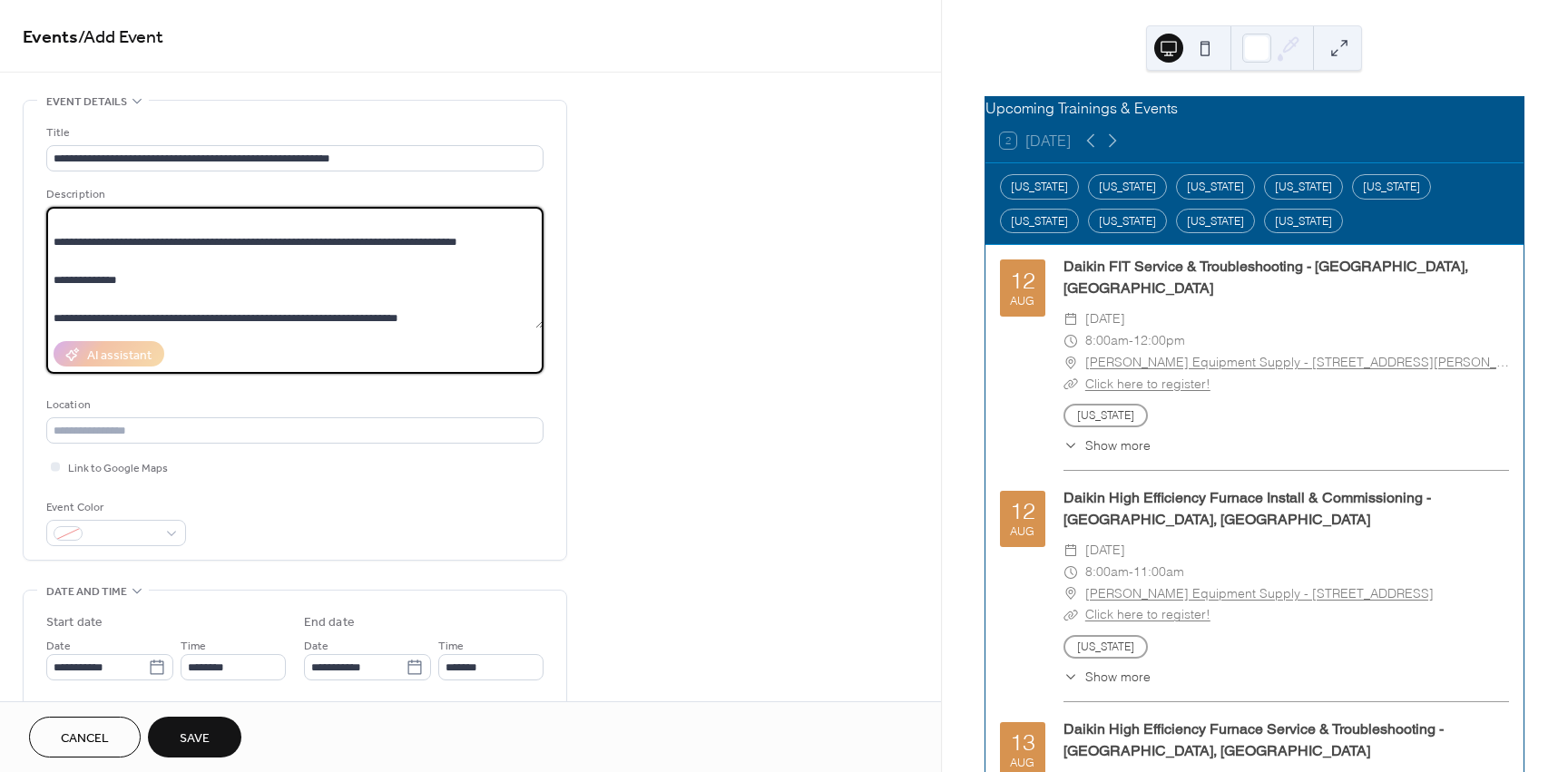 click on "**********" at bounding box center [295, 268] 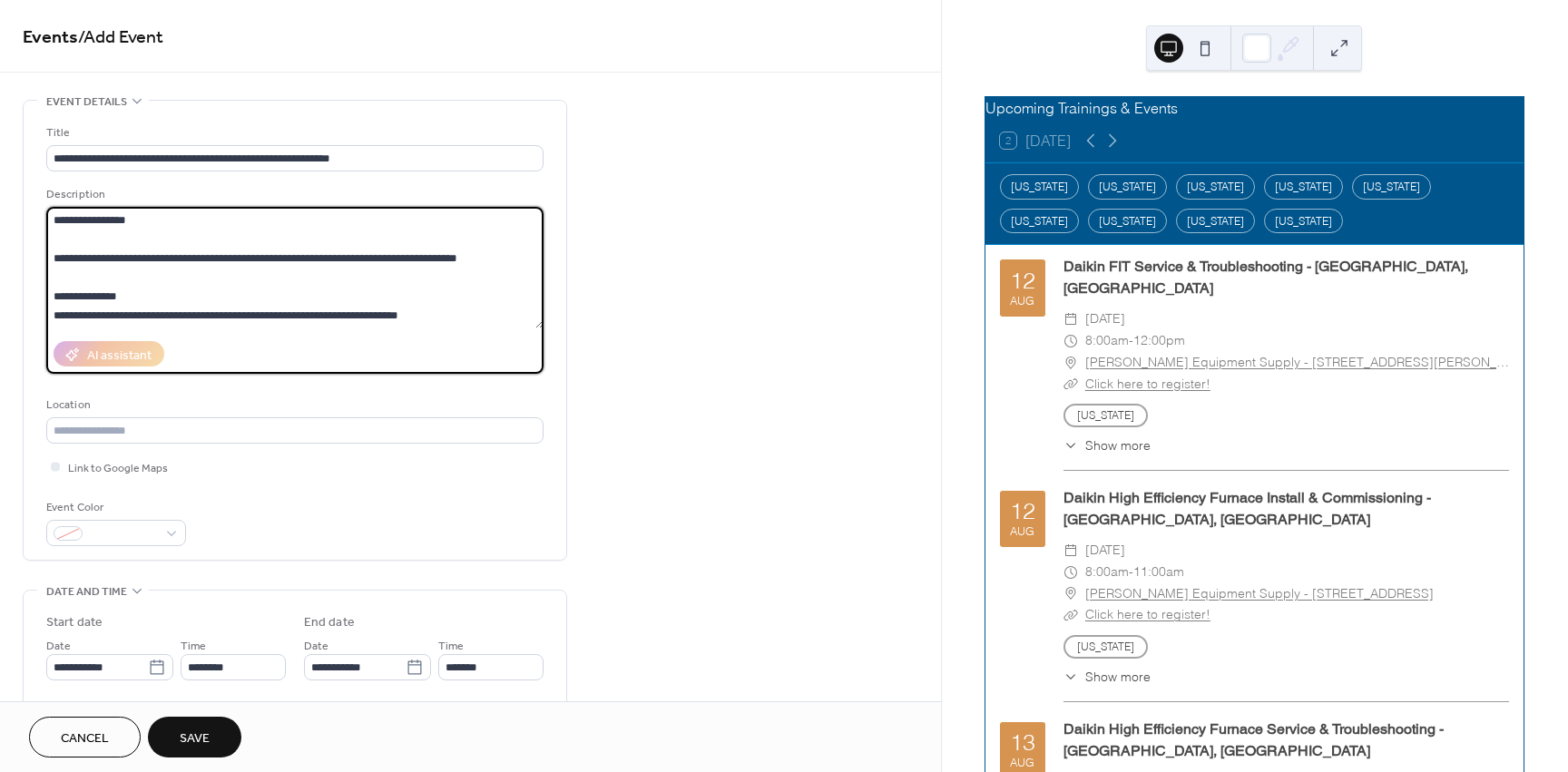 scroll, scrollTop: 457, scrollLeft: 0, axis: vertical 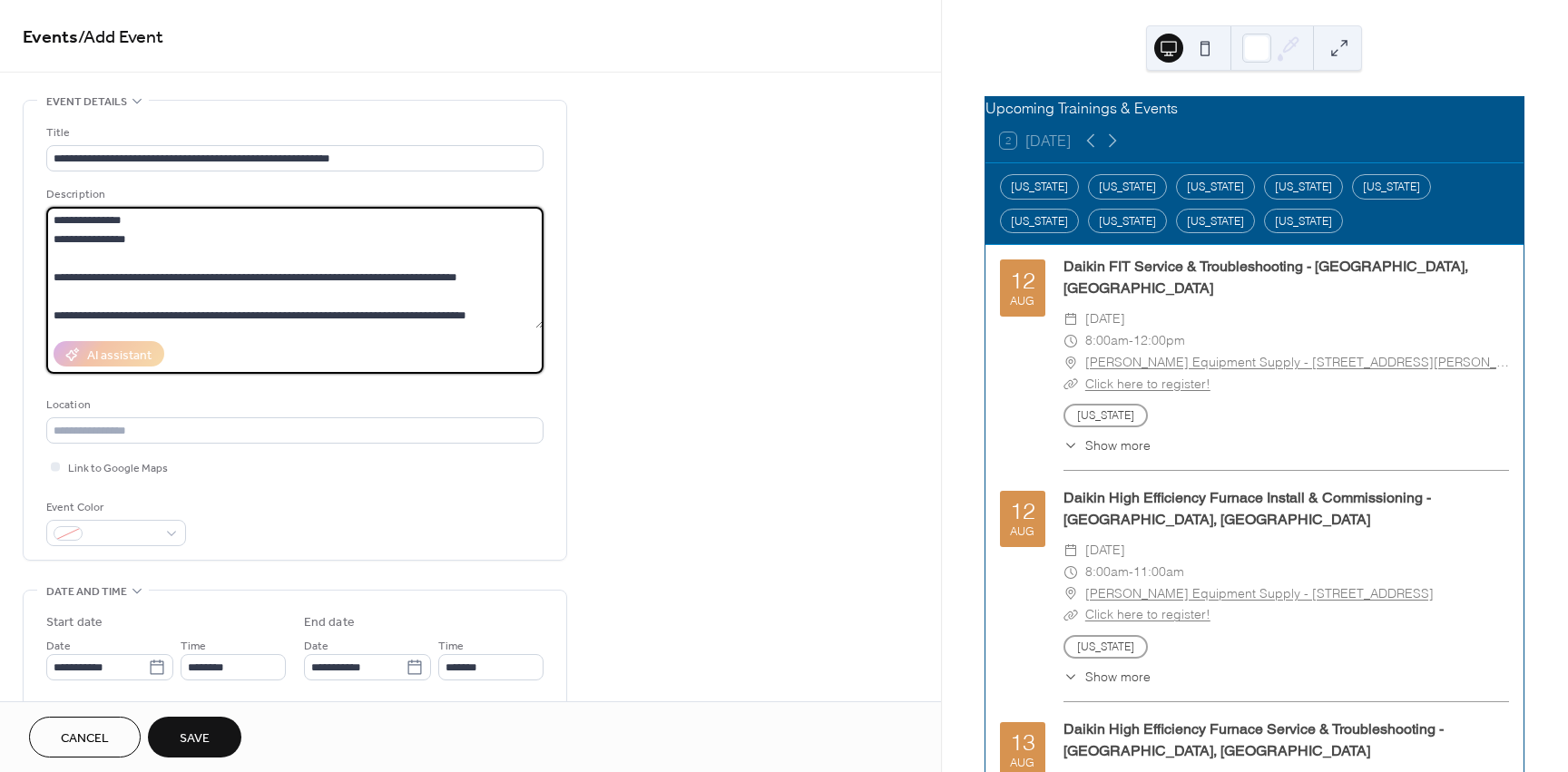 click on "**********" at bounding box center (295, 268) 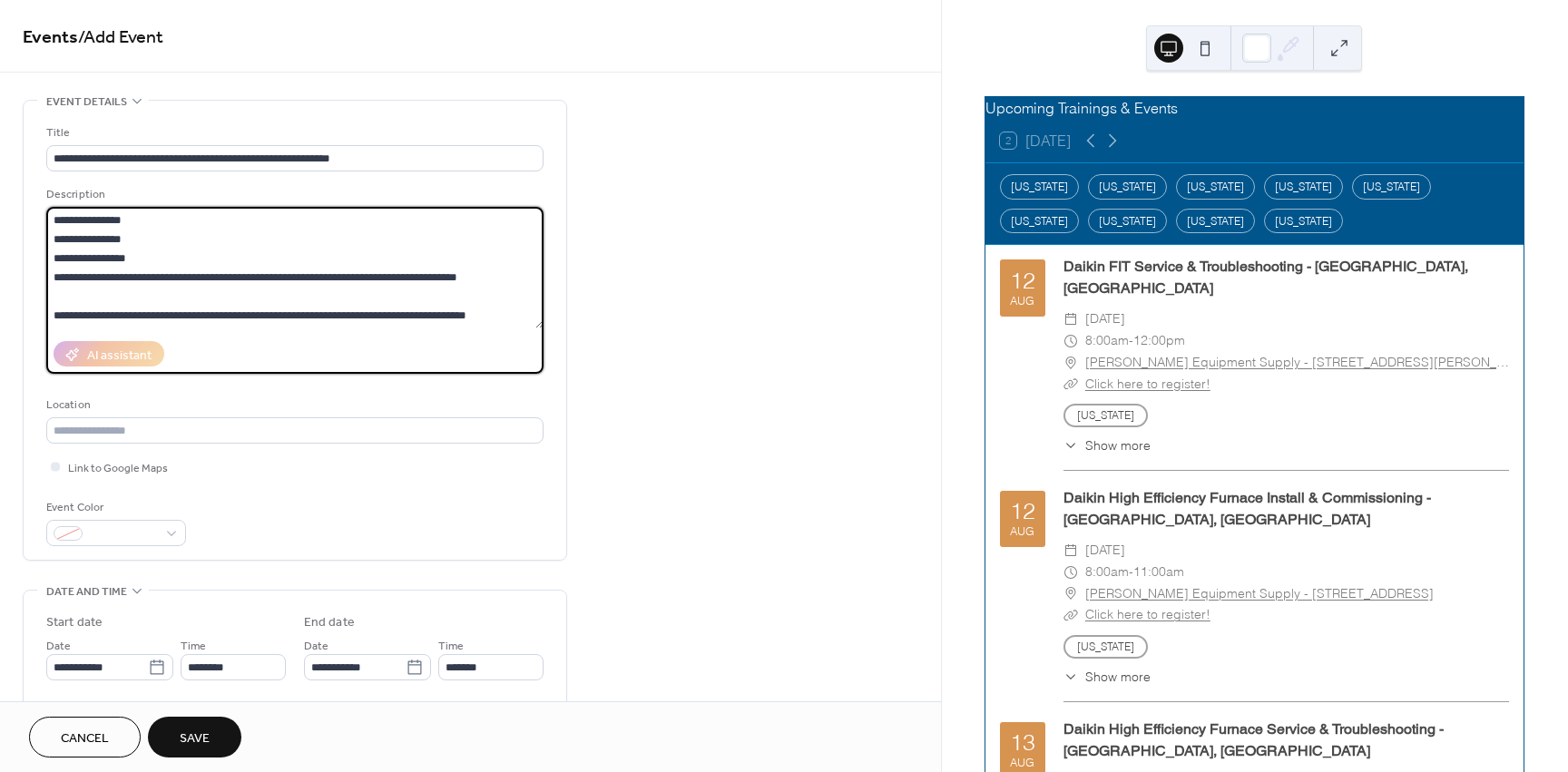 scroll, scrollTop: 438, scrollLeft: 0, axis: vertical 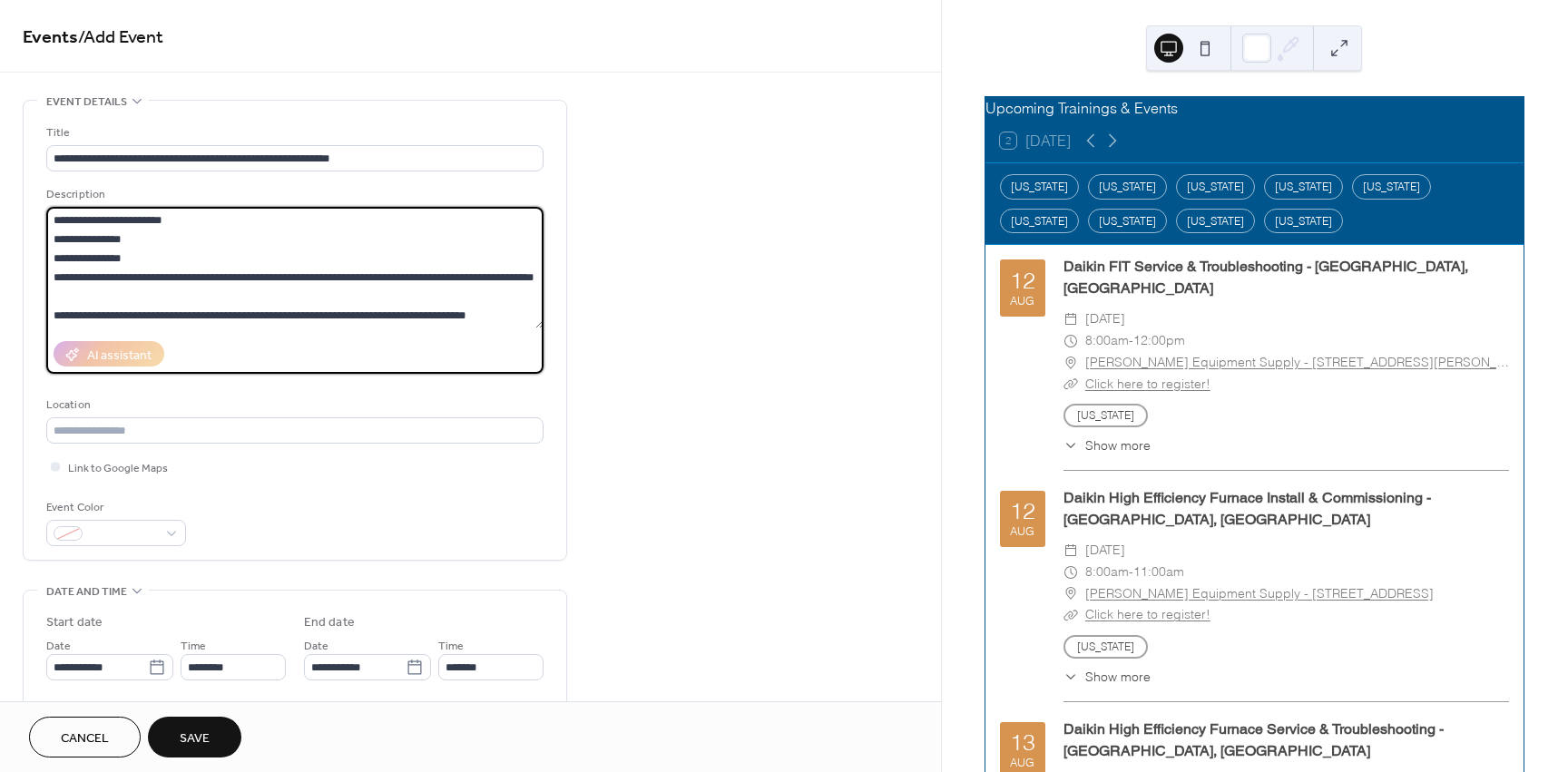 click on "**********" at bounding box center (295, 268) 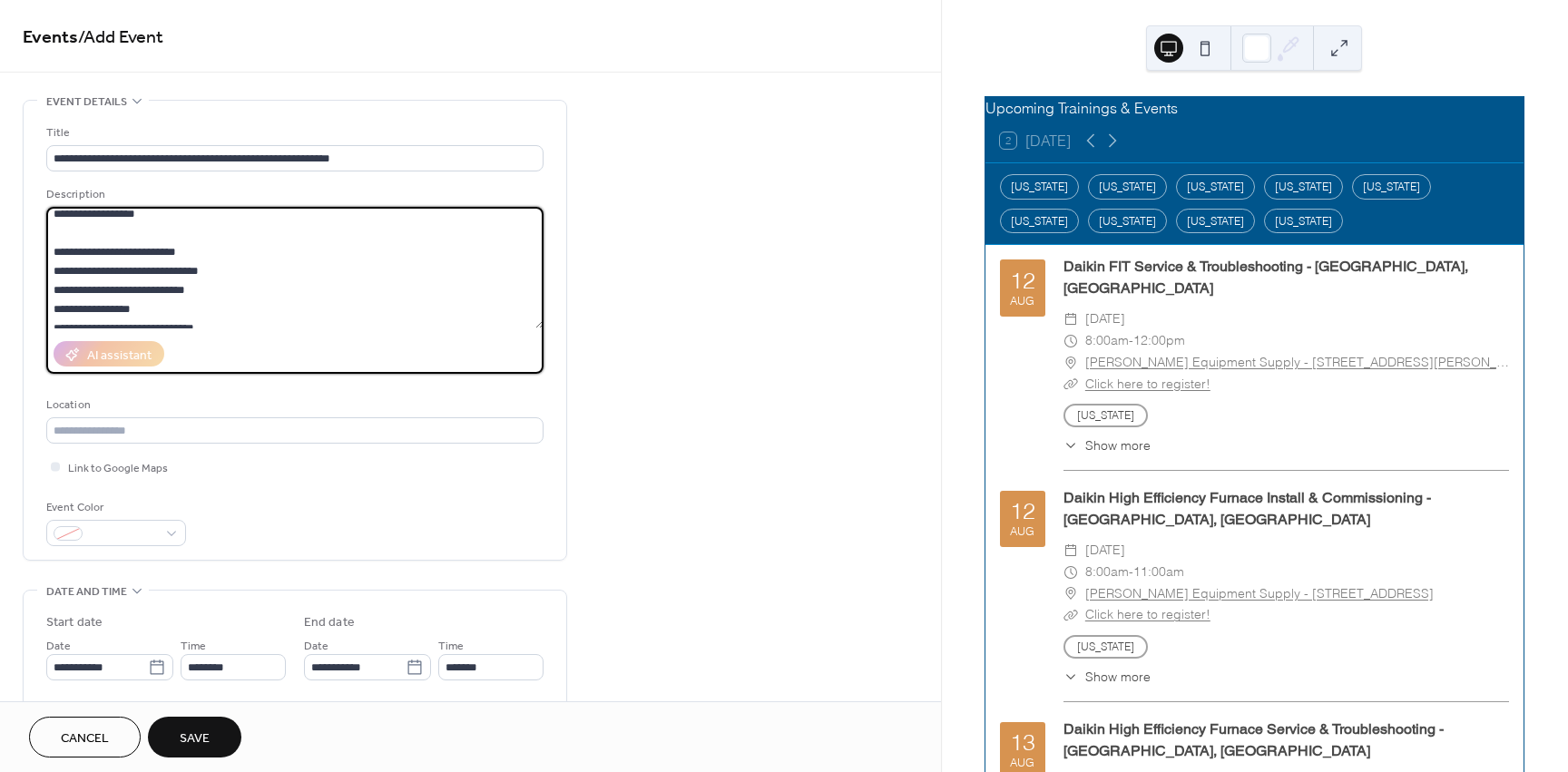 scroll, scrollTop: 0, scrollLeft: 0, axis: both 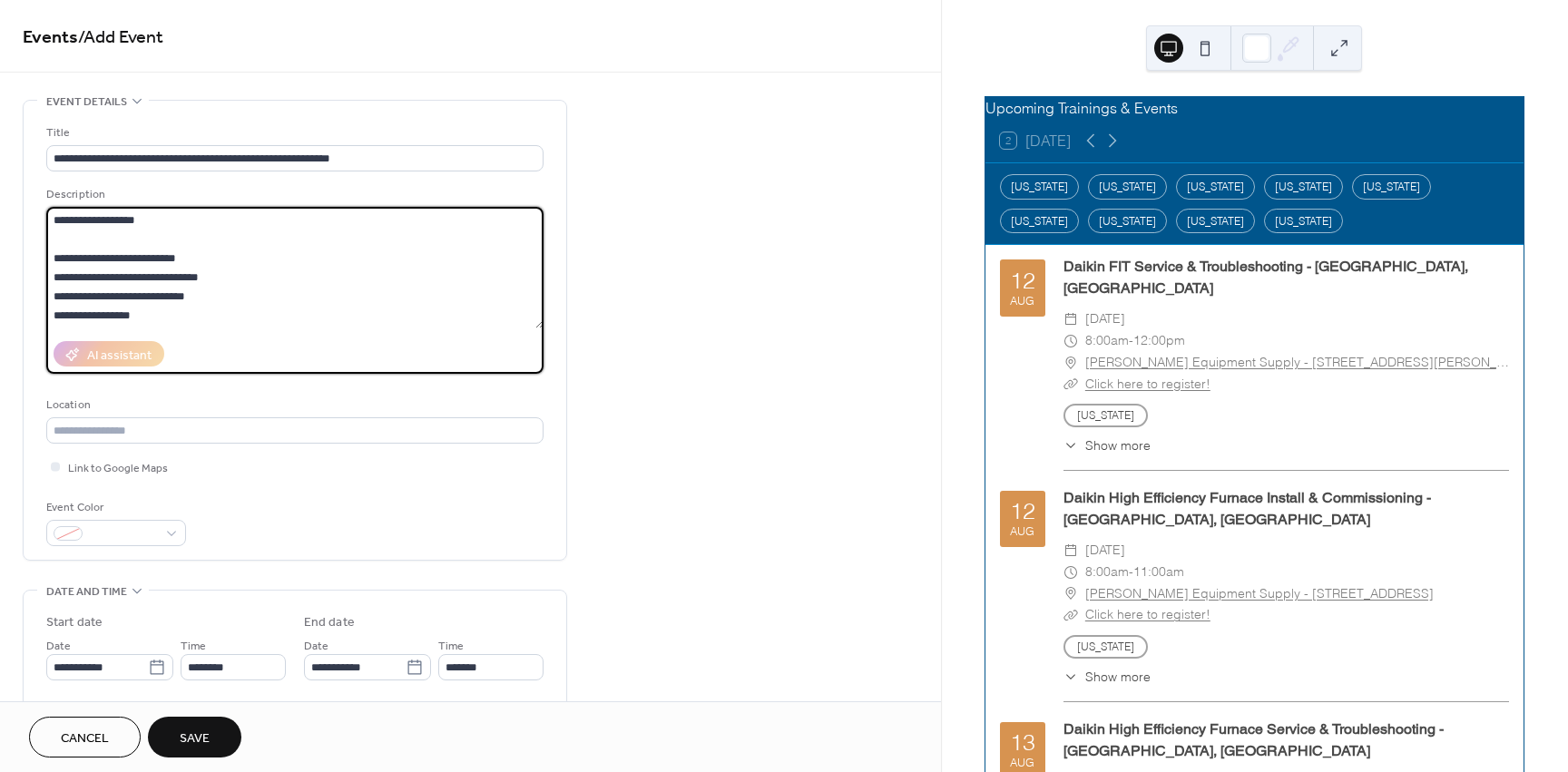 click on "**********" at bounding box center (295, 268) 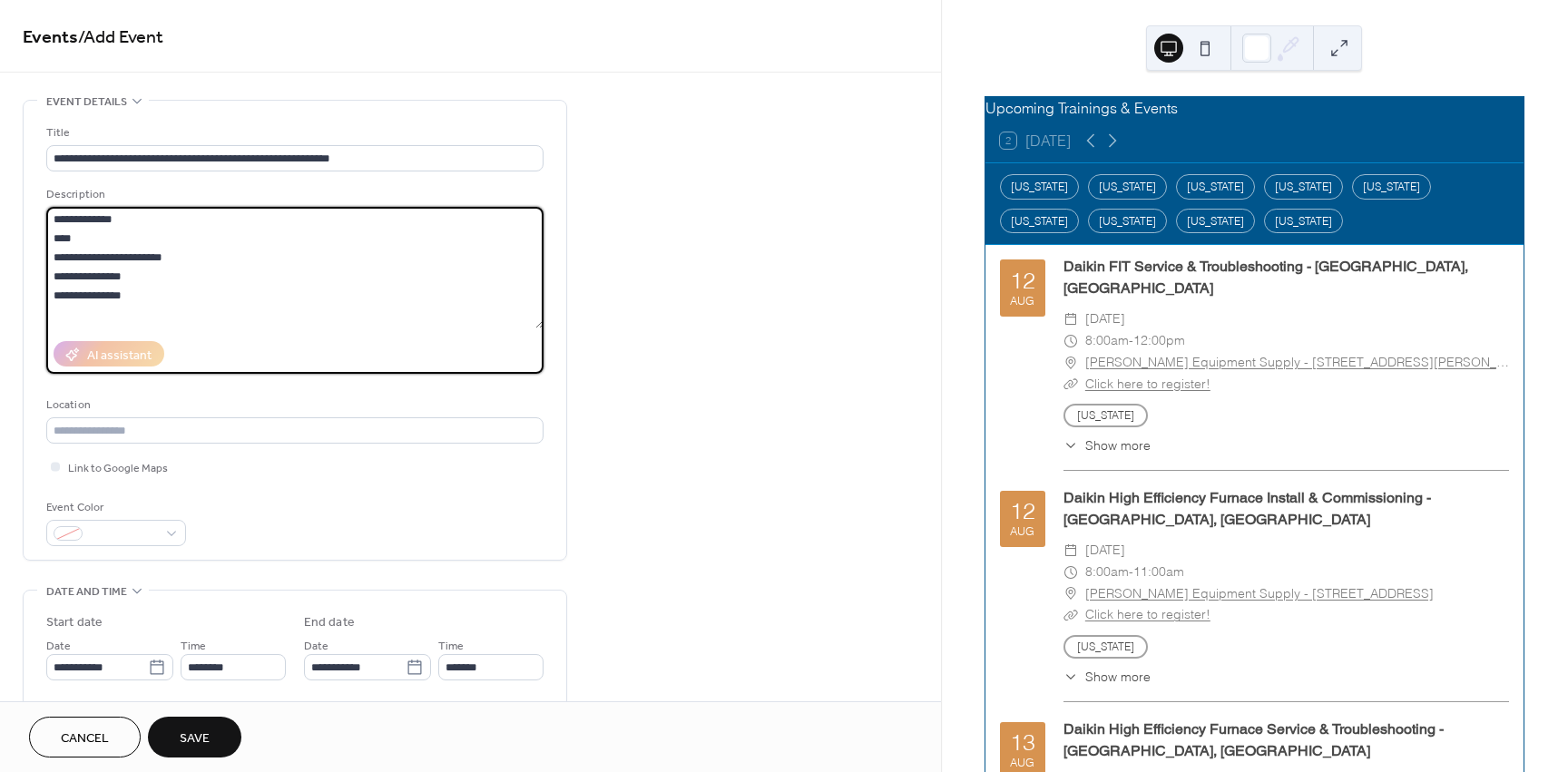 scroll, scrollTop: 438, scrollLeft: 0, axis: vertical 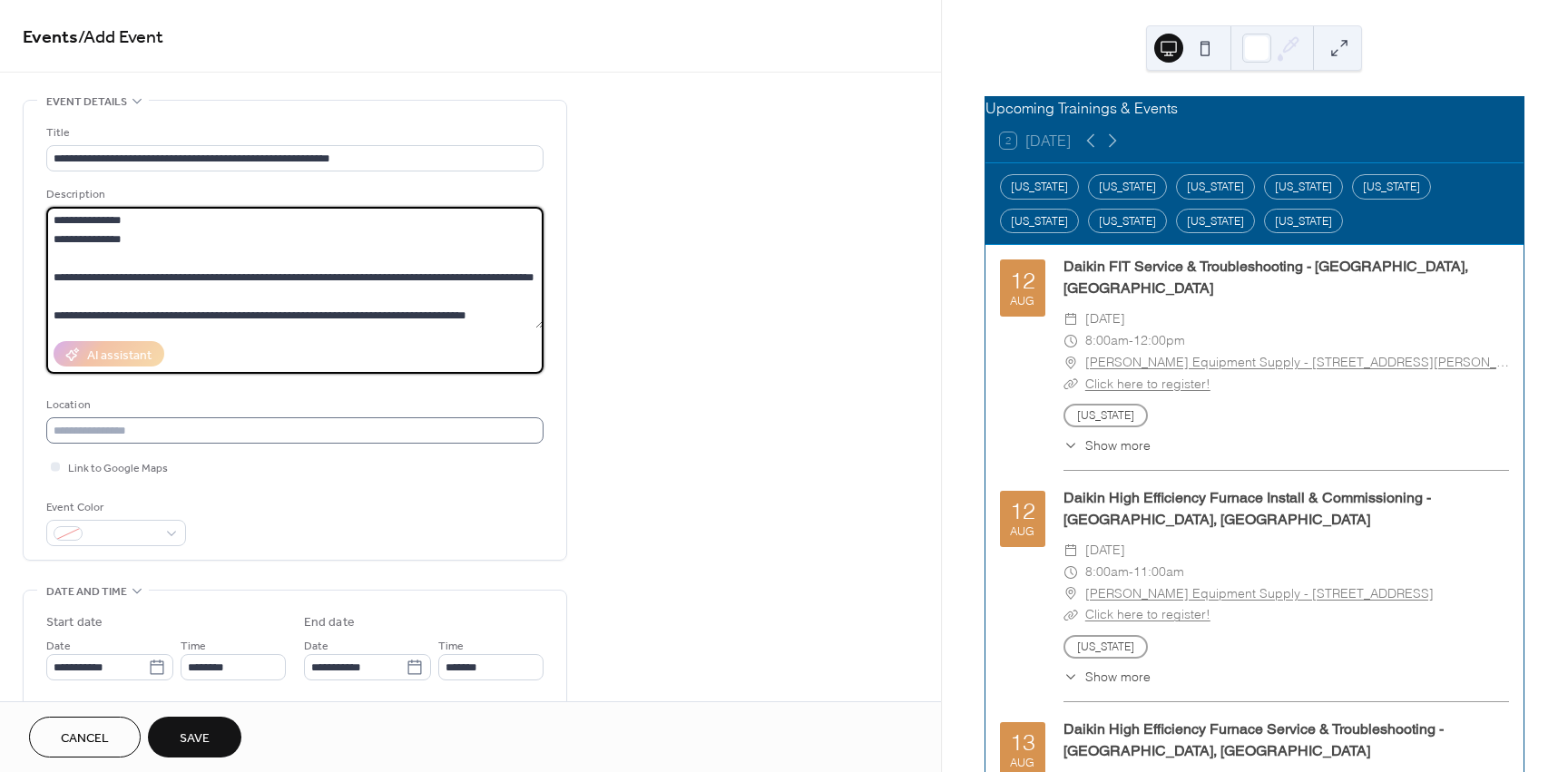 type on "**********" 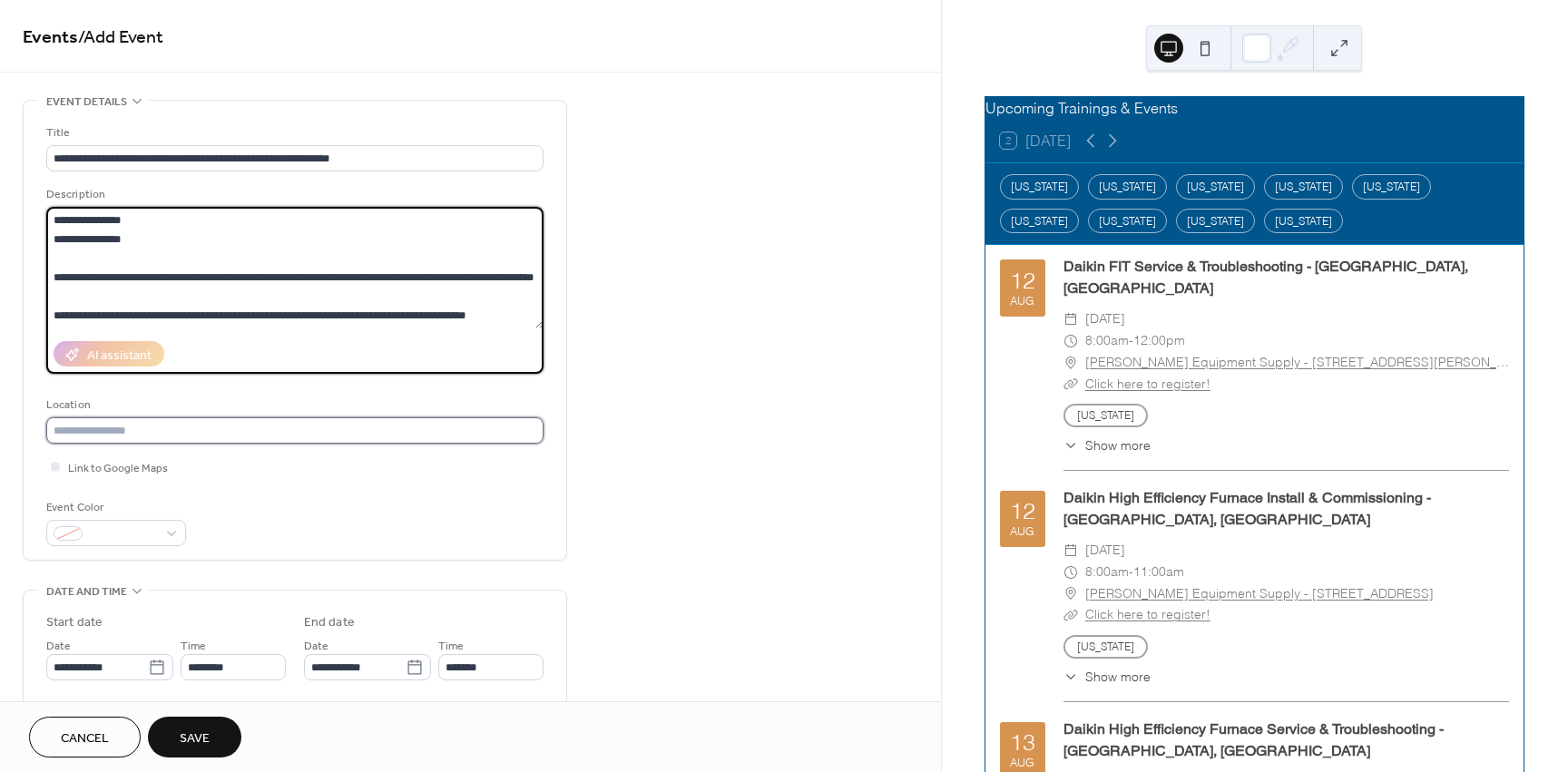 click at bounding box center (295, 430) 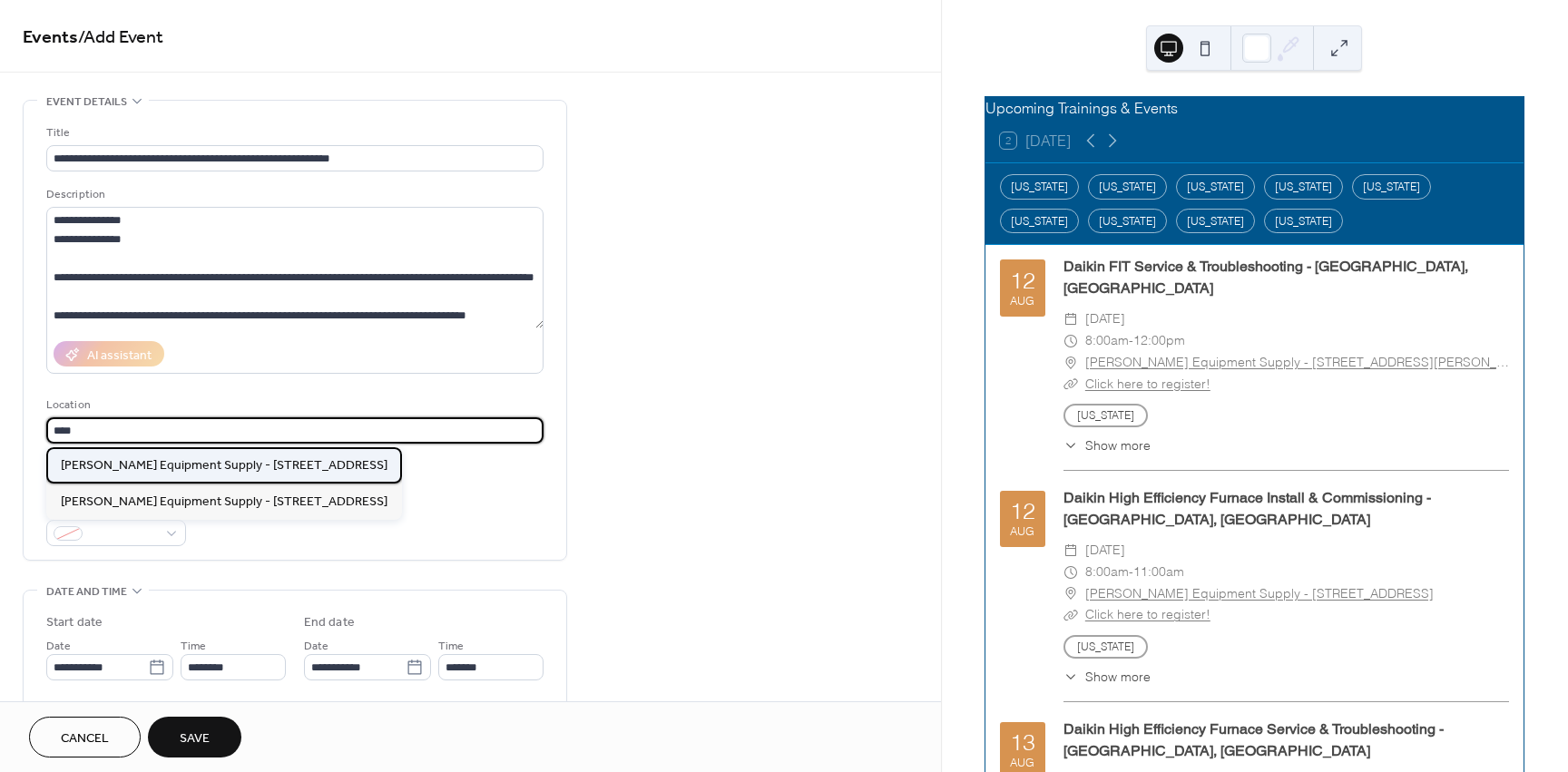 click on "[PERSON_NAME] Equipment Supply - [STREET_ADDRESS]" at bounding box center (224, 465) 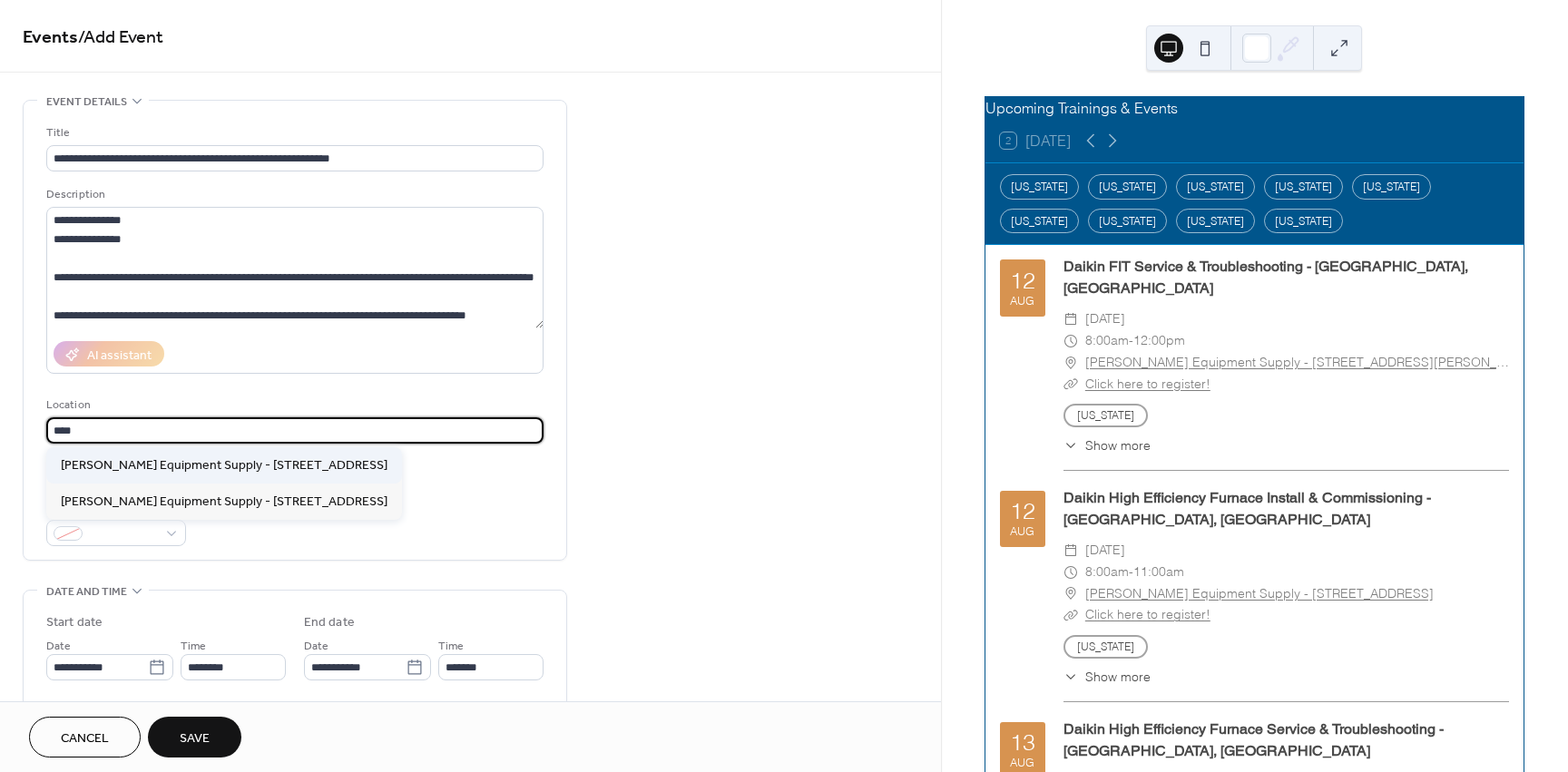 type on "**********" 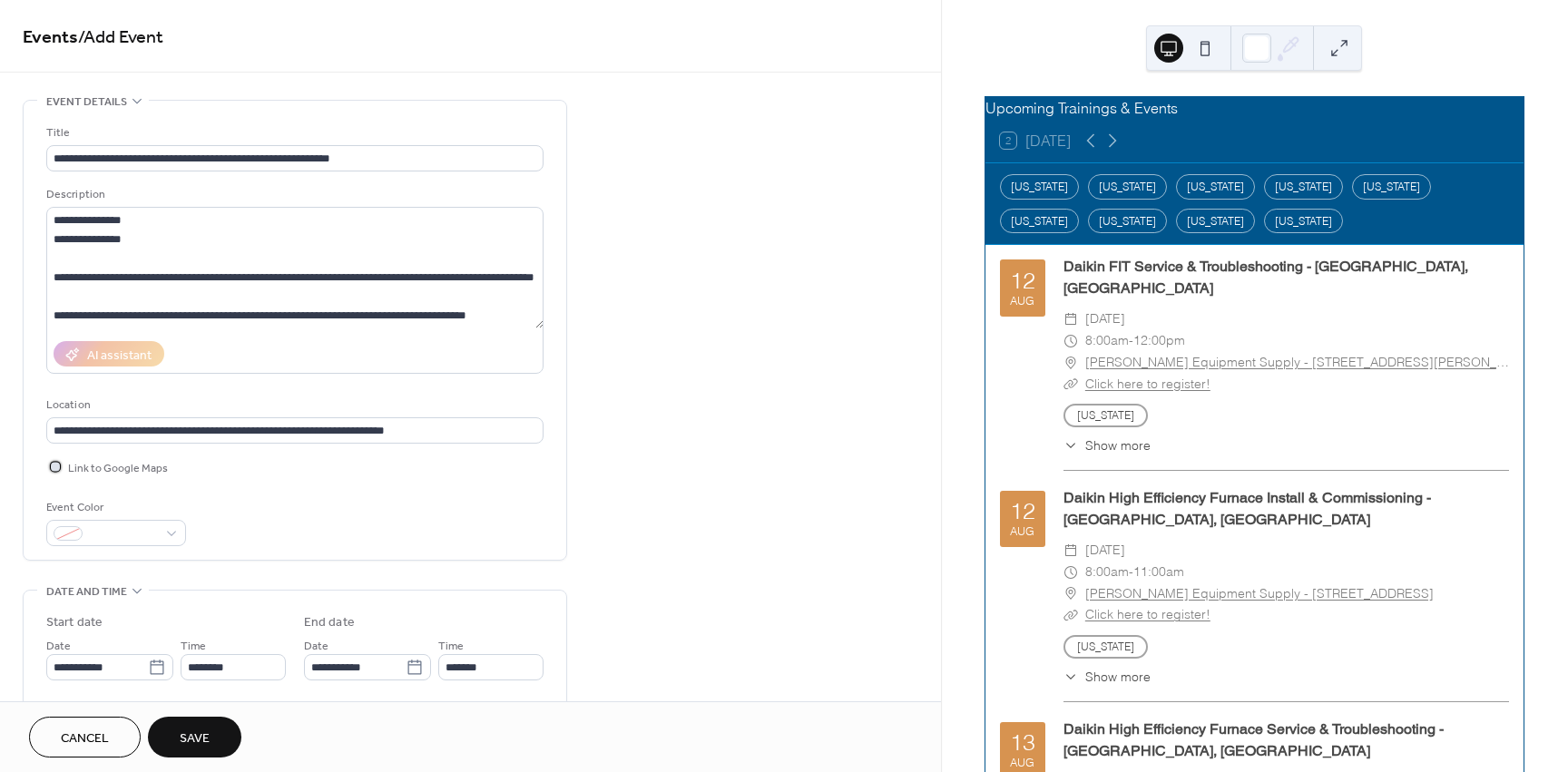 click on "Link to Google Maps" at bounding box center (118, 468) 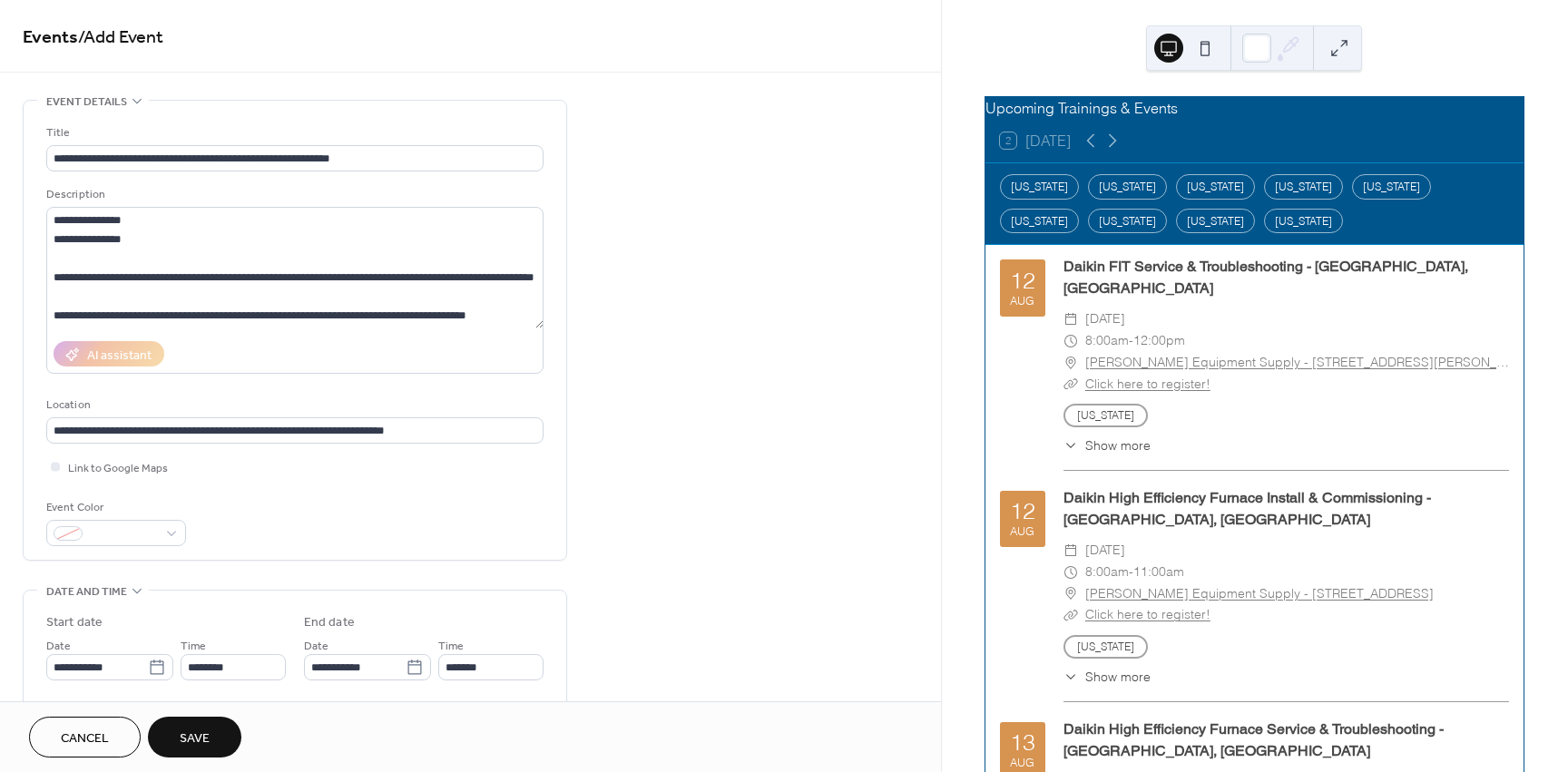 click on "**********" at bounding box center [470, 796] 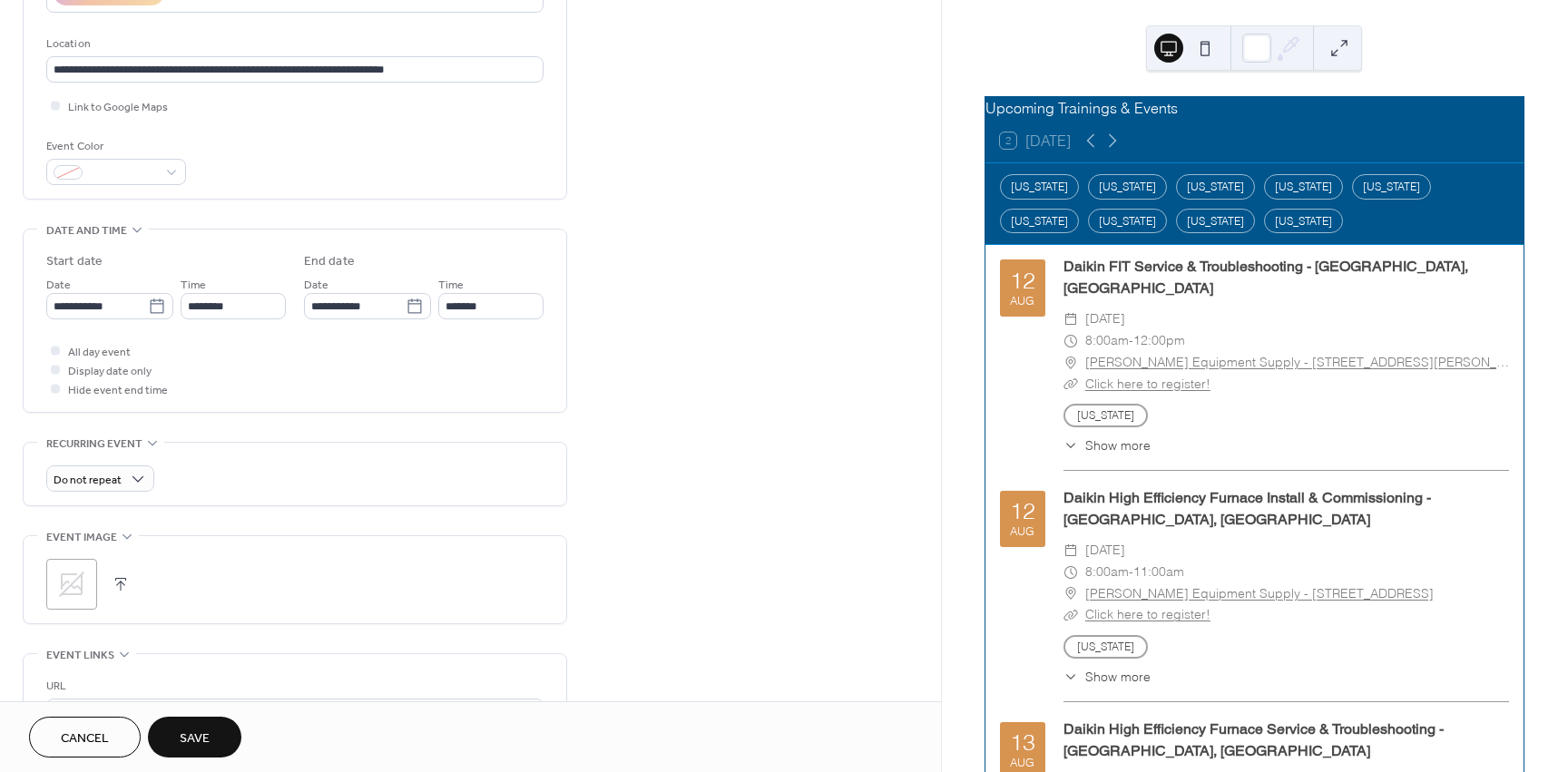 scroll, scrollTop: 363, scrollLeft: 0, axis: vertical 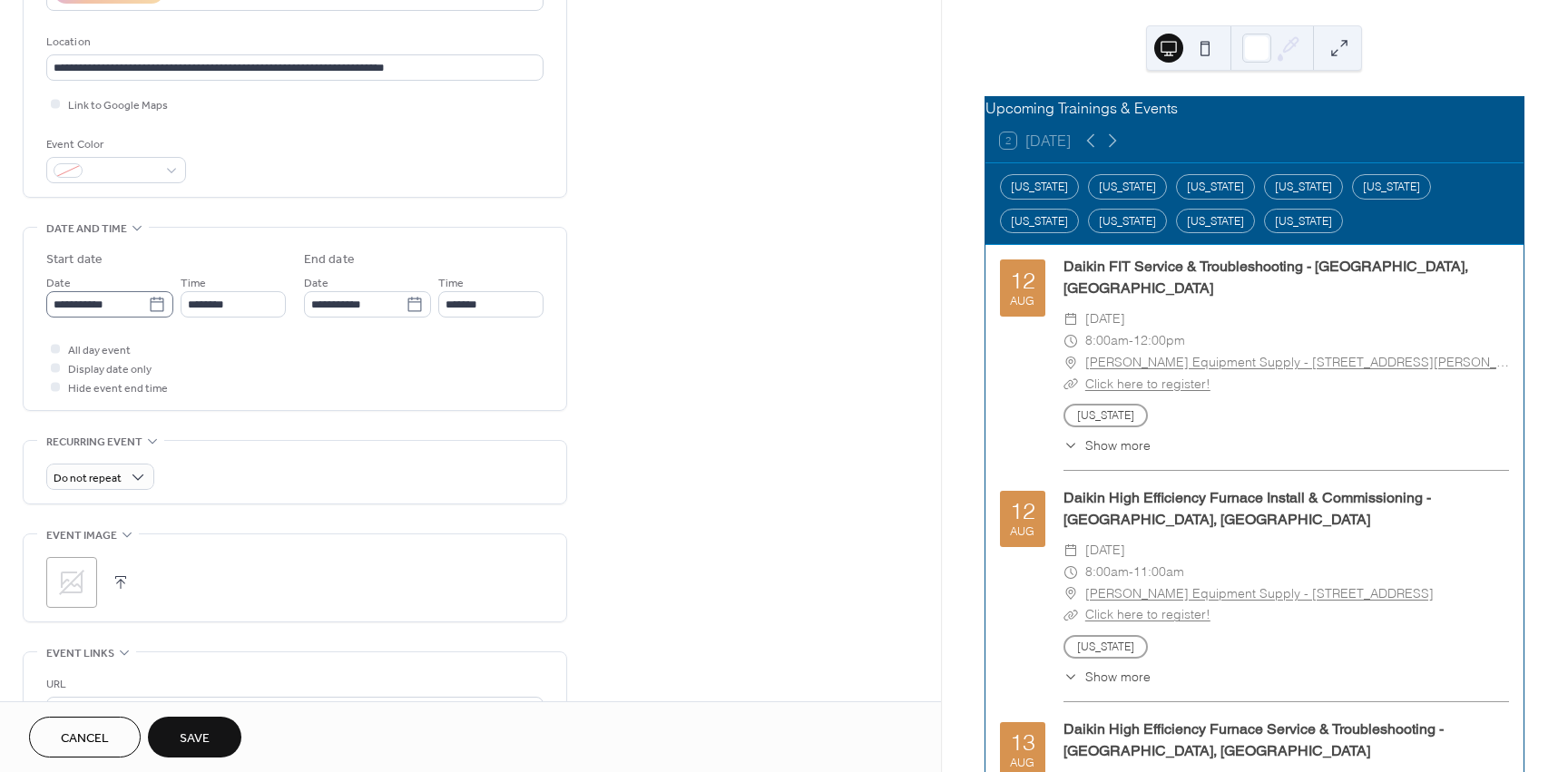 click 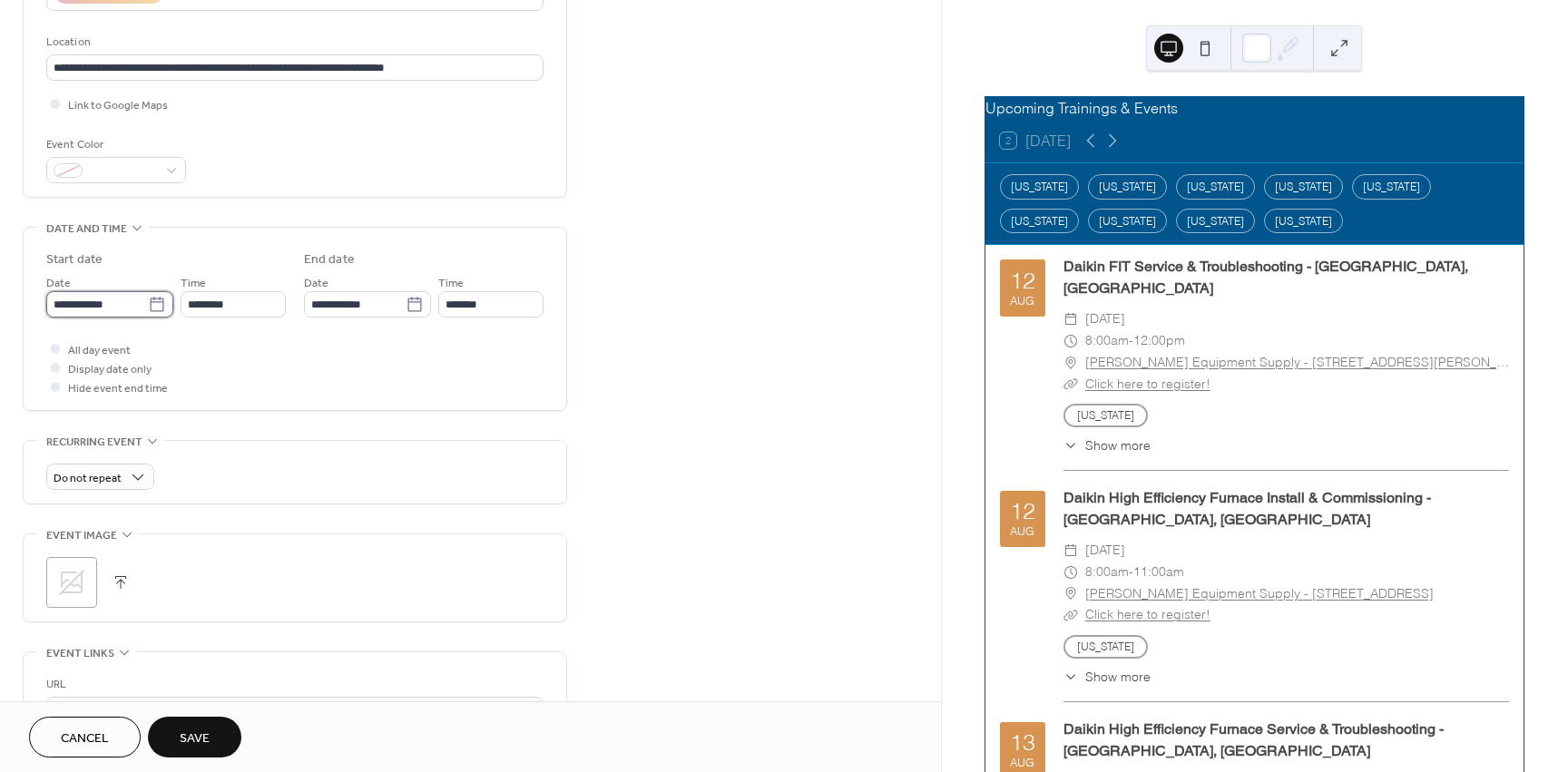 click on "**********" at bounding box center (97, 304) 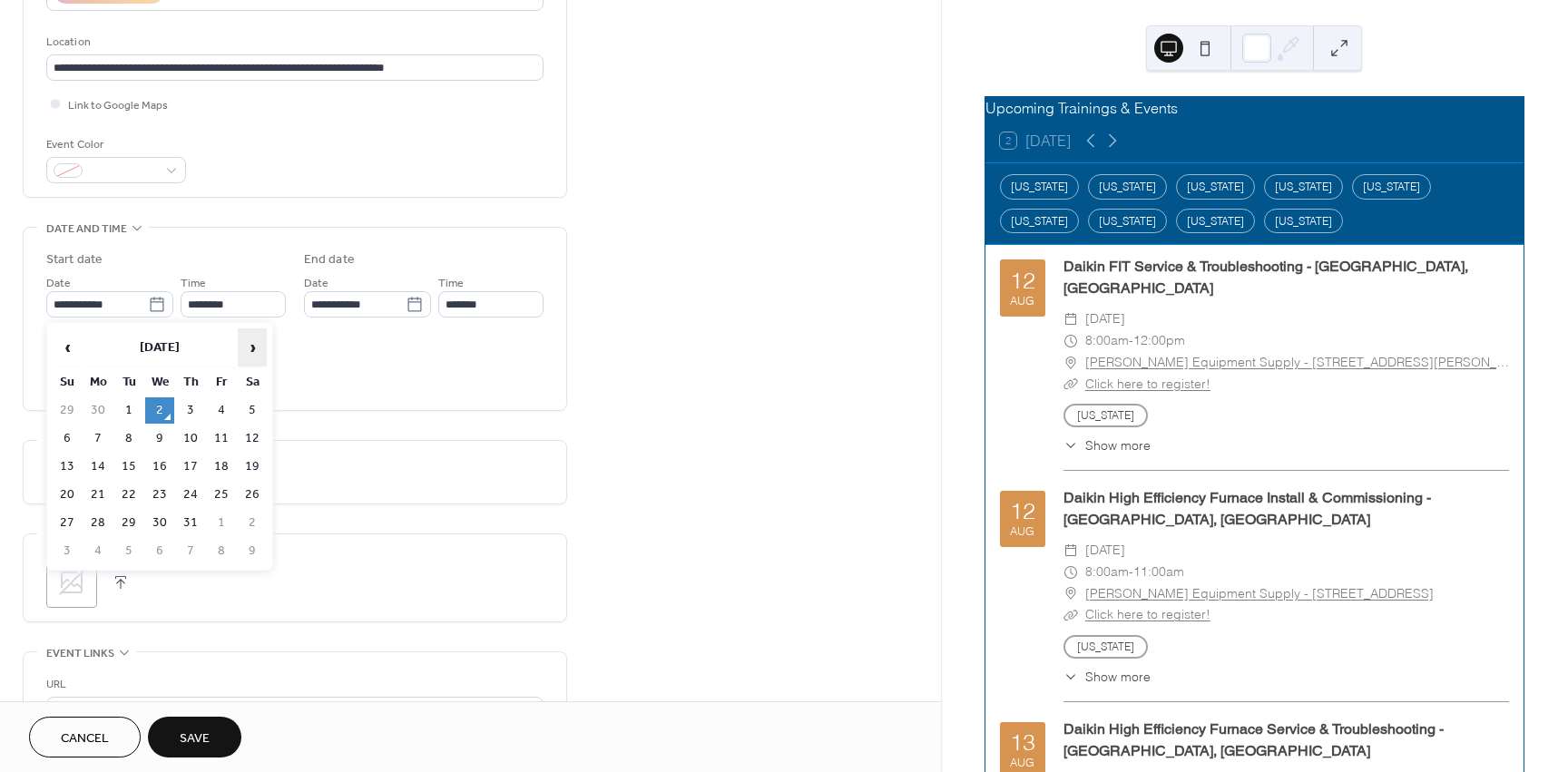 click on "›" at bounding box center [252, 347] 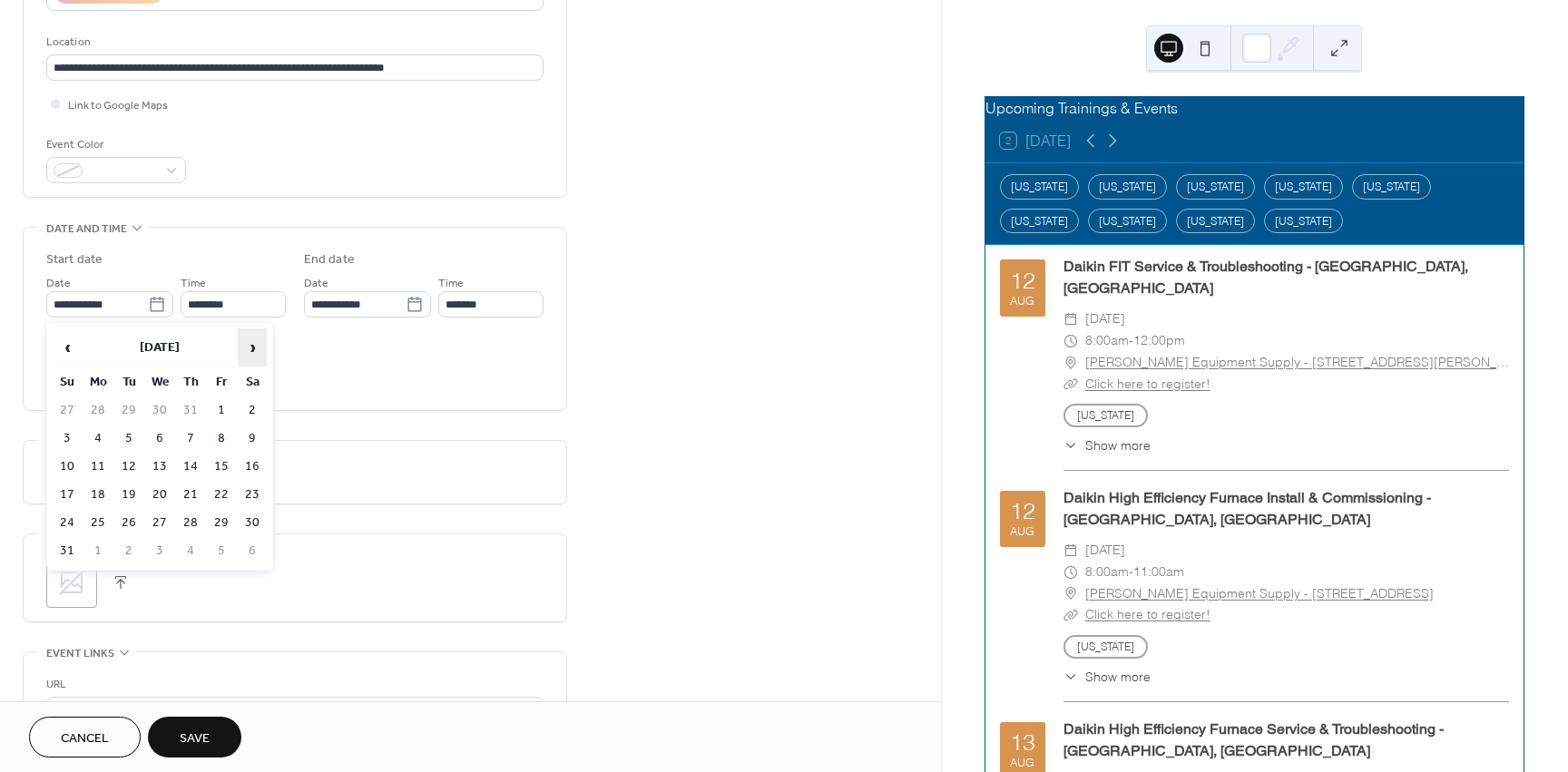 click on "›" at bounding box center (252, 347) 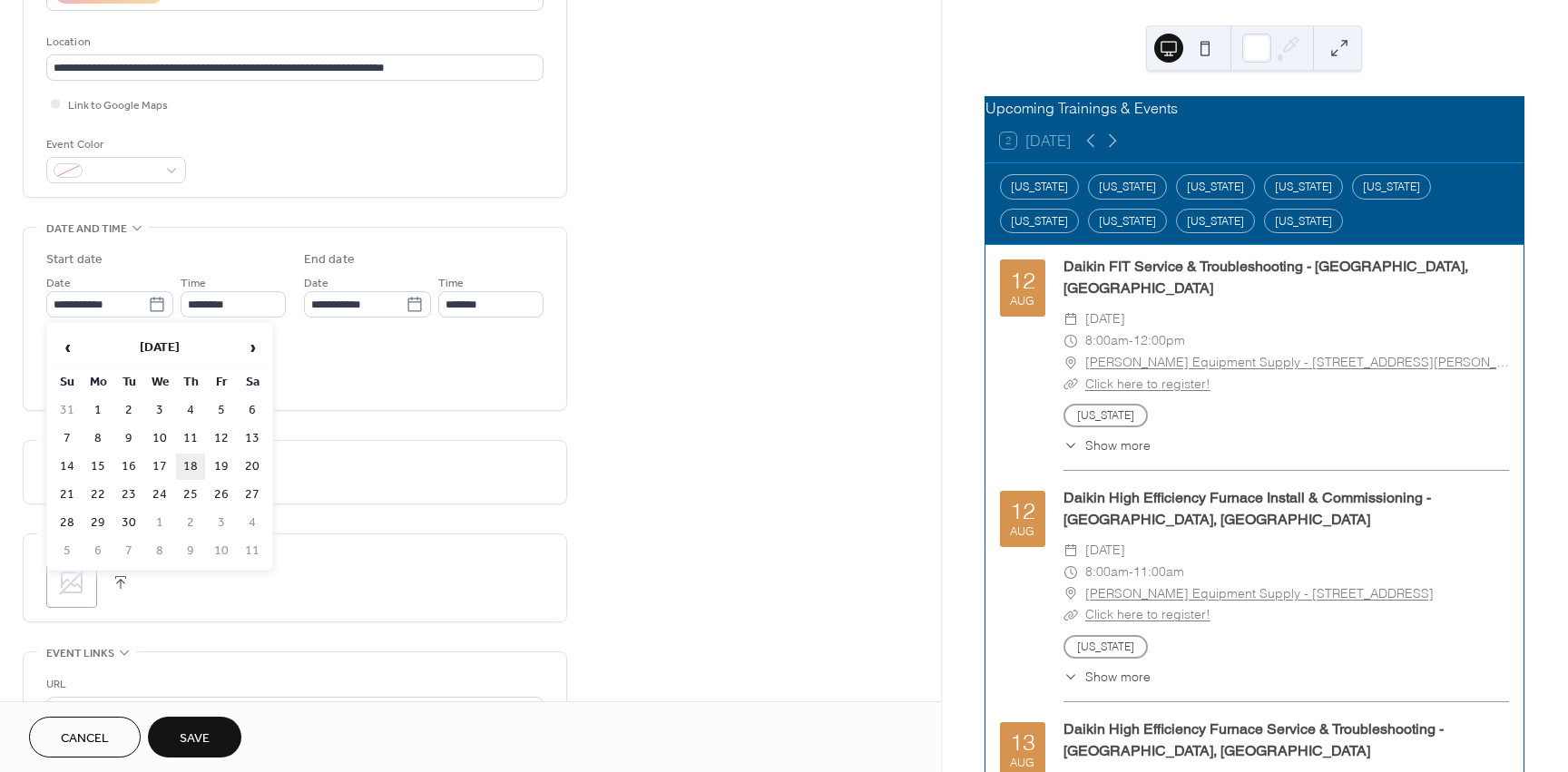 click on "18" at bounding box center [191, 466] 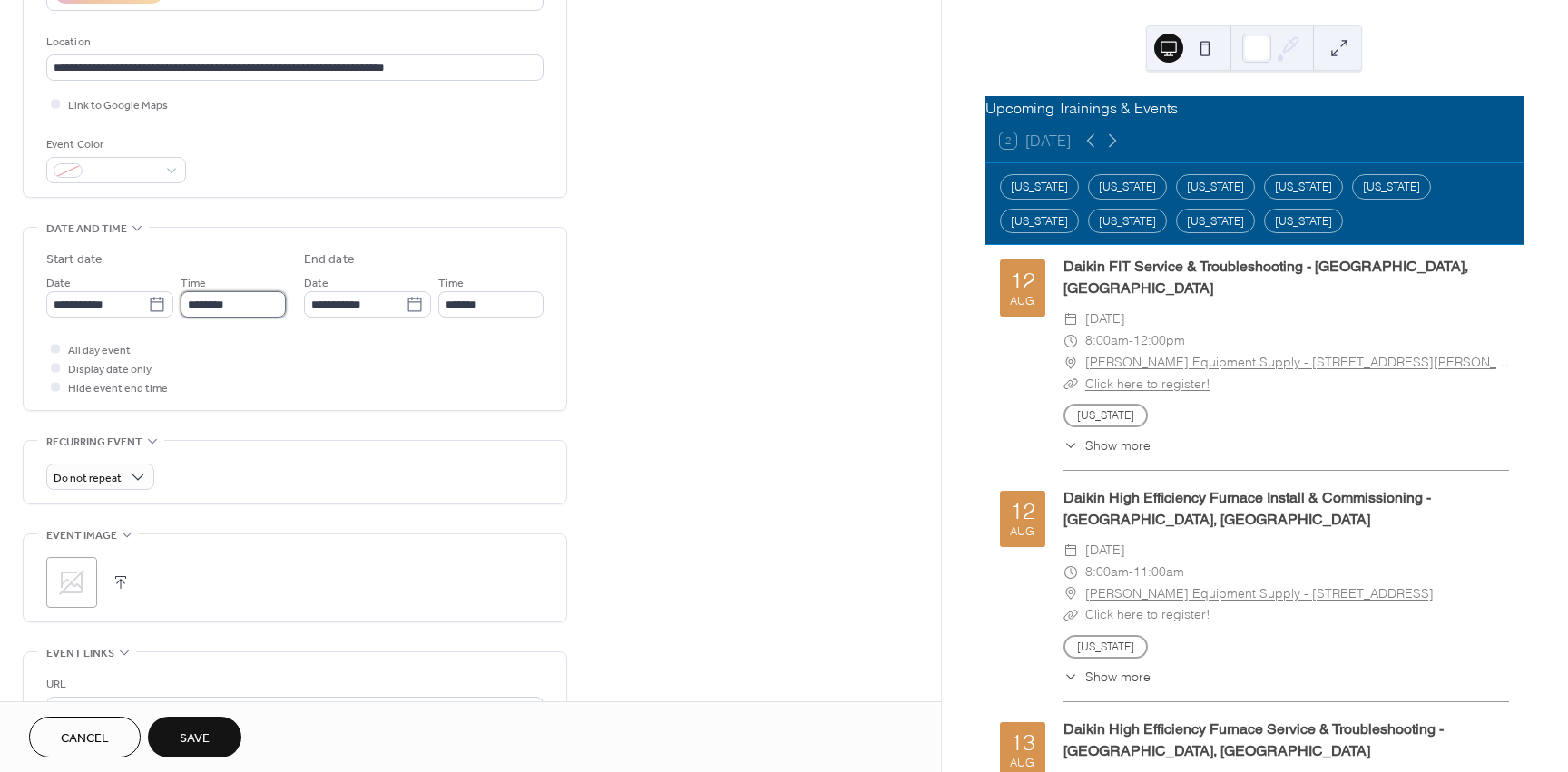 click on "********" at bounding box center (233, 304) 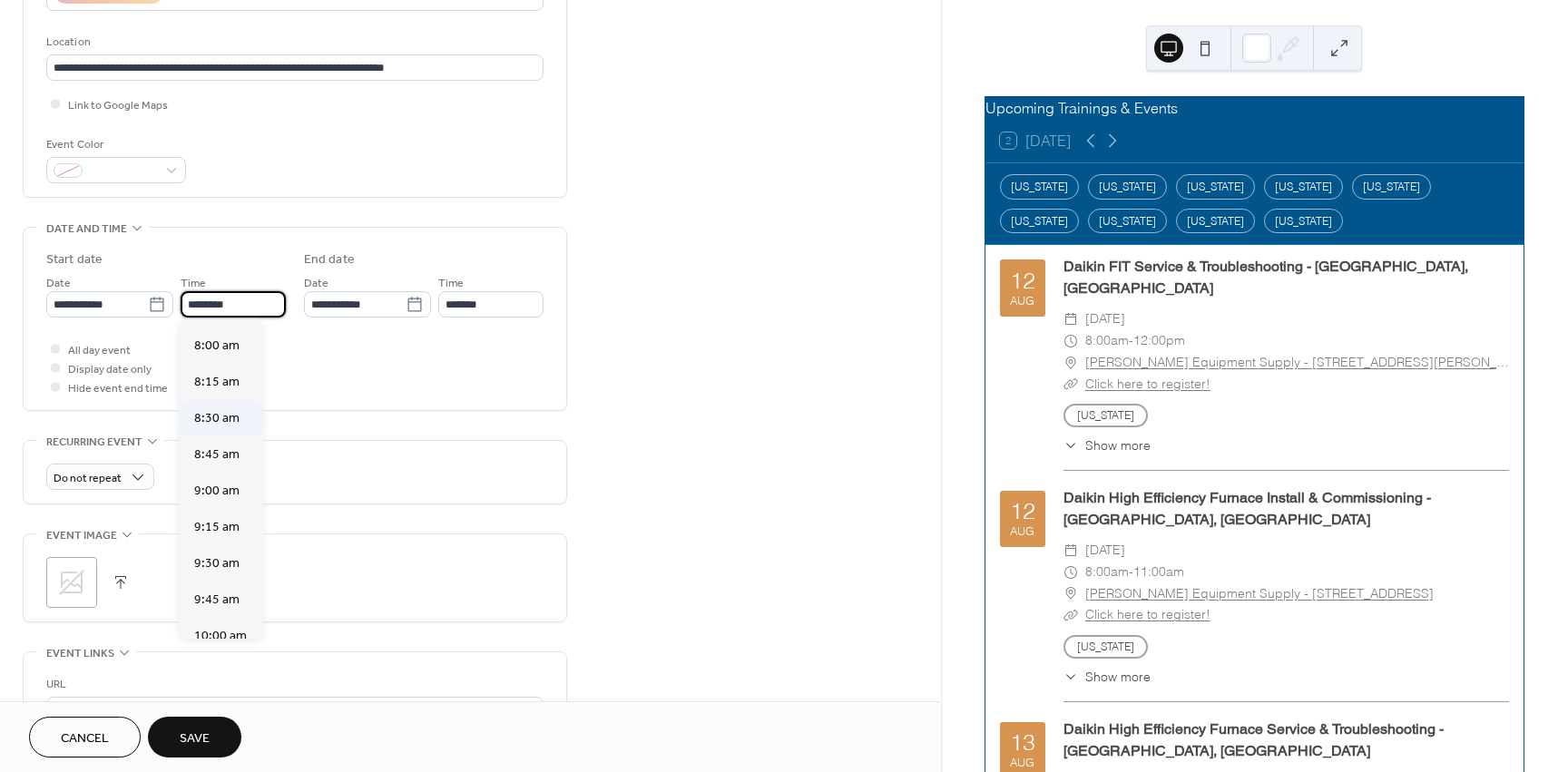 scroll, scrollTop: 1150, scrollLeft: 0, axis: vertical 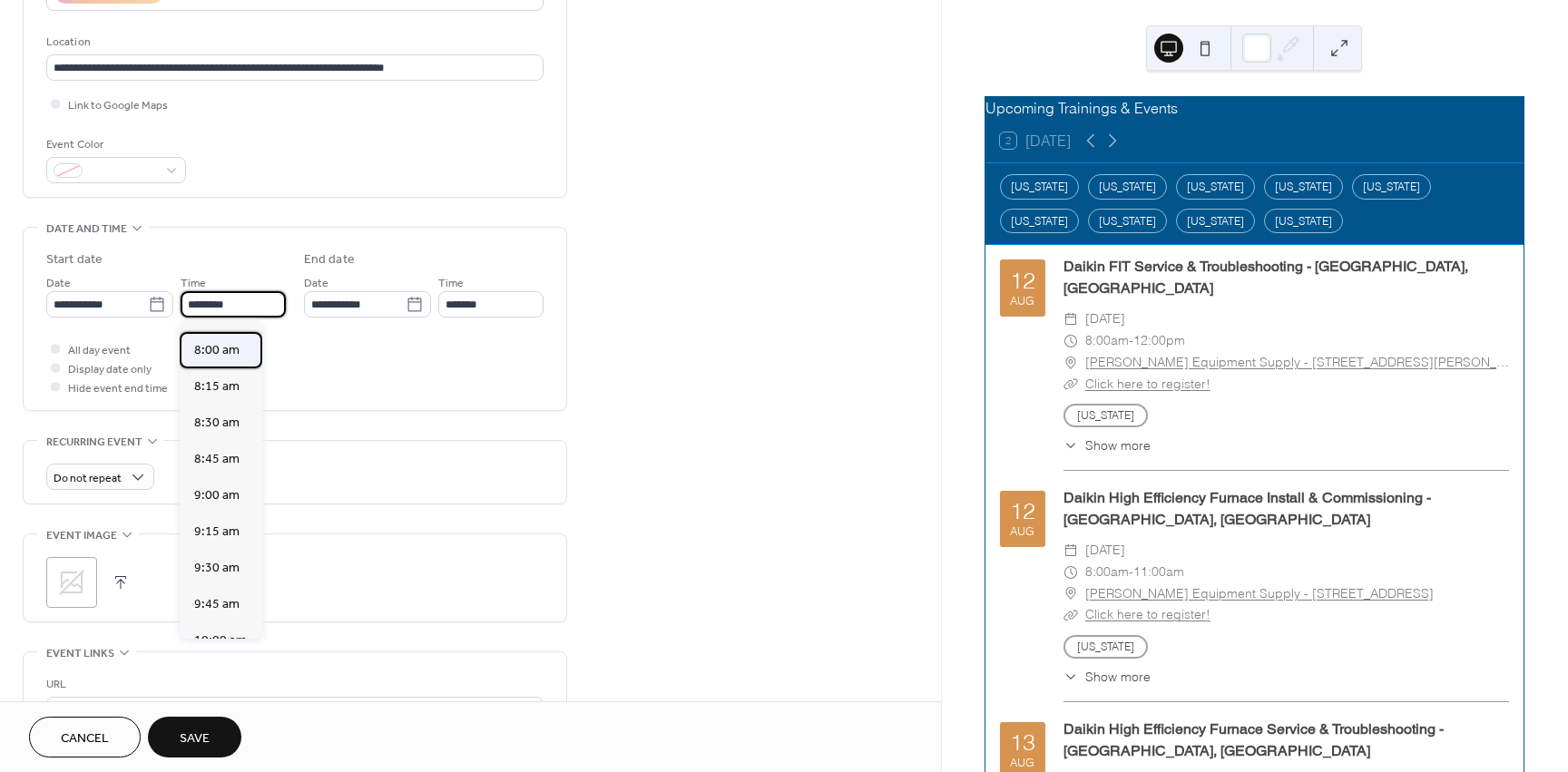 click on "8:00 am" at bounding box center [217, 350] 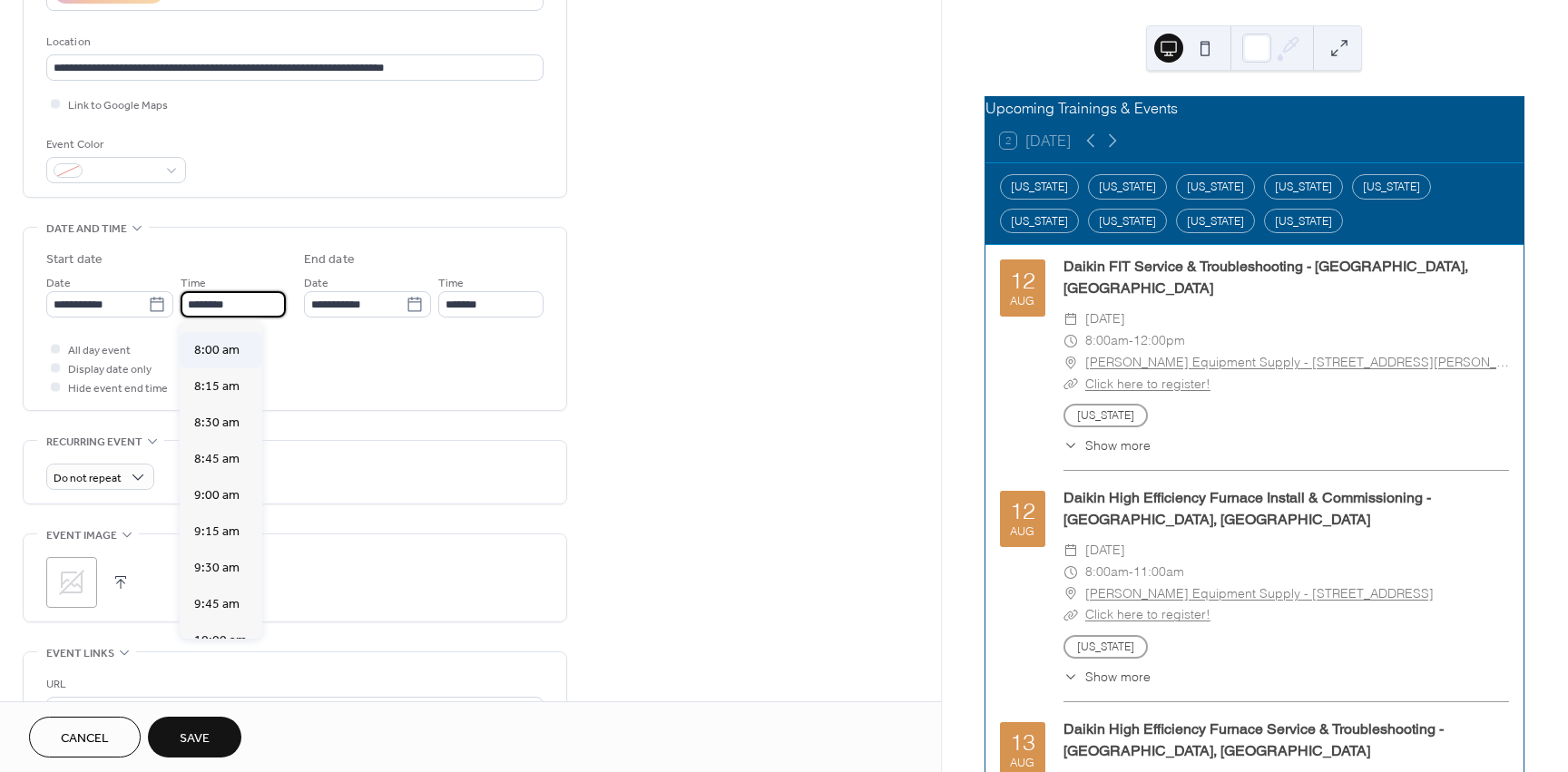 type on "*******" 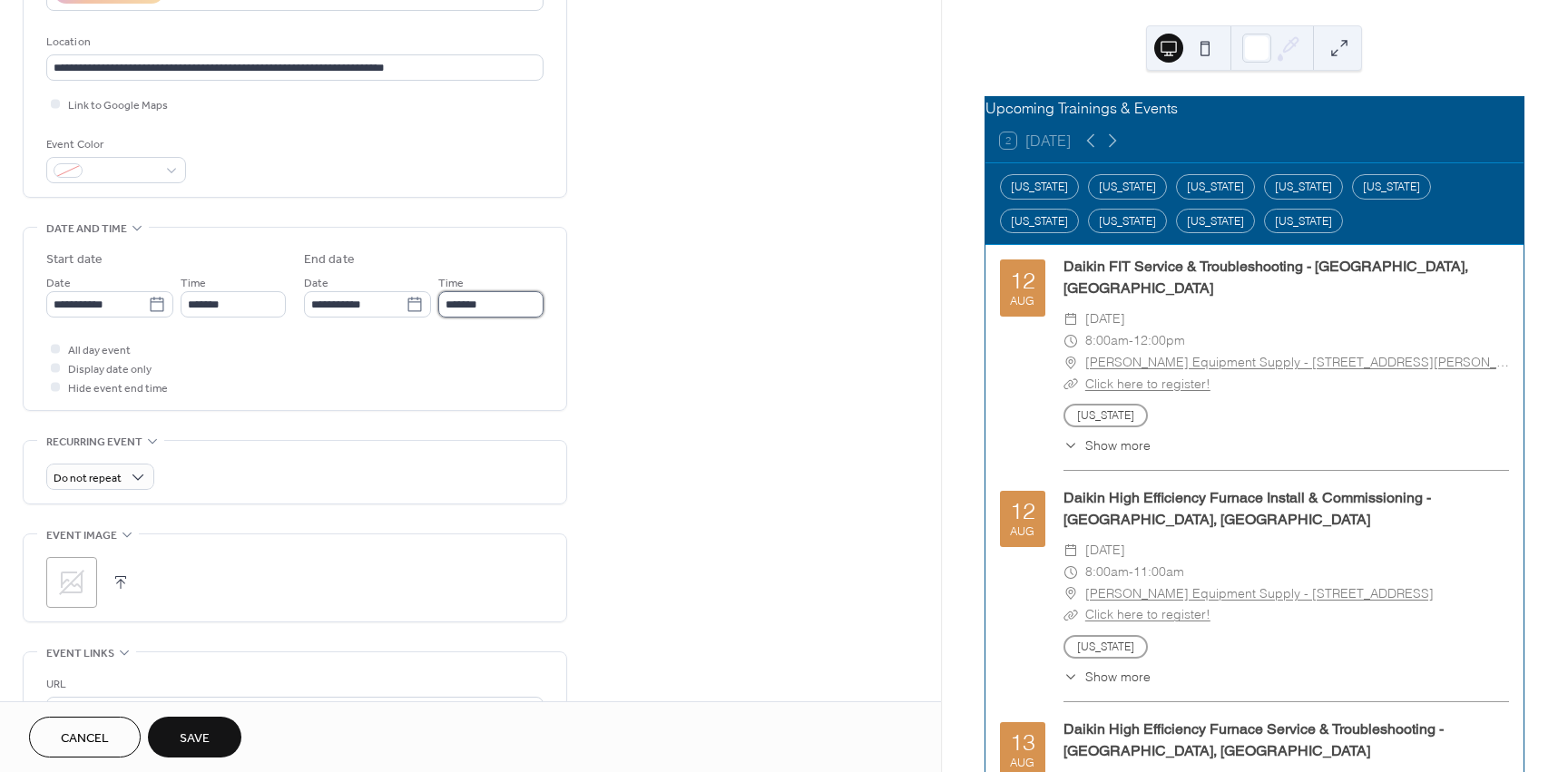 click on "*******" at bounding box center [491, 304] 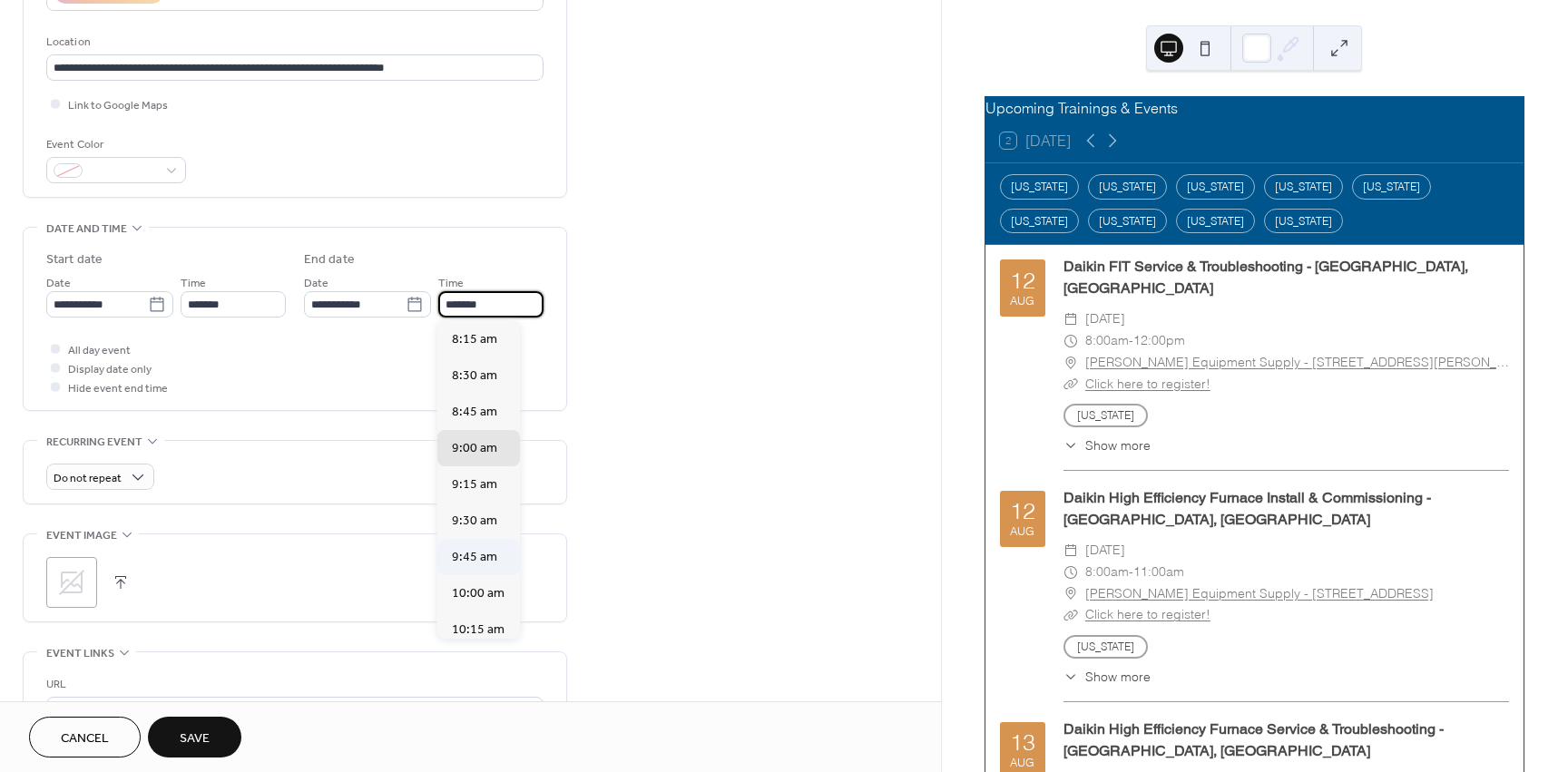scroll, scrollTop: 91, scrollLeft: 0, axis: vertical 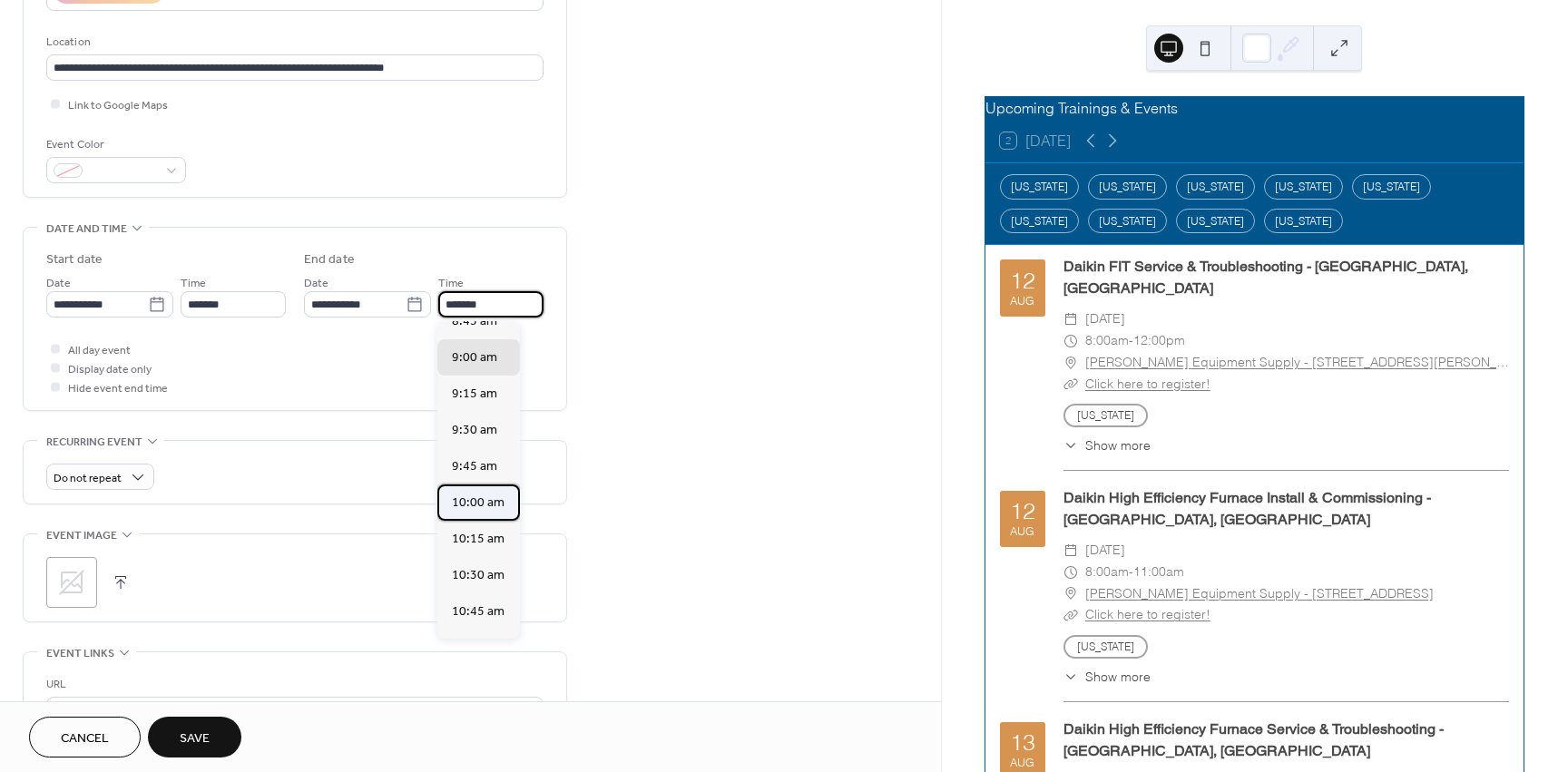 click on "10:00 am" at bounding box center [478, 503] 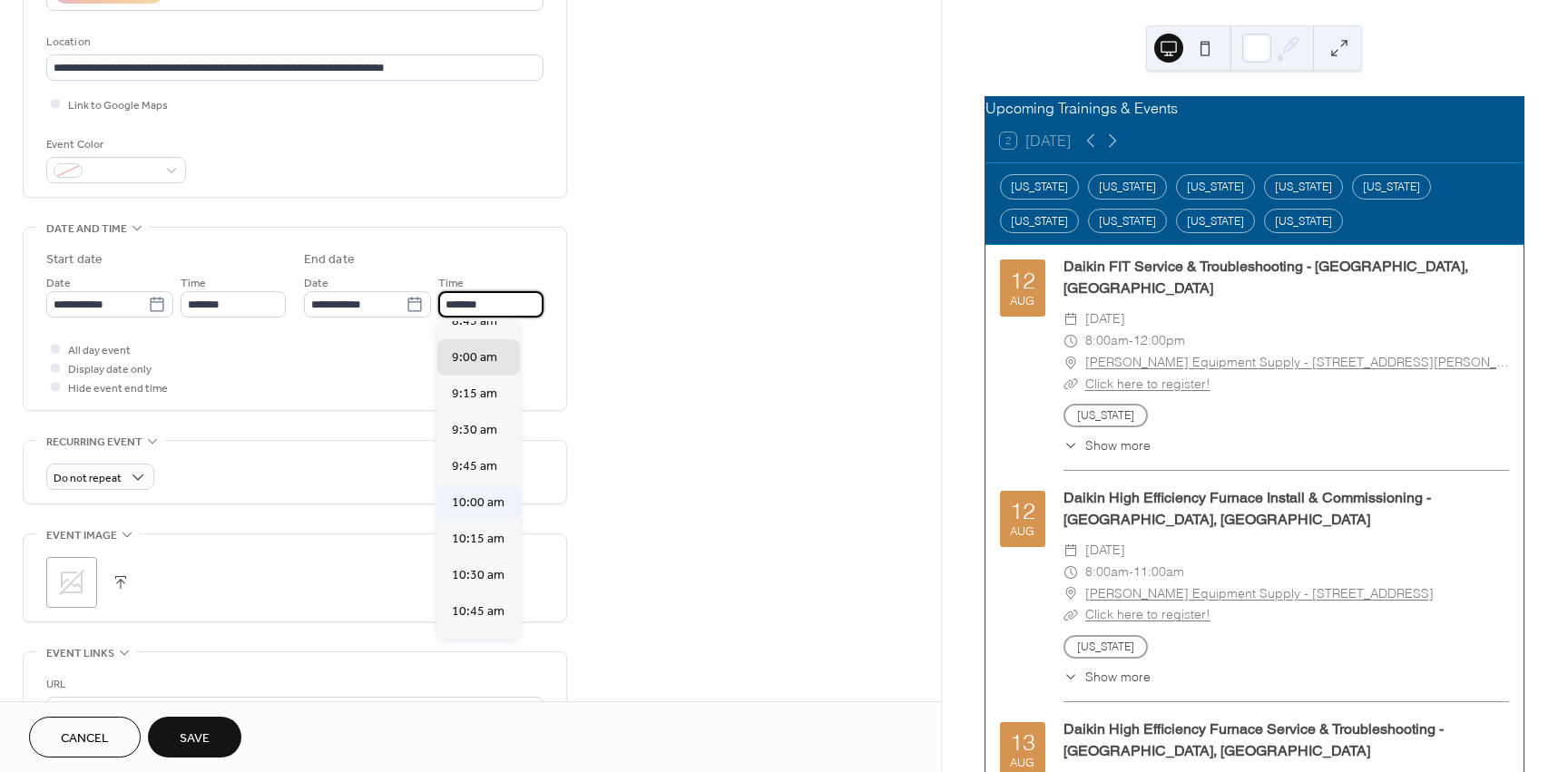 type on "********" 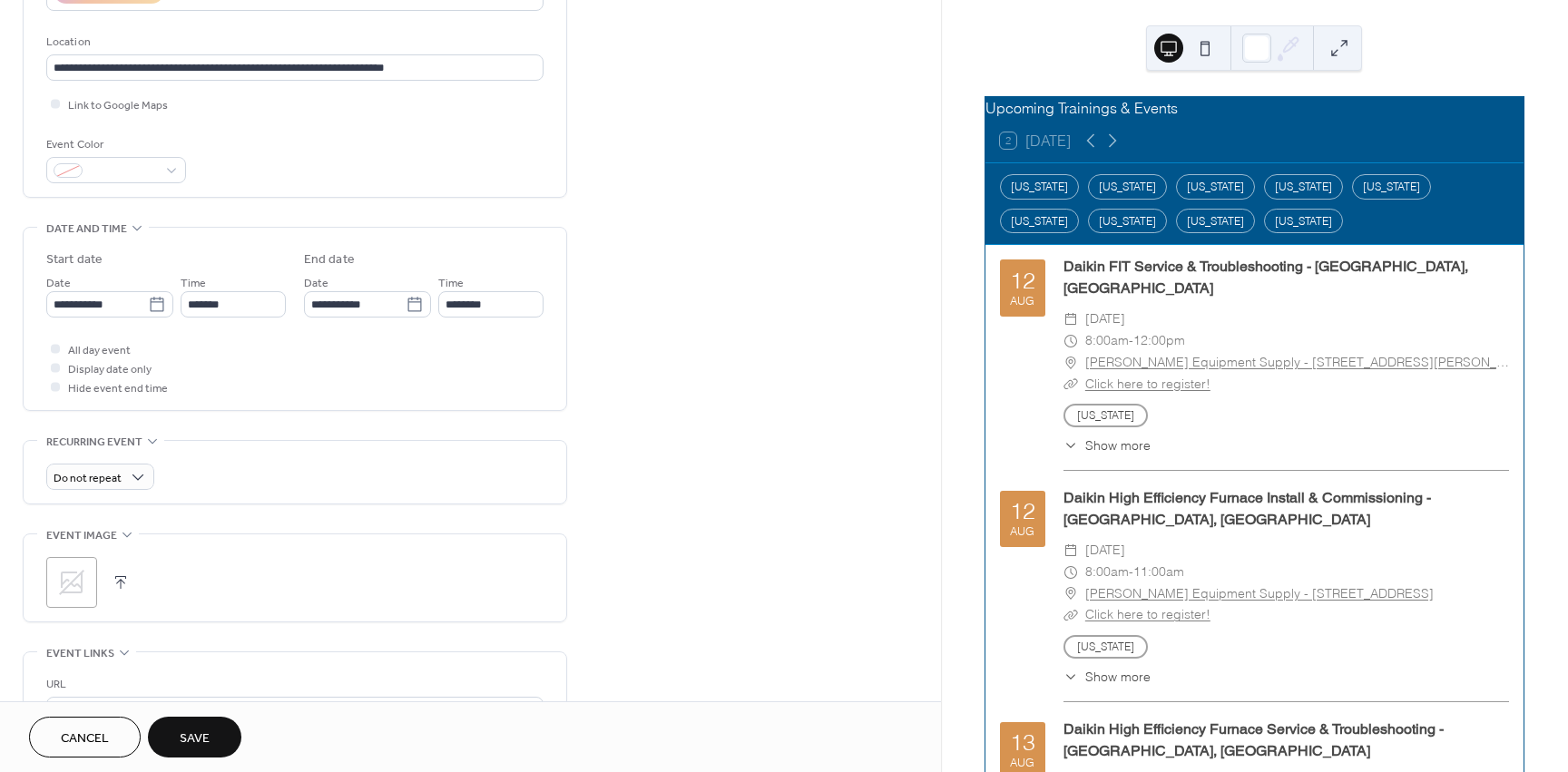 click on "**********" at bounding box center (470, 433) 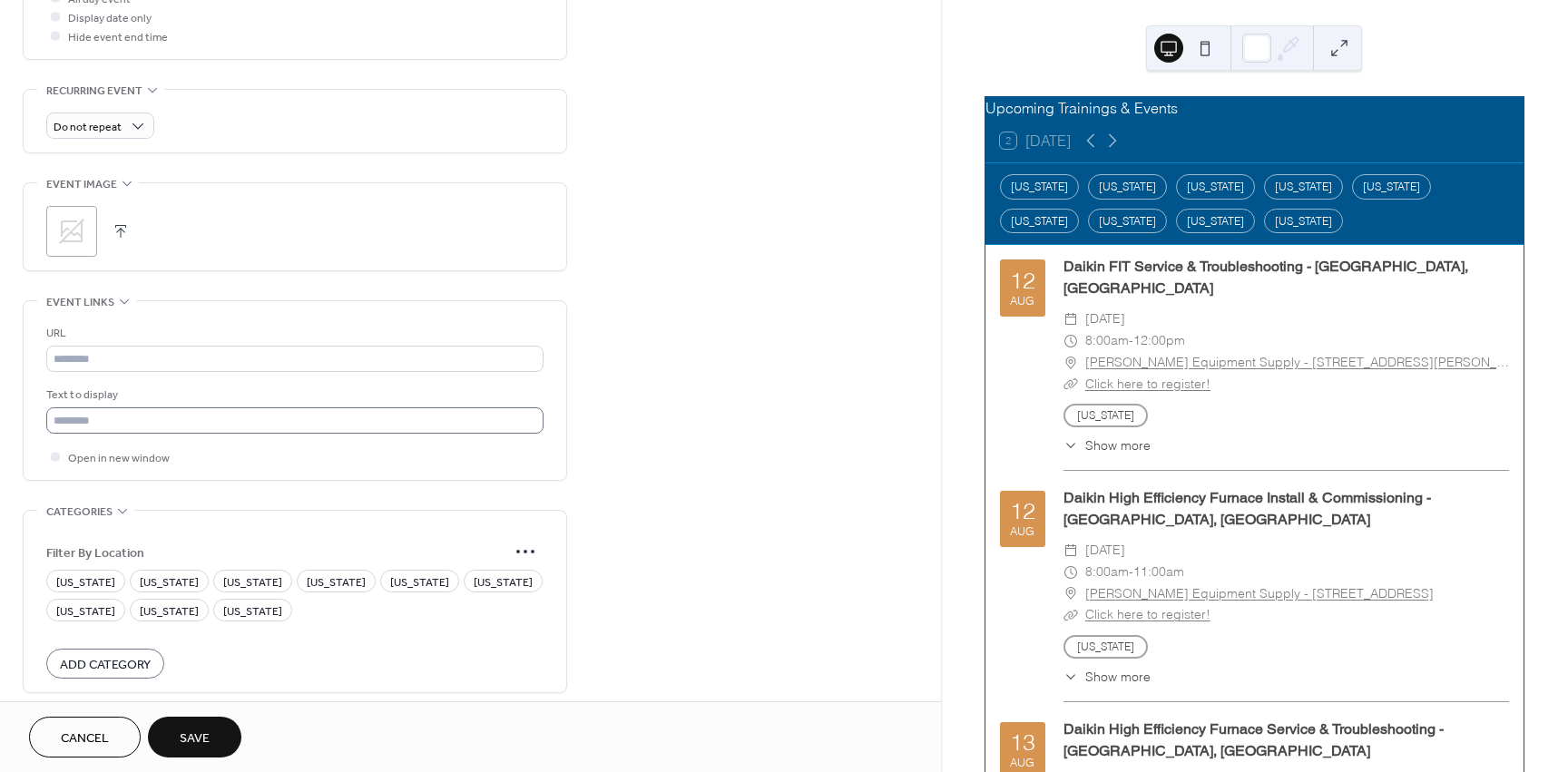 scroll, scrollTop: 726, scrollLeft: 0, axis: vertical 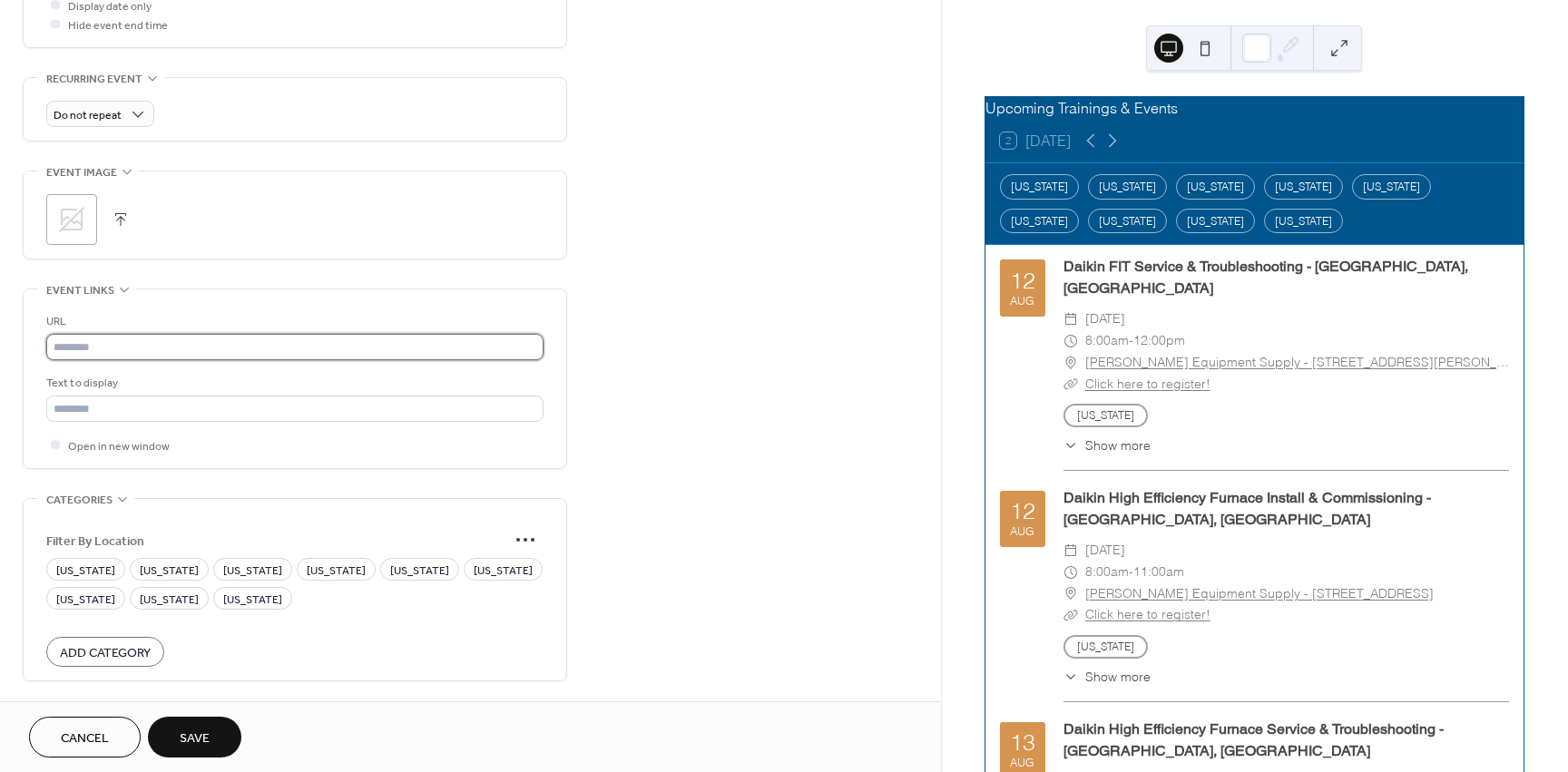 click at bounding box center (295, 347) 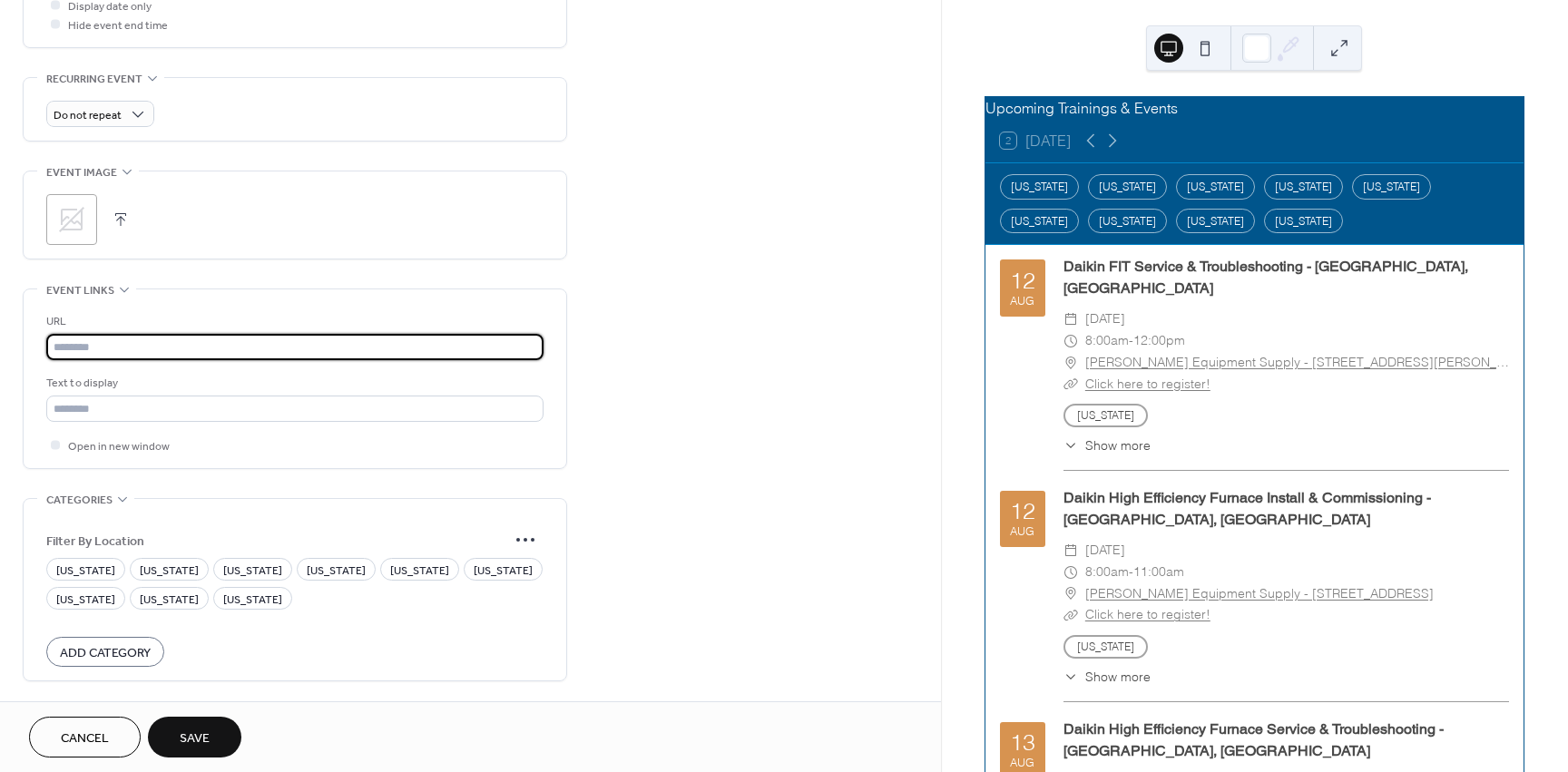 paste on "**********" 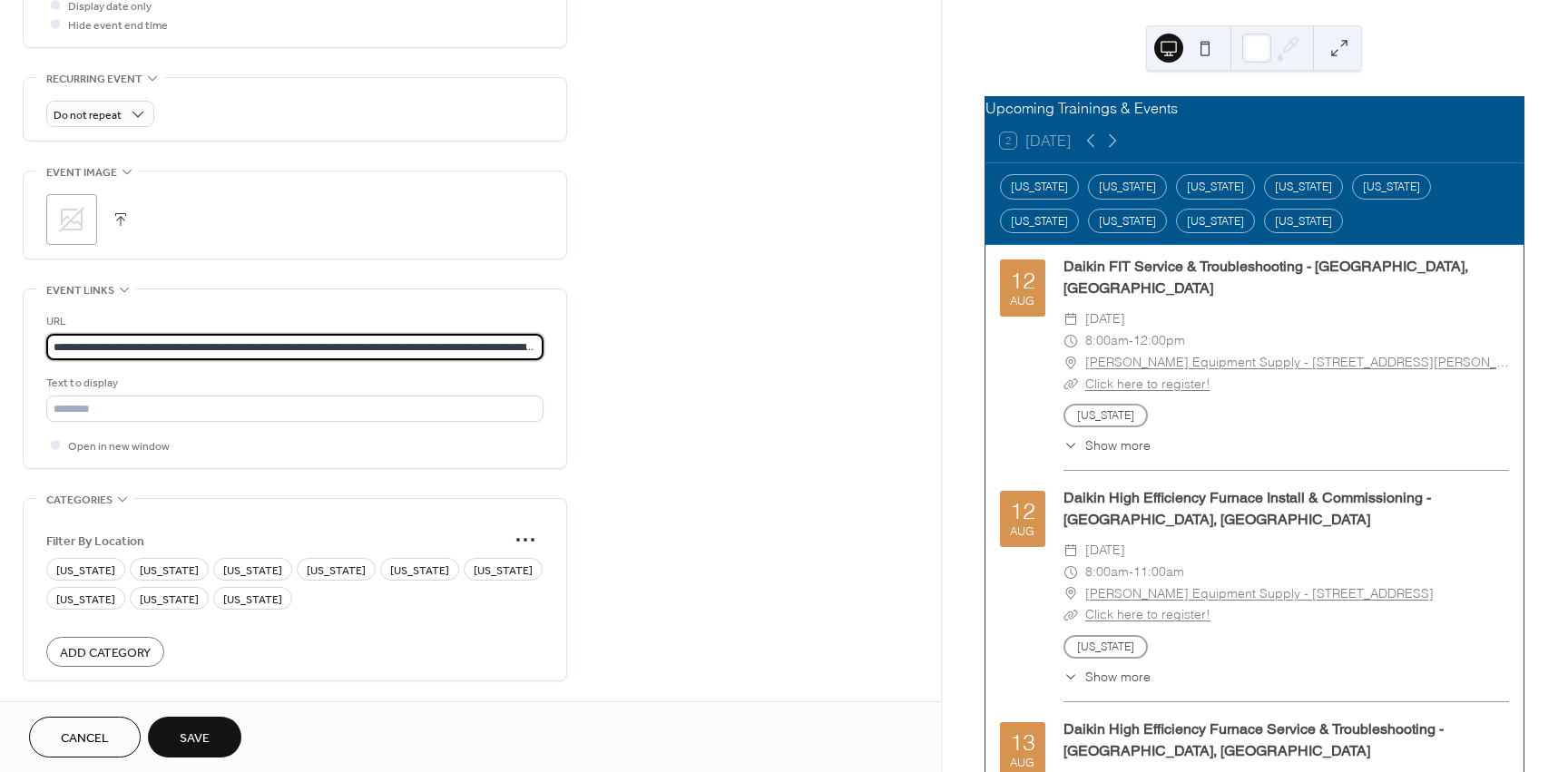 scroll, scrollTop: 0, scrollLeft: 178, axis: horizontal 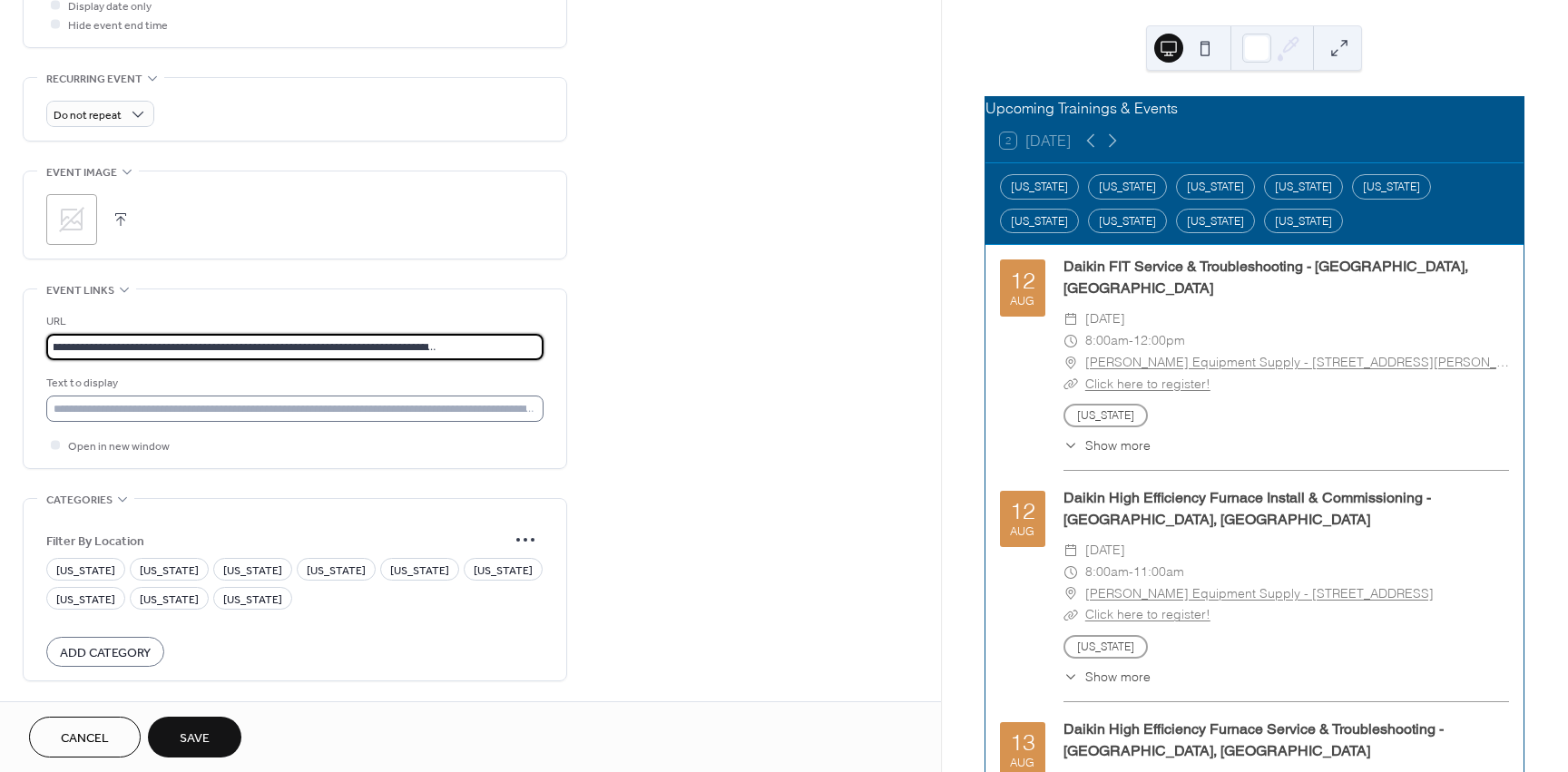 type on "**********" 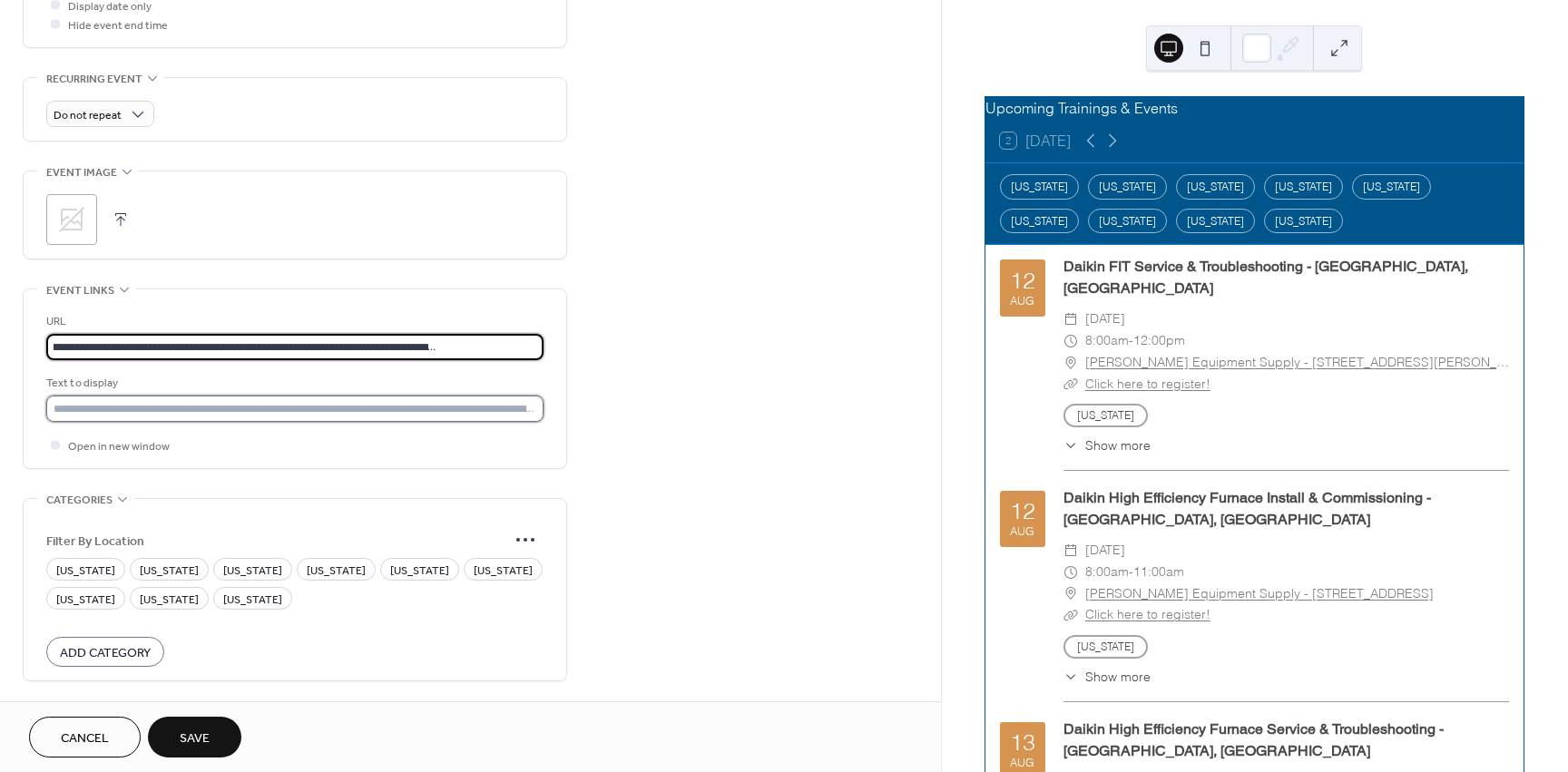 click at bounding box center (295, 408) 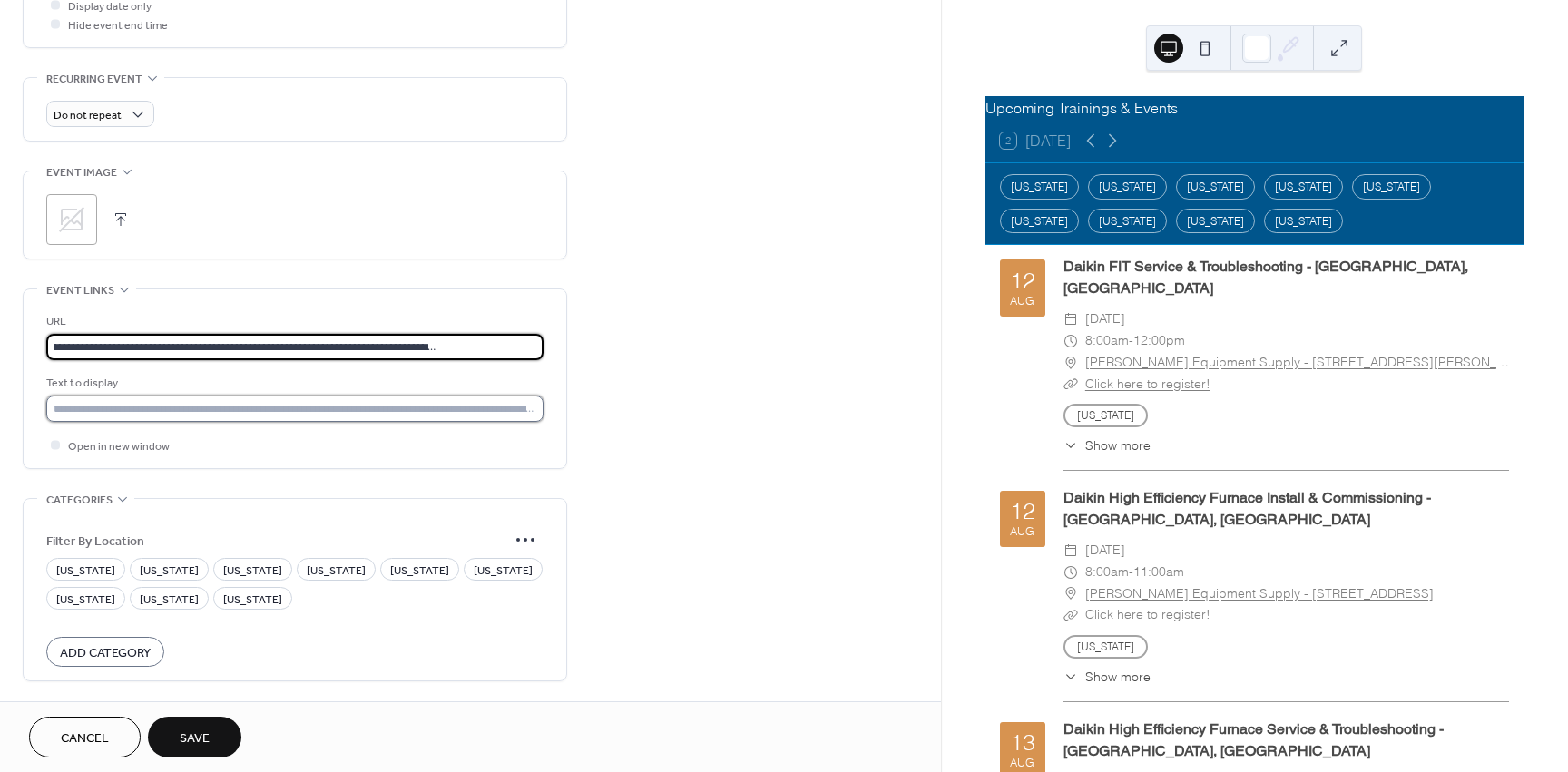 scroll, scrollTop: 0, scrollLeft: 0, axis: both 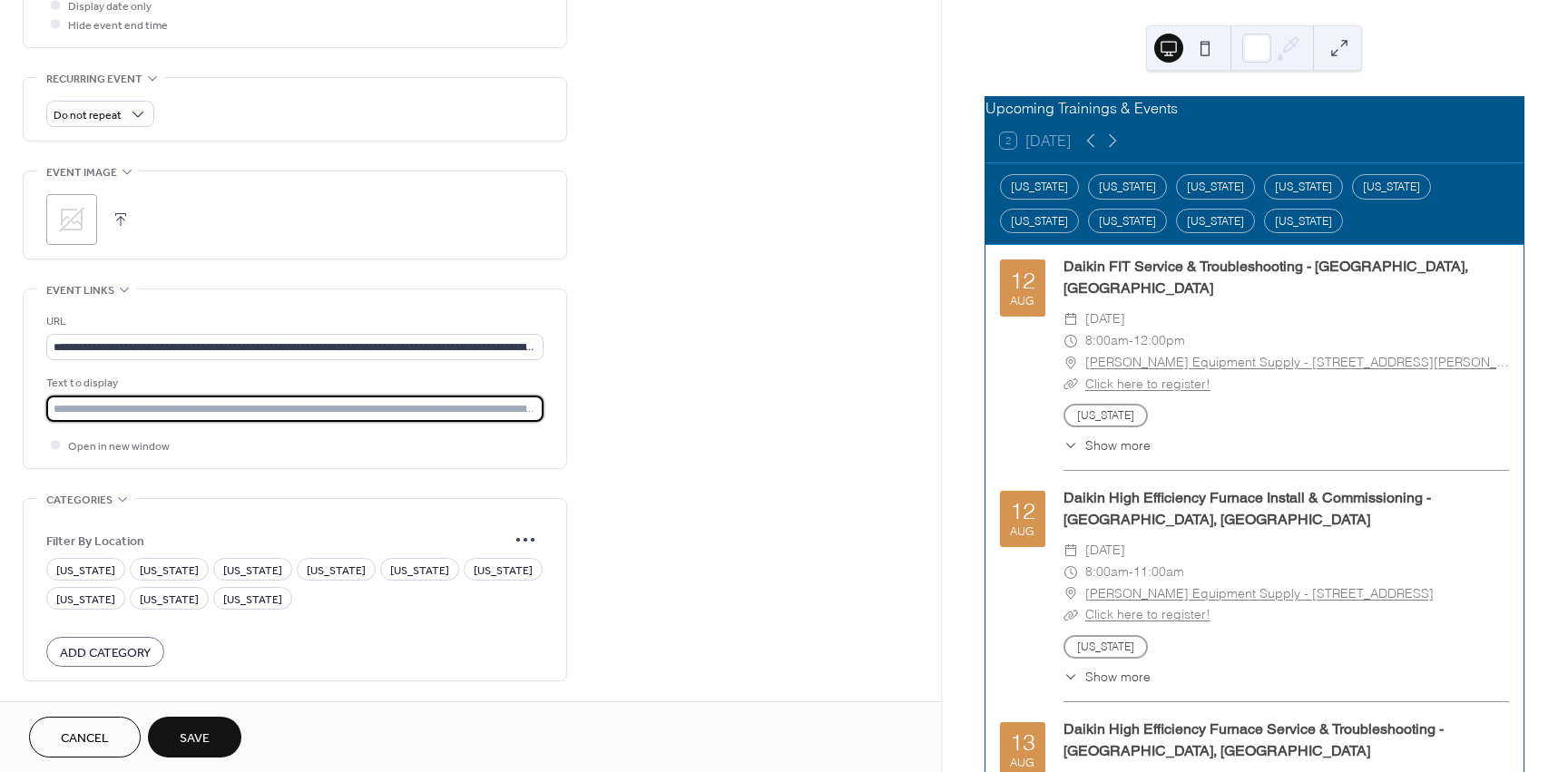 type on "**********" 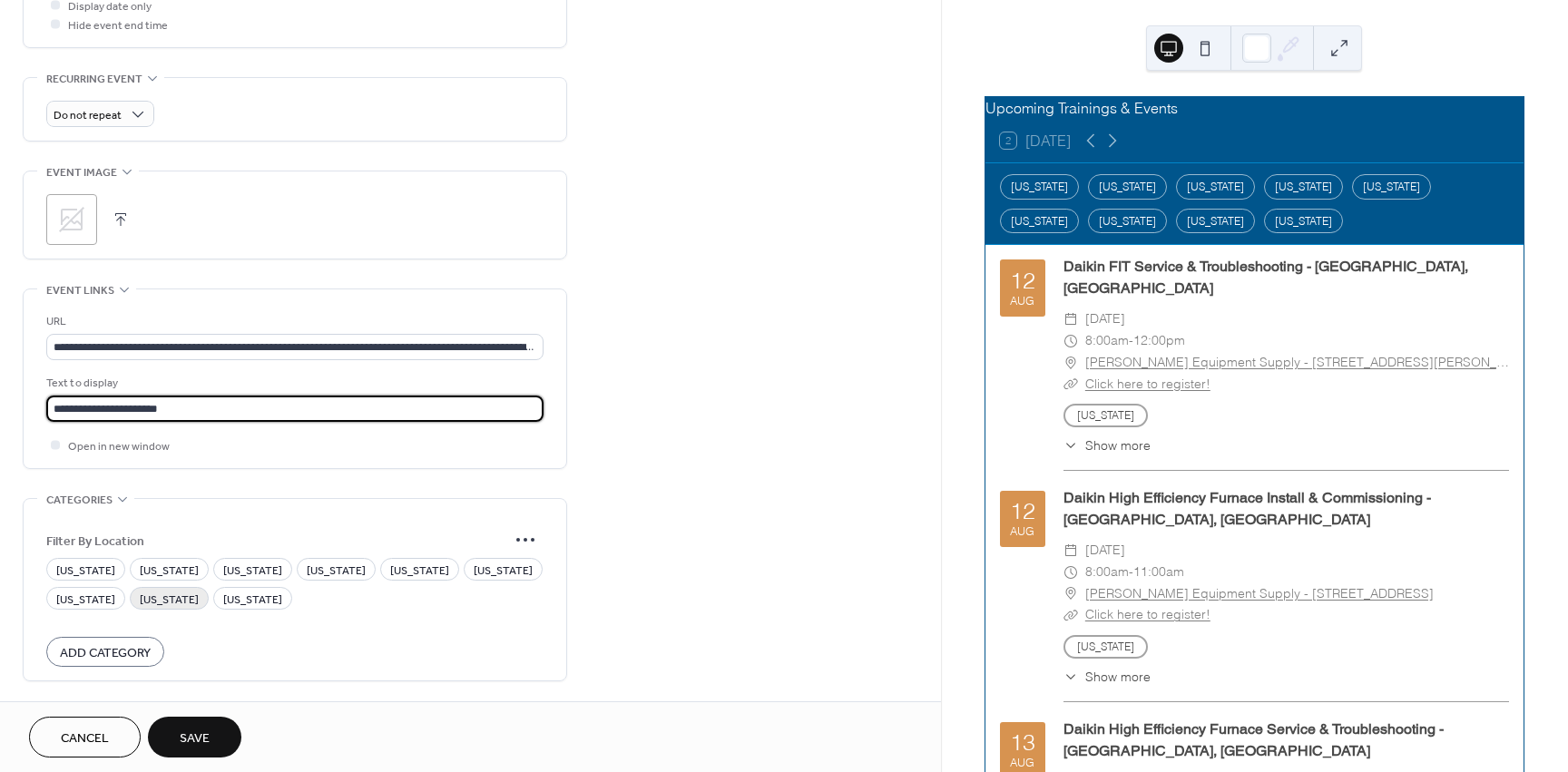 click on "[US_STATE]" at bounding box center (169, 600) 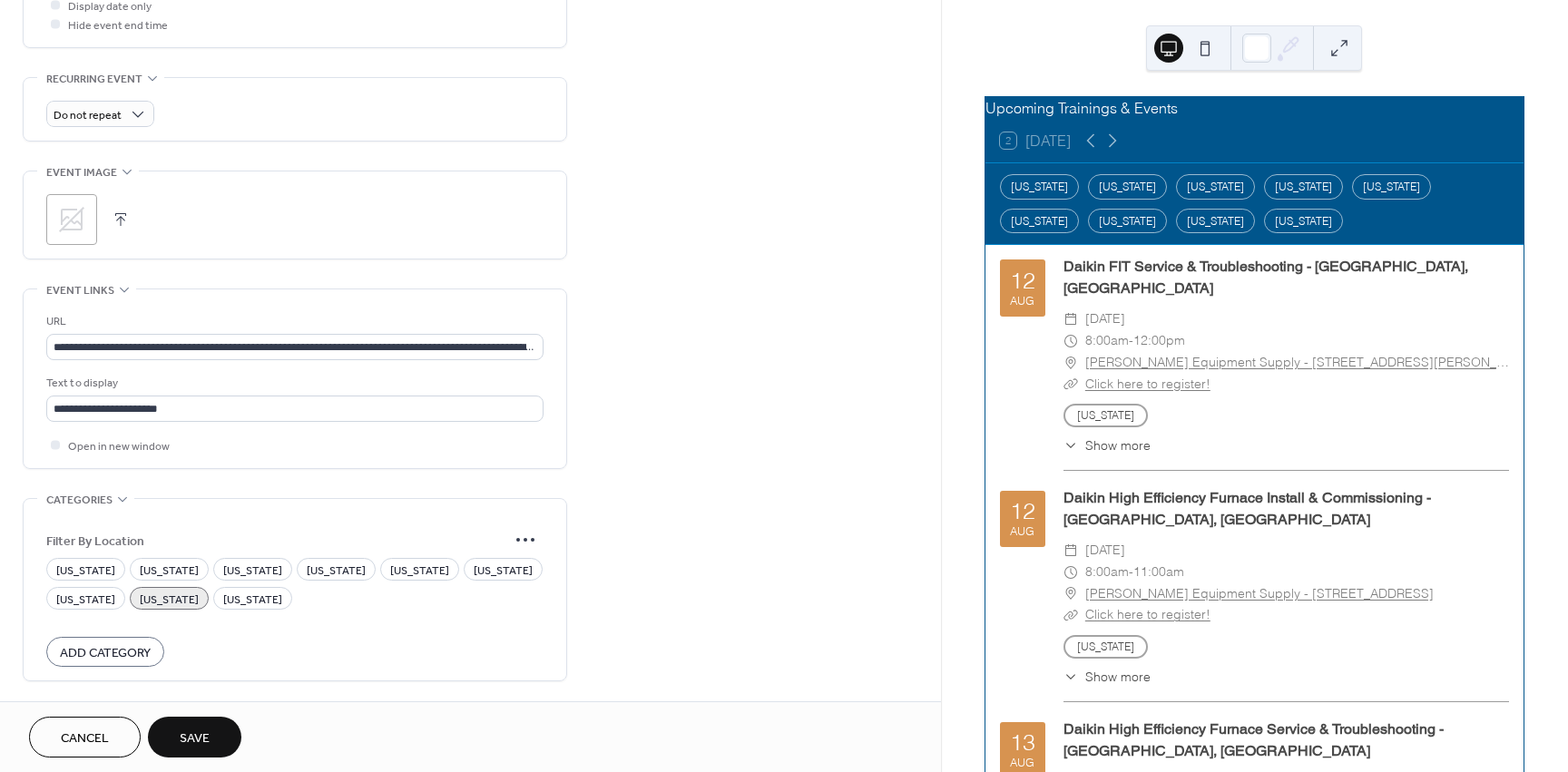 click on "Save" at bounding box center [194, 738] 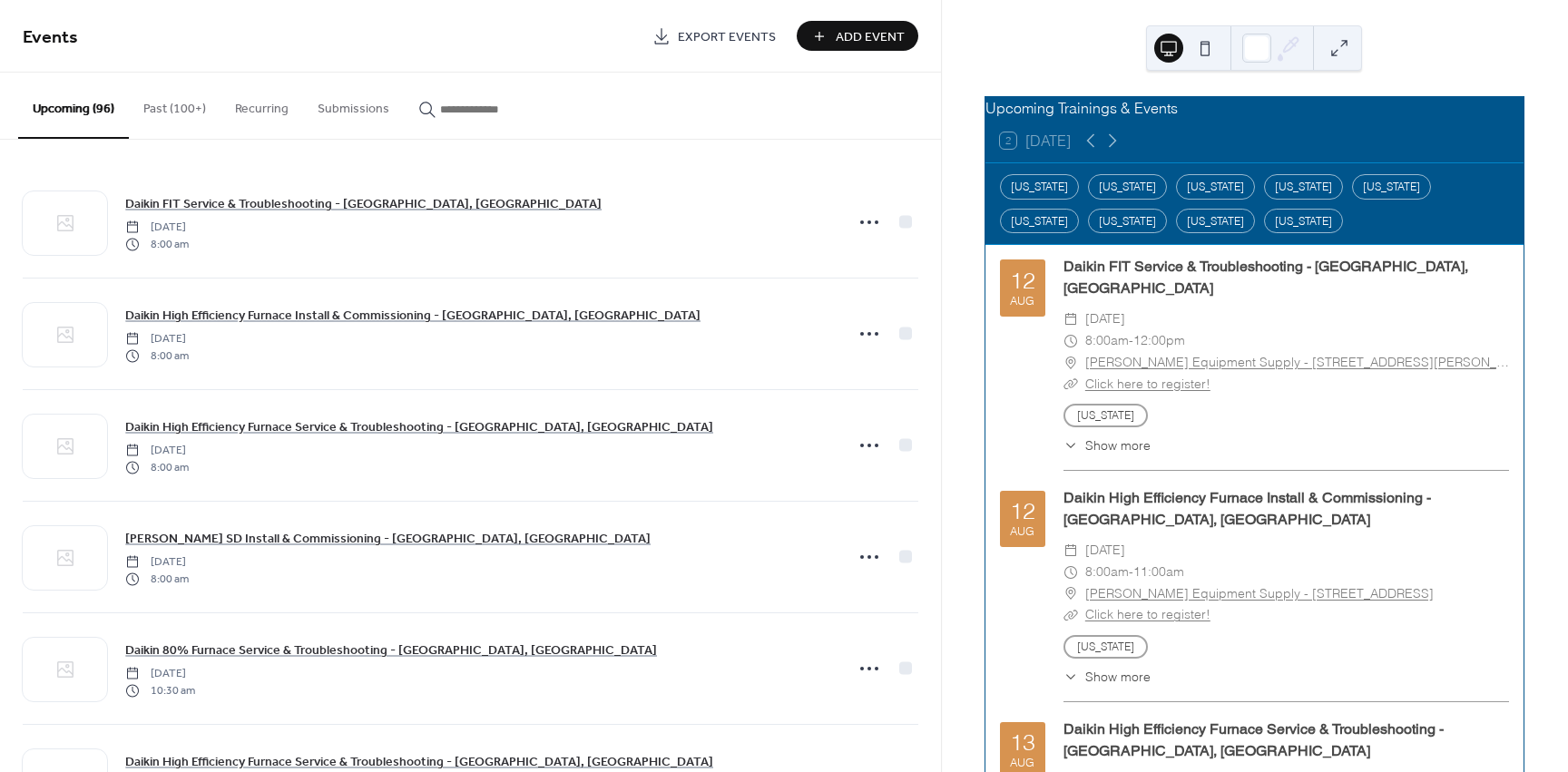 click at bounding box center (485, 109) 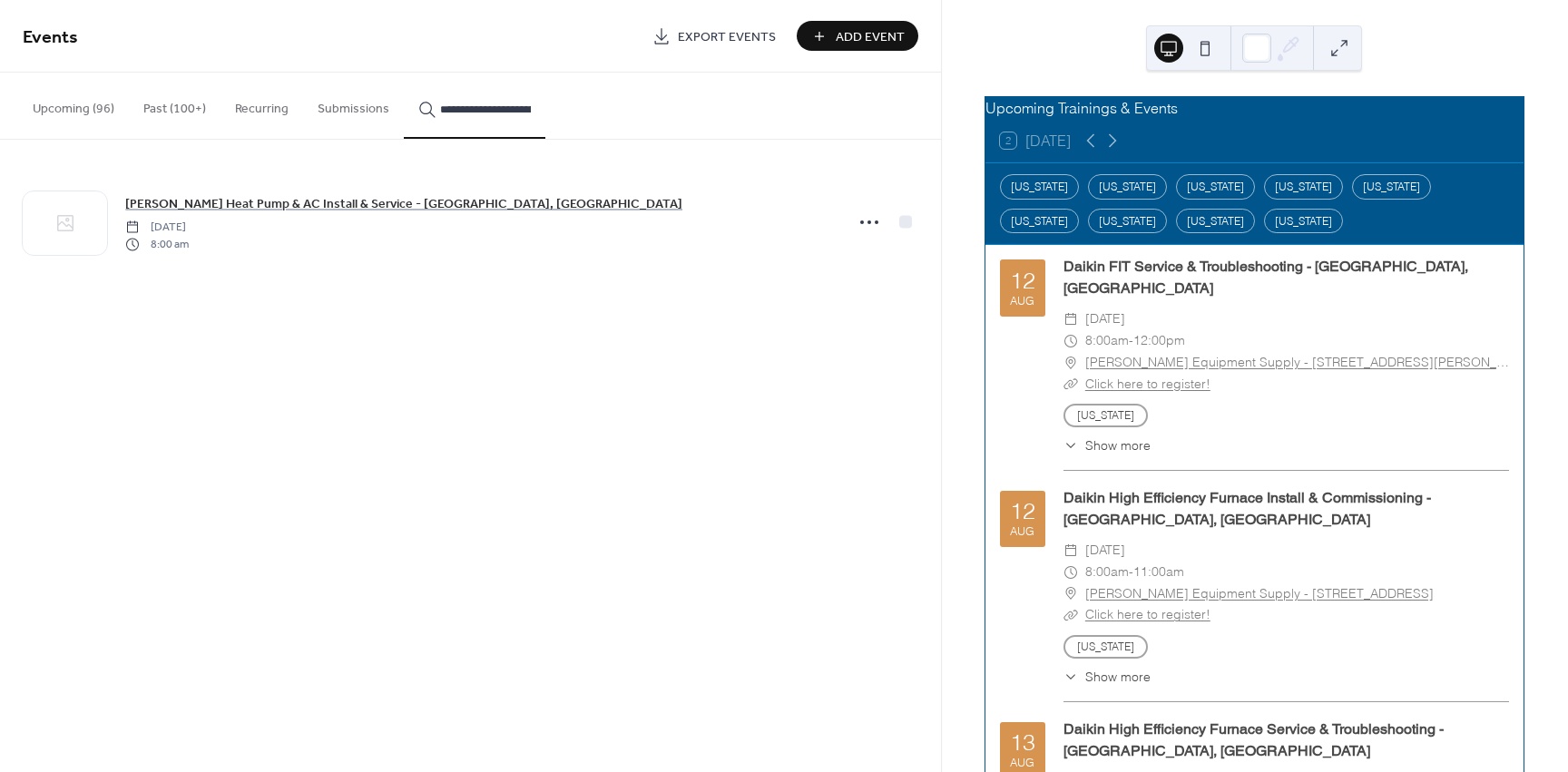 scroll, scrollTop: 0, scrollLeft: 208, axis: horizontal 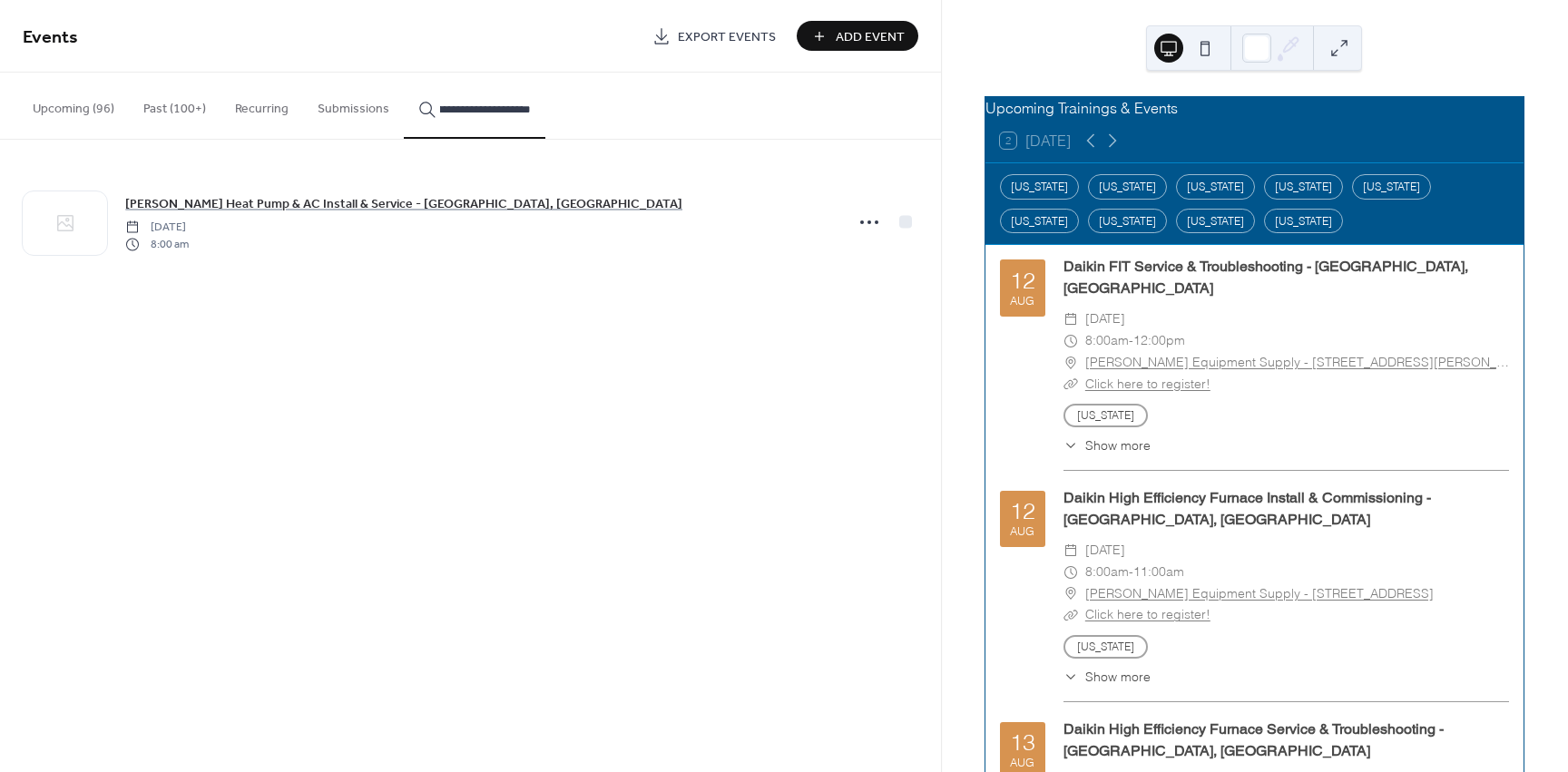 type on "**********" 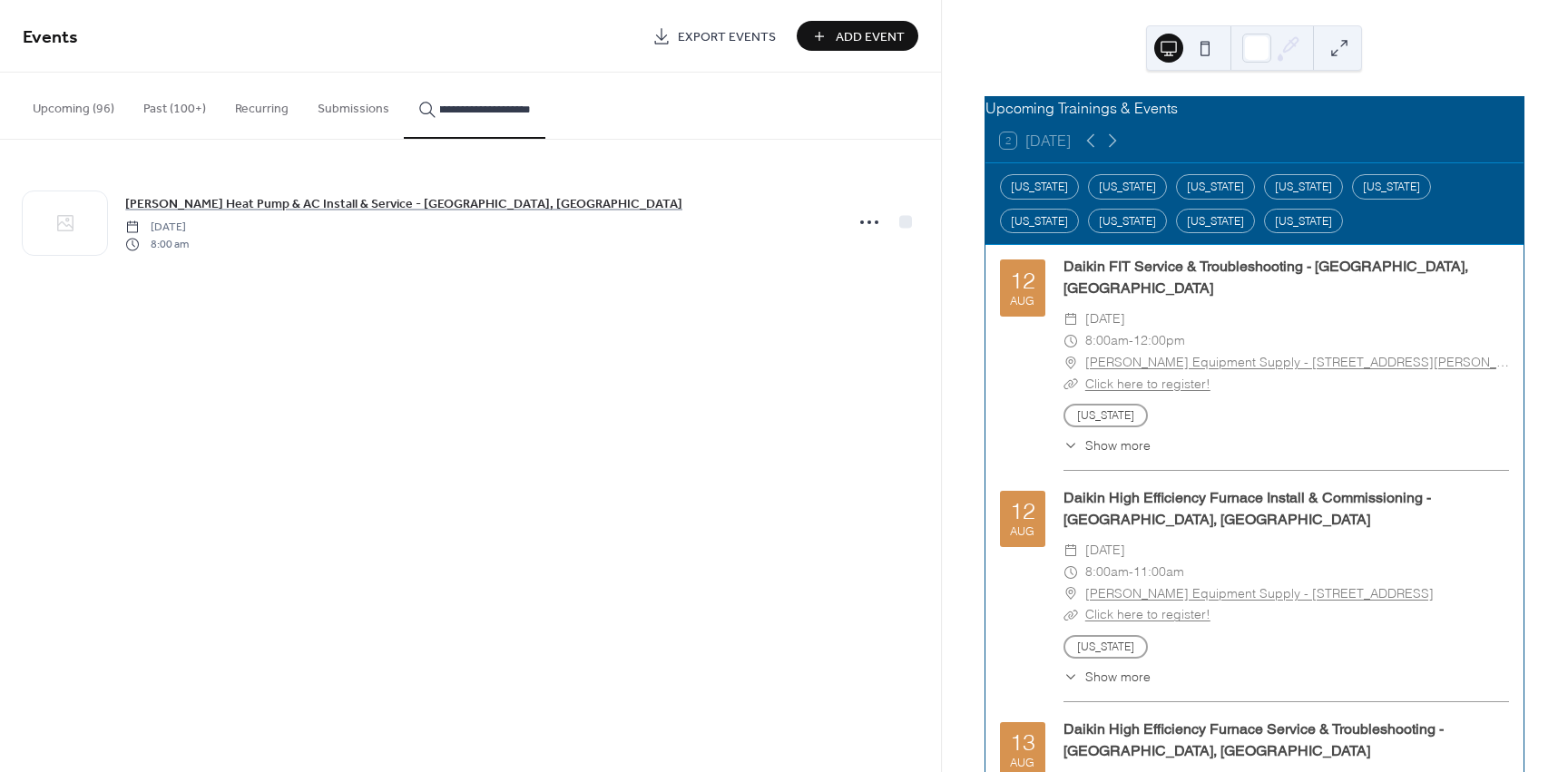 scroll, scrollTop: 0, scrollLeft: 0, axis: both 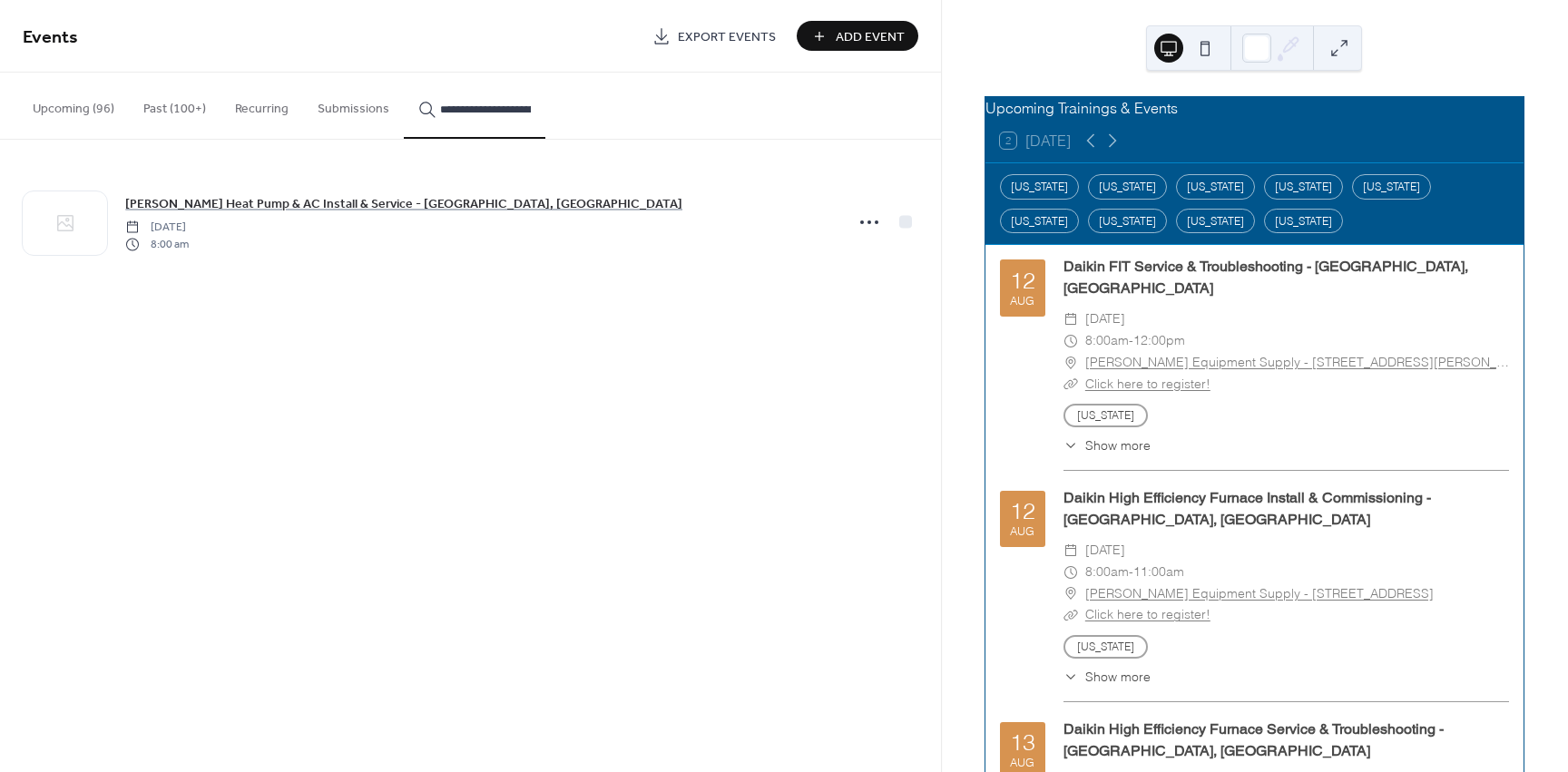 click 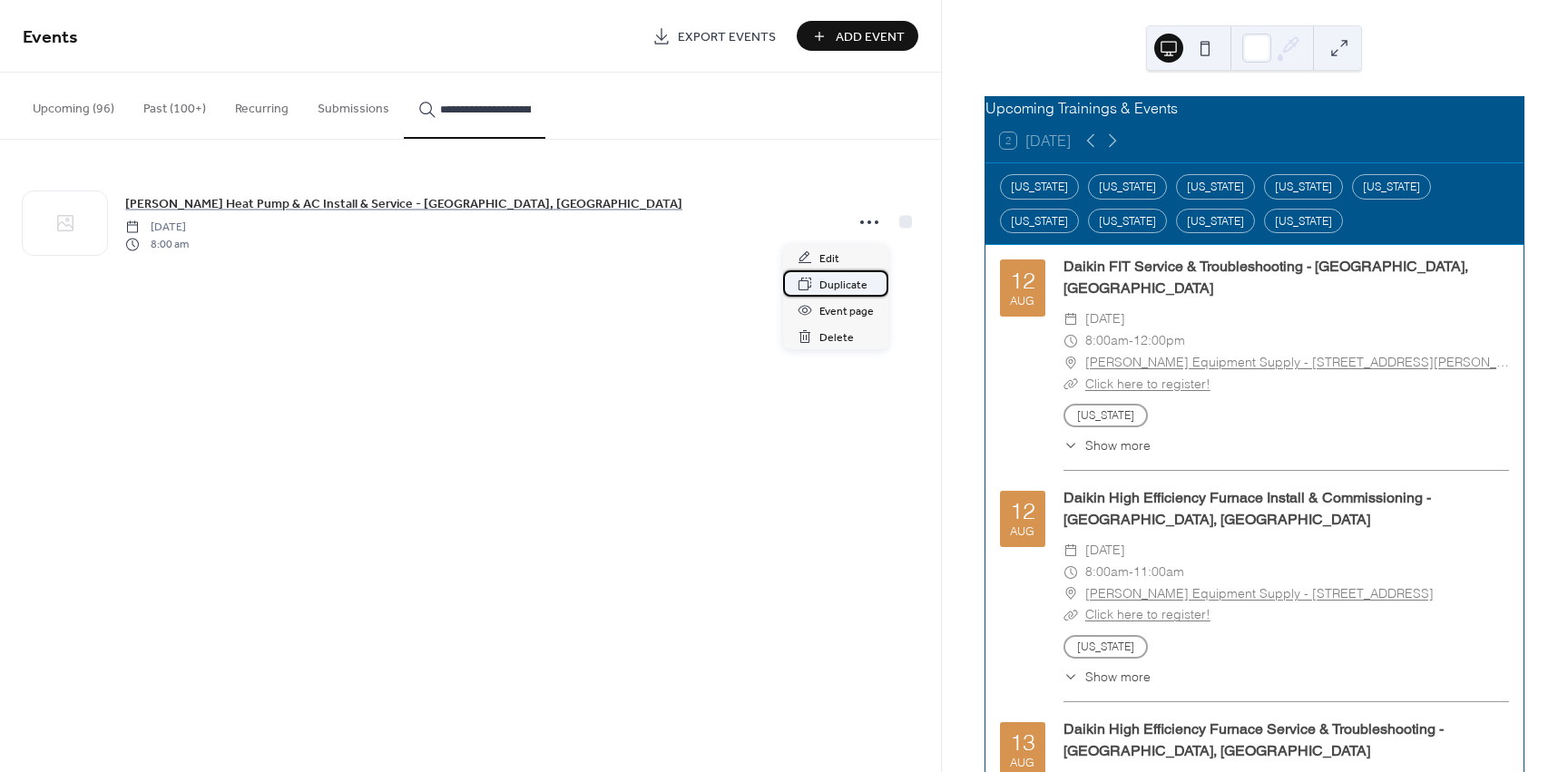 click on "Duplicate" at bounding box center (843, 285) 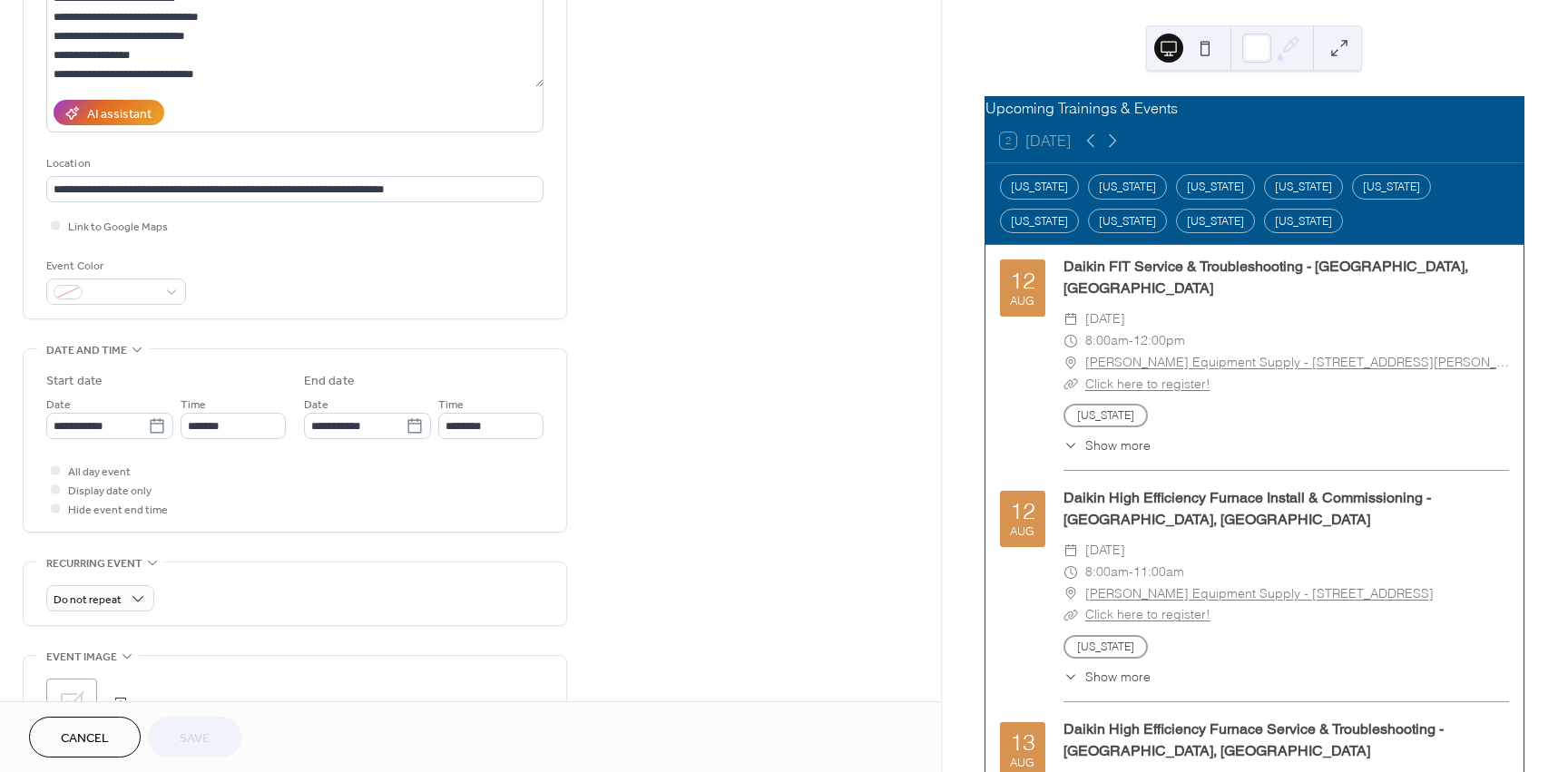 scroll, scrollTop: 272, scrollLeft: 0, axis: vertical 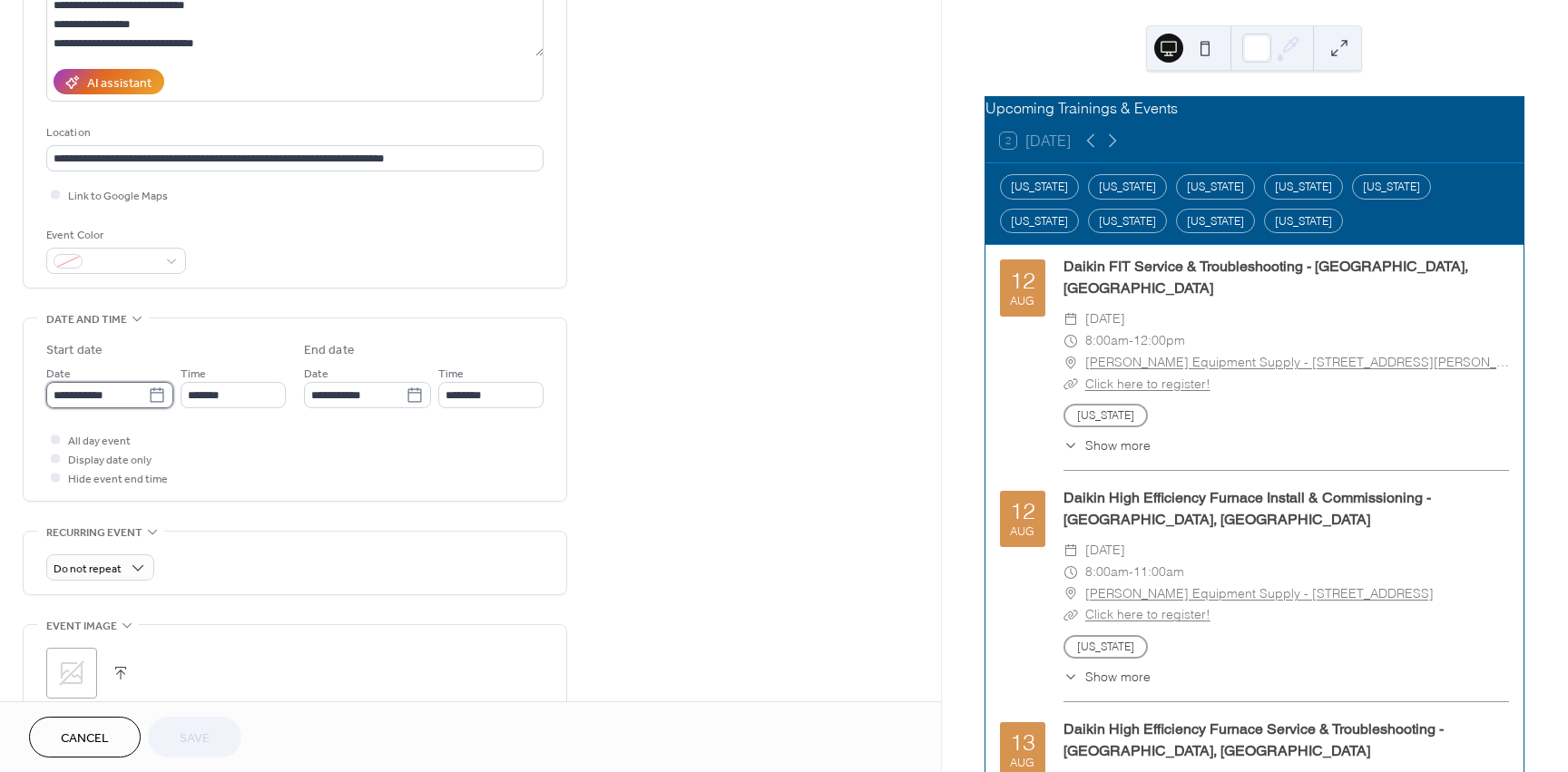 click on "**********" at bounding box center [97, 395] 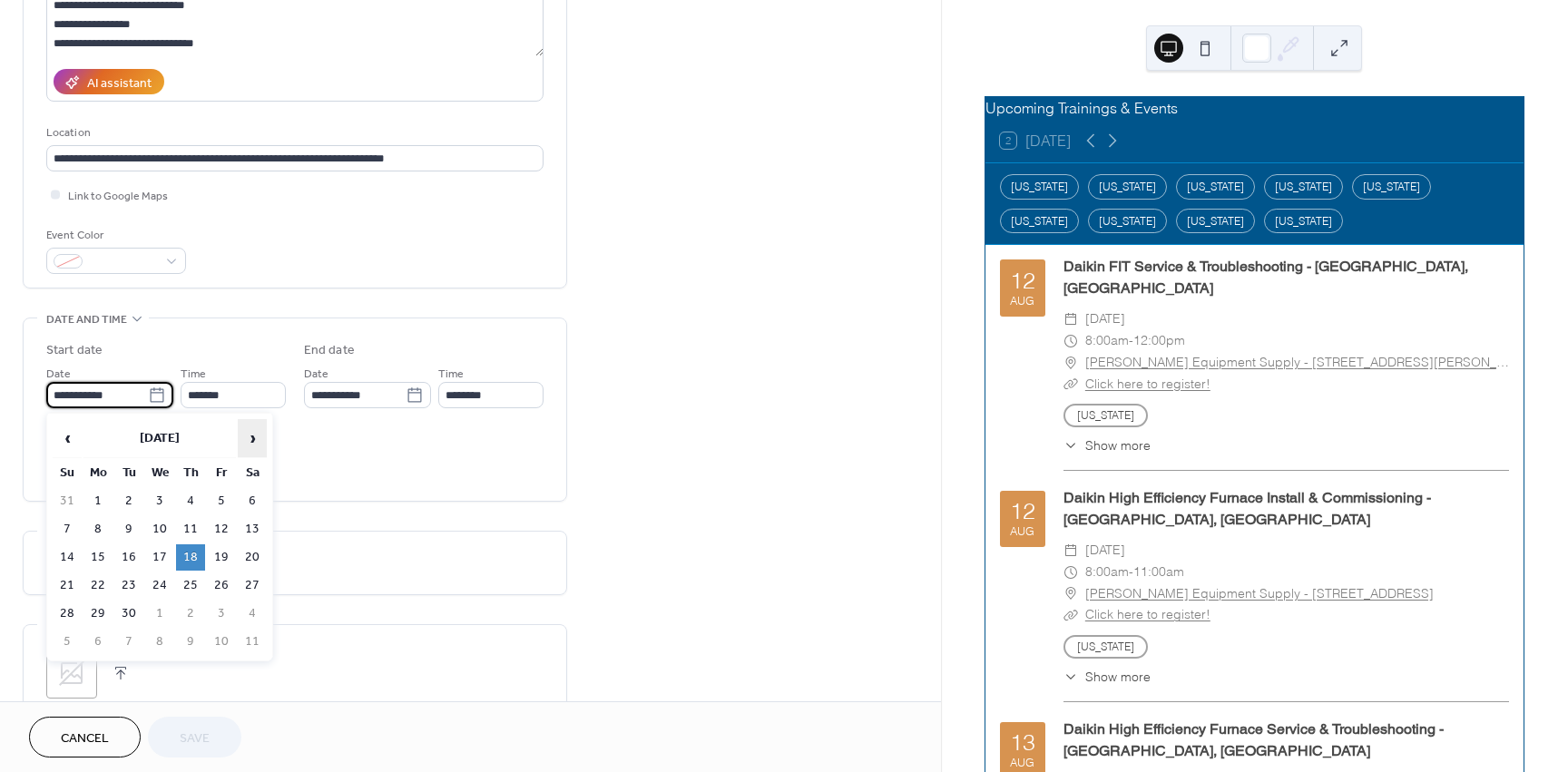 click on "›" at bounding box center (252, 438) 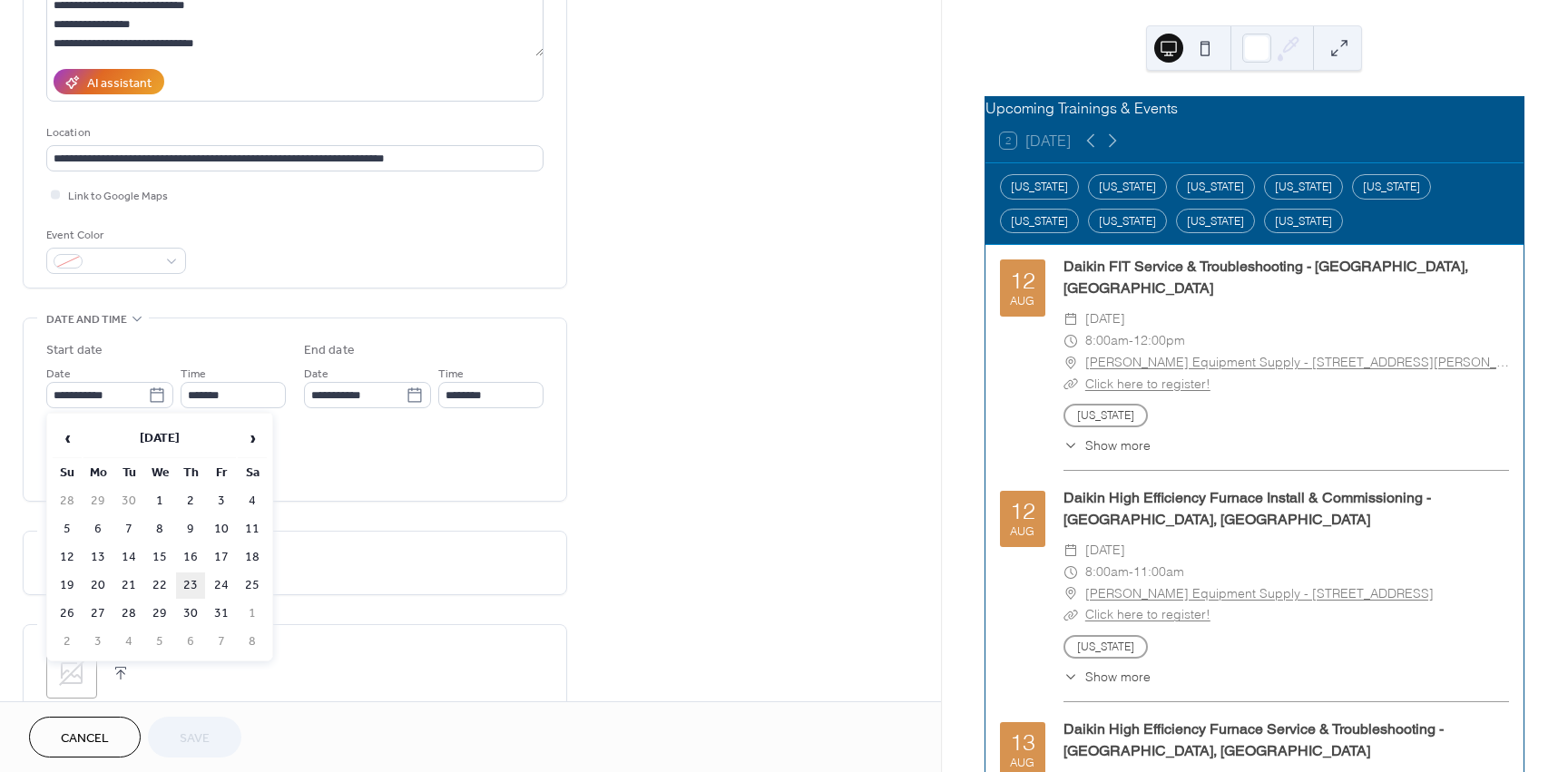 click on "23" at bounding box center [191, 585] 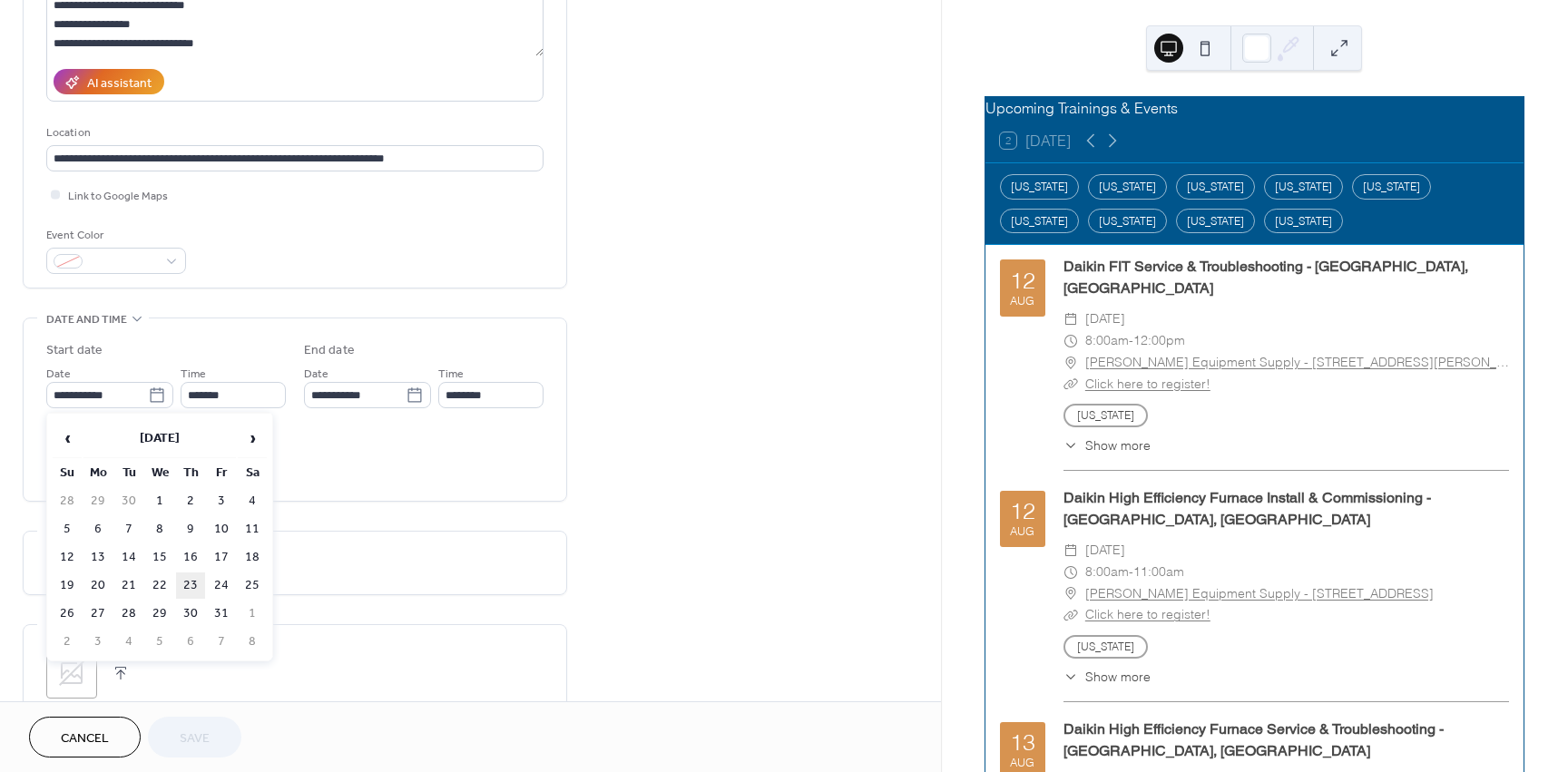 type on "**********" 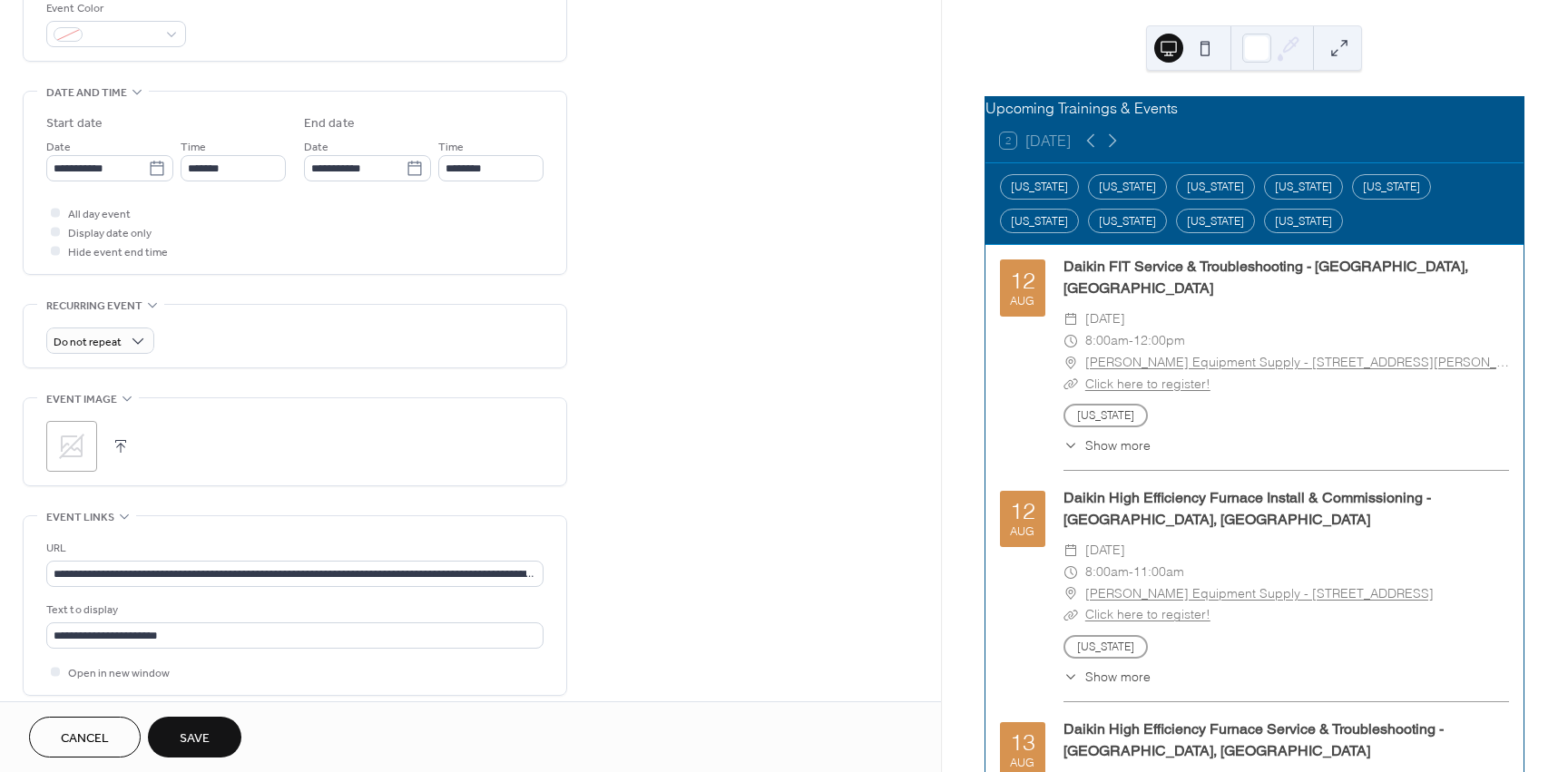 scroll, scrollTop: 635, scrollLeft: 0, axis: vertical 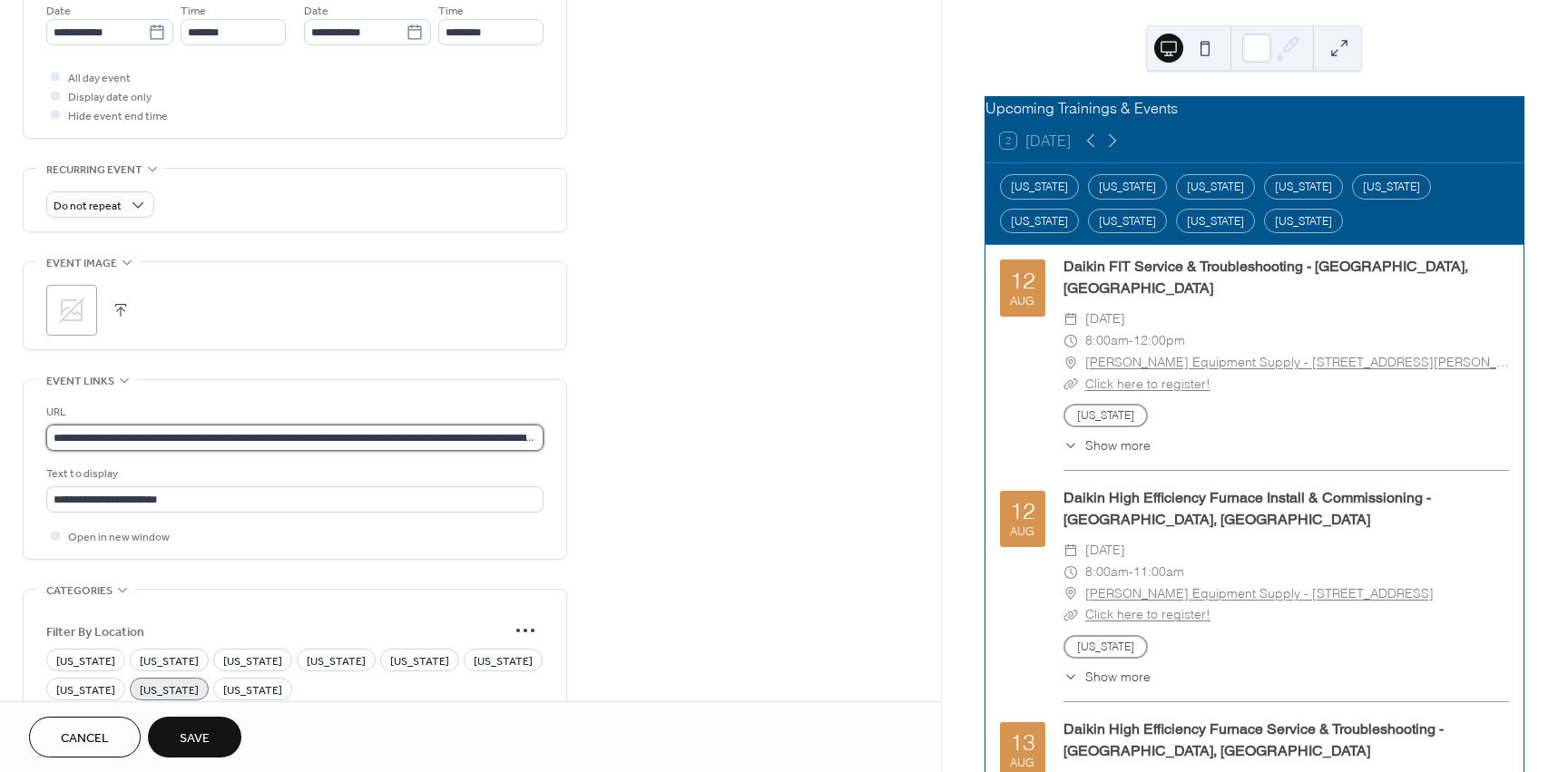 click on "**********" at bounding box center [295, 437] 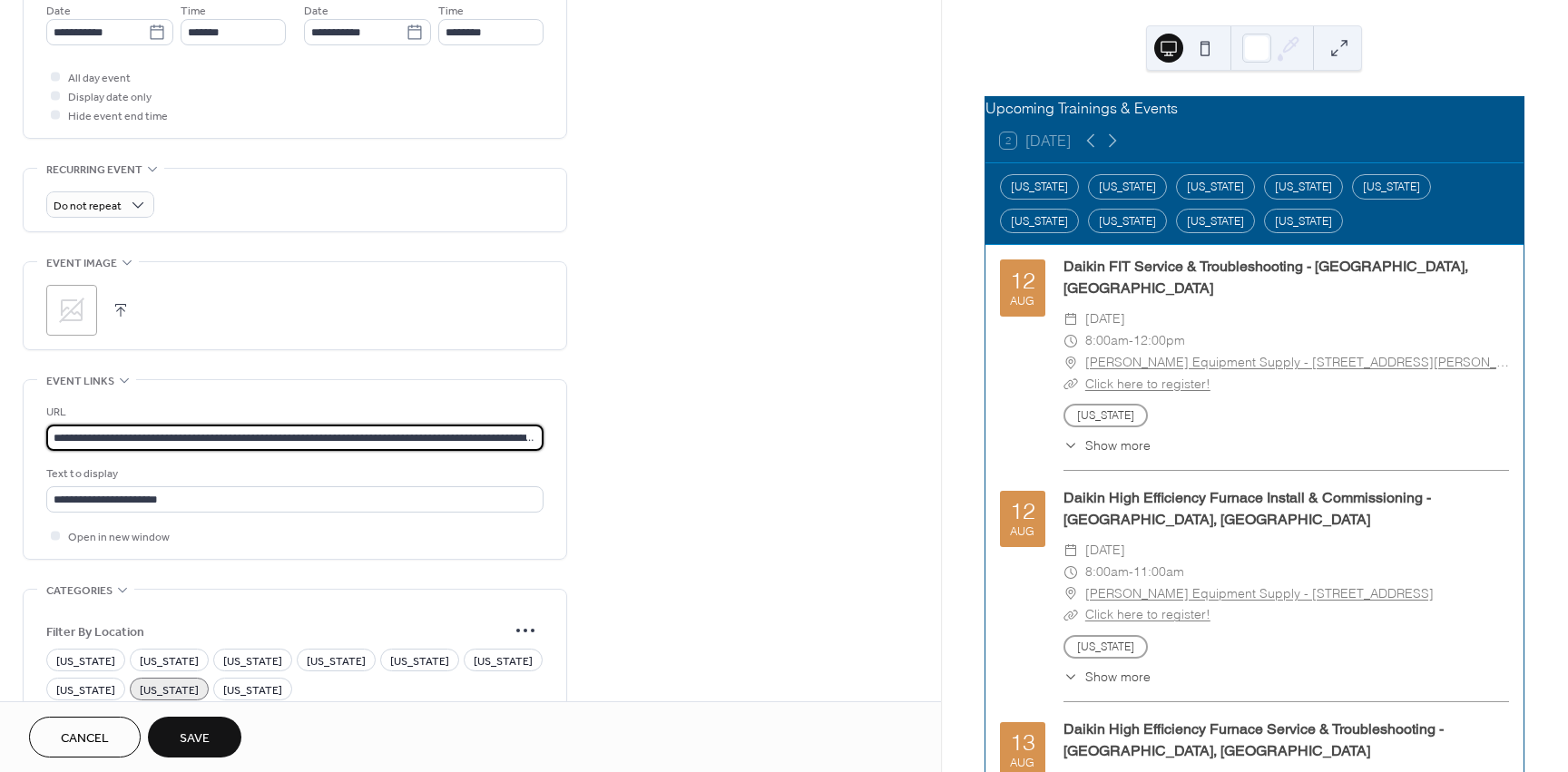 click on "**********" at bounding box center [295, 437] 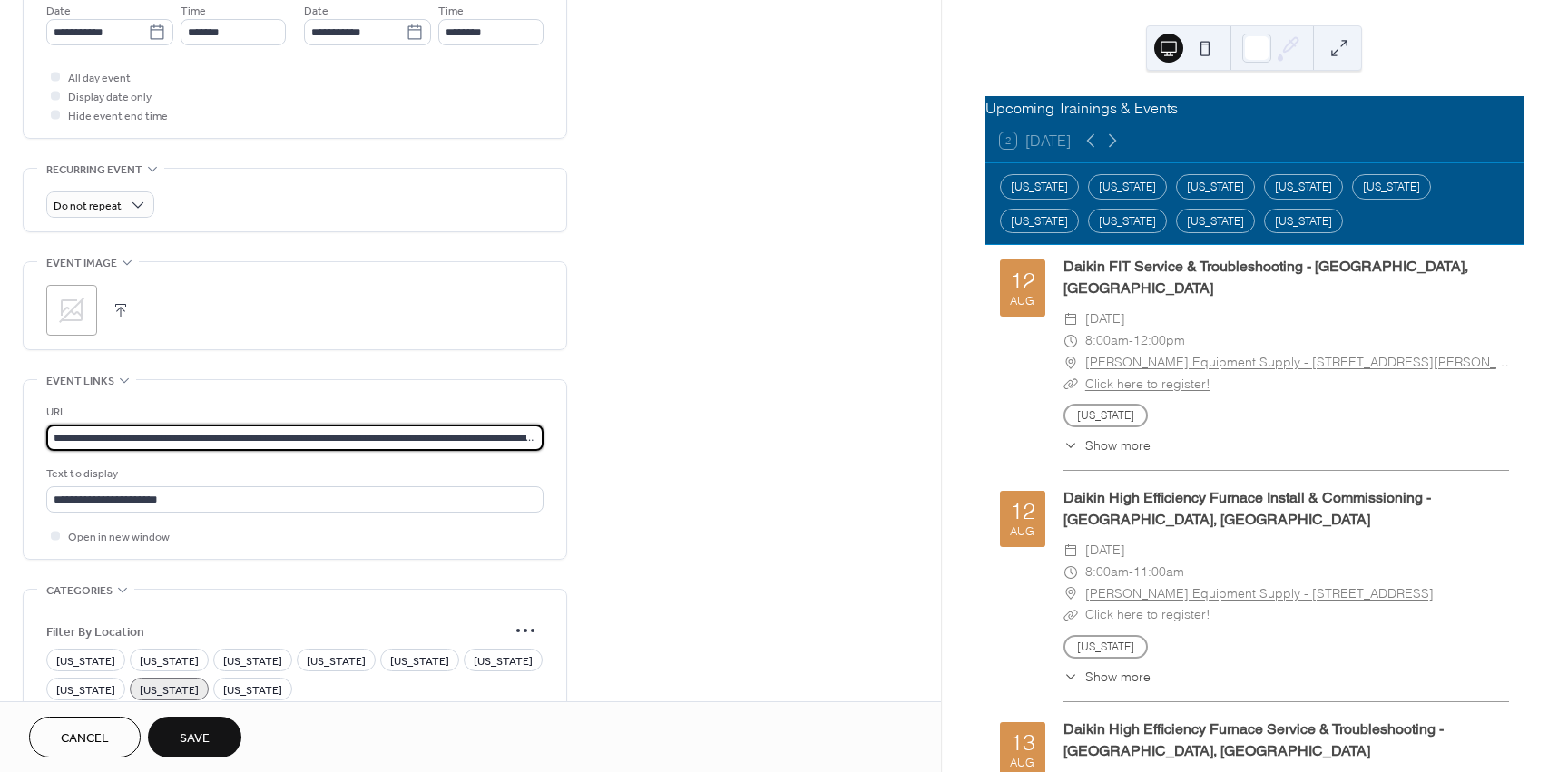 click on "**********" at bounding box center (295, 437) 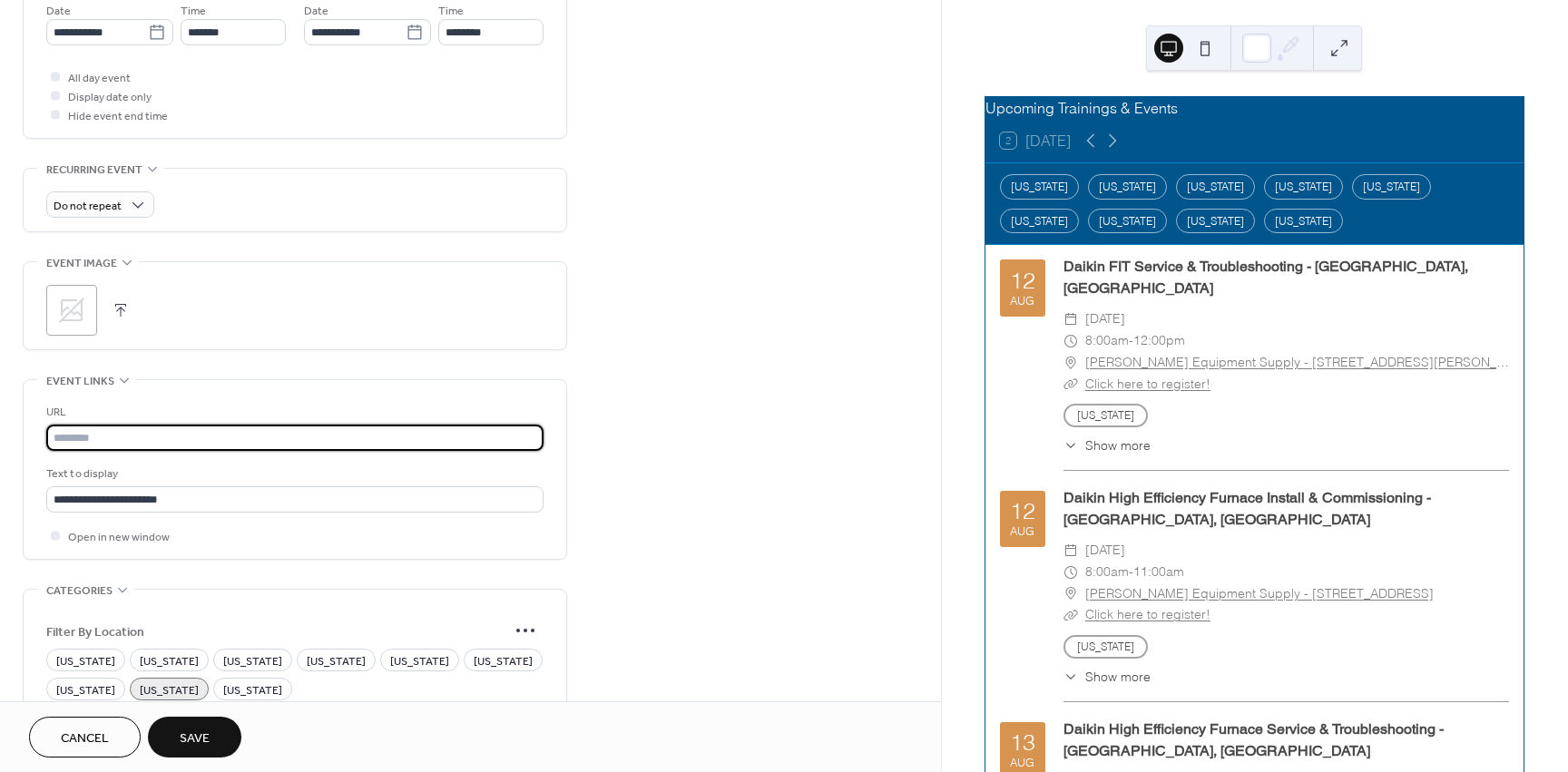 paste on "**********" 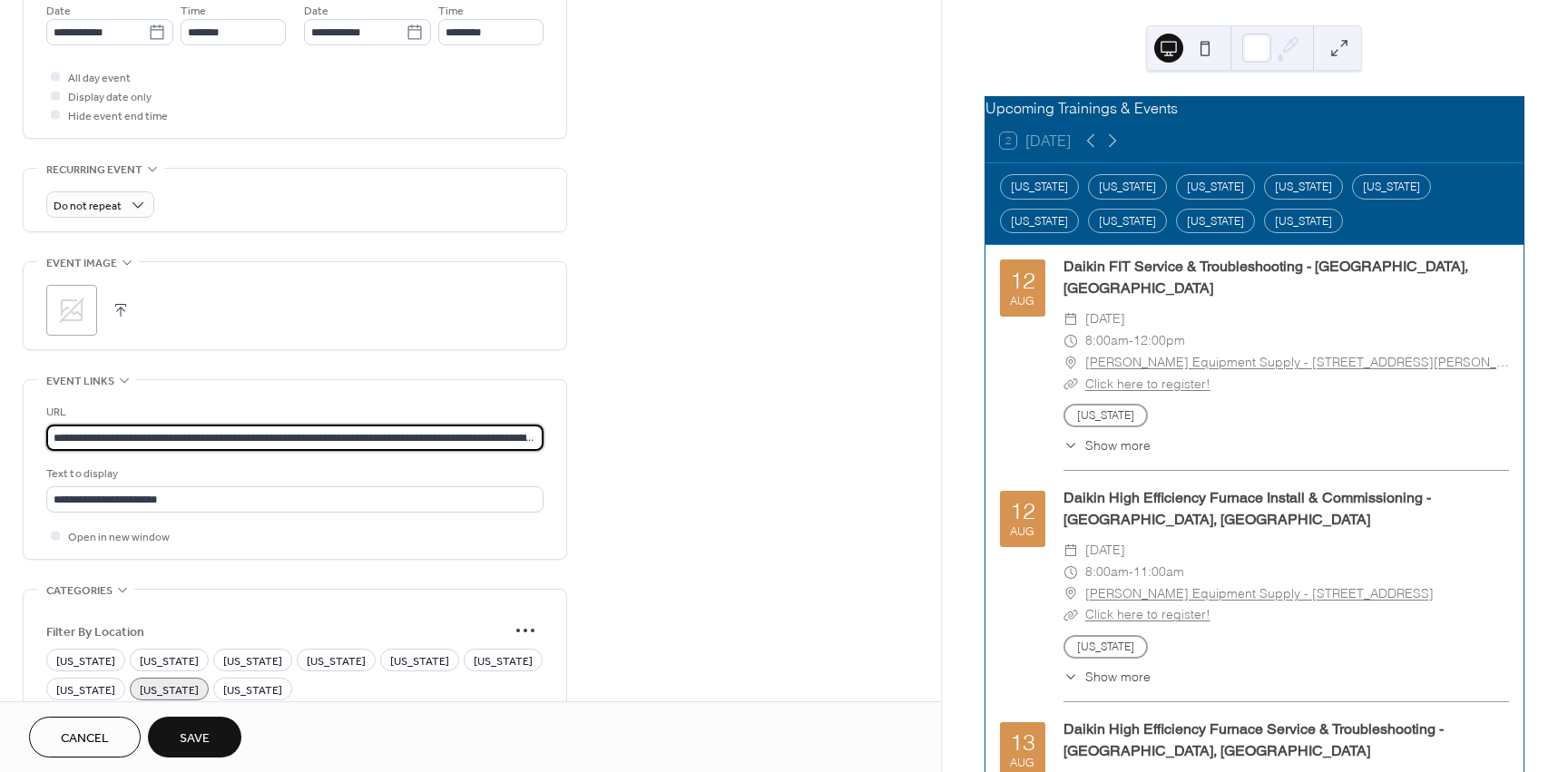 scroll, scrollTop: 0, scrollLeft: 178, axis: horizontal 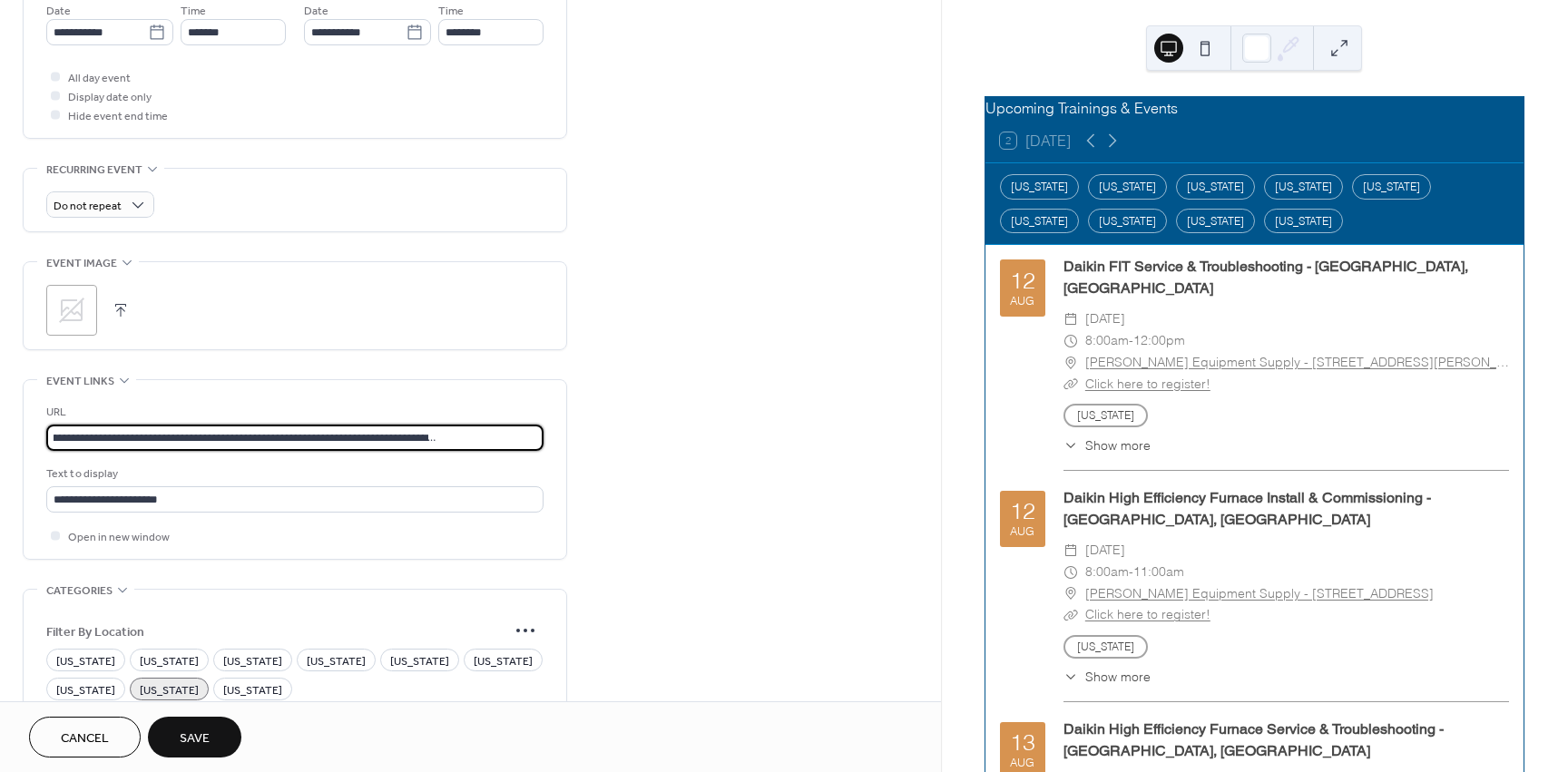 type on "**********" 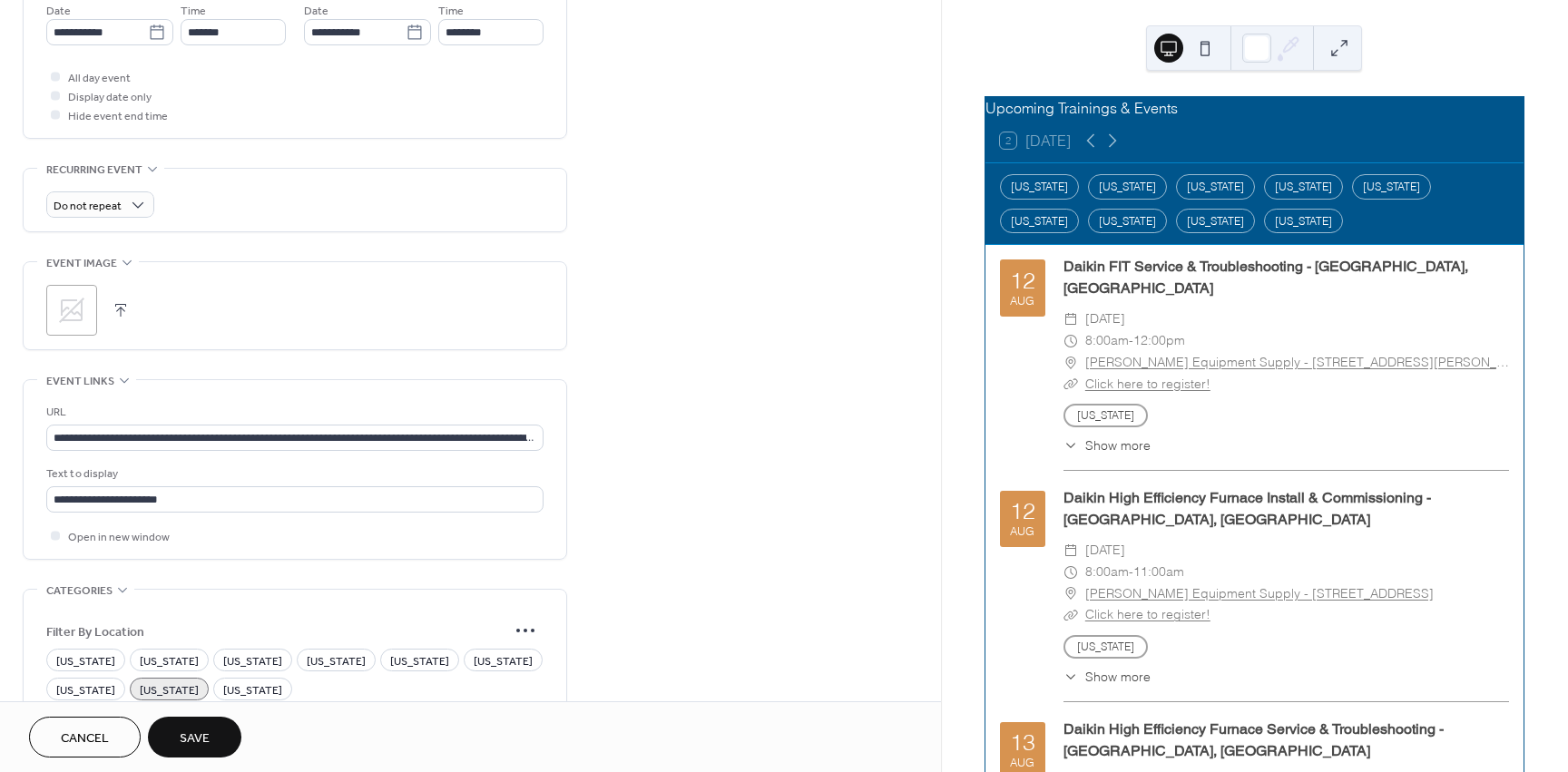 click on "Save" at bounding box center (194, 738) 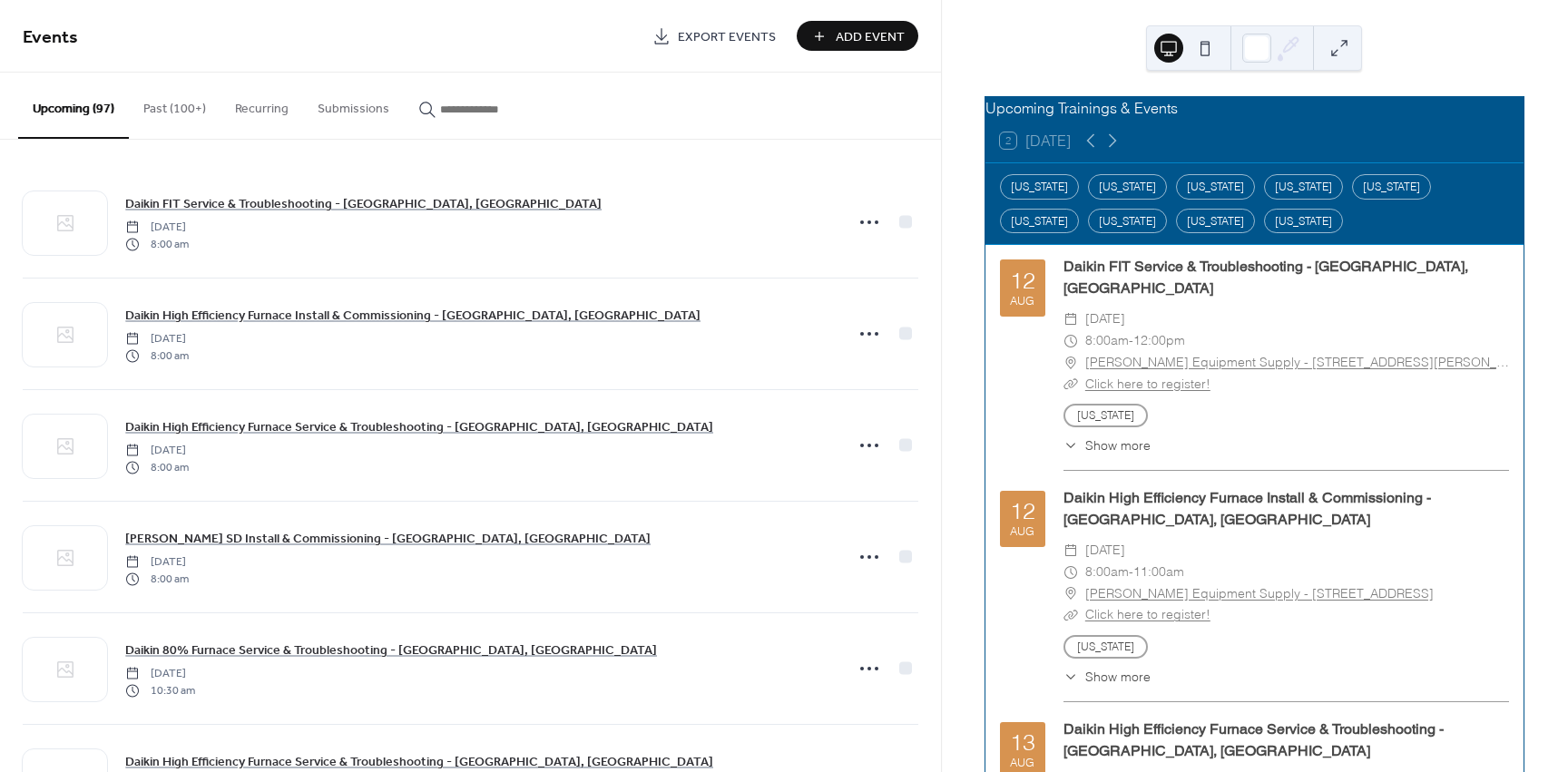 click at bounding box center (485, 109) 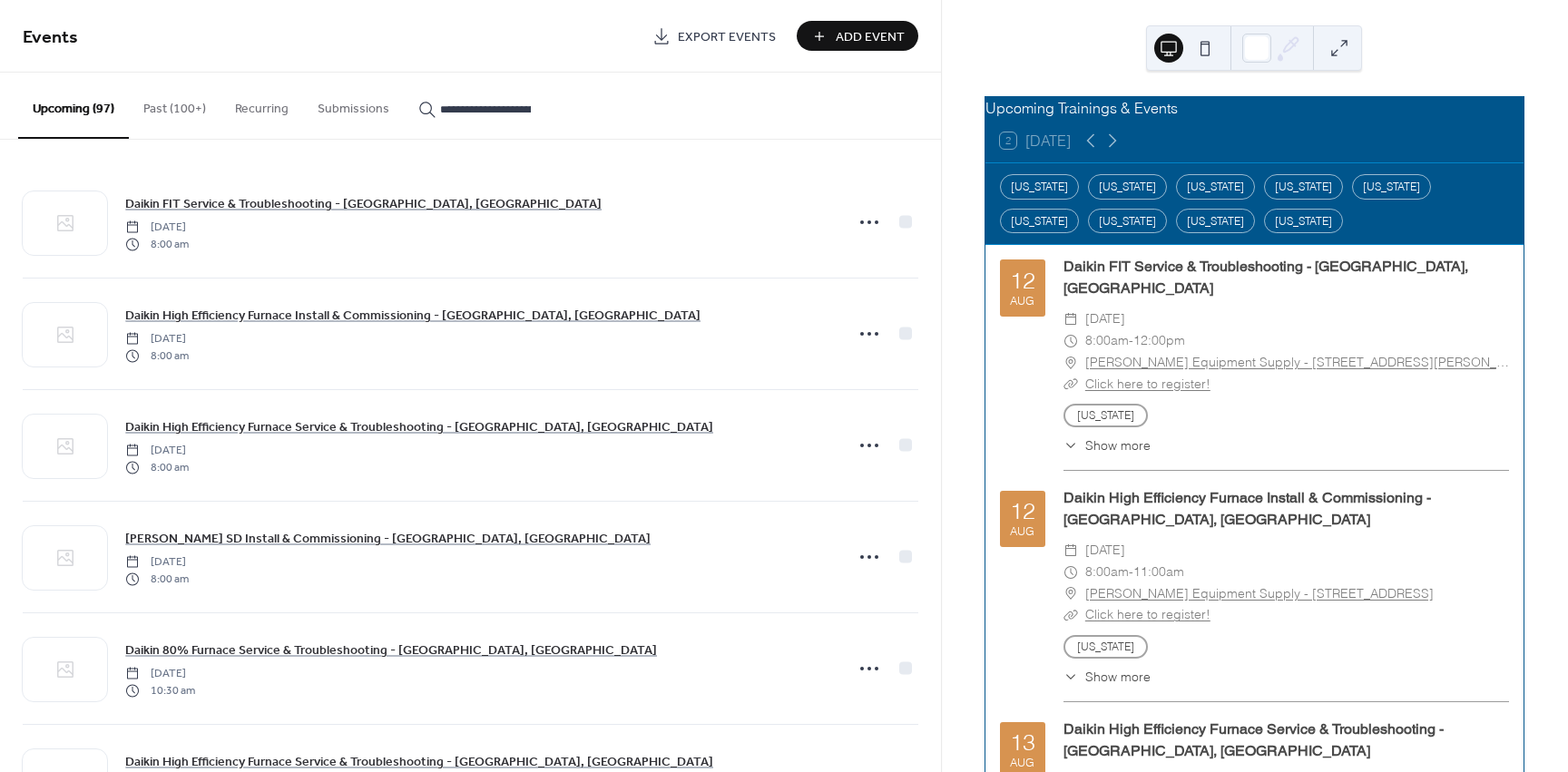 scroll, scrollTop: 0, scrollLeft: 208, axis: horizontal 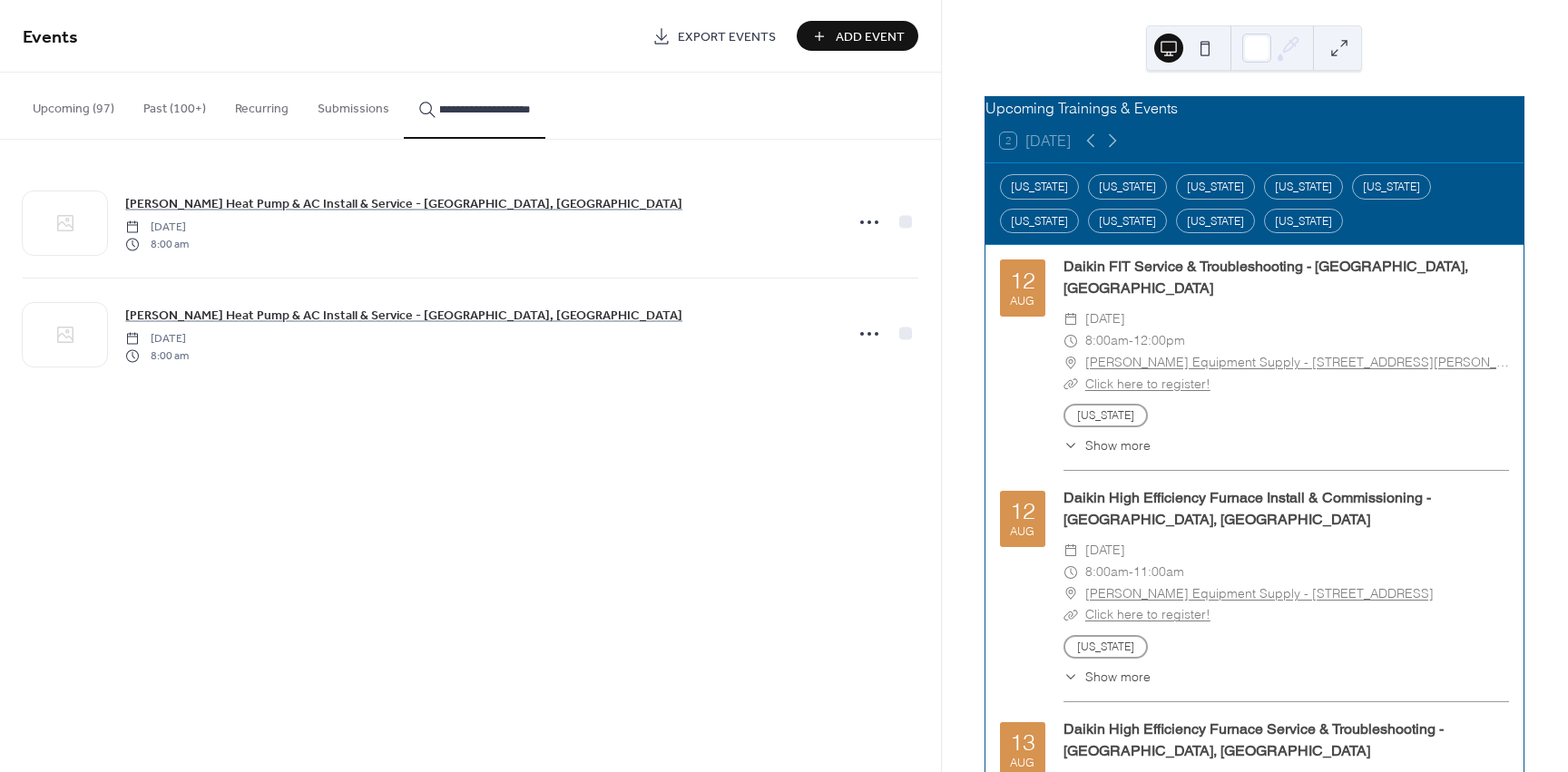 type on "**********" 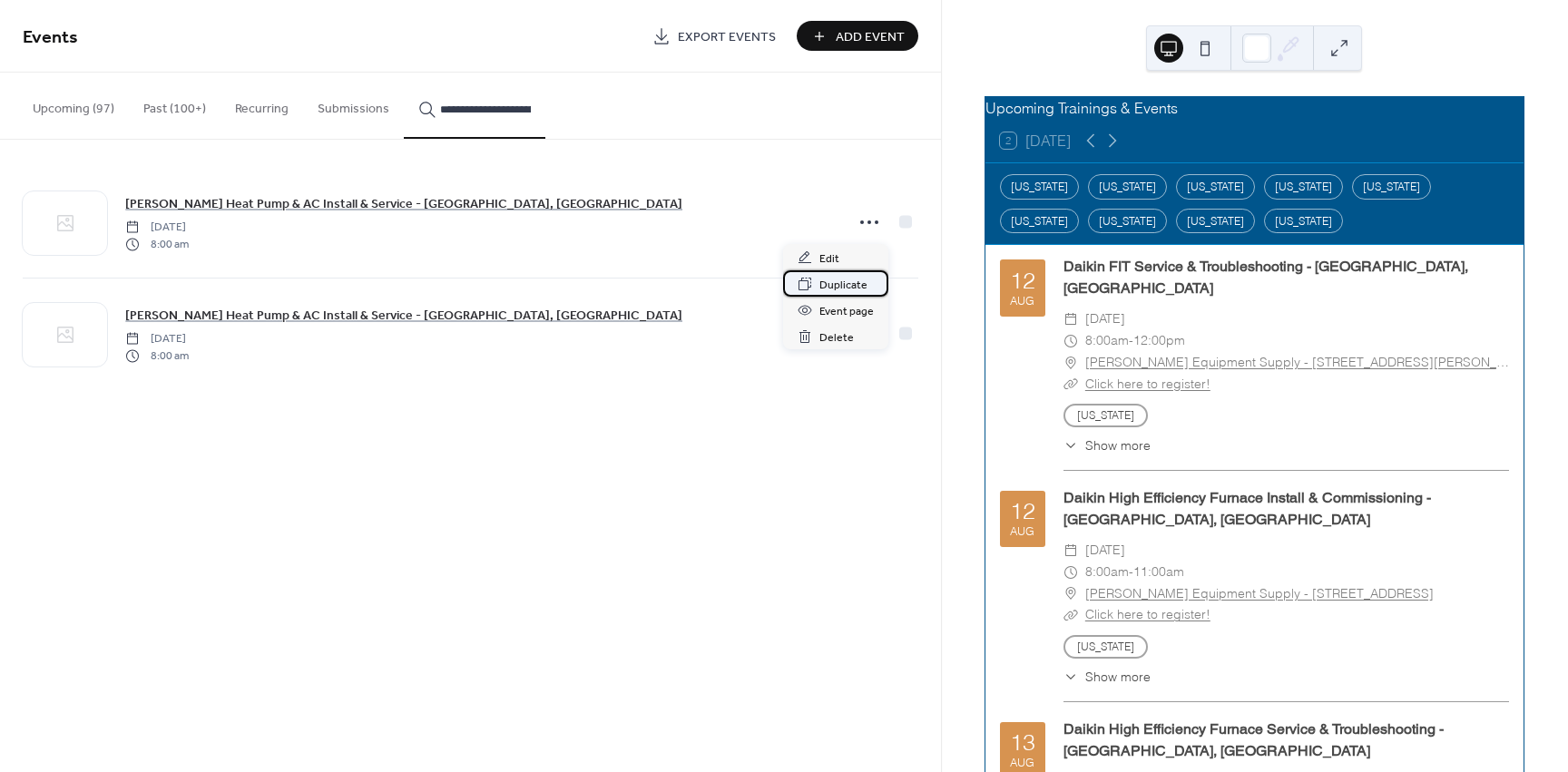 click on "Duplicate" at bounding box center [843, 285] 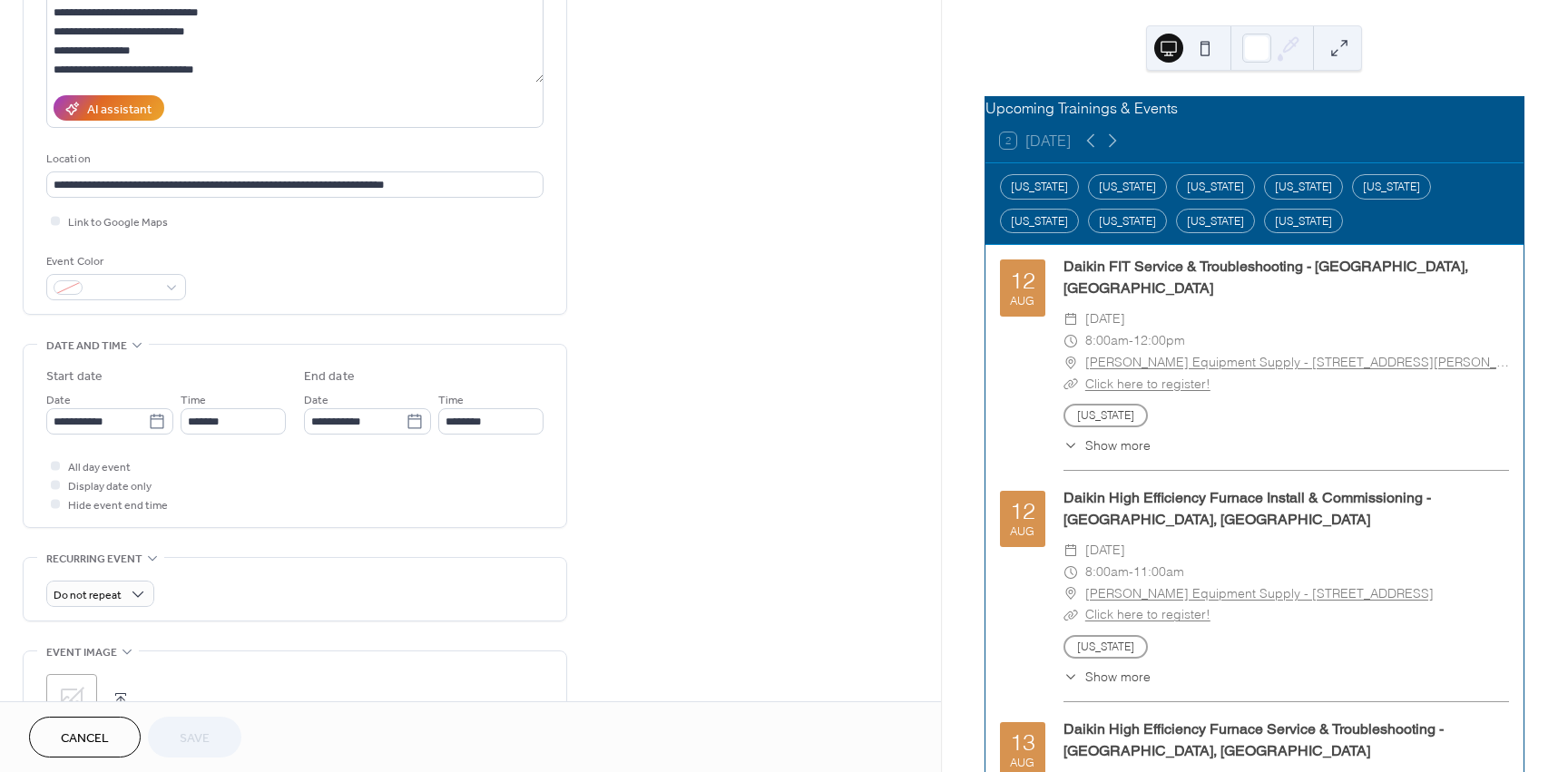 scroll, scrollTop: 272, scrollLeft: 0, axis: vertical 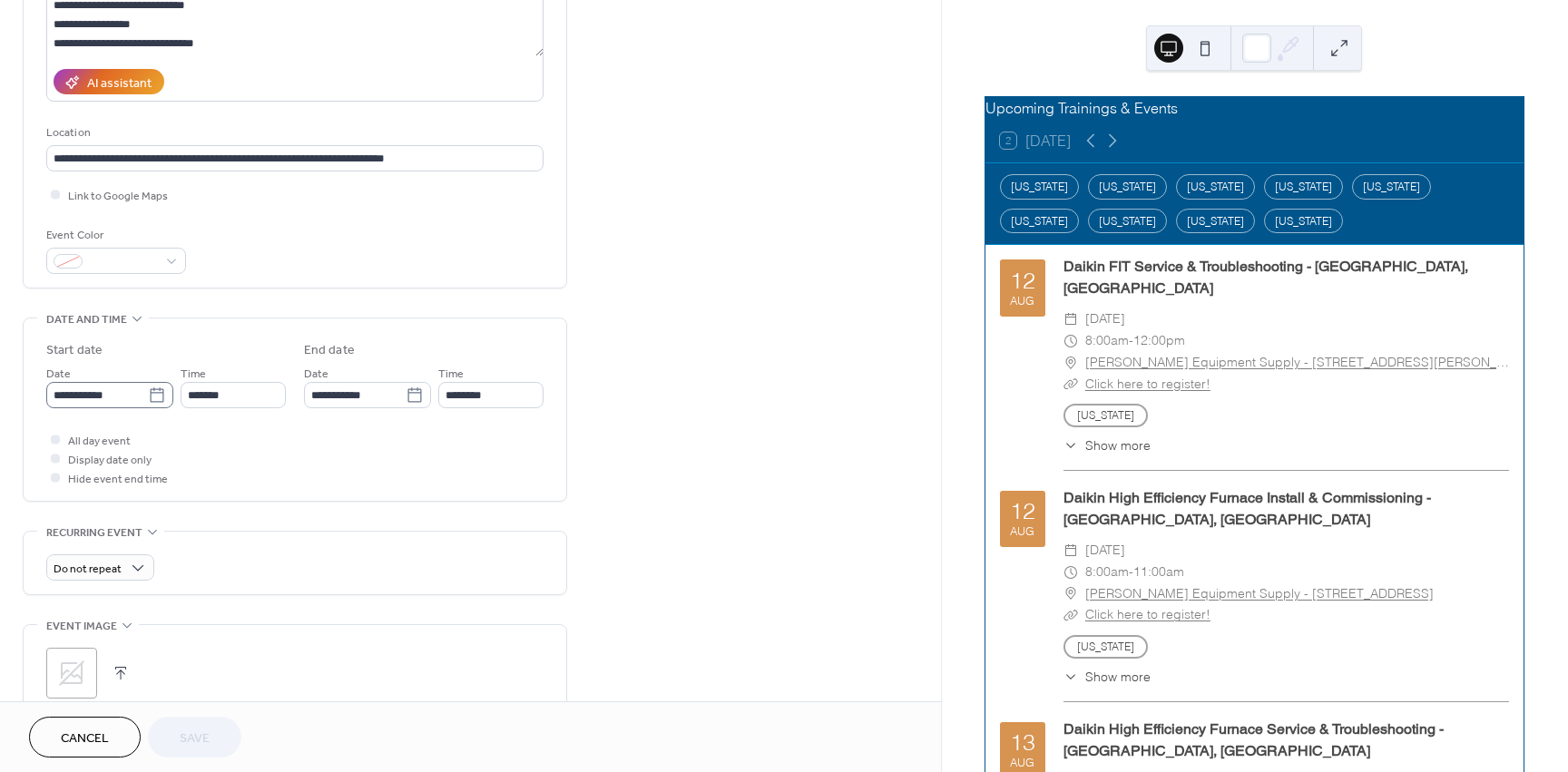 click 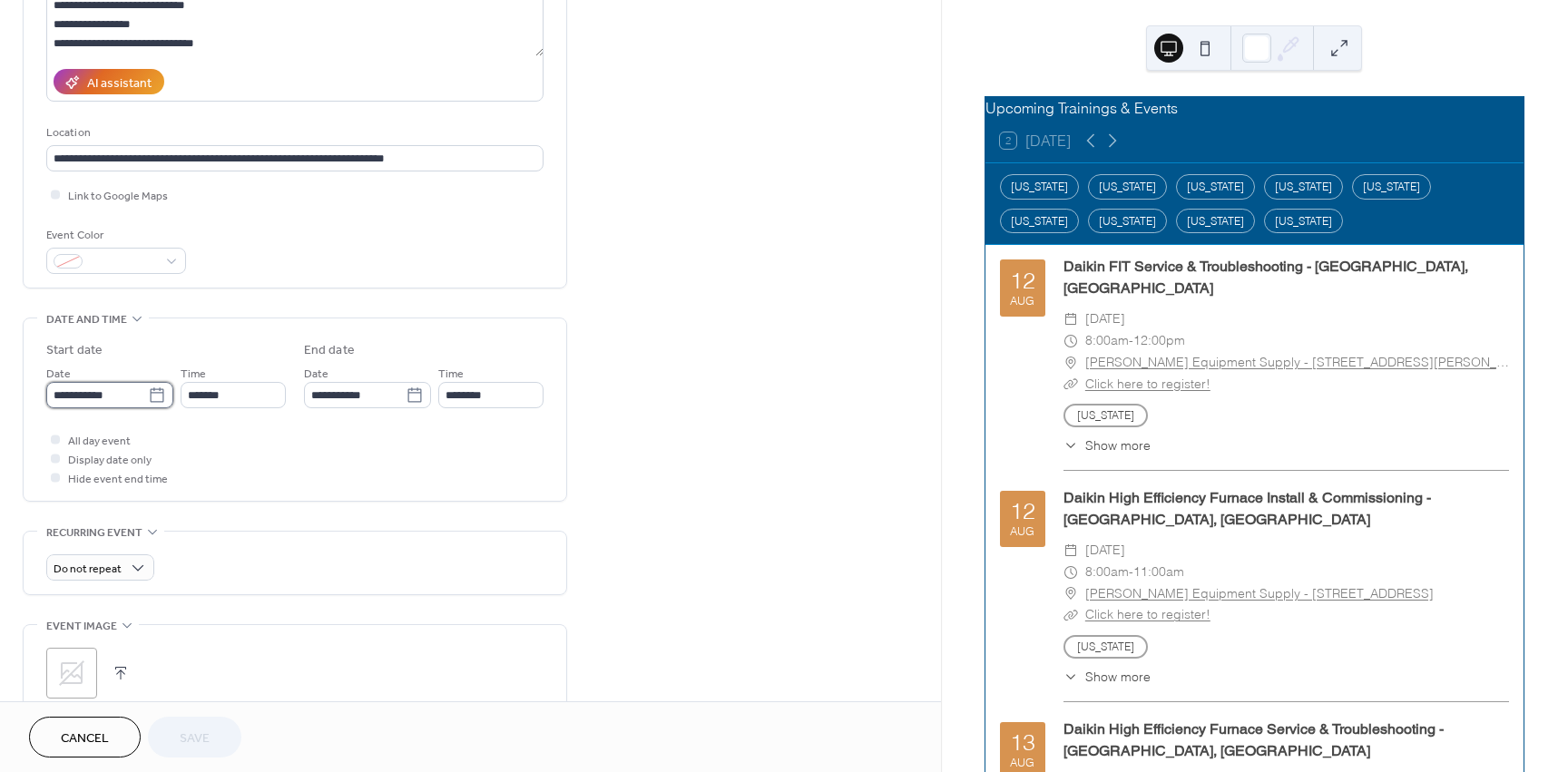 click on "**********" at bounding box center [97, 395] 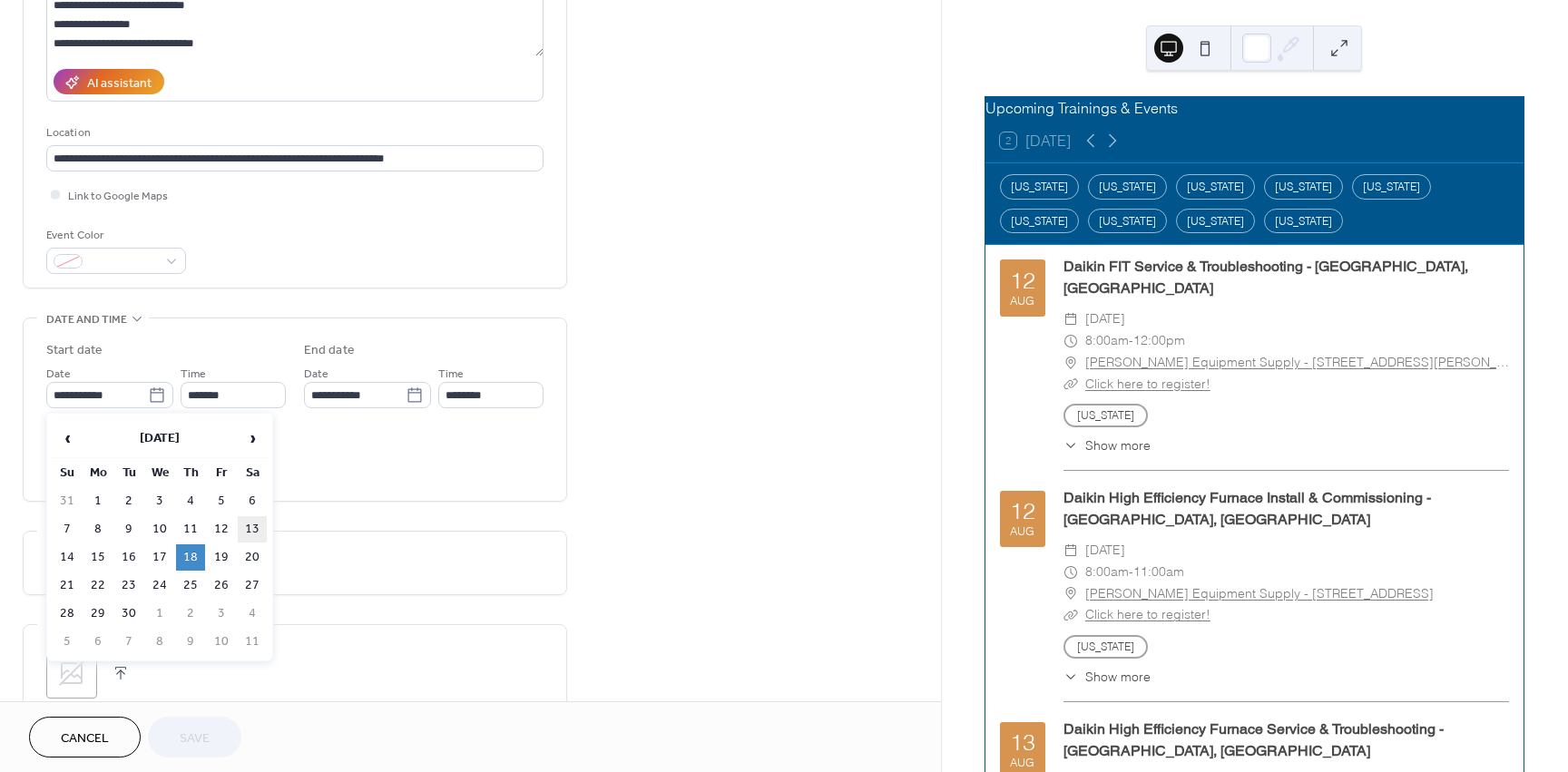 click on "13" at bounding box center (252, 529) 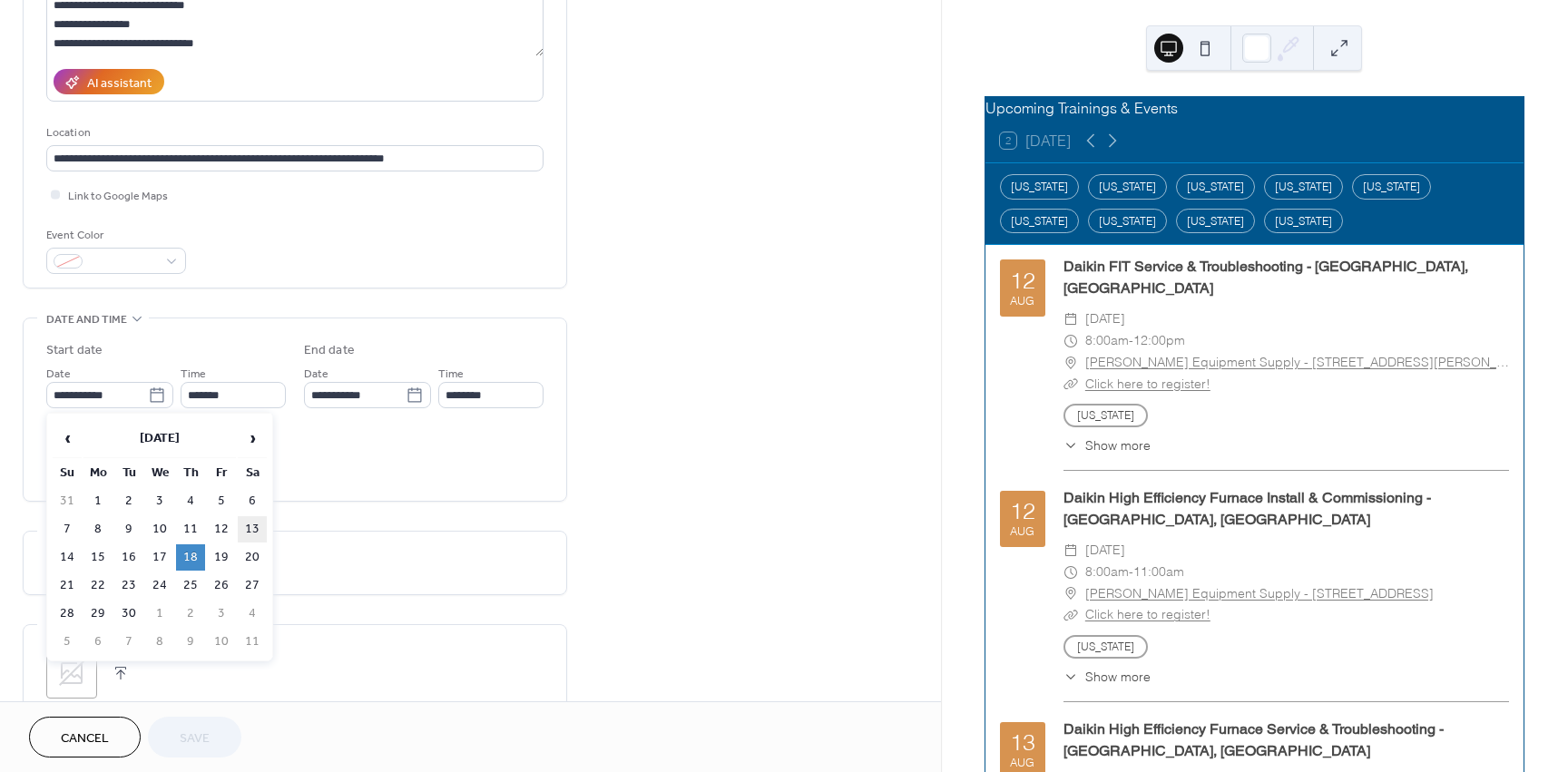 type on "**********" 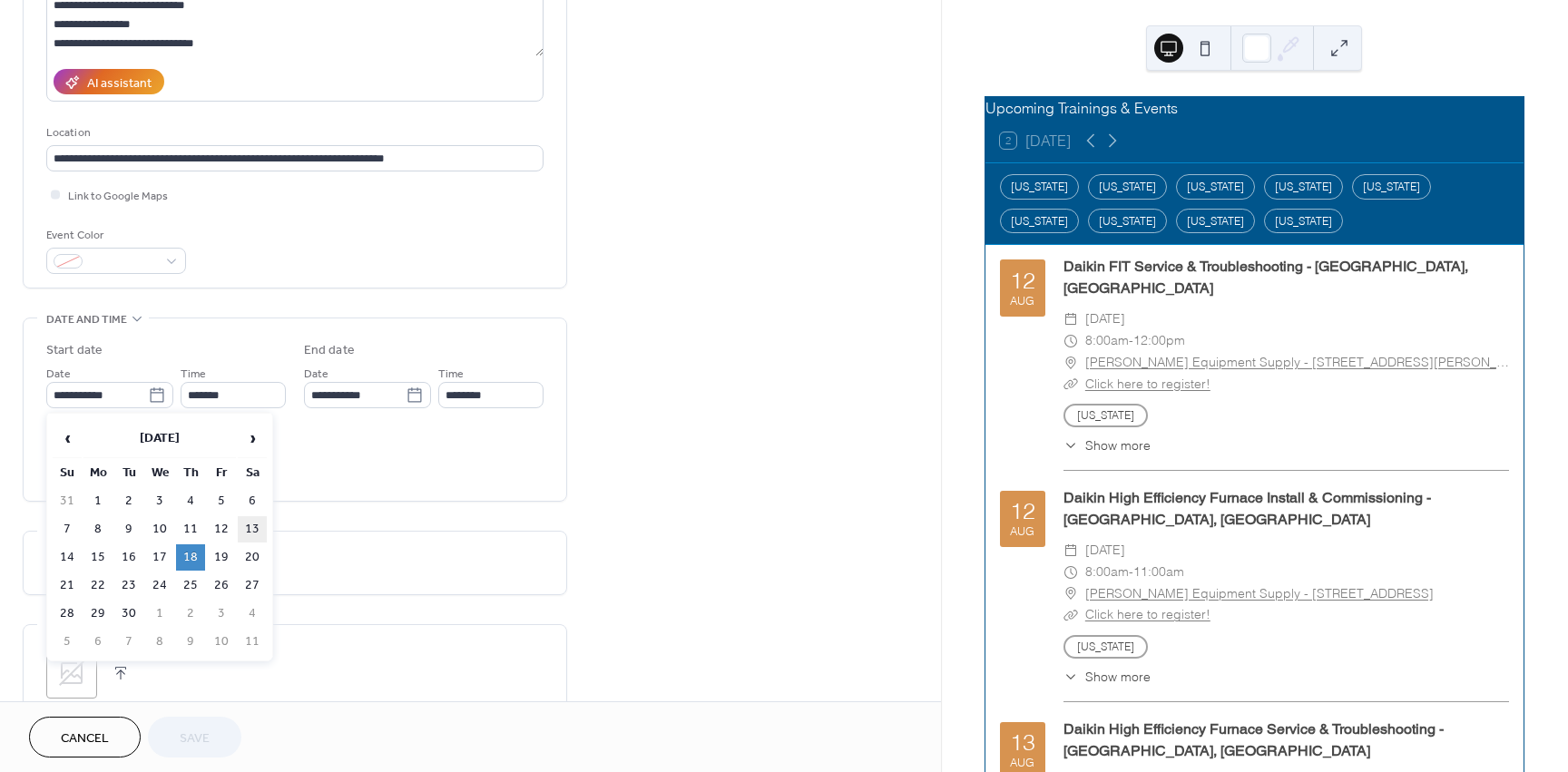 type on "**********" 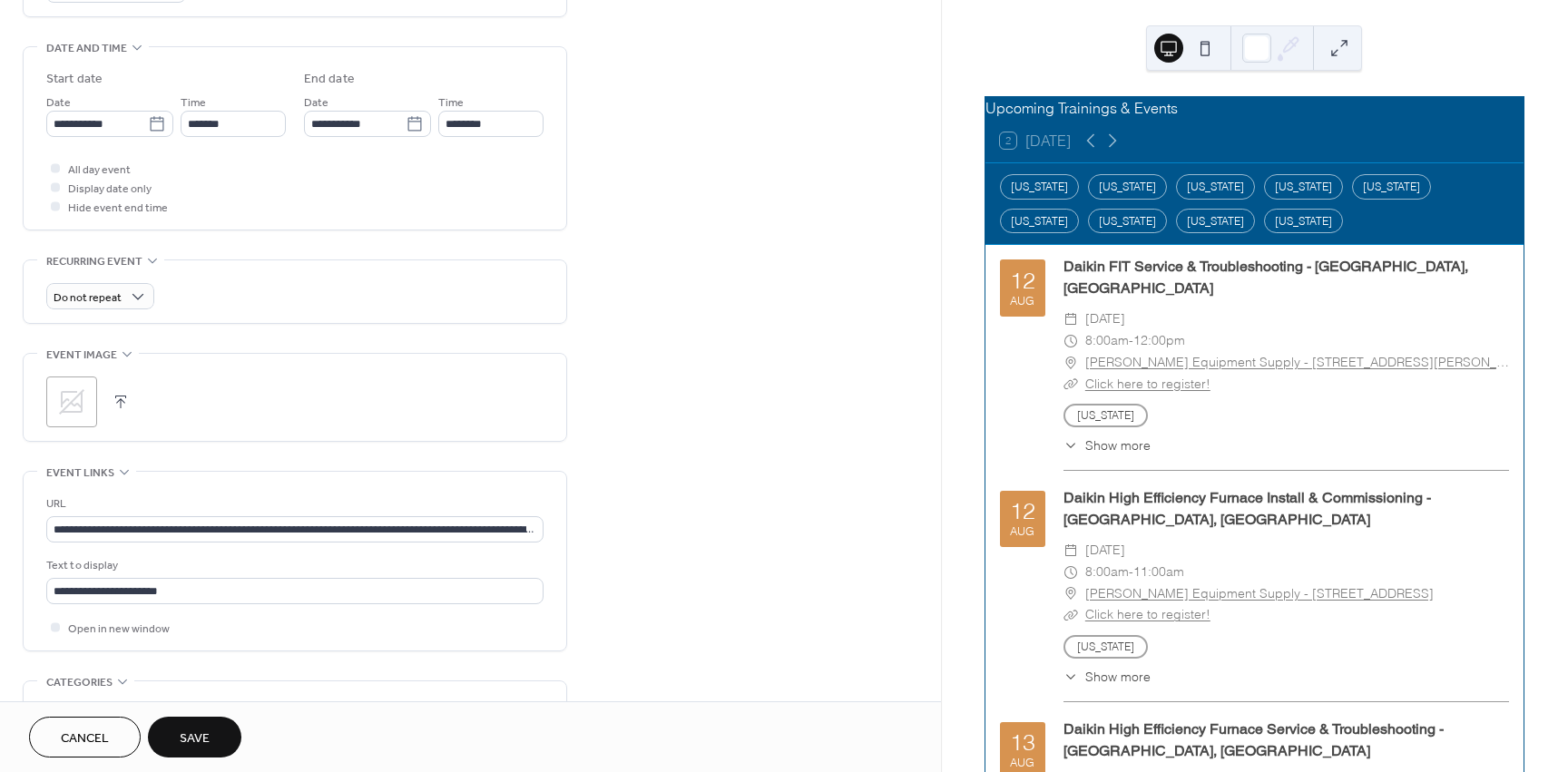 scroll, scrollTop: 544, scrollLeft: 0, axis: vertical 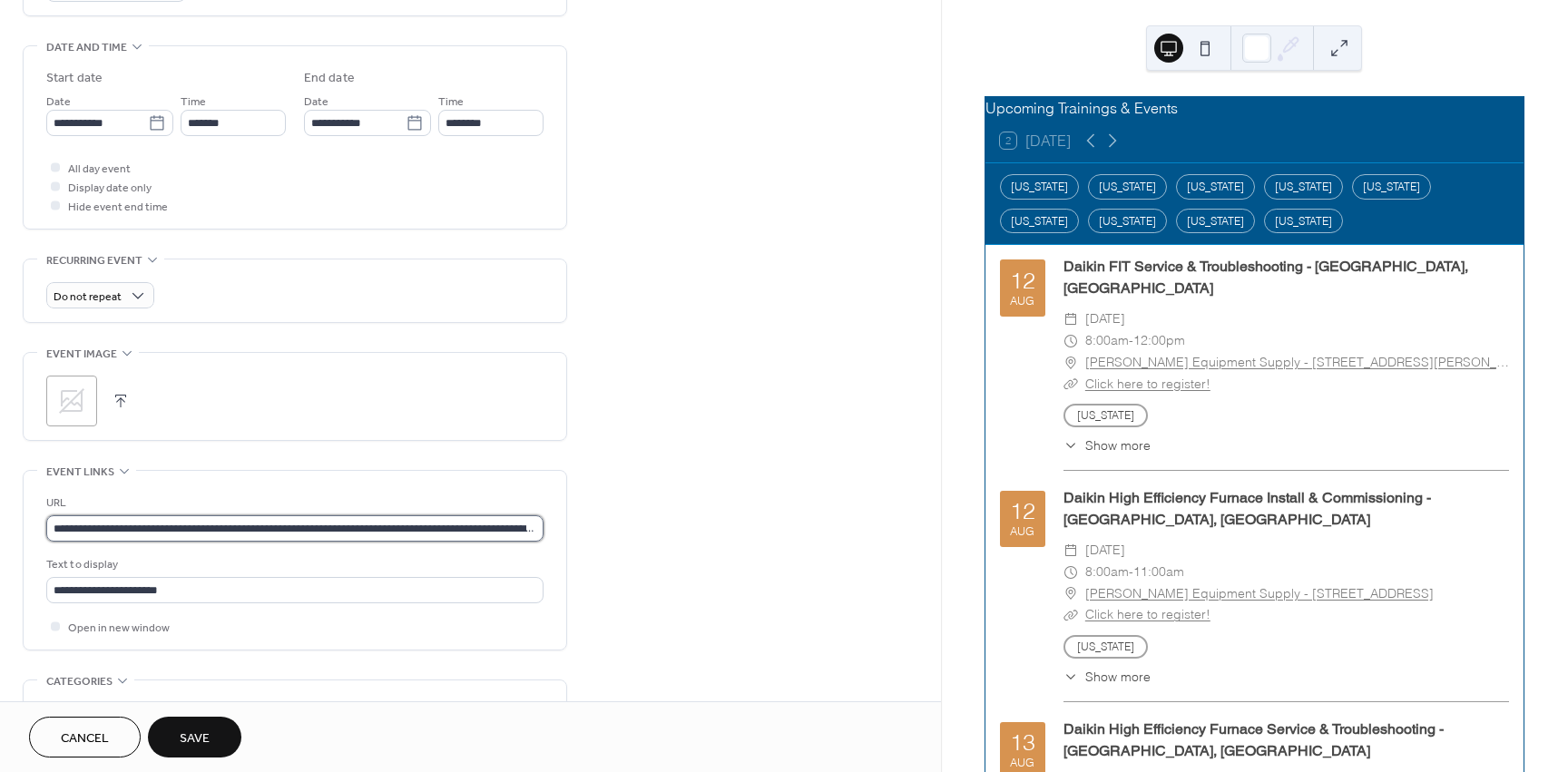 click on "**********" at bounding box center [295, 528] 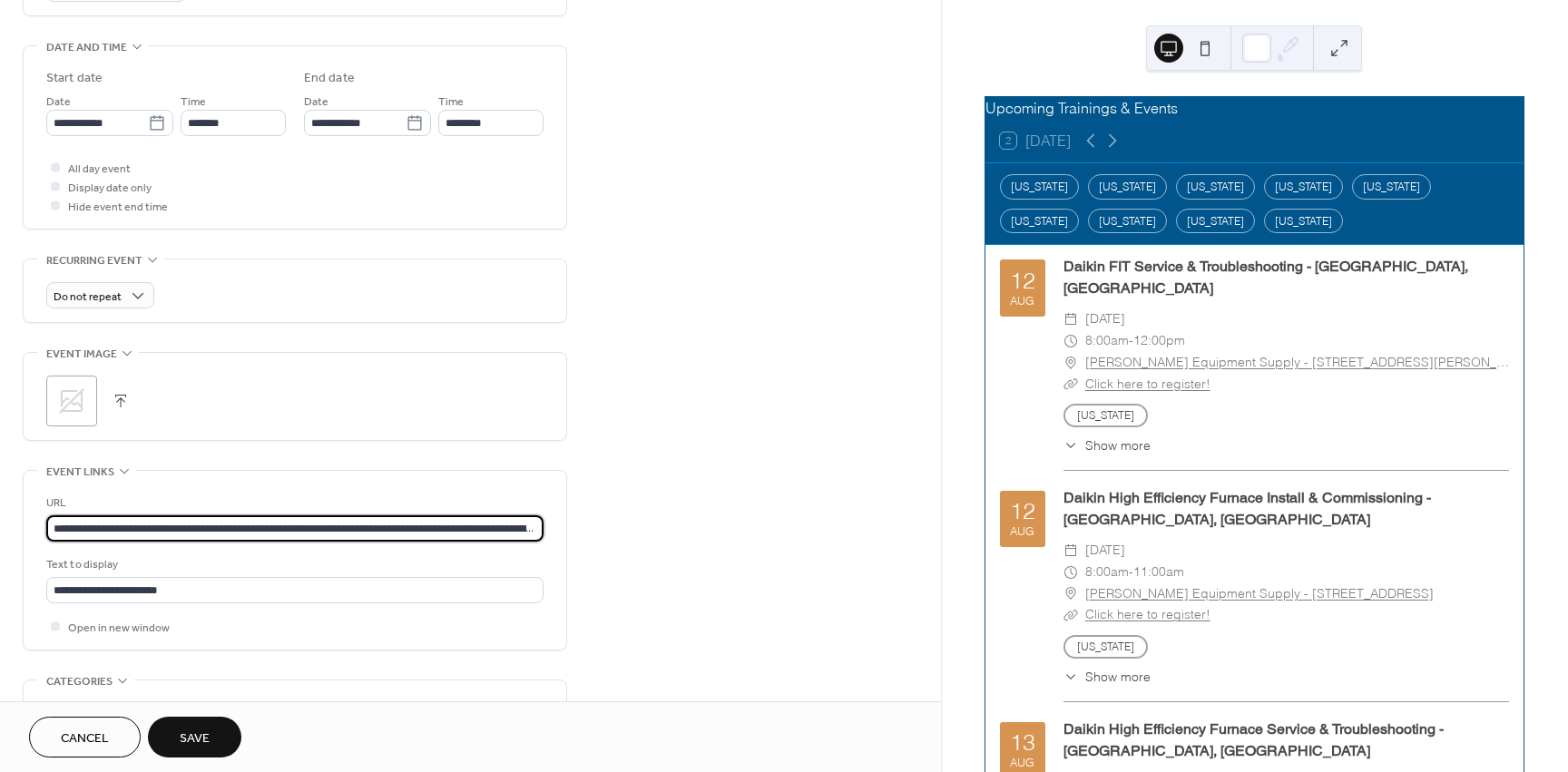 click on "**********" at bounding box center [295, 528] 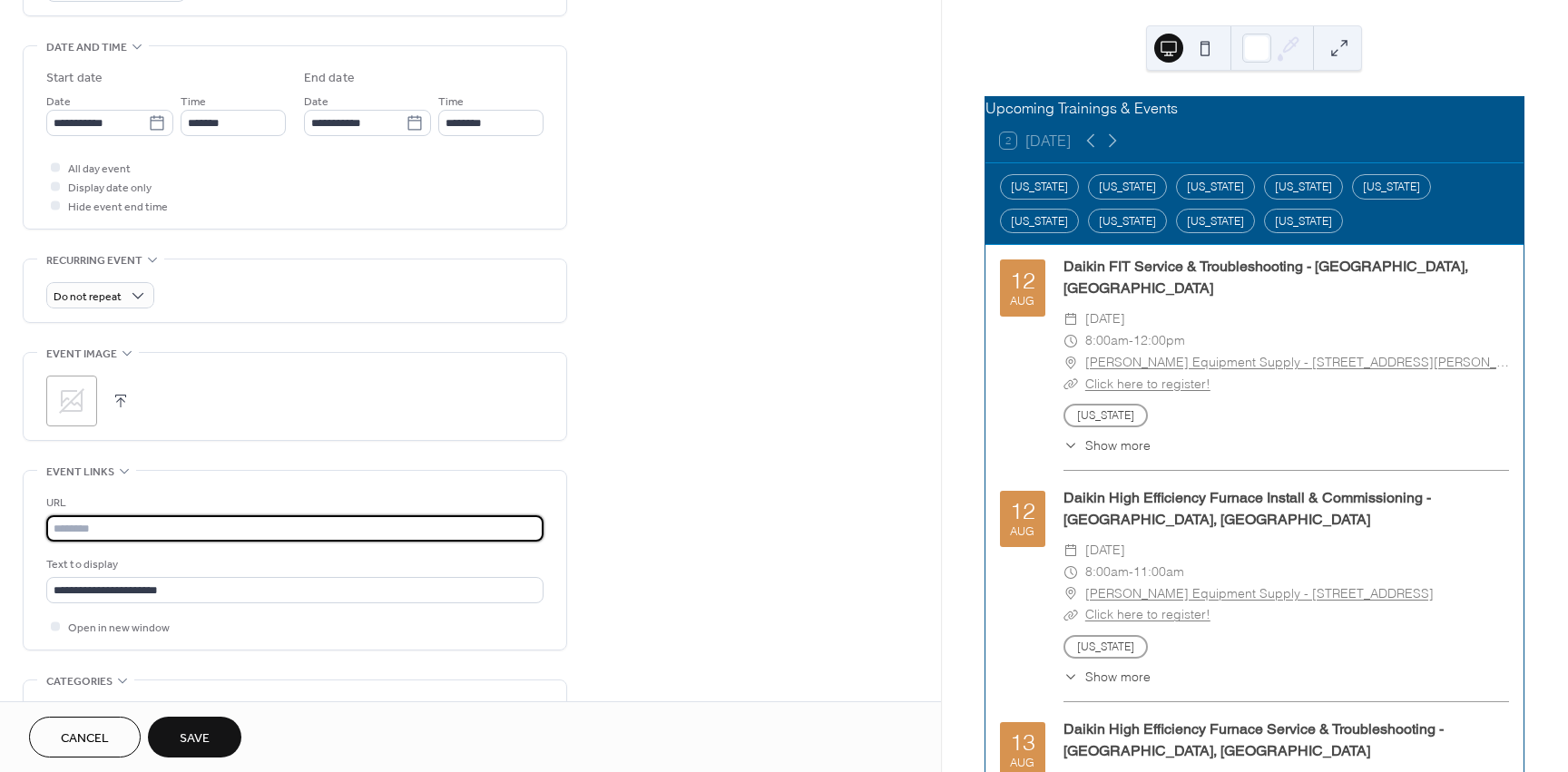 paste on "**********" 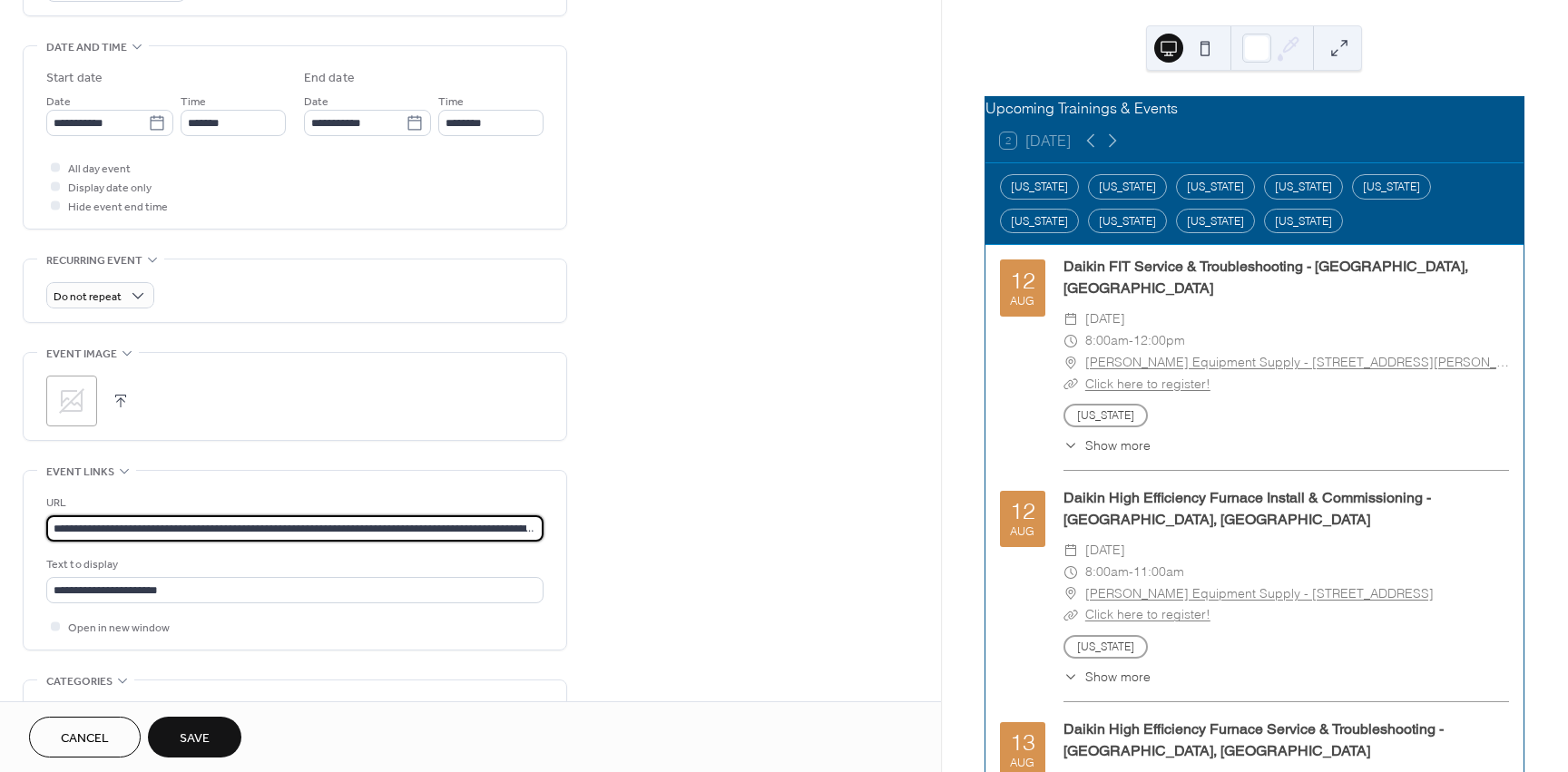 scroll, scrollTop: 0, scrollLeft: 178, axis: horizontal 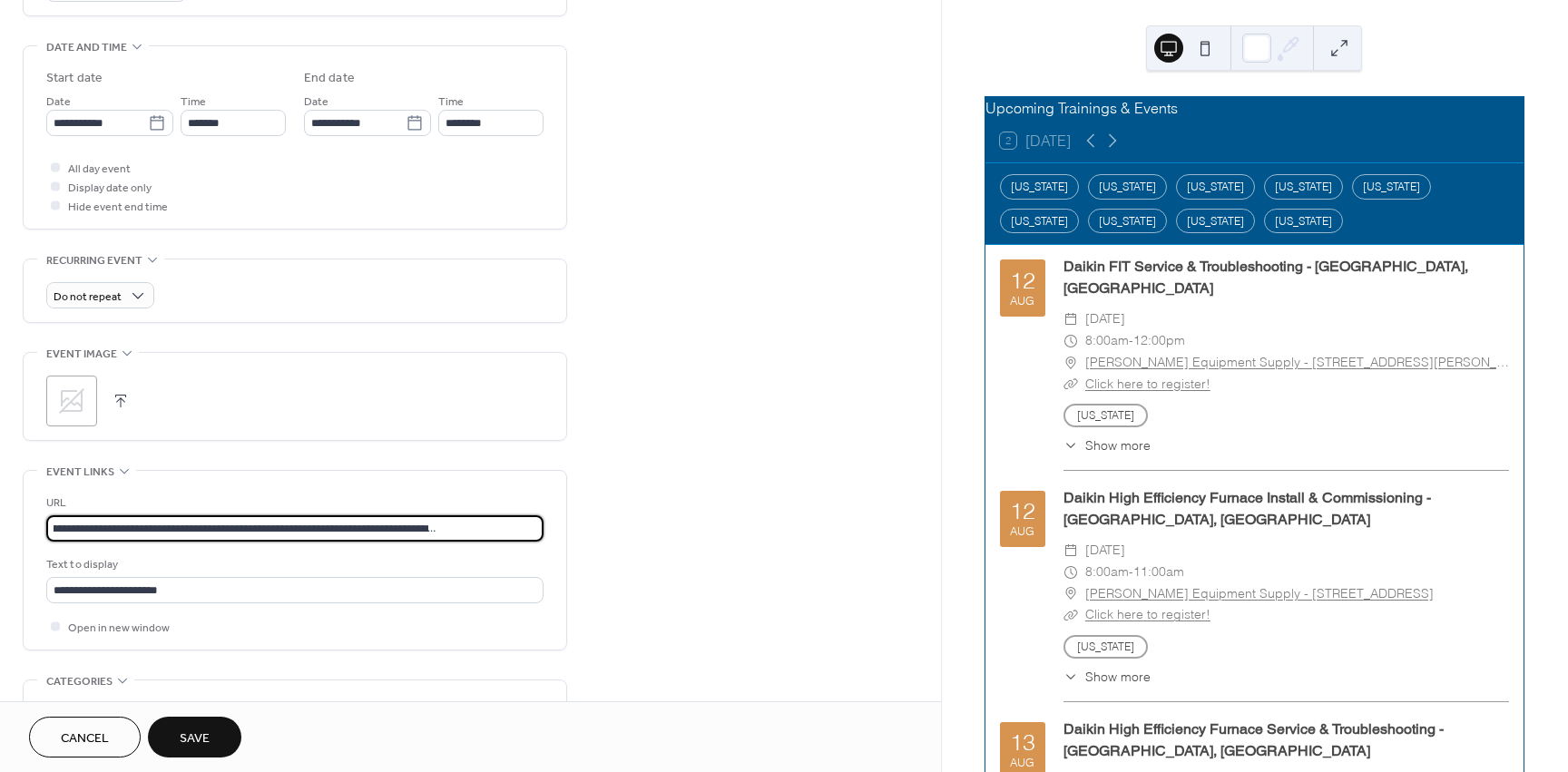 type on "**********" 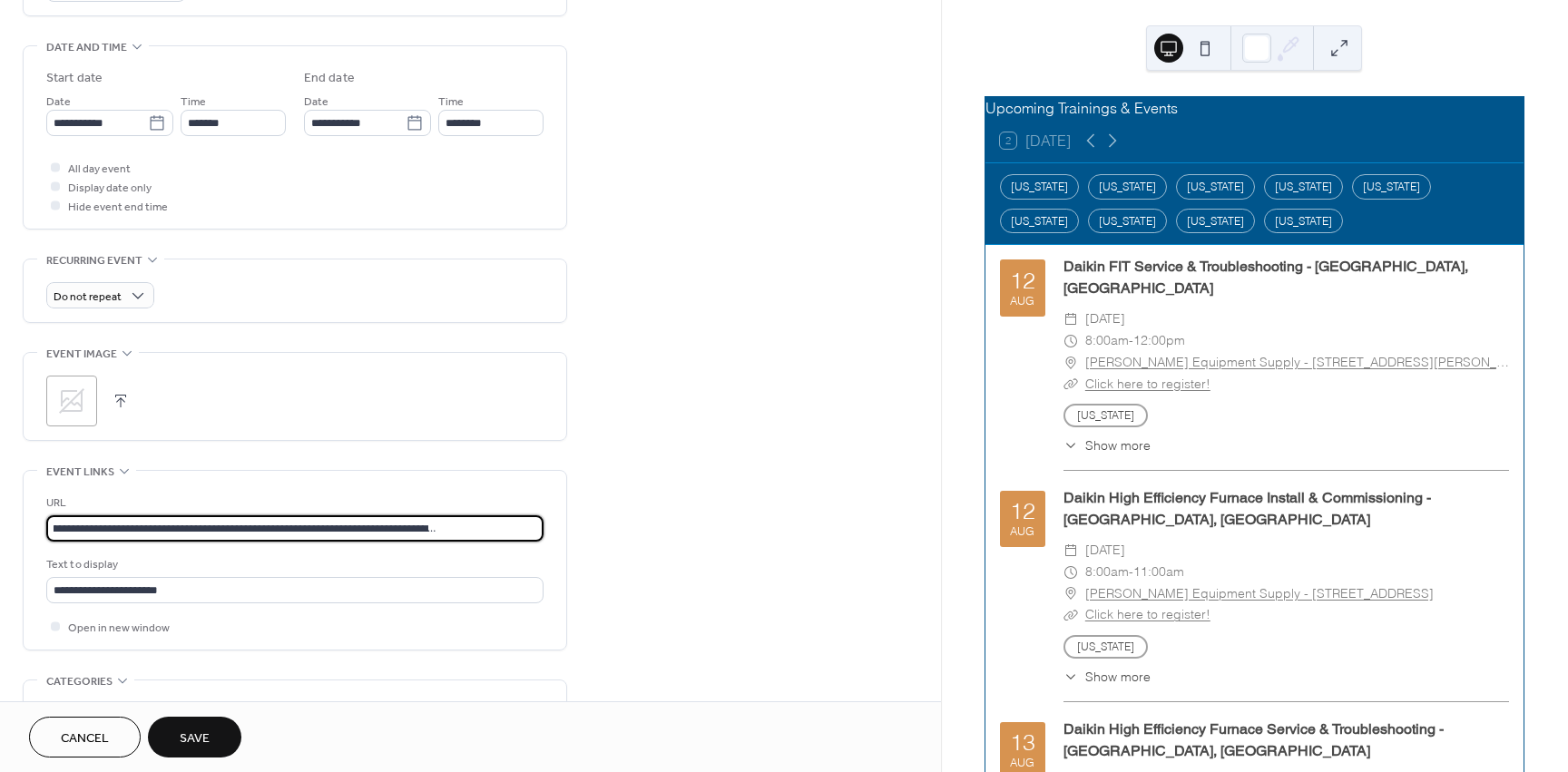 click on "**********" at bounding box center (470, 251) 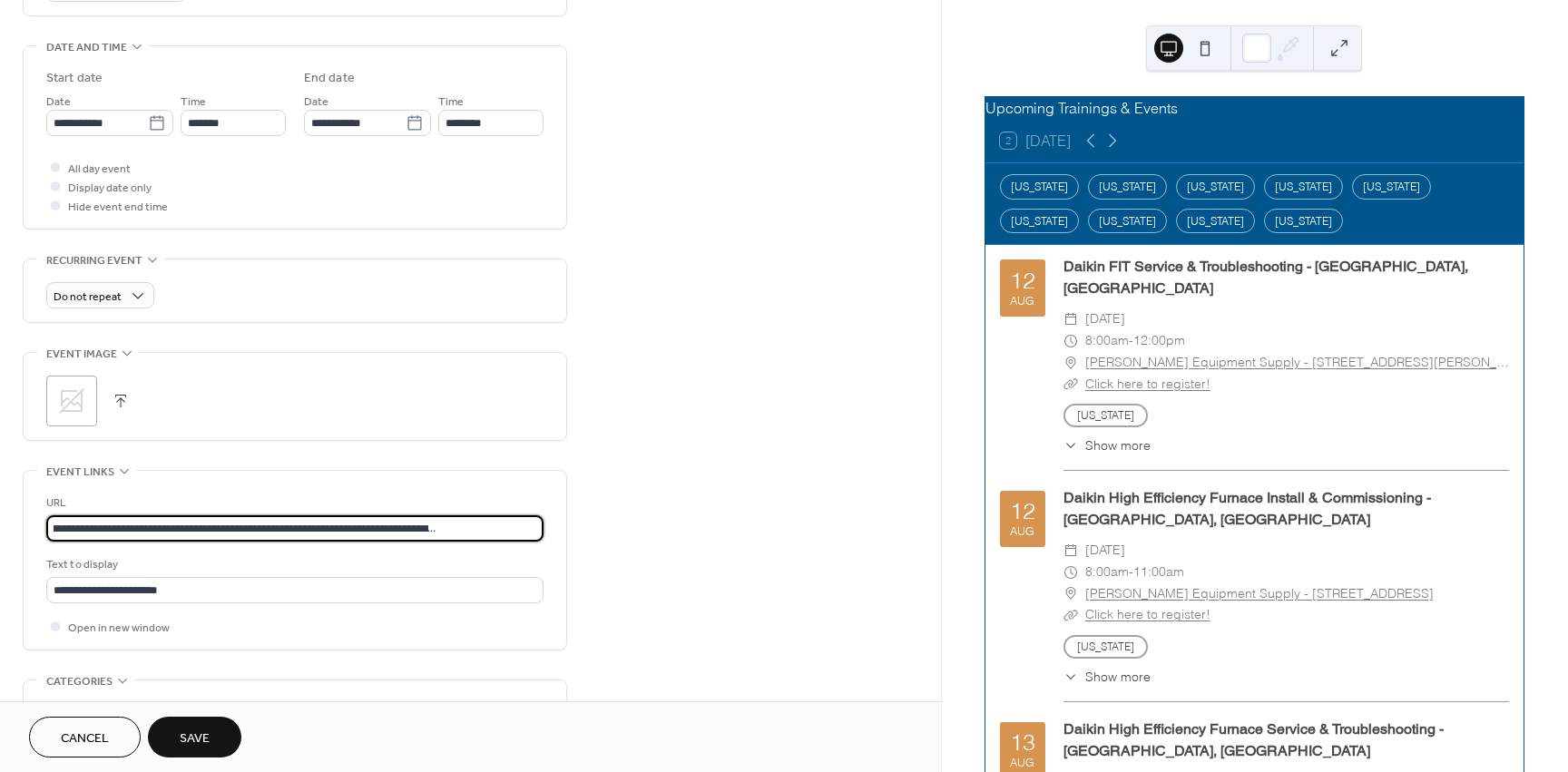 scroll, scrollTop: 0, scrollLeft: 0, axis: both 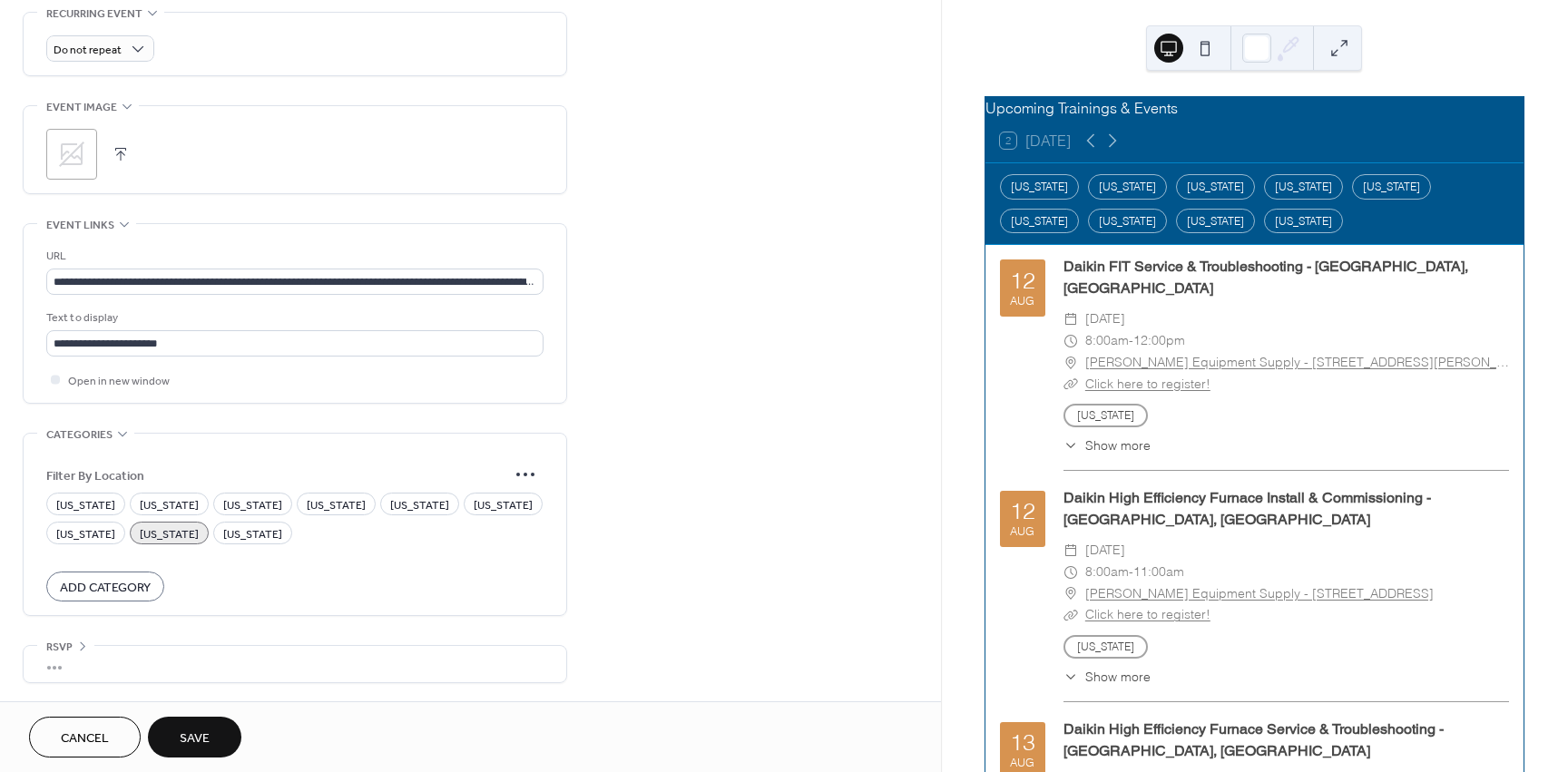 click on "Save" at bounding box center (194, 737) 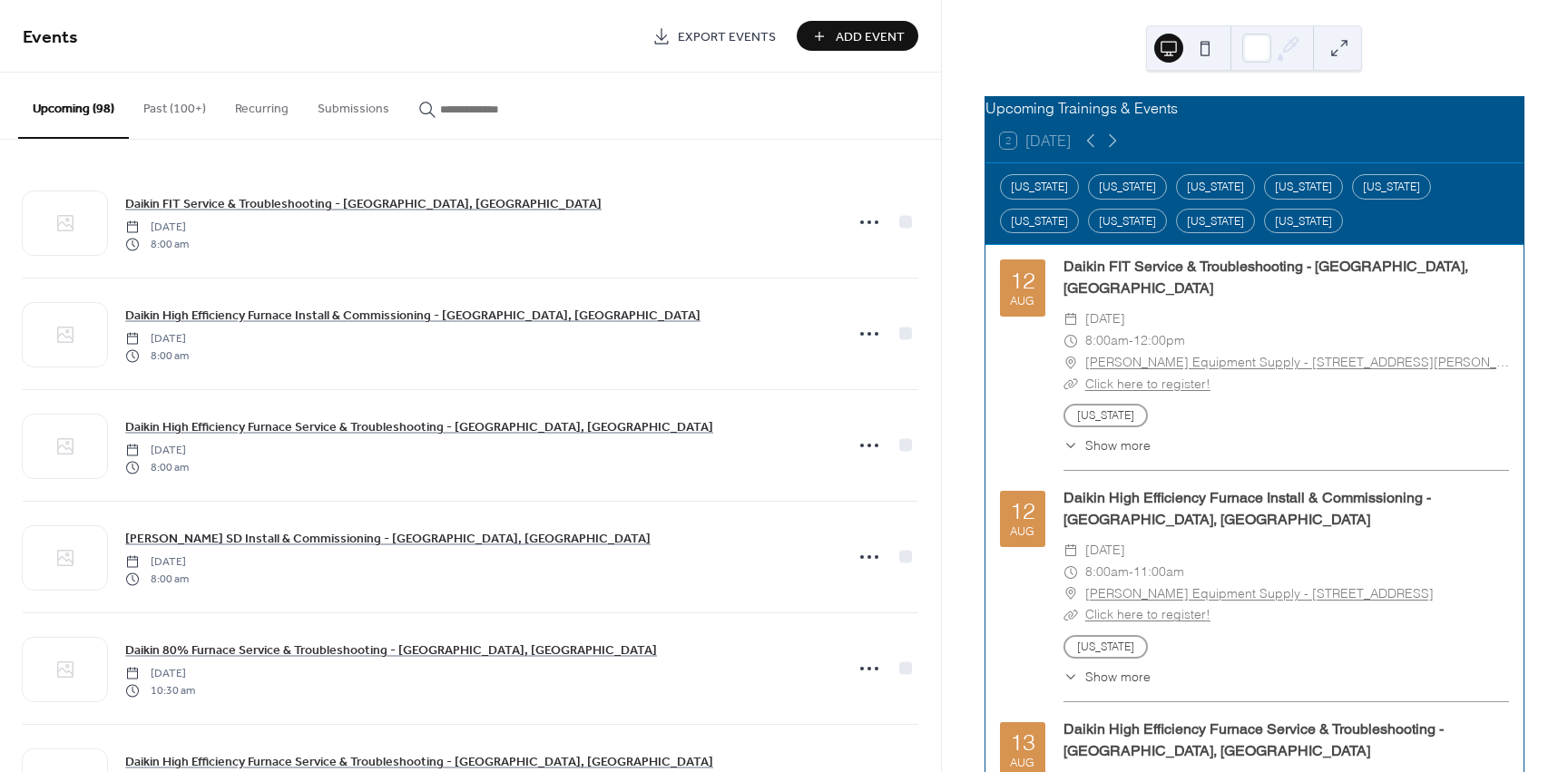 click at bounding box center [485, 109] 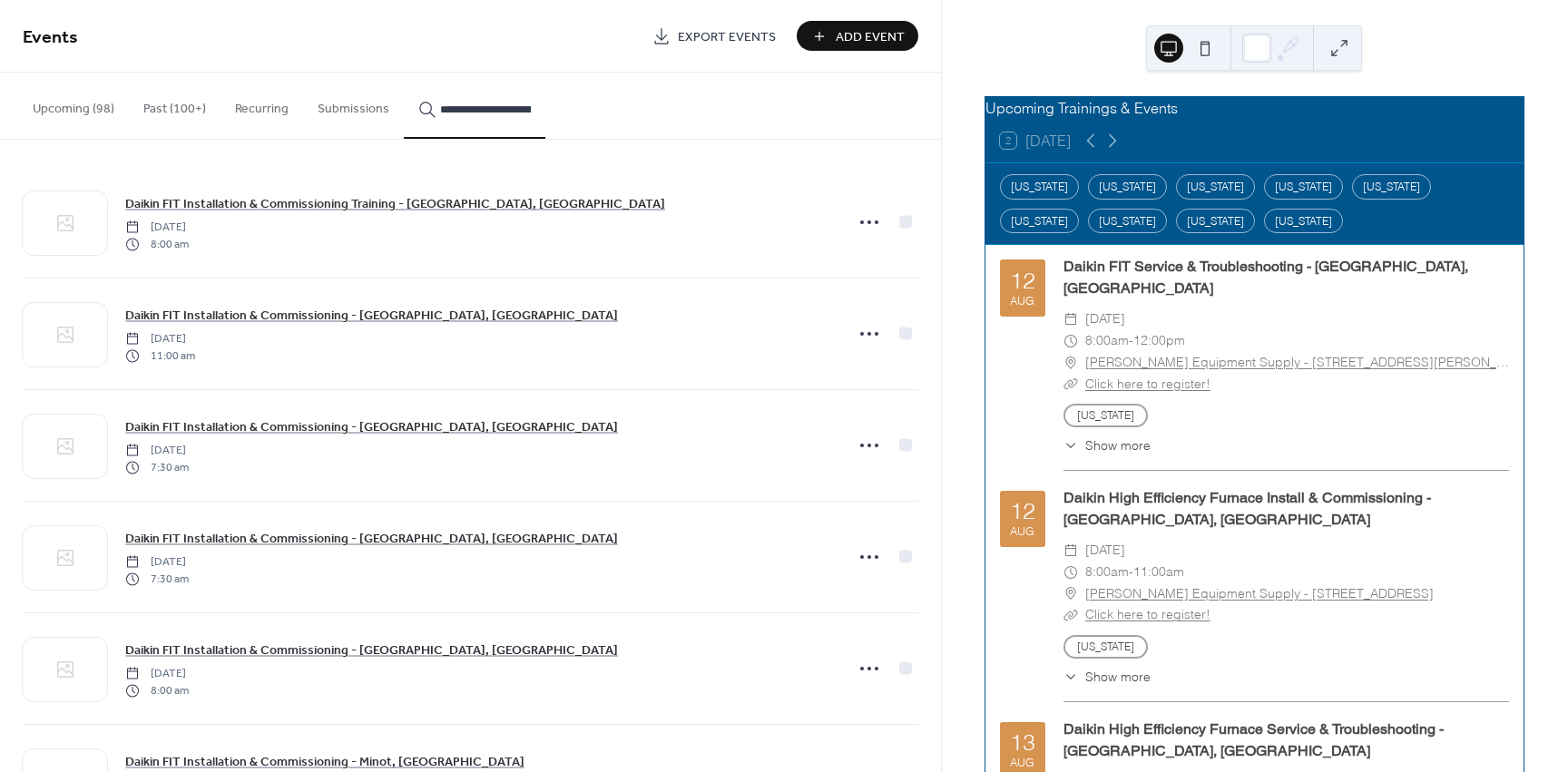 scroll, scrollTop: 0, scrollLeft: 98, axis: horizontal 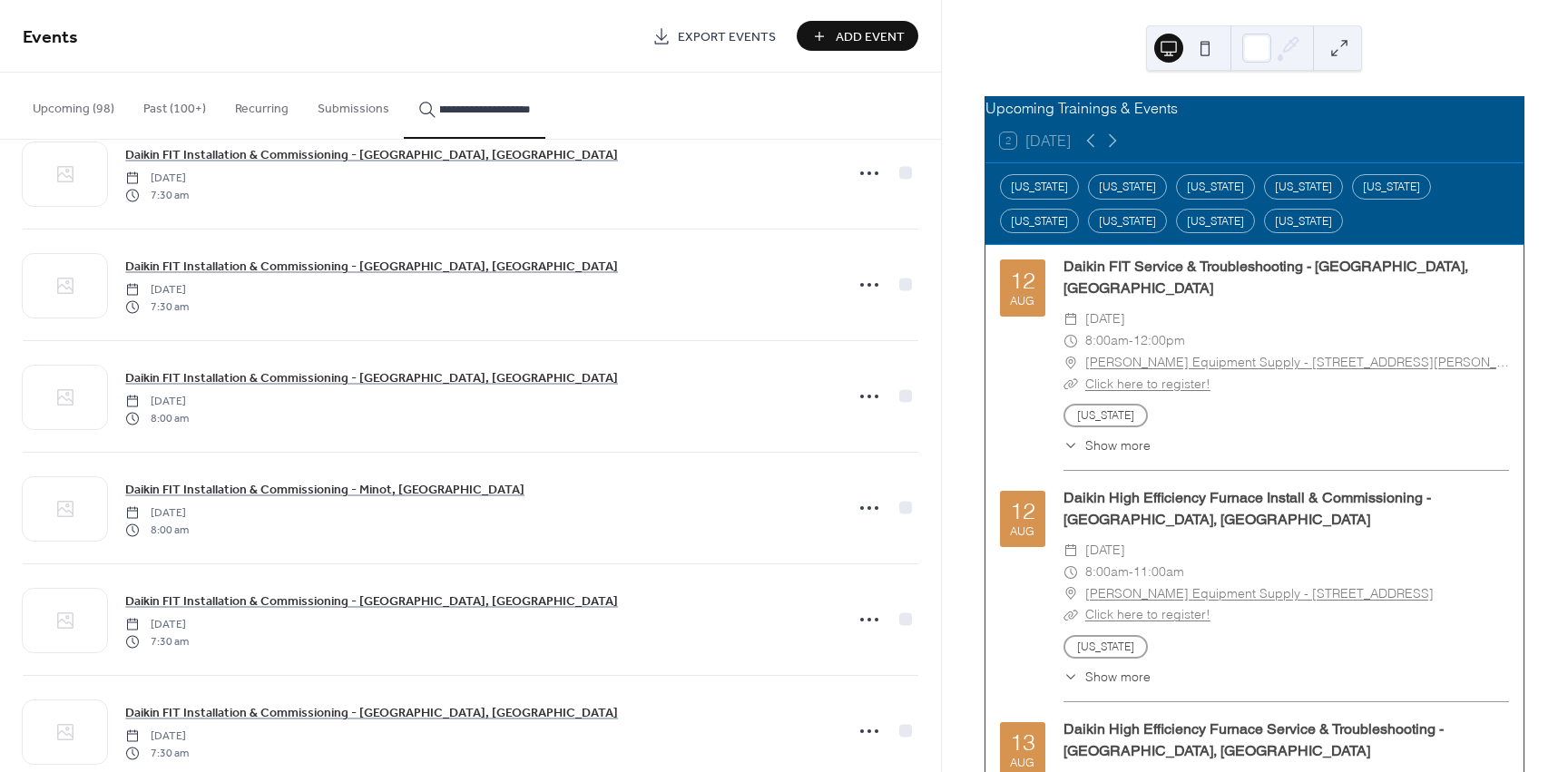 type on "**********" 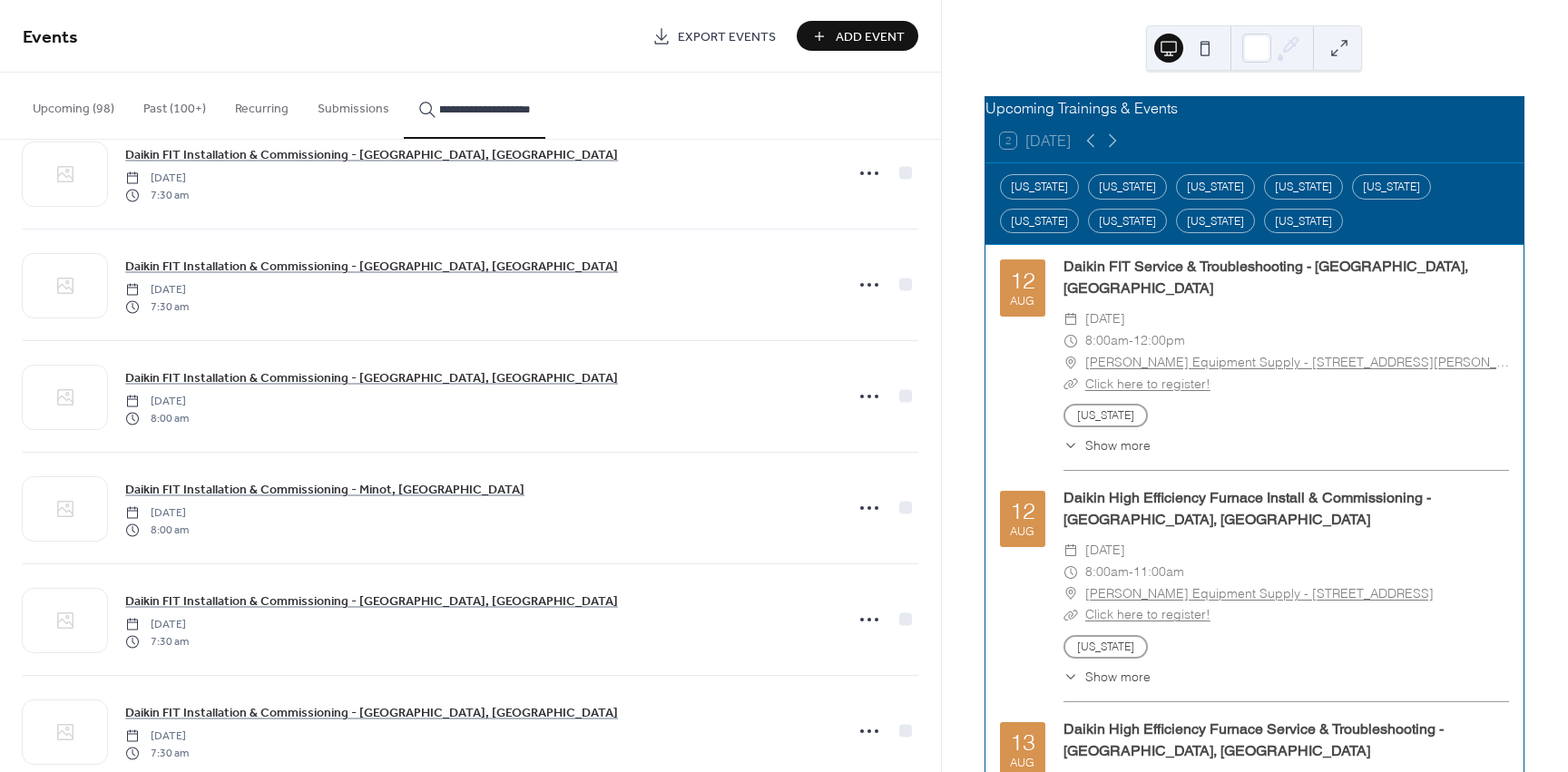 click 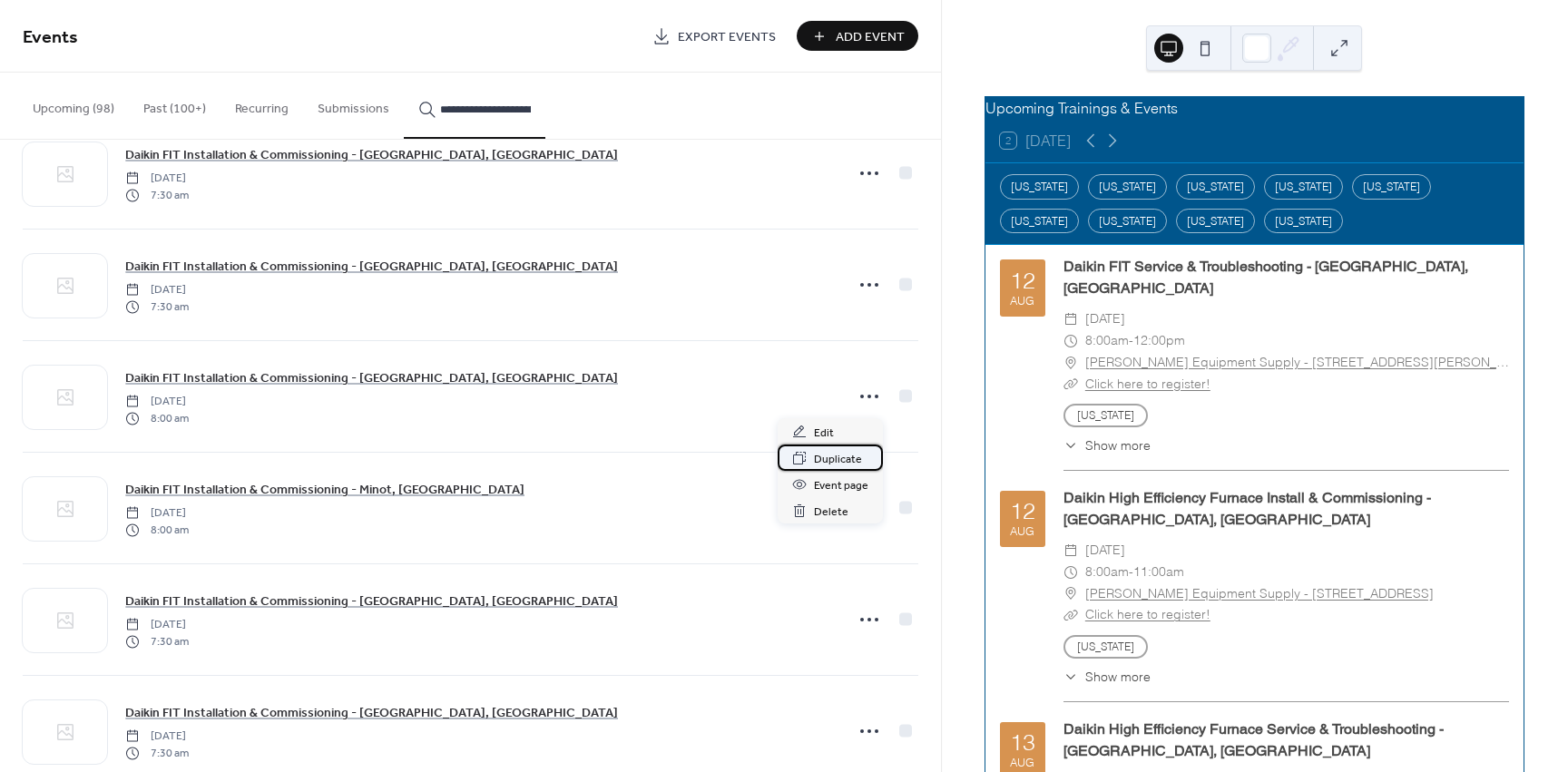 click on "Duplicate" at bounding box center (838, 459) 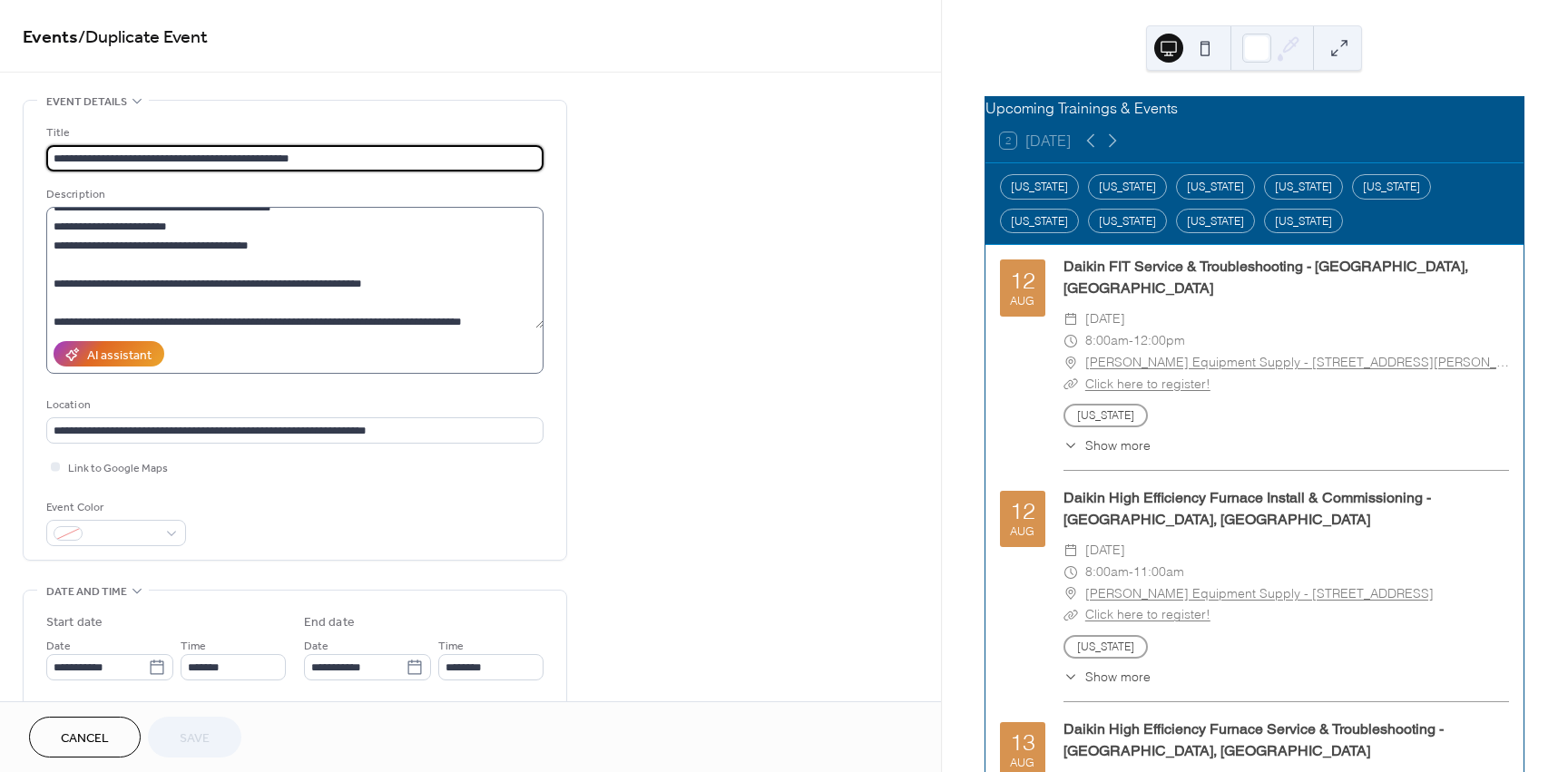 scroll, scrollTop: 114, scrollLeft: 0, axis: vertical 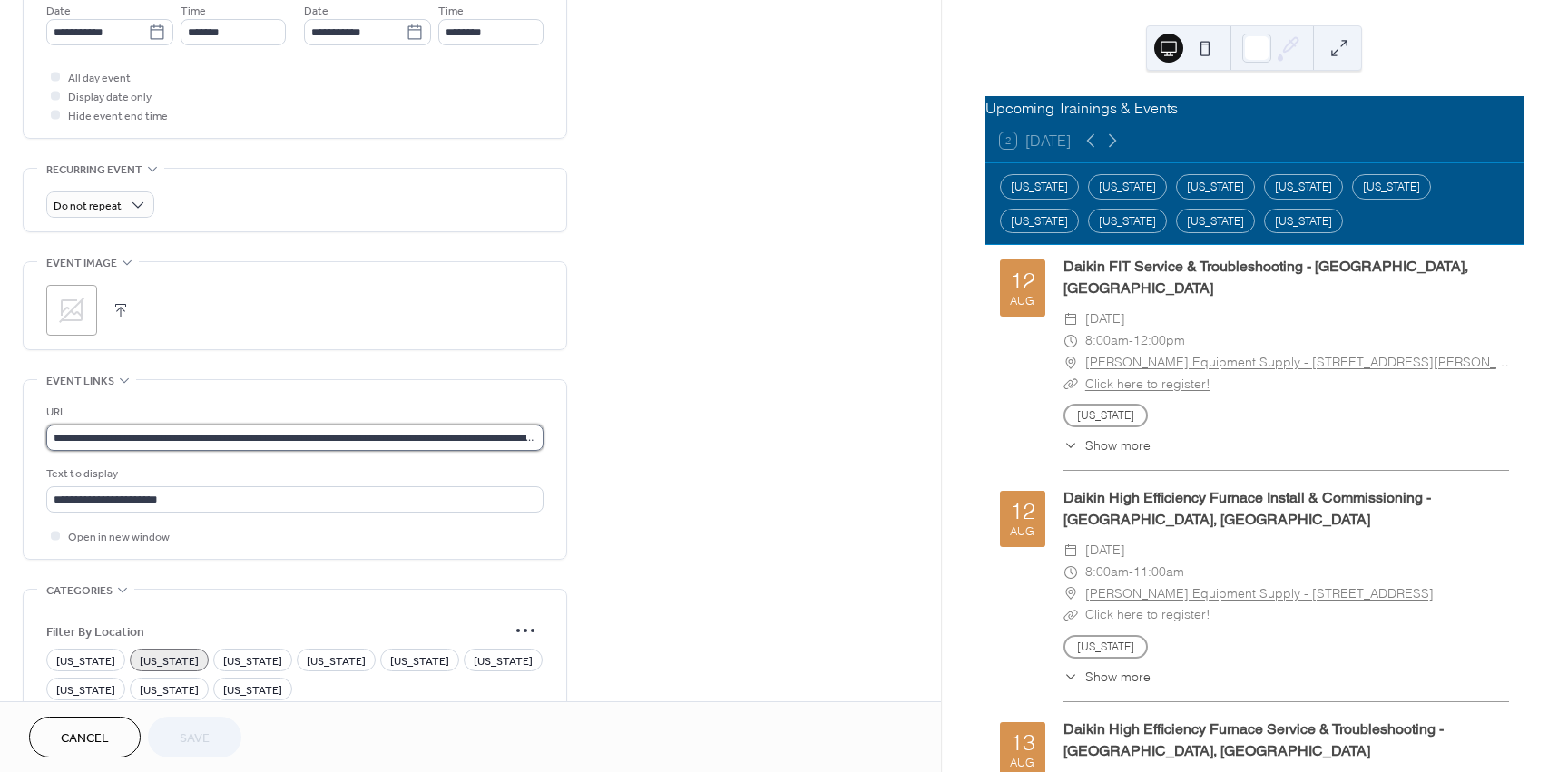 click on "**********" at bounding box center (295, 437) 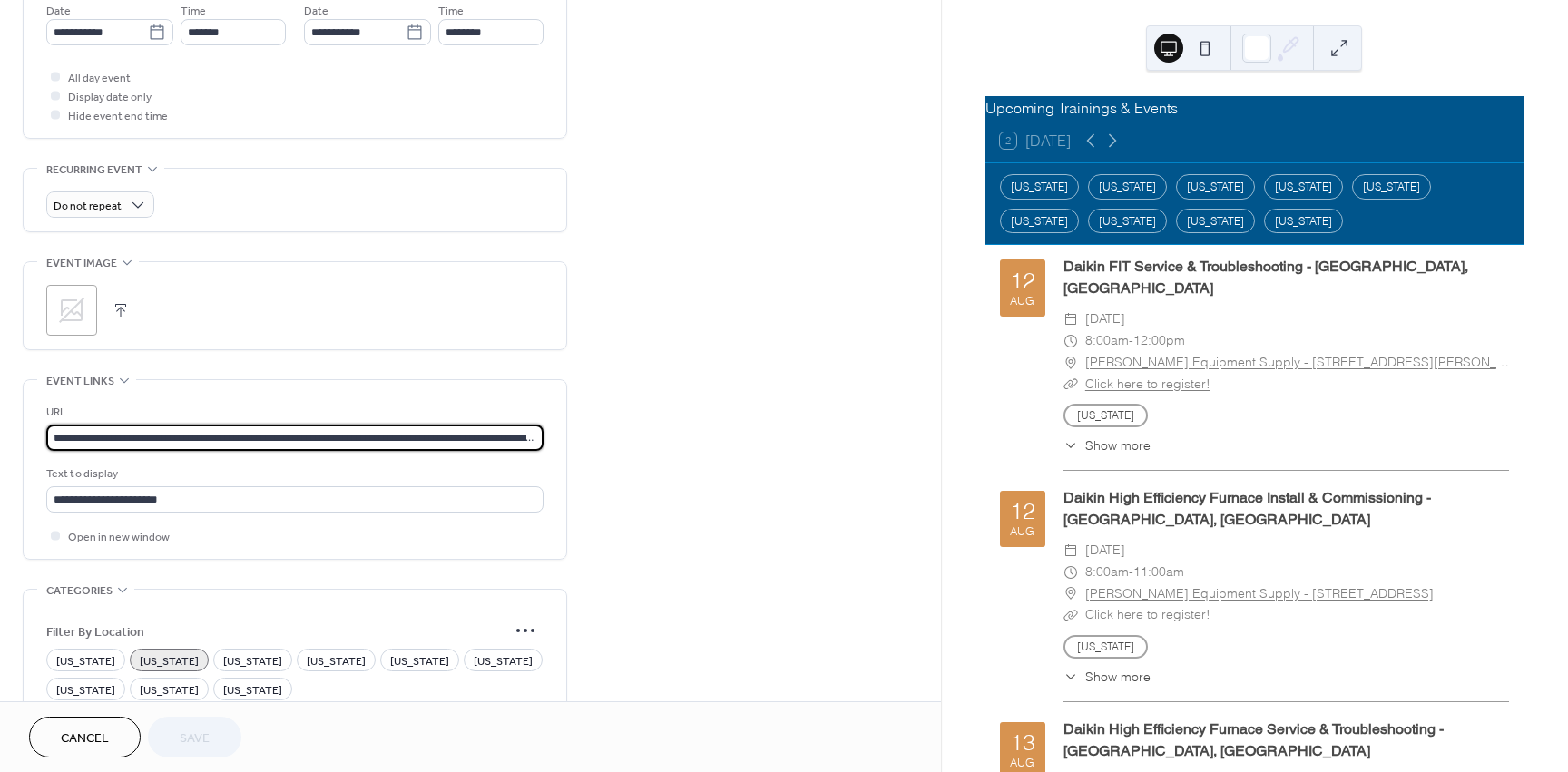 click on "**********" at bounding box center [295, 437] 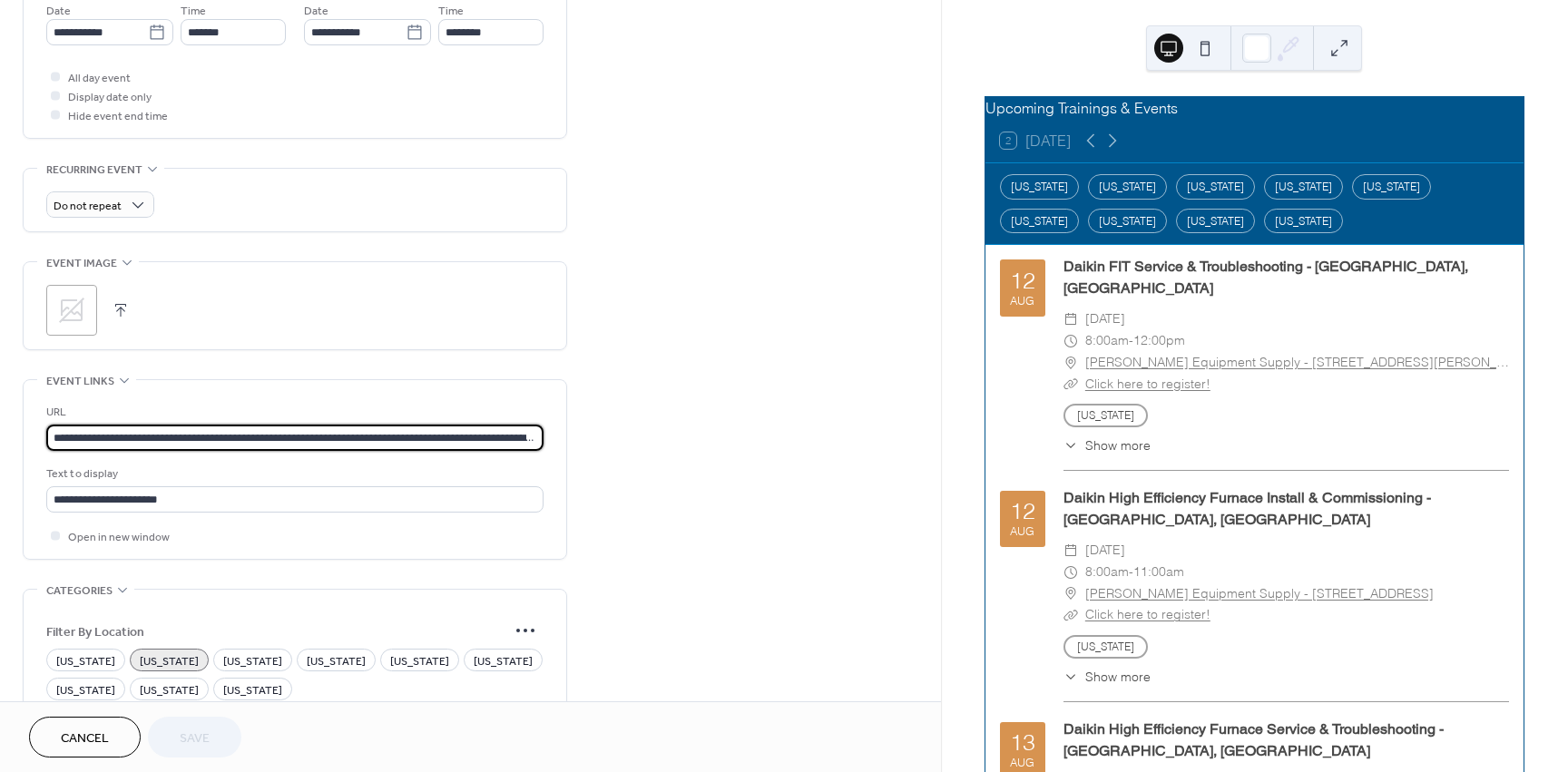click on "**********" at bounding box center (295, 437) 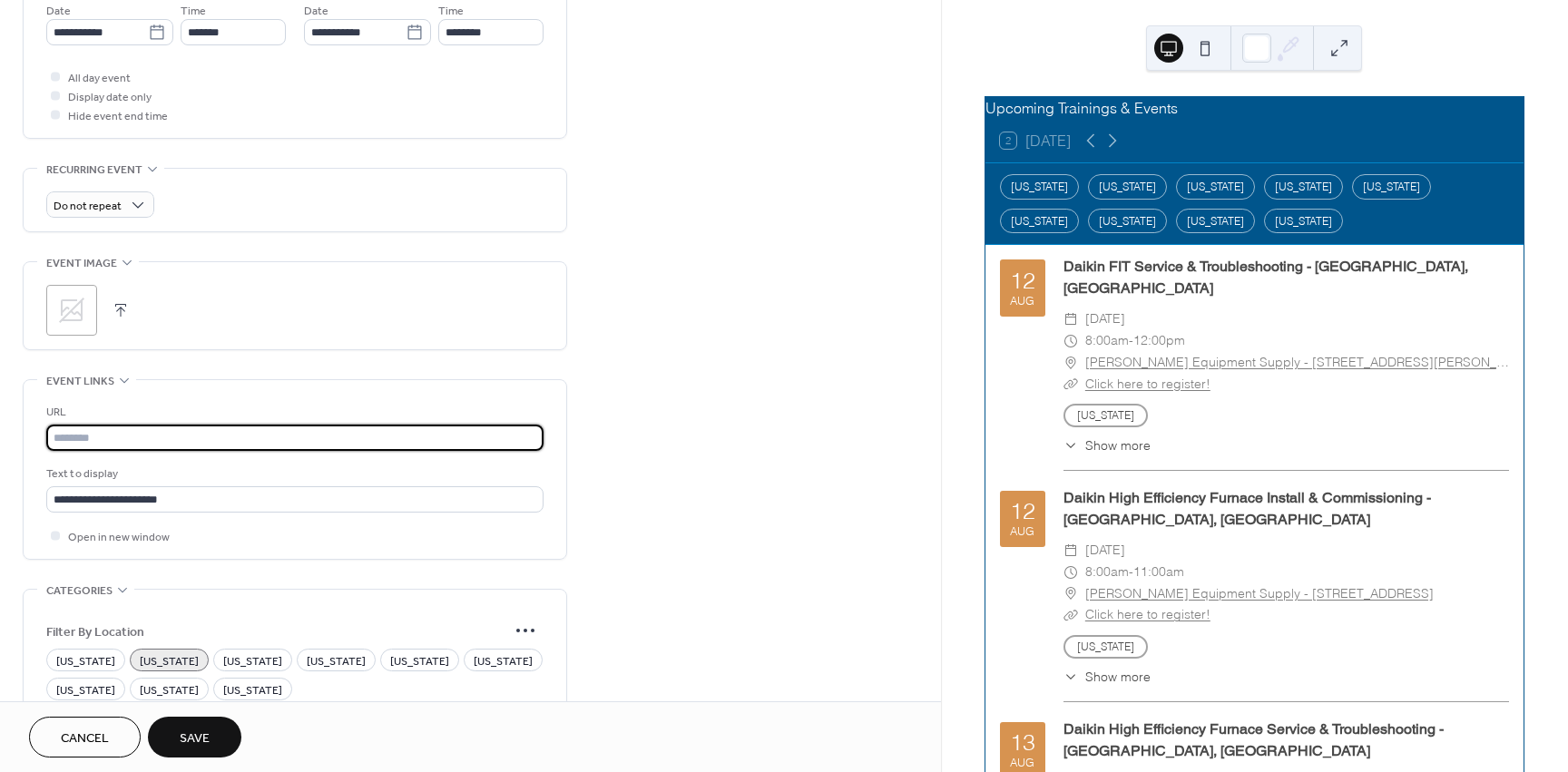 paste on "**********" 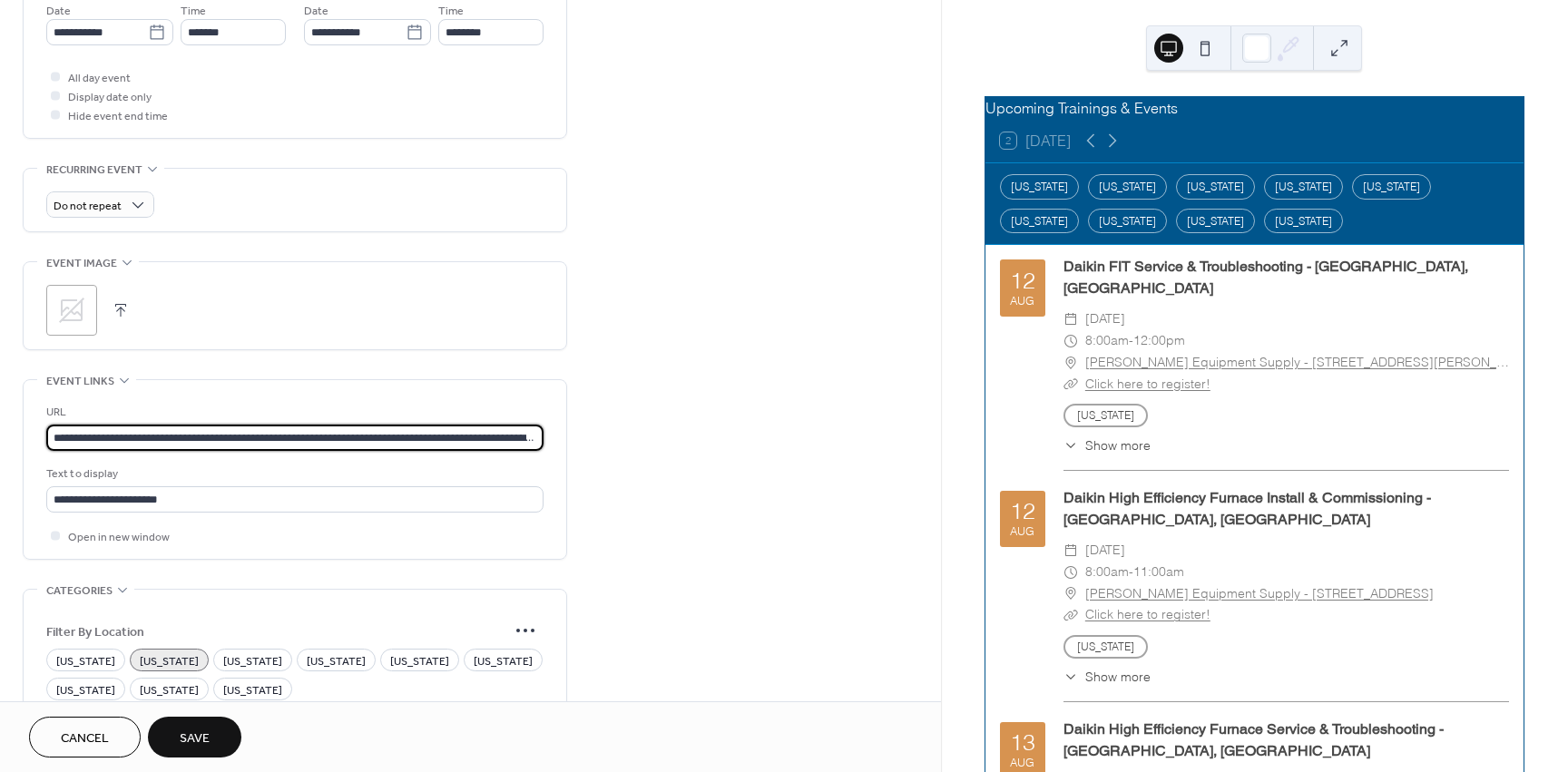 scroll, scrollTop: 0, scrollLeft: 133, axis: horizontal 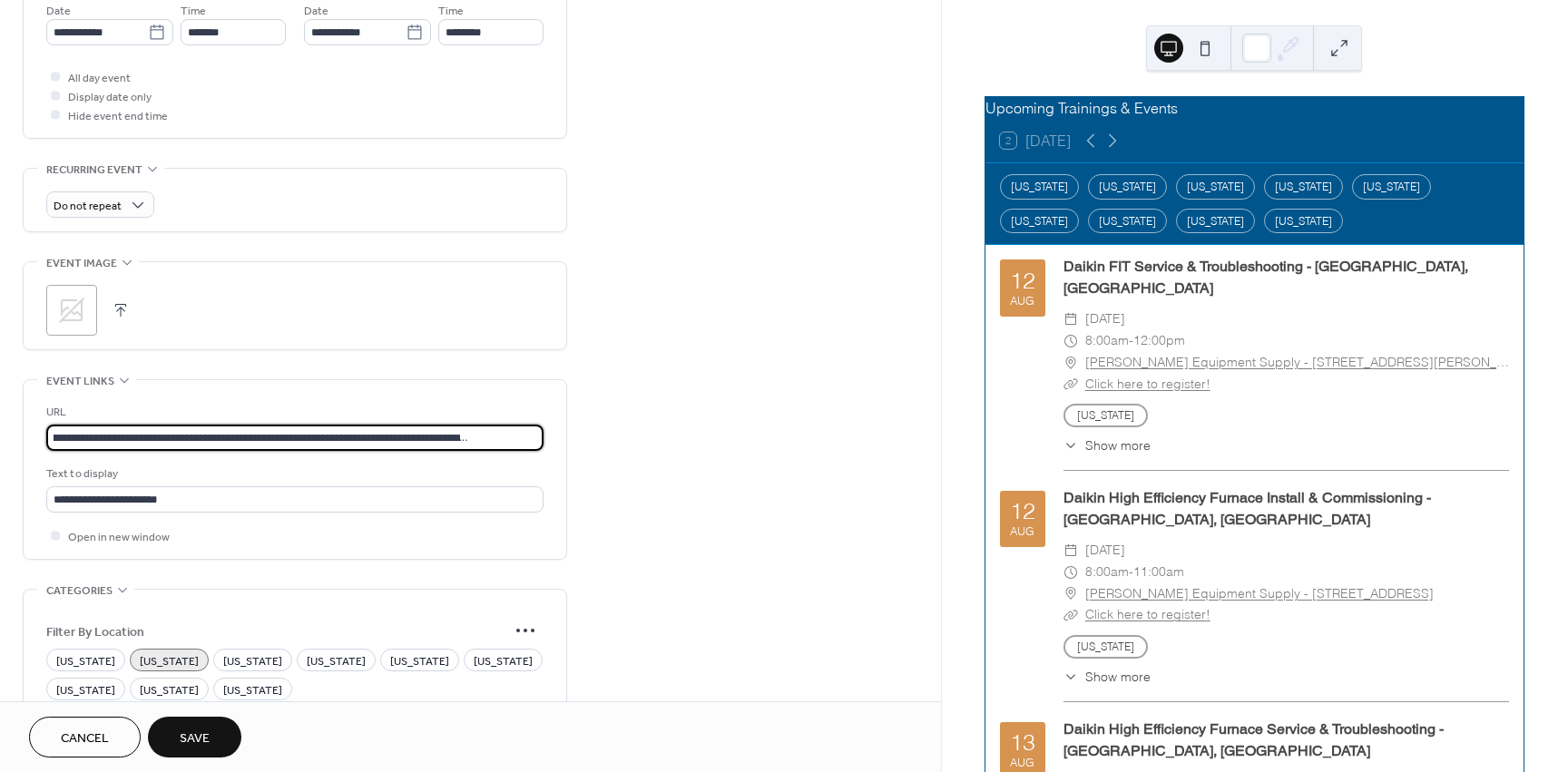 type on "**********" 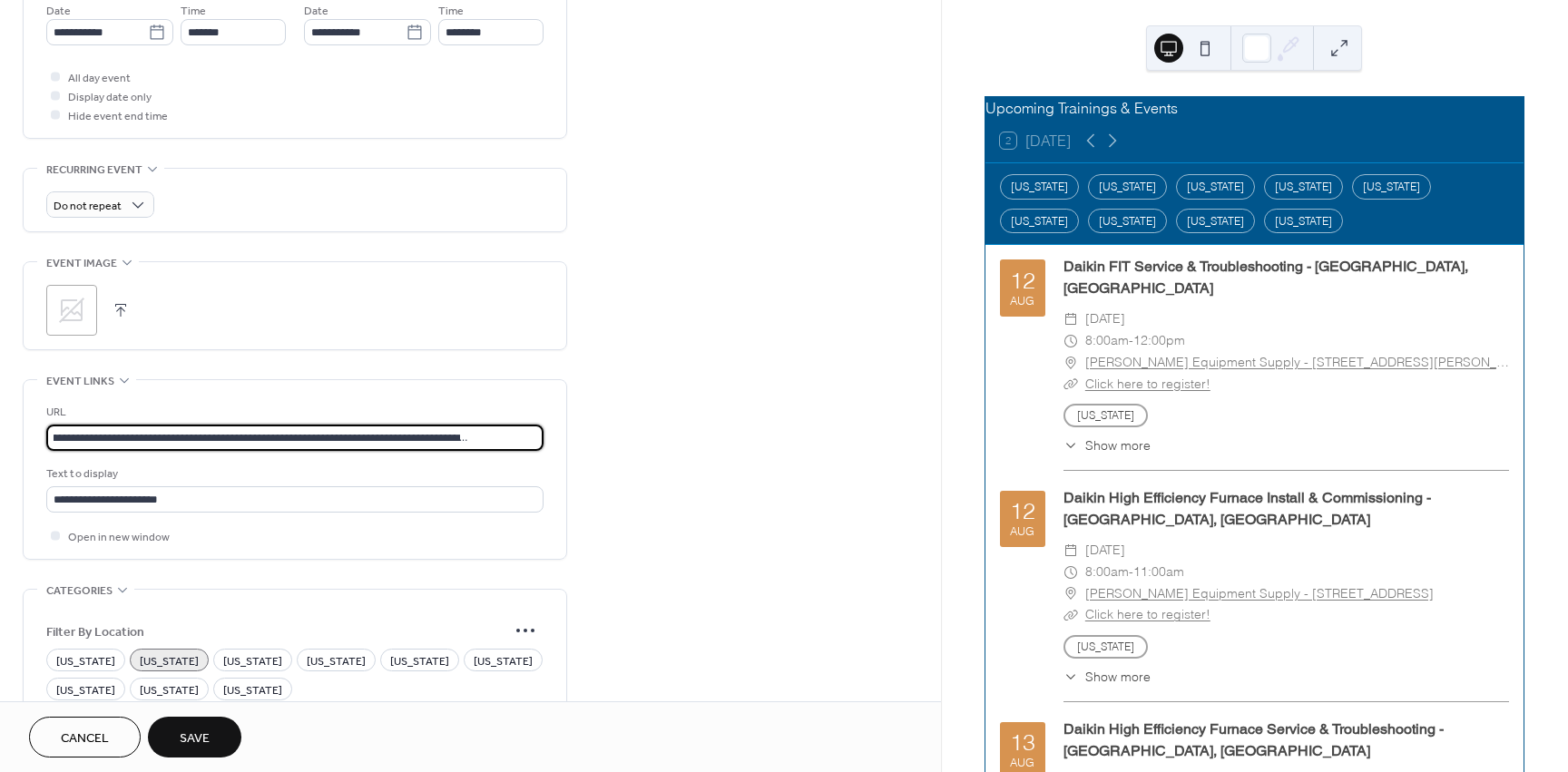 click on "**********" at bounding box center (470, 161) 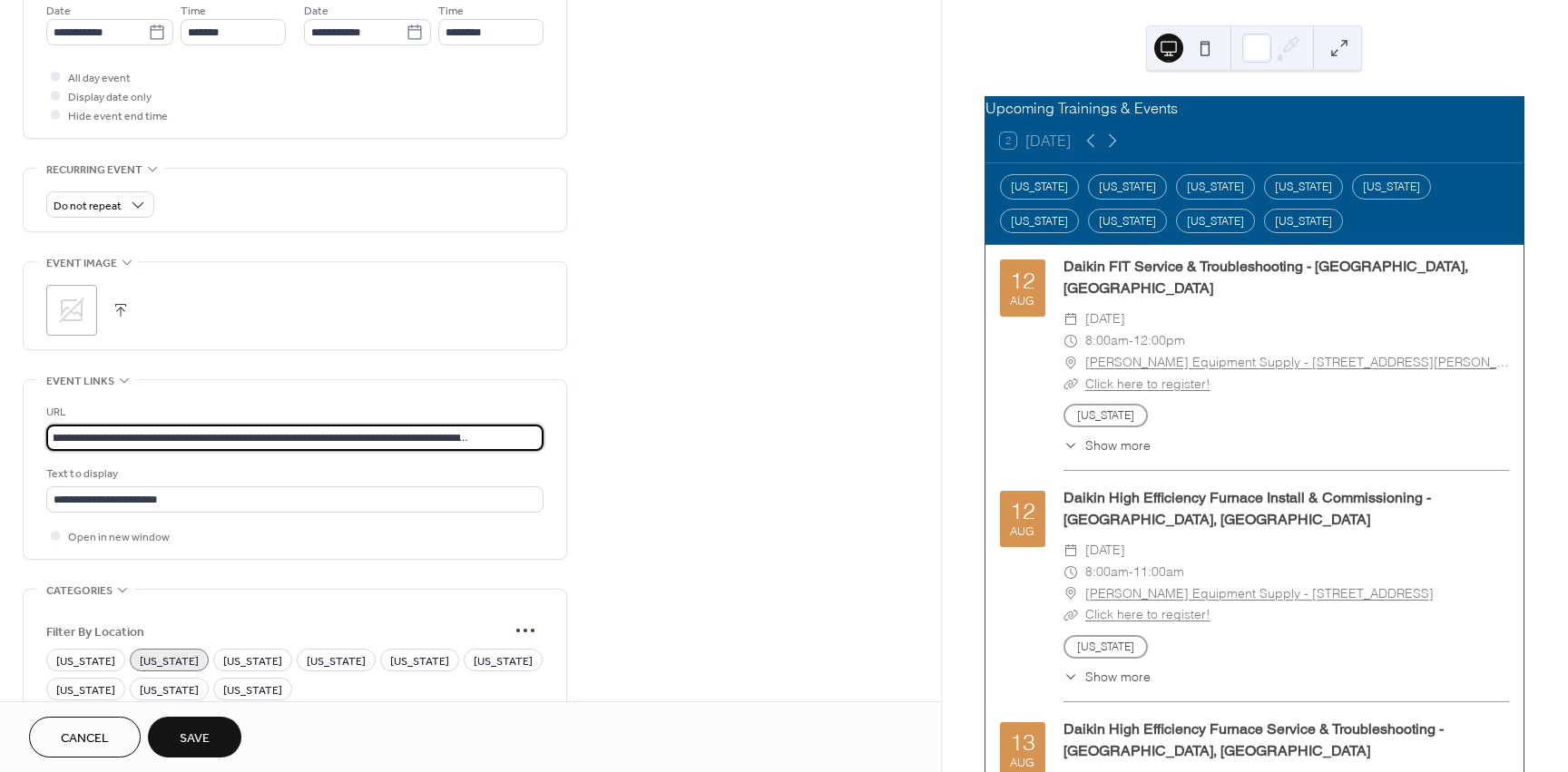 scroll, scrollTop: 0, scrollLeft: 0, axis: both 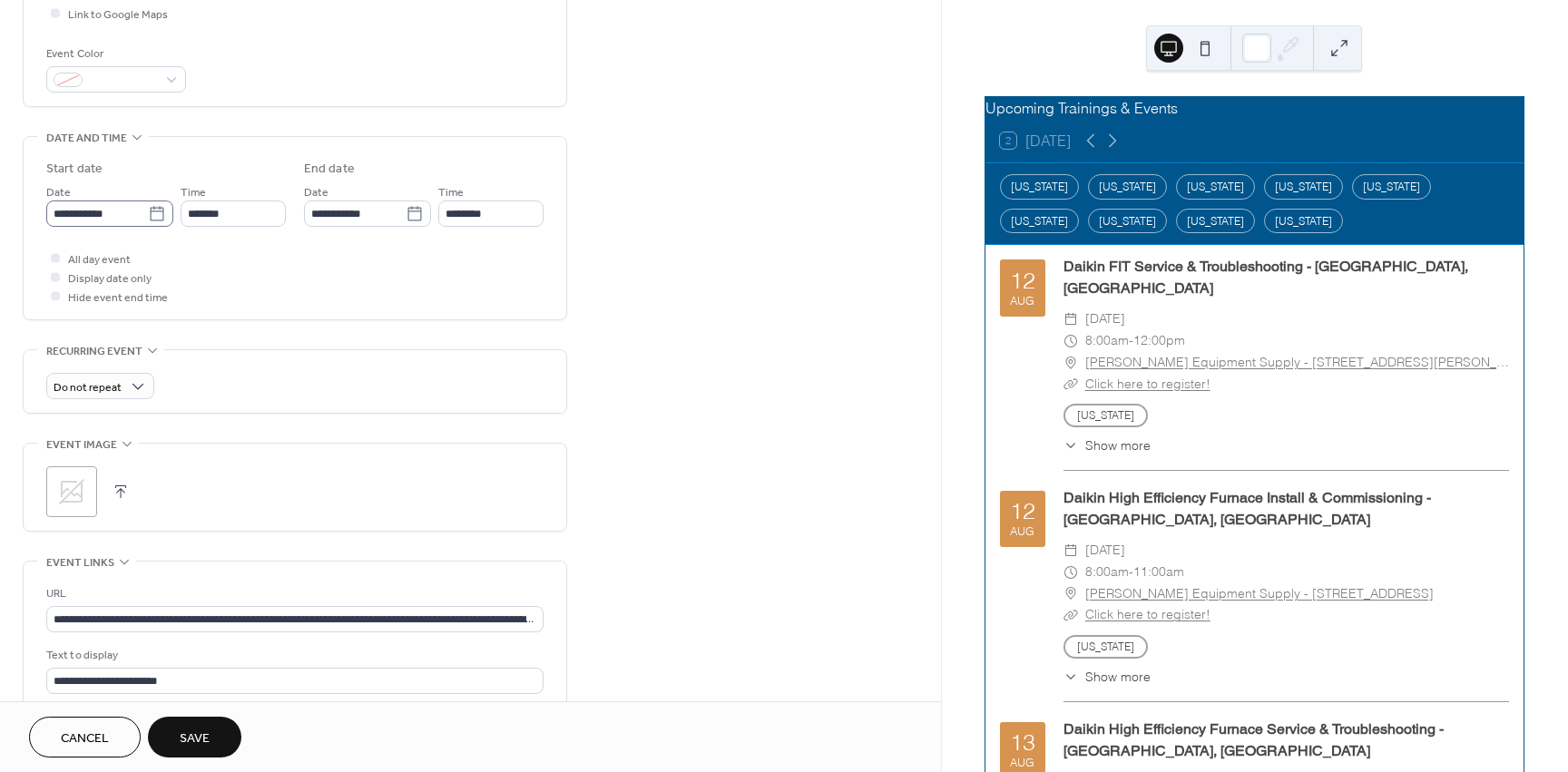 click 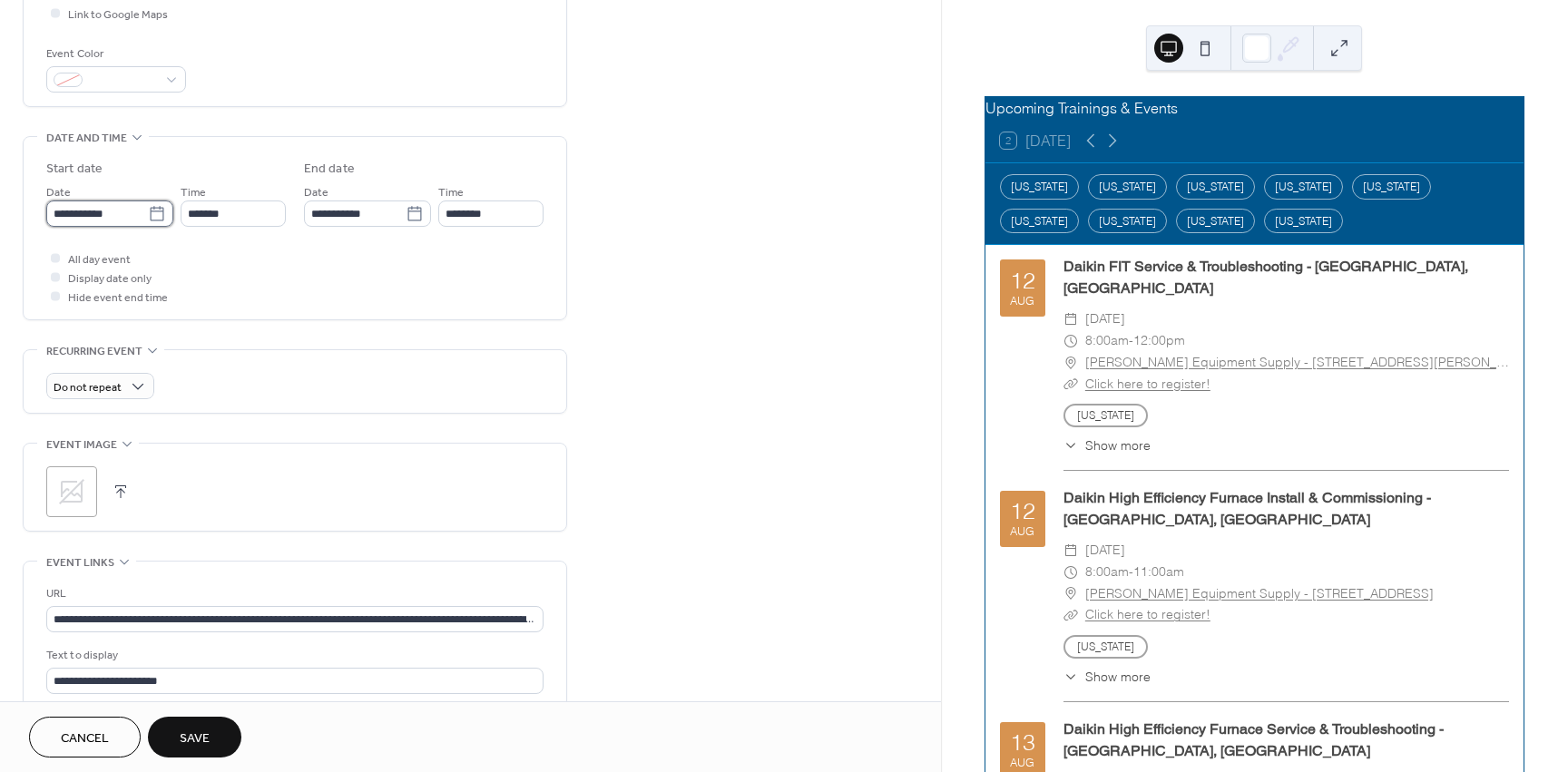 click on "**********" at bounding box center (97, 213) 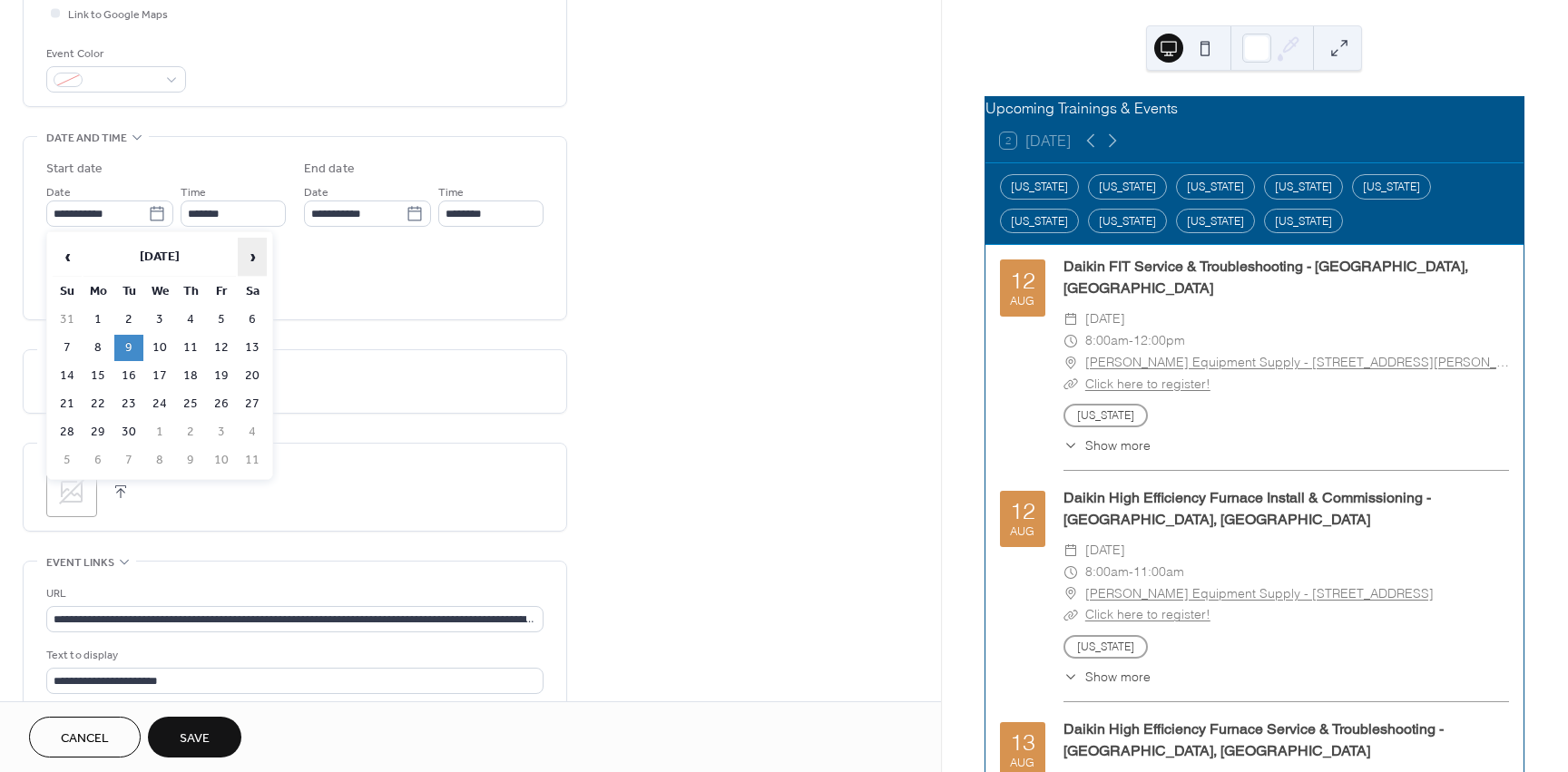 click on "›" at bounding box center [252, 257] 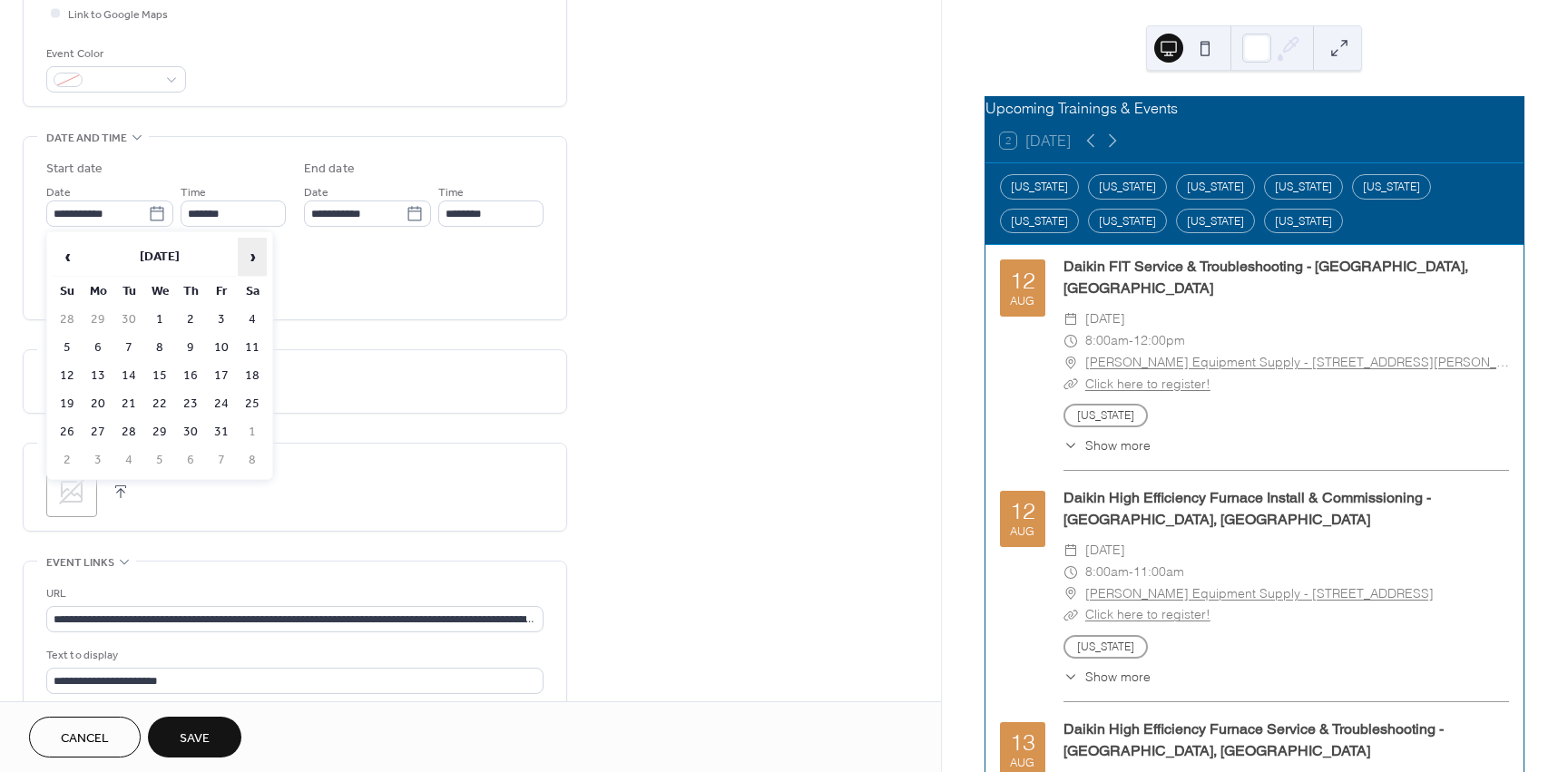 click on "›" at bounding box center [252, 257] 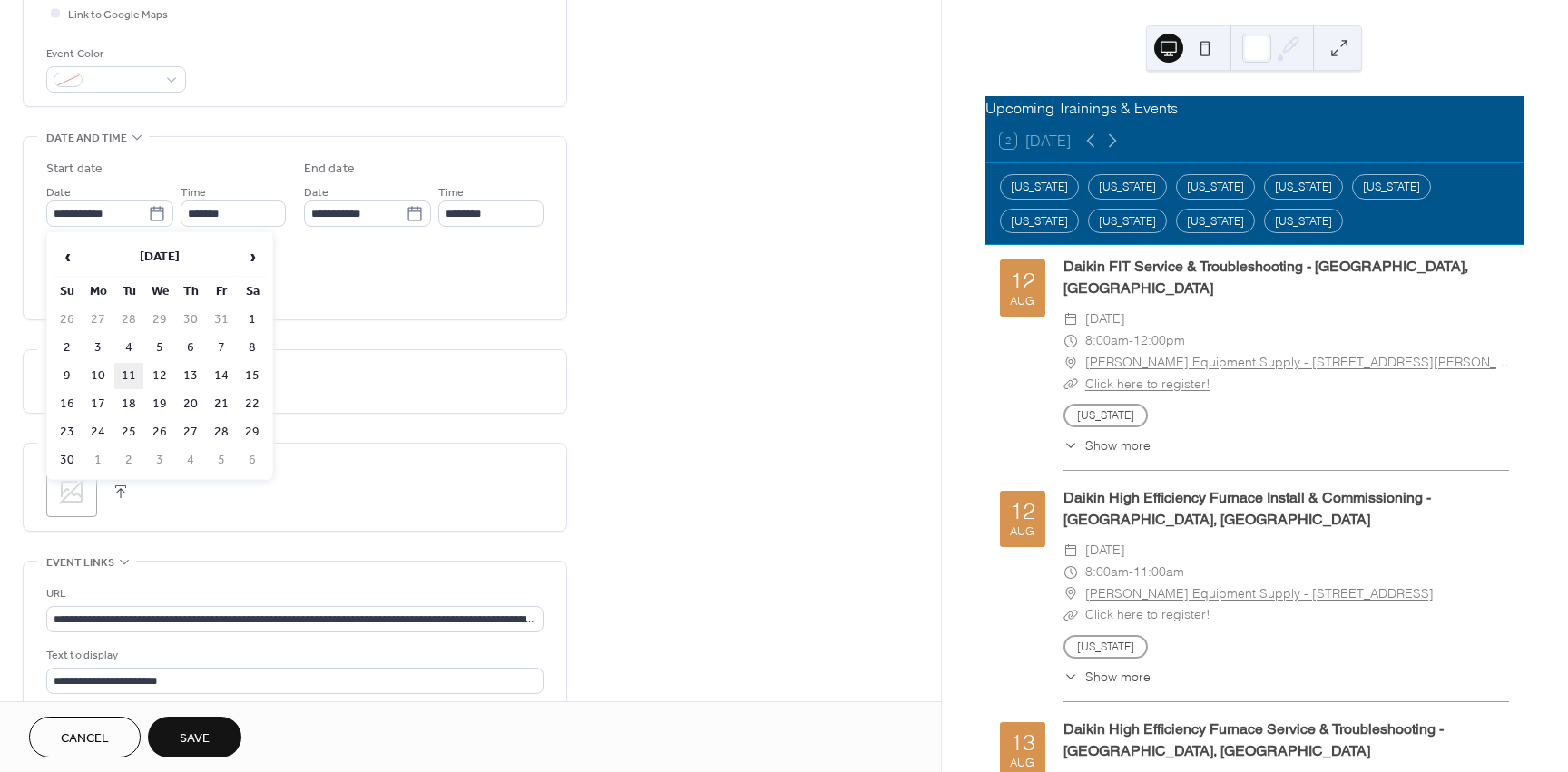 click on "11" at bounding box center [129, 376] 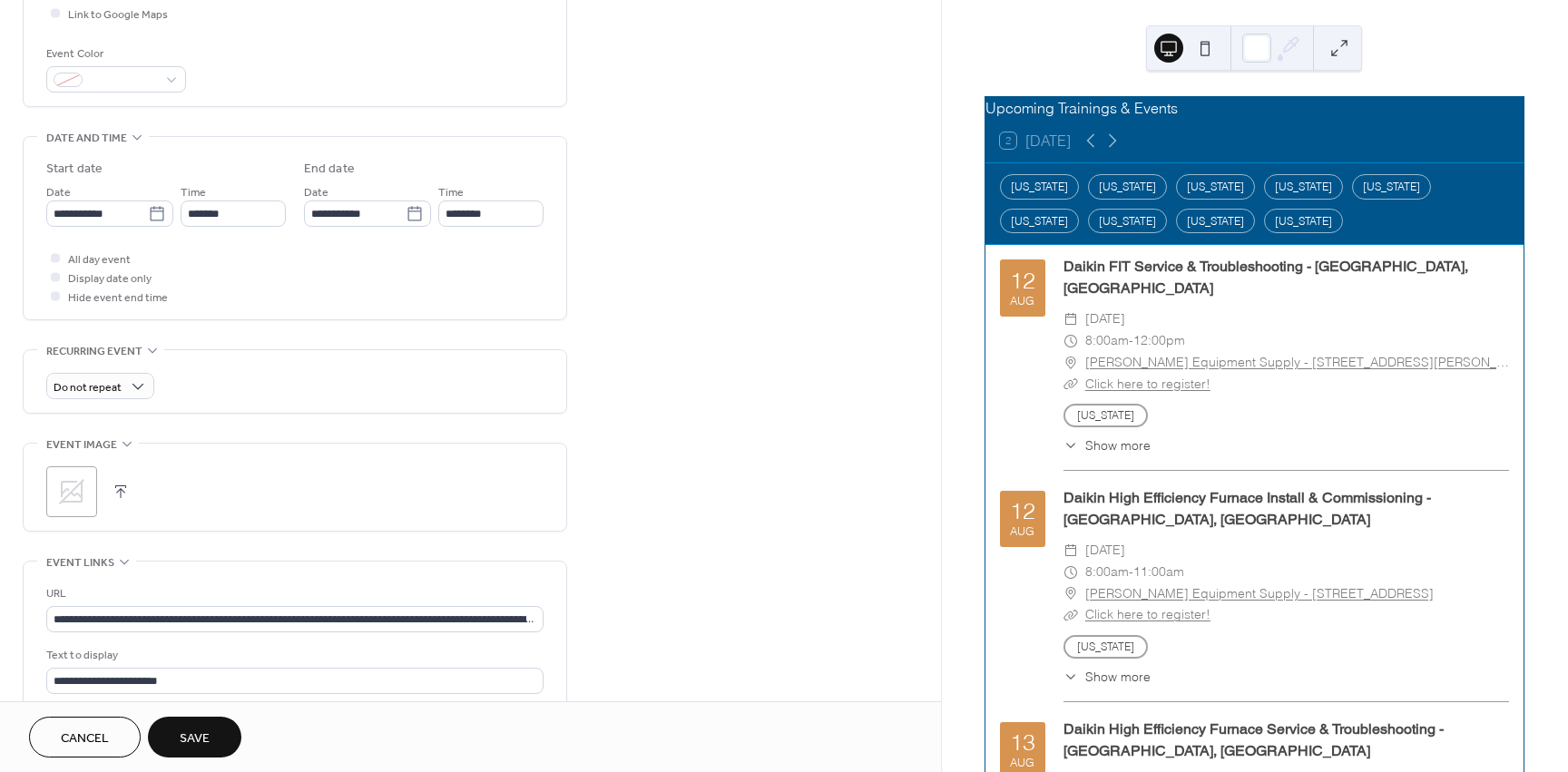 click on "Save" at bounding box center (194, 737) 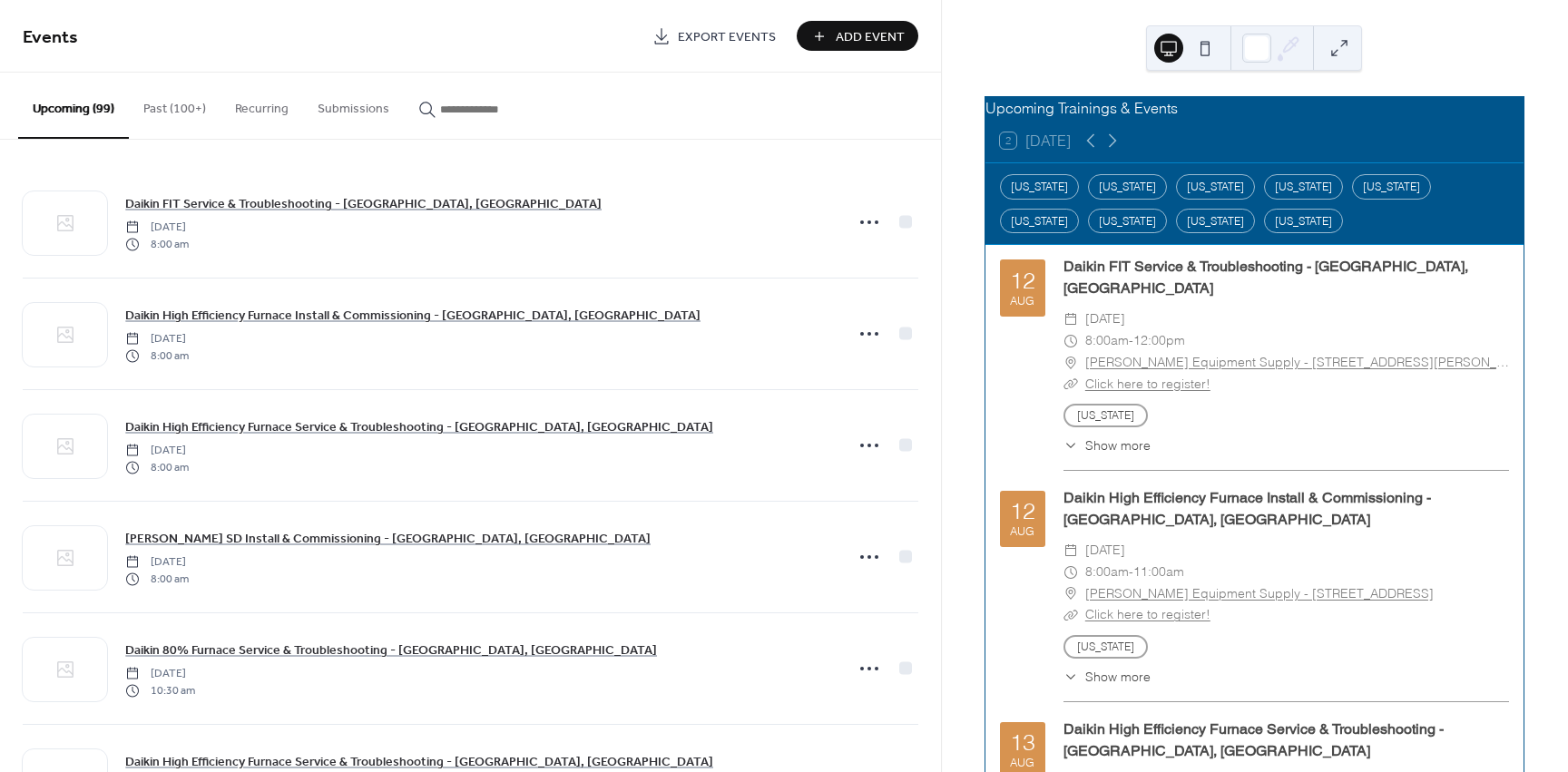 click at bounding box center (485, 109) 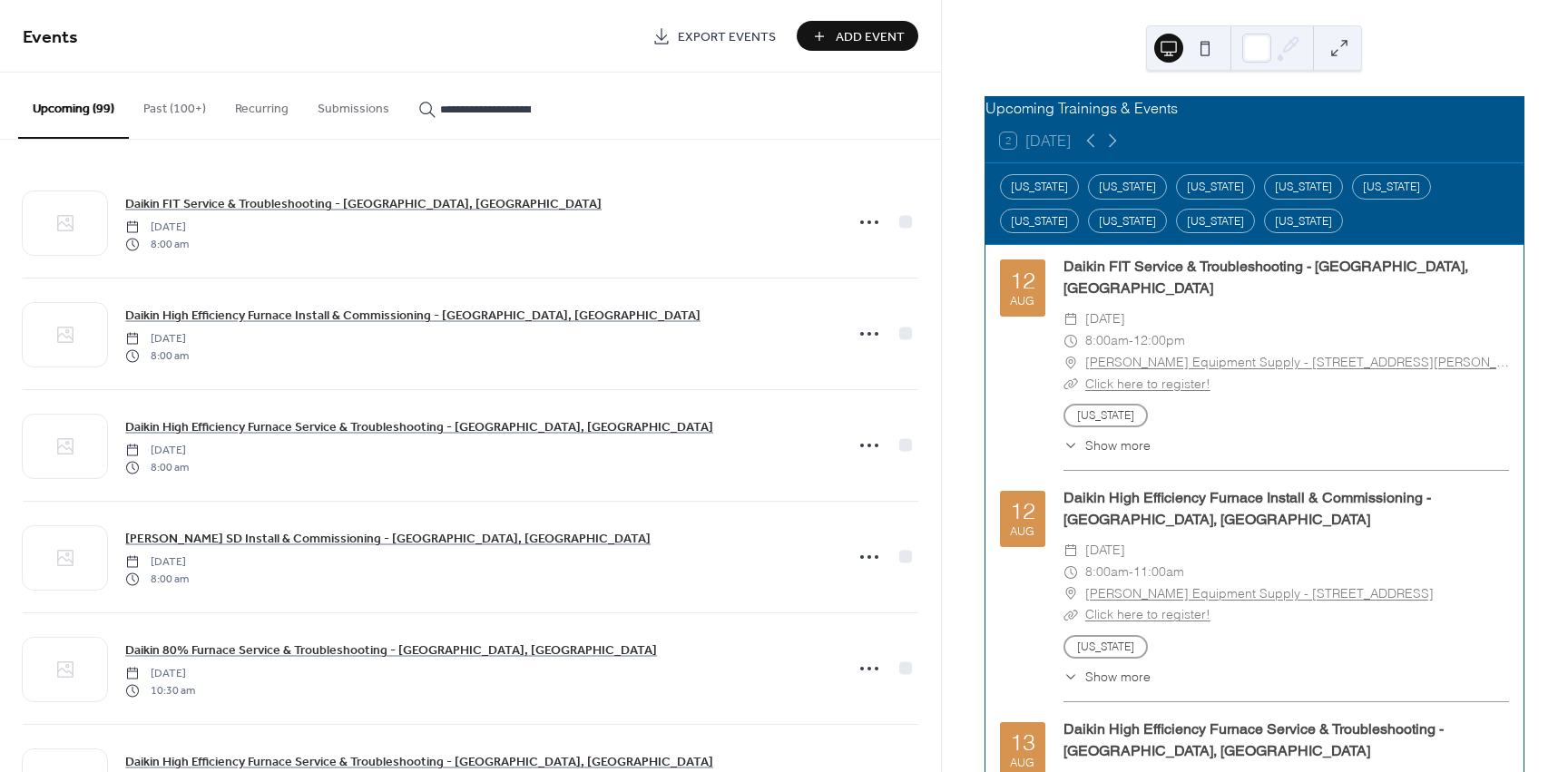 scroll, scrollTop: 0, scrollLeft: 86, axis: horizontal 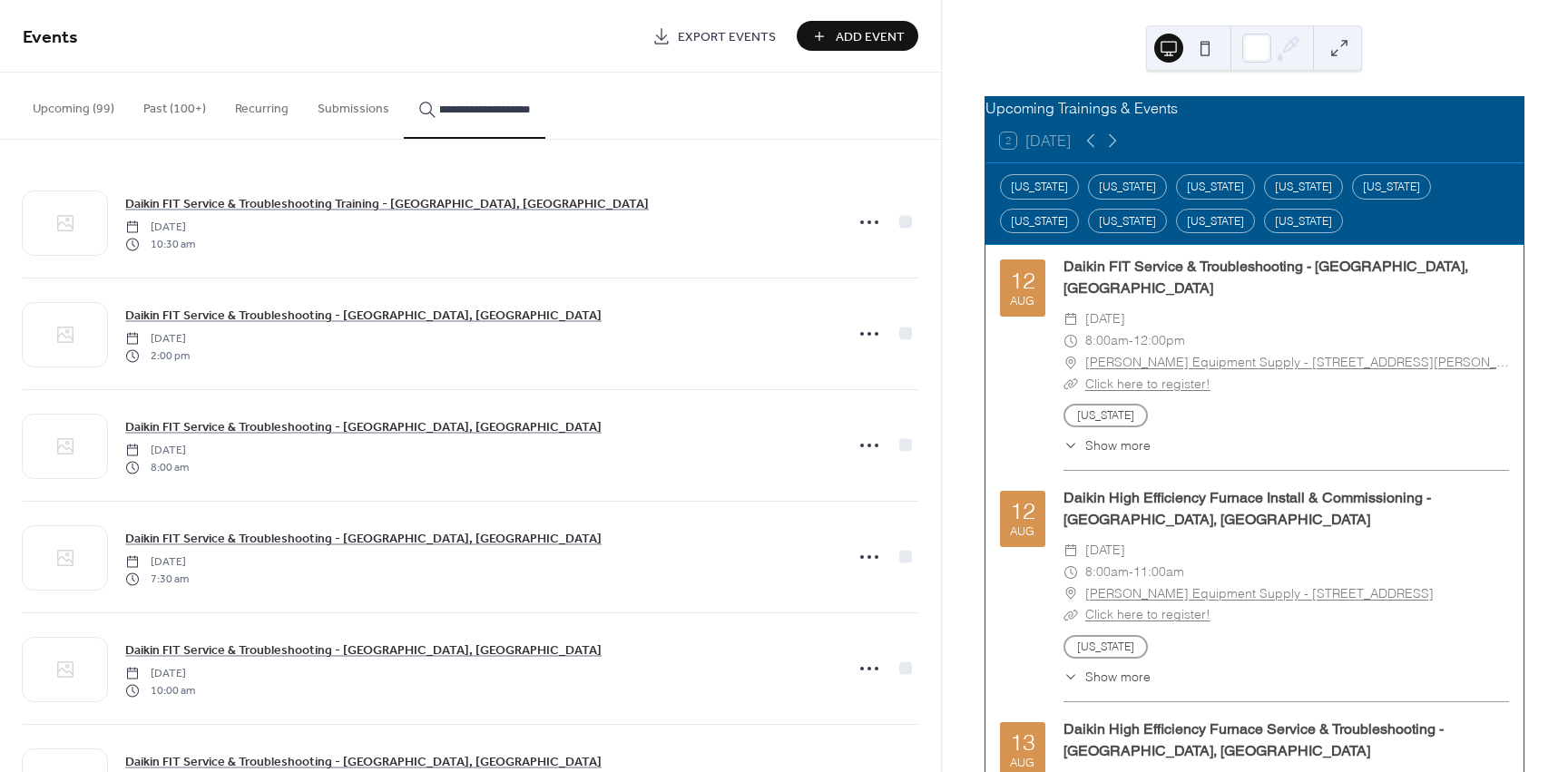 type on "**********" 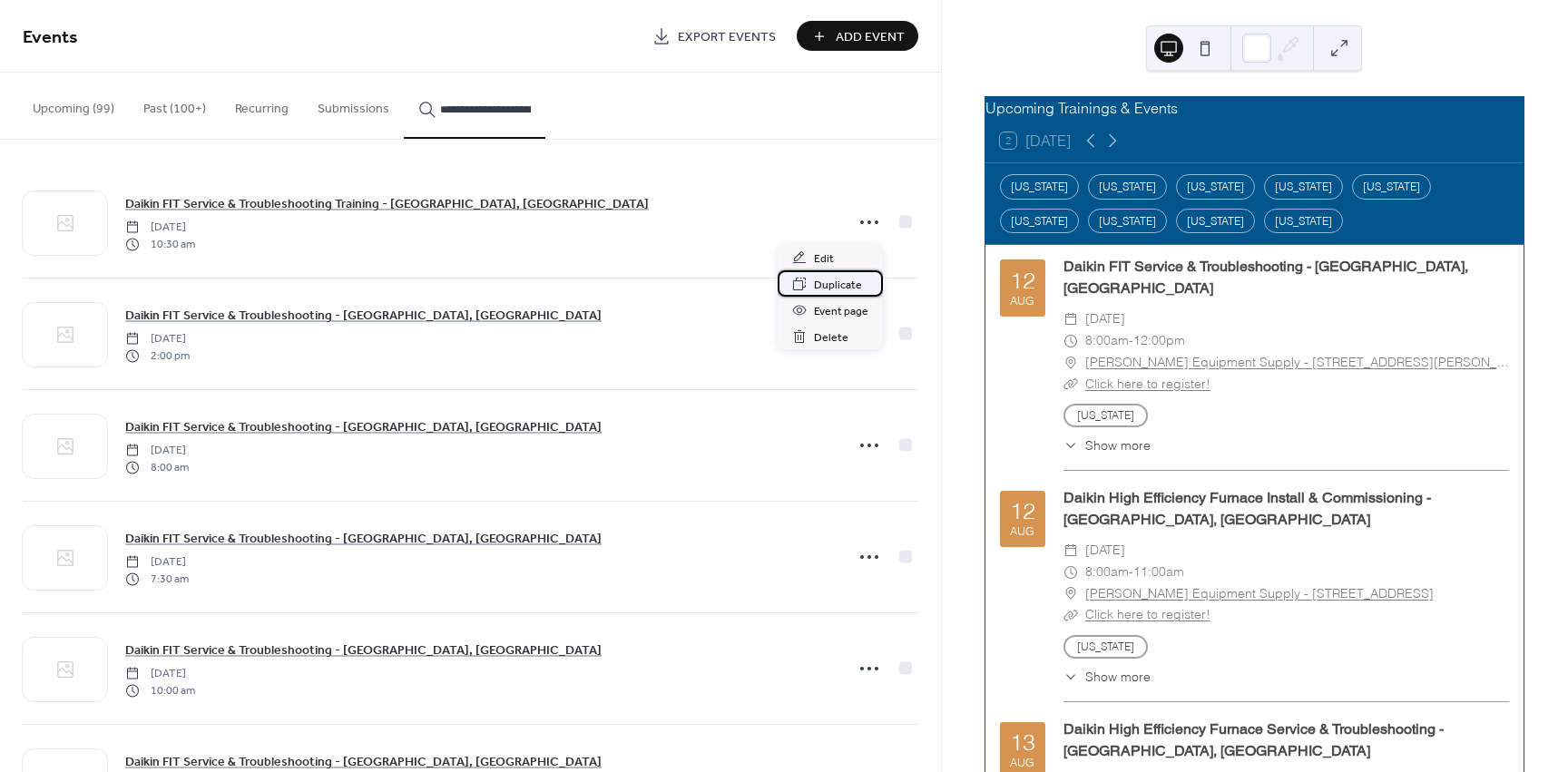 click on "Duplicate" at bounding box center (838, 285) 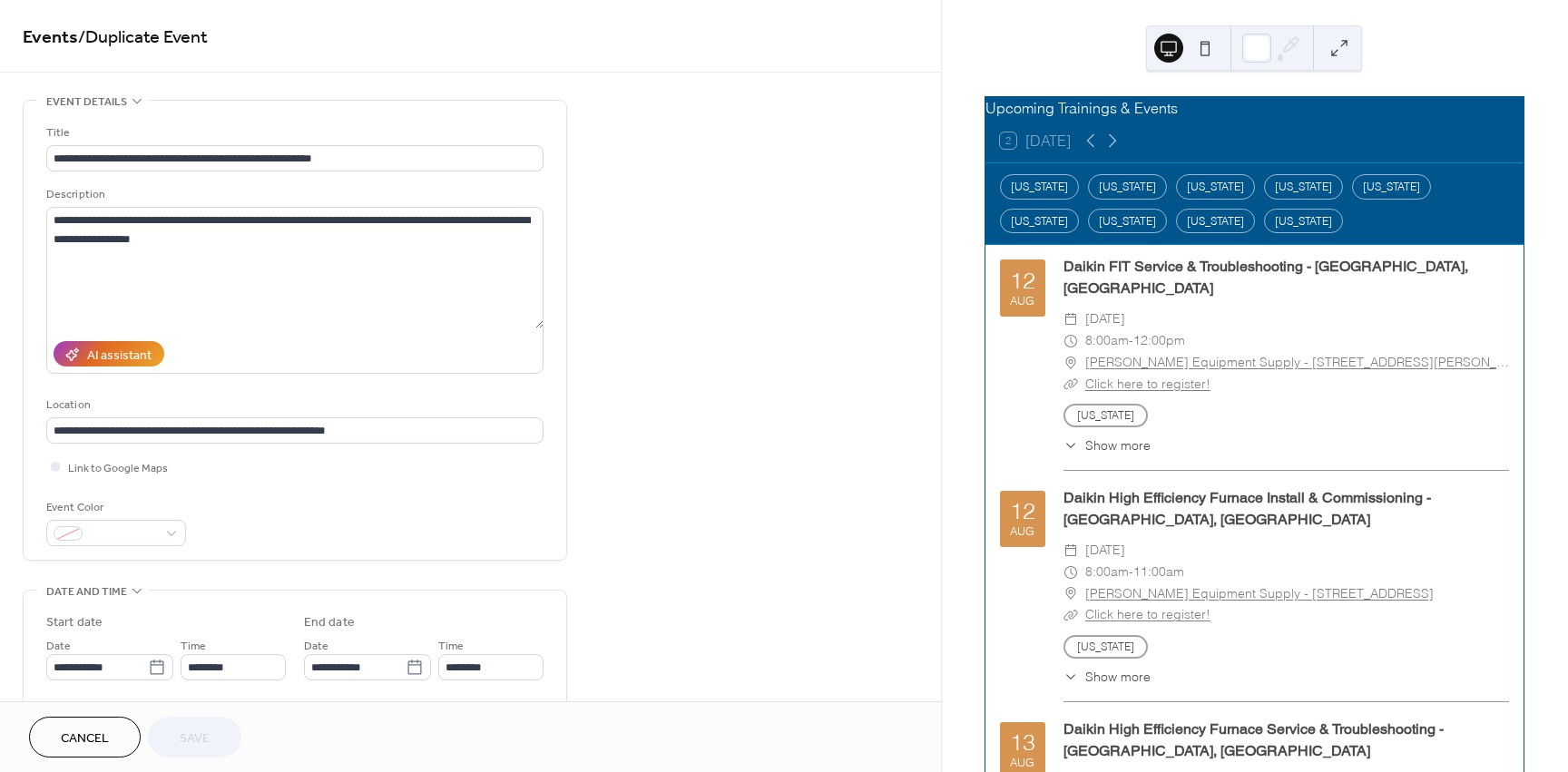 click on "Cancel" at bounding box center (84, 737) 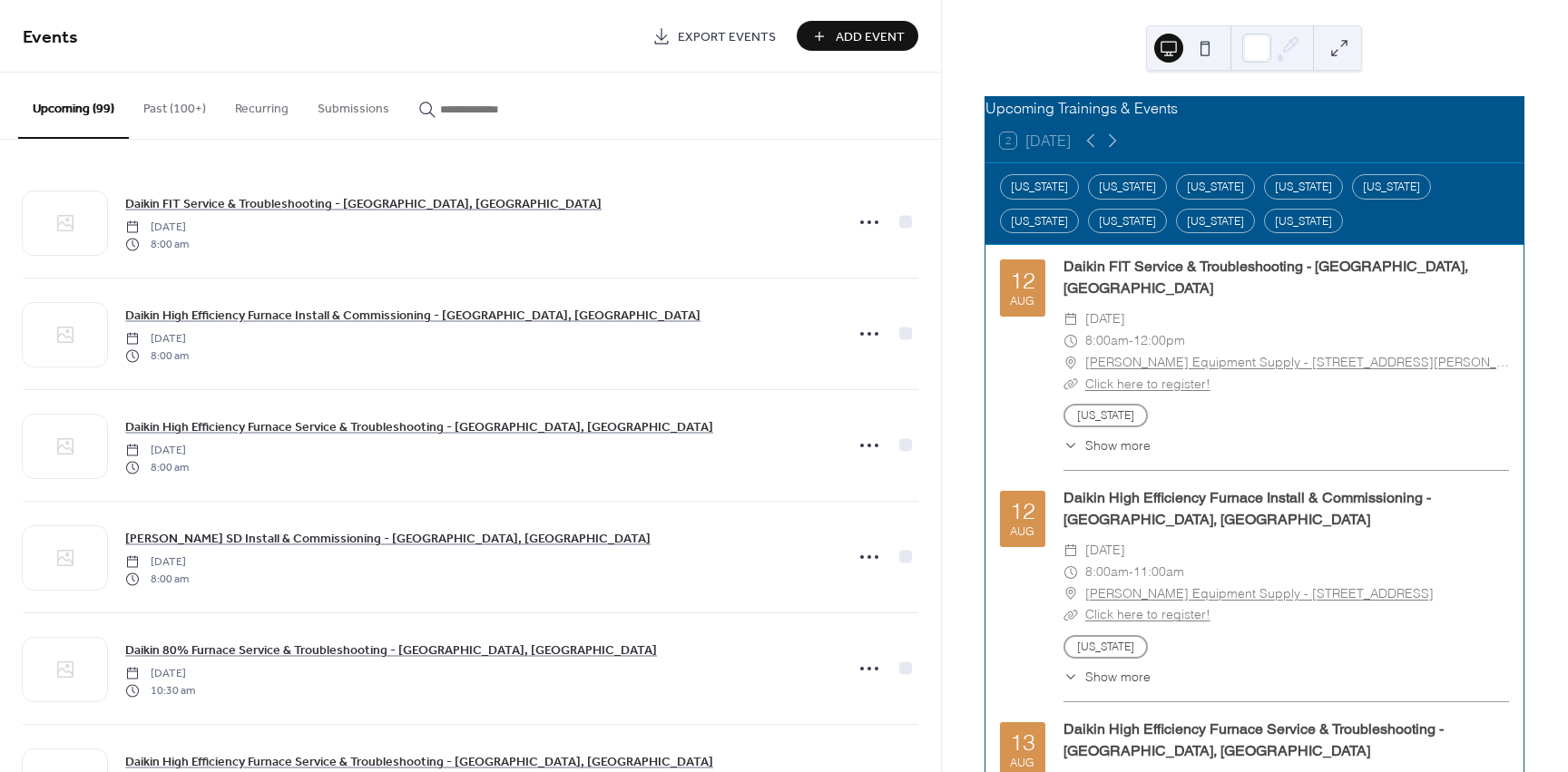 click at bounding box center [485, 109] 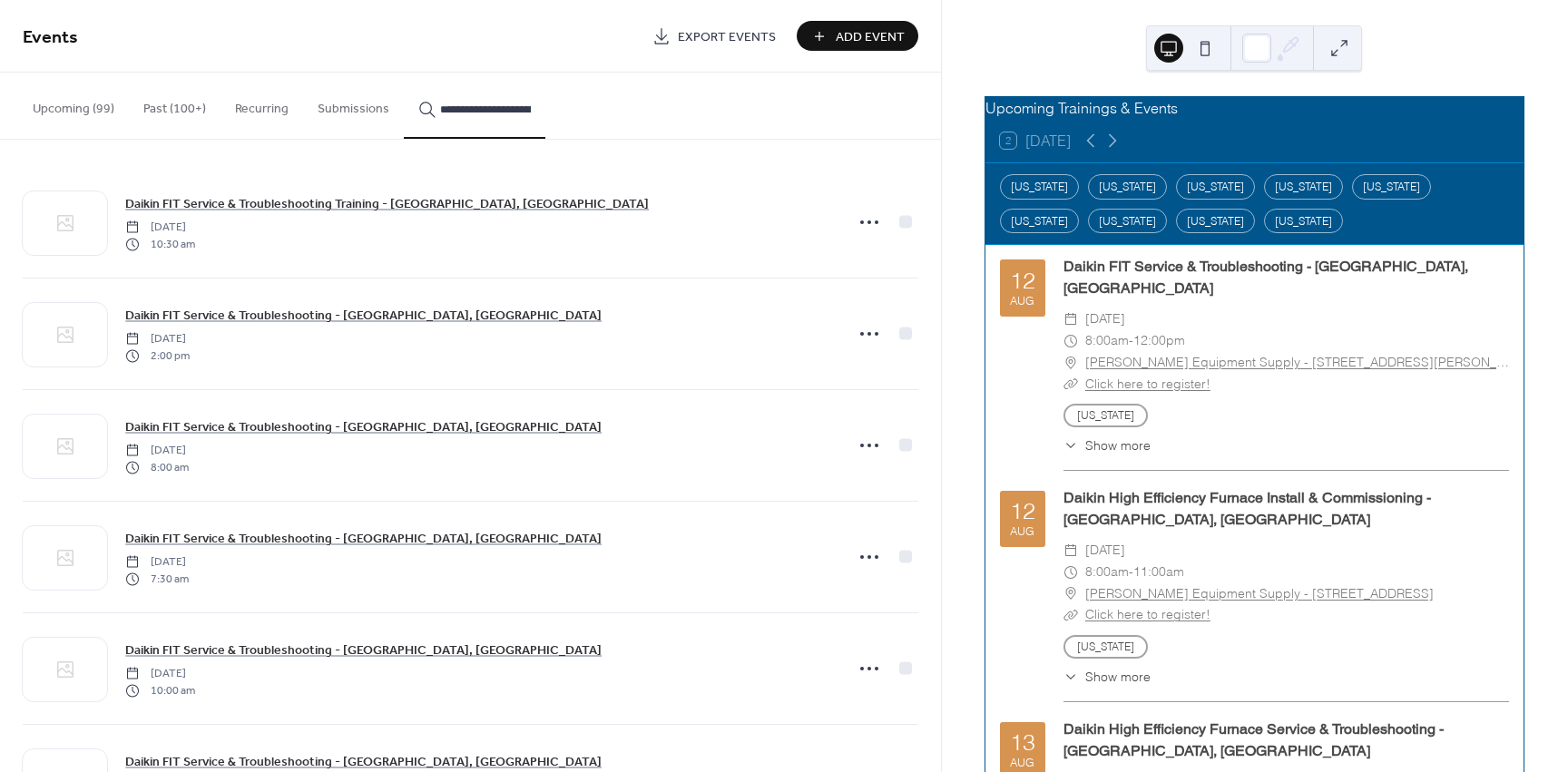 scroll, scrollTop: 0, scrollLeft: 86, axis: horizontal 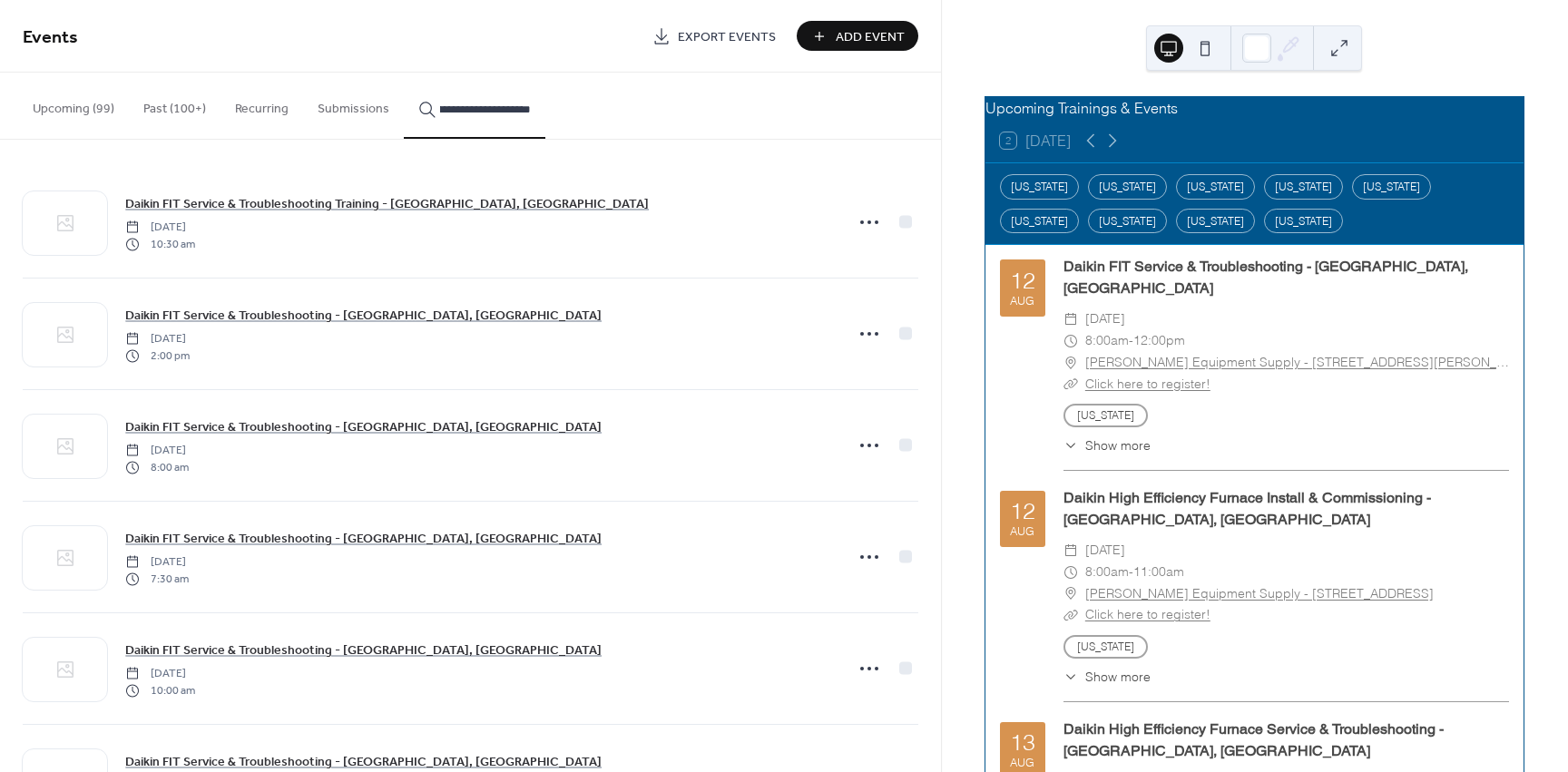 type on "**********" 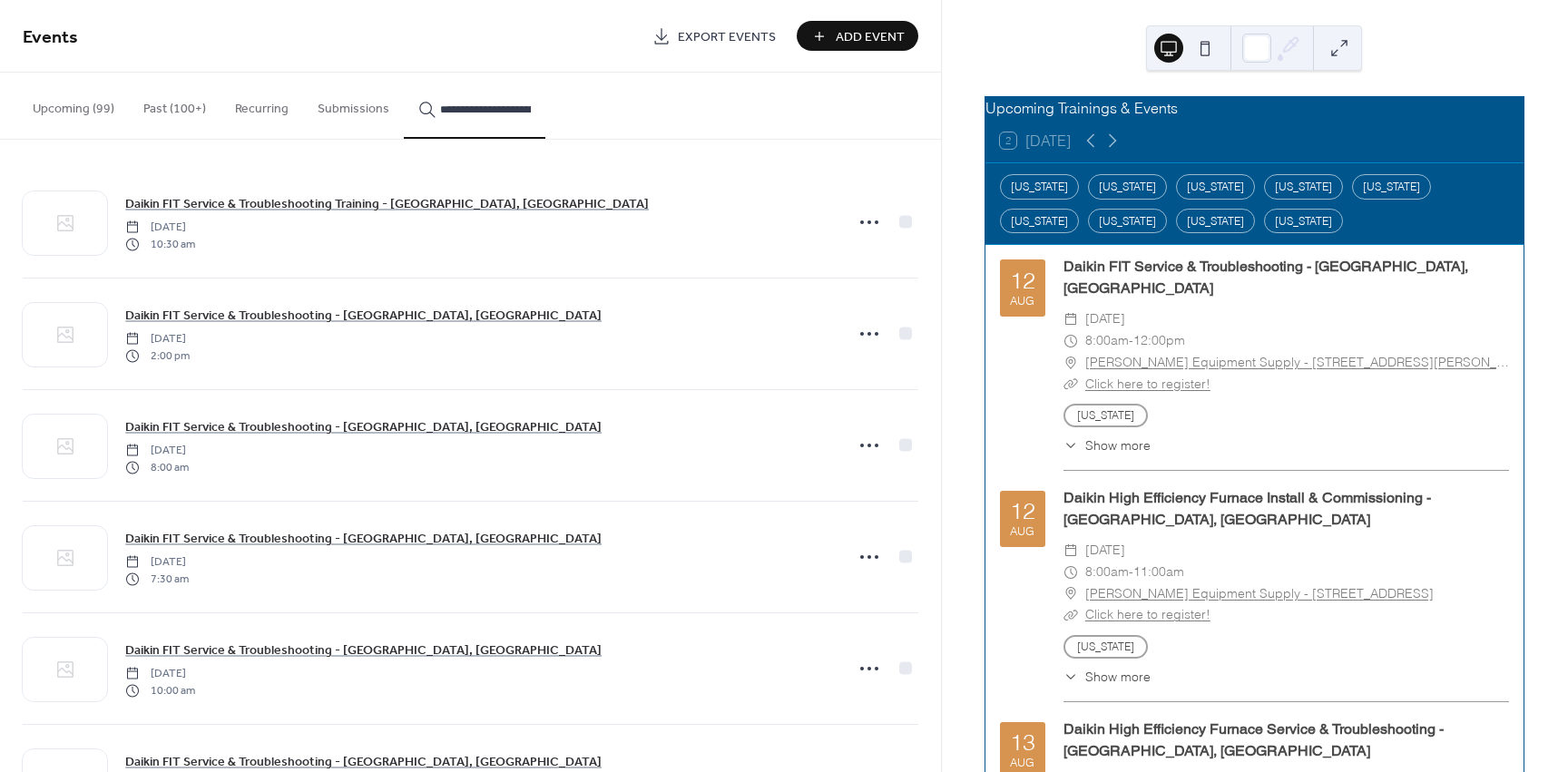 click on "**********" at bounding box center [485, 109] 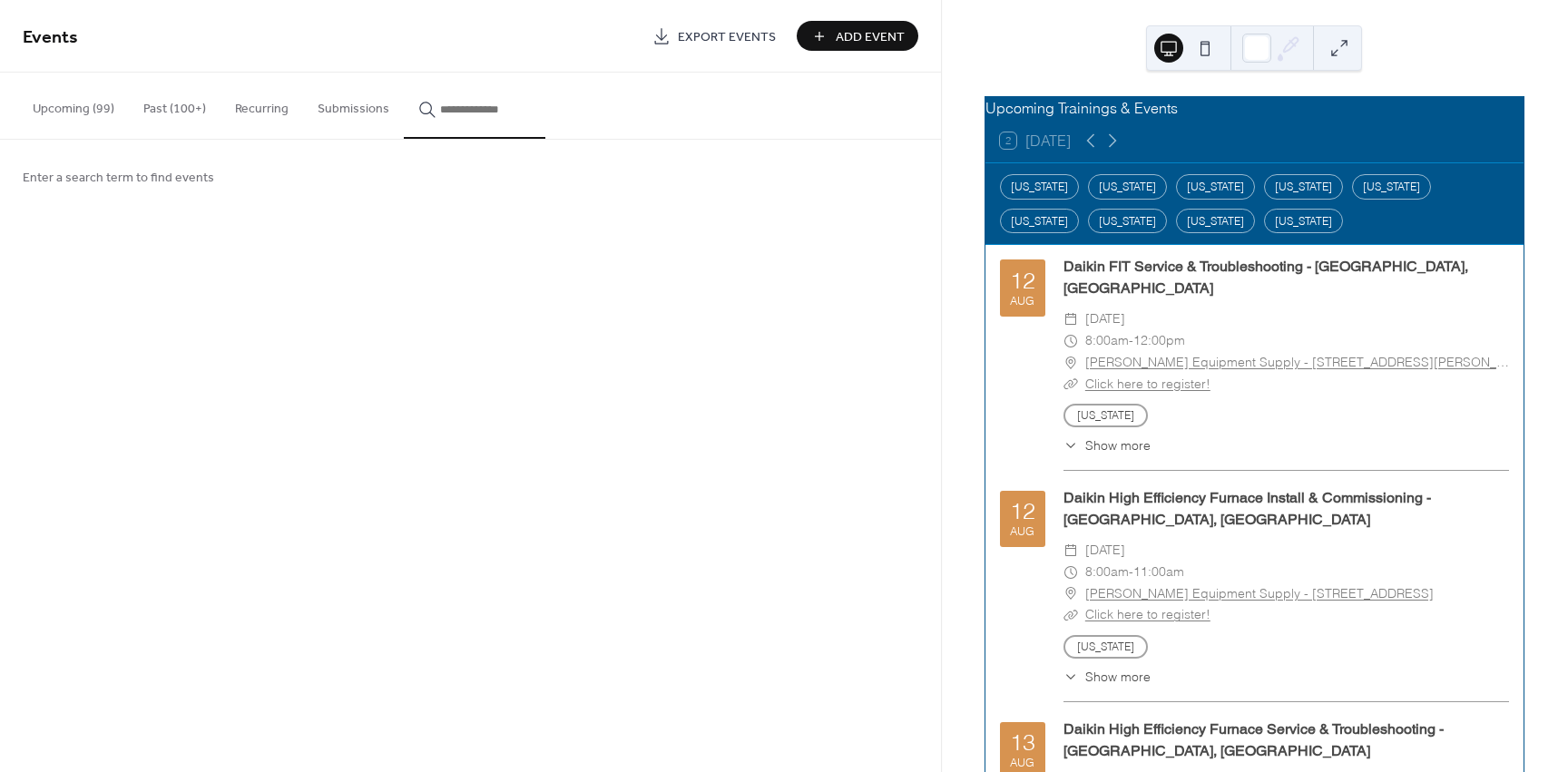 type 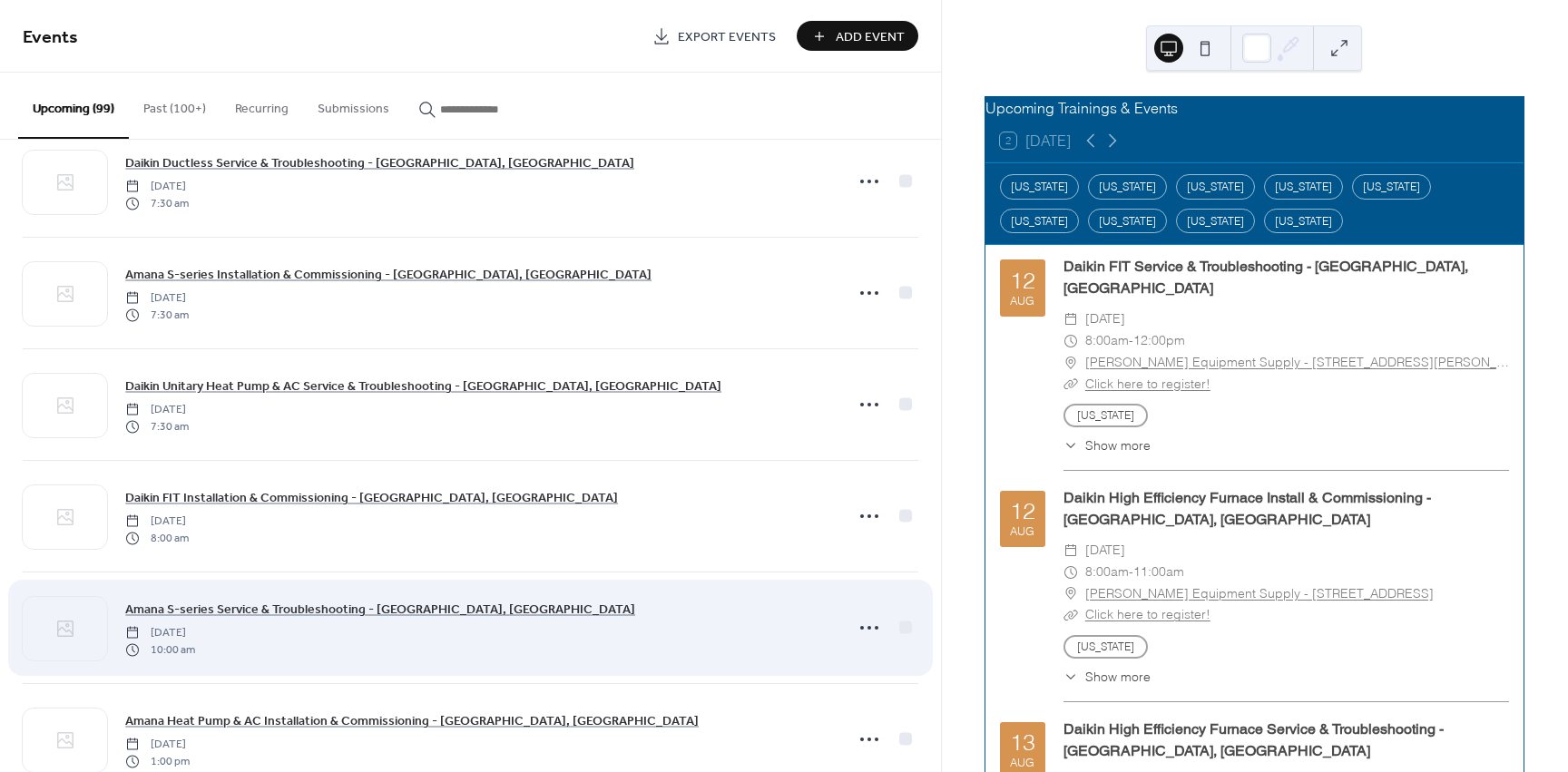 scroll, scrollTop: 7686, scrollLeft: 0, axis: vertical 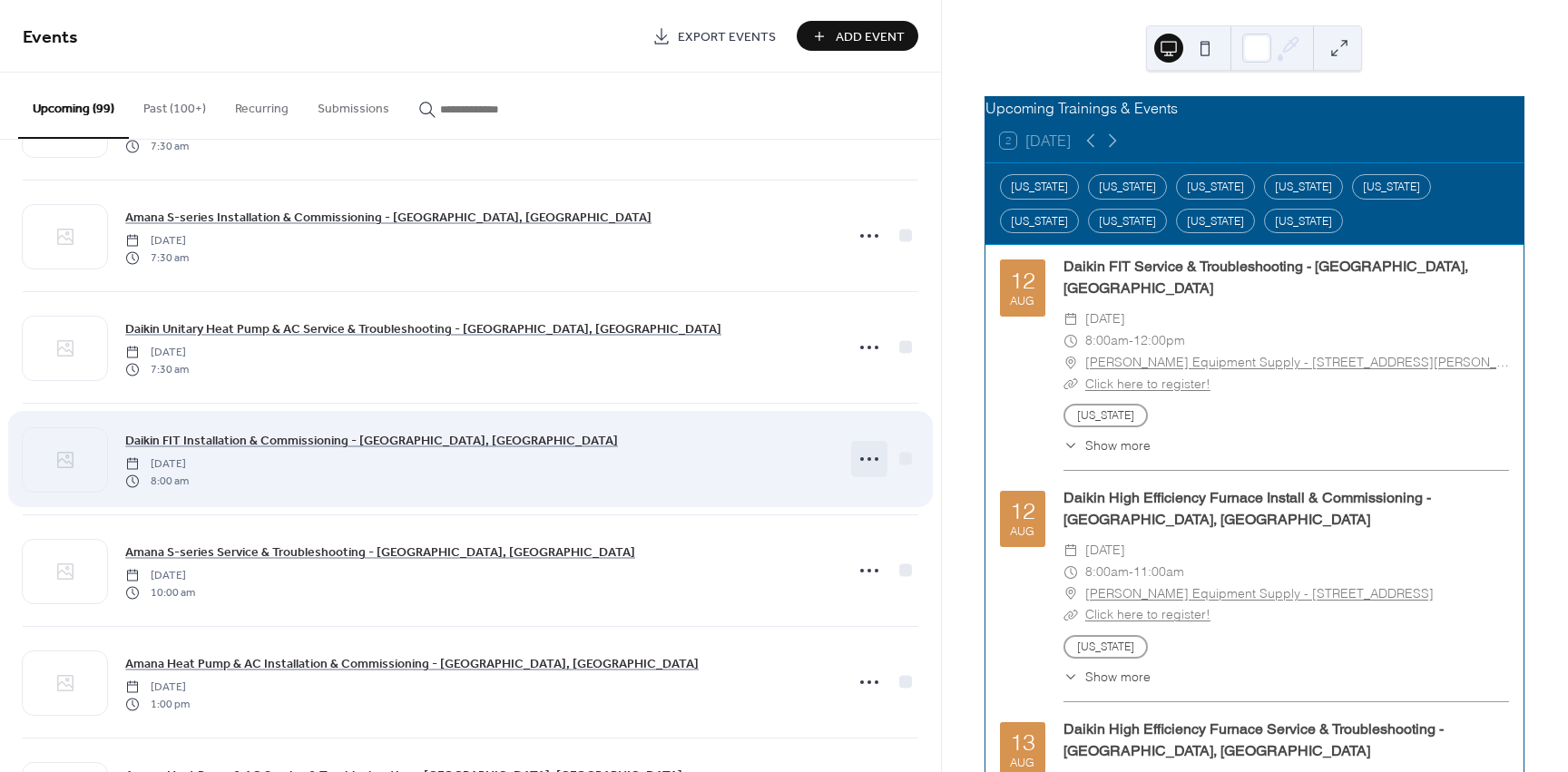click 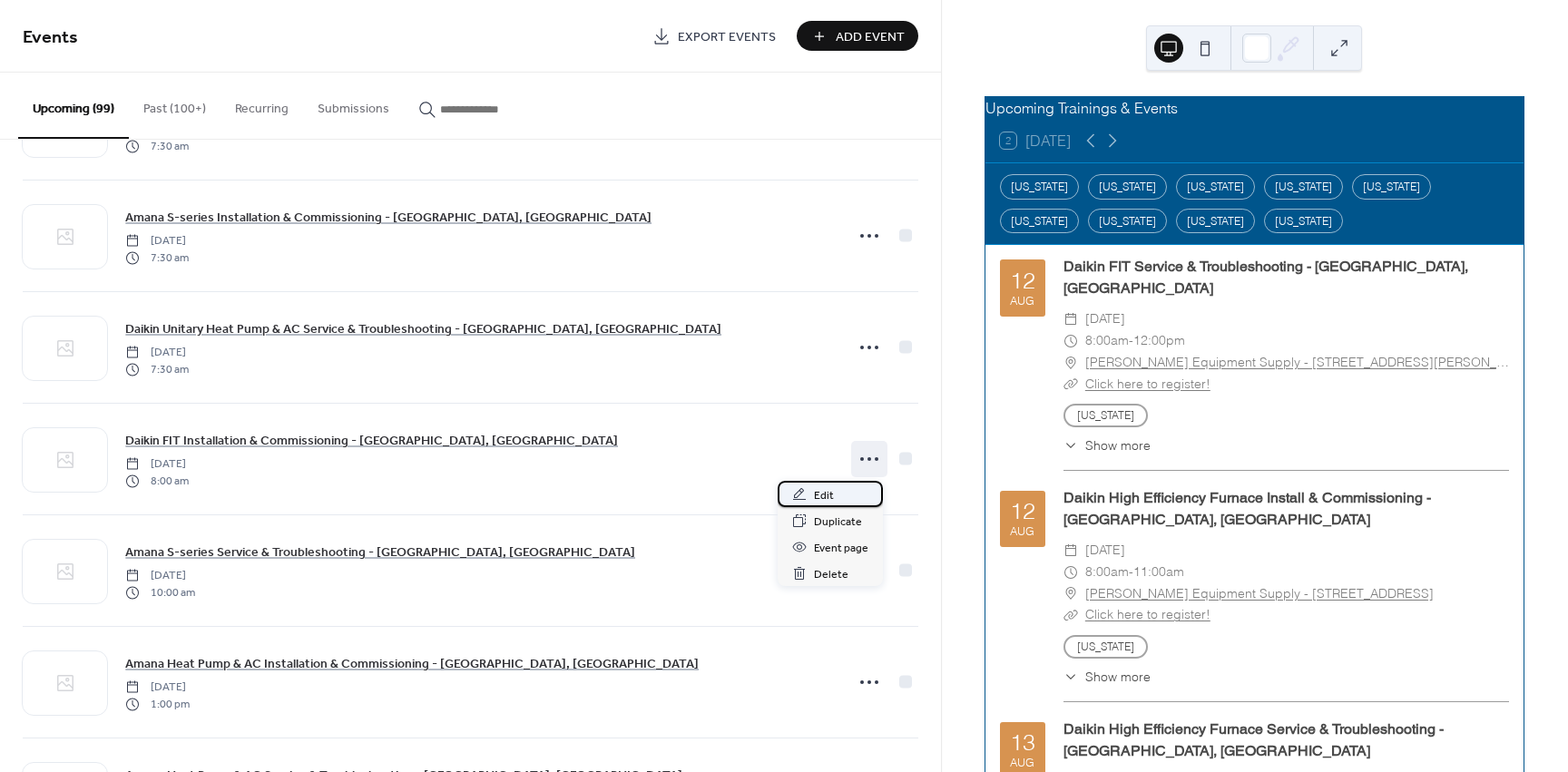 click on "Edit" at bounding box center (830, 493) 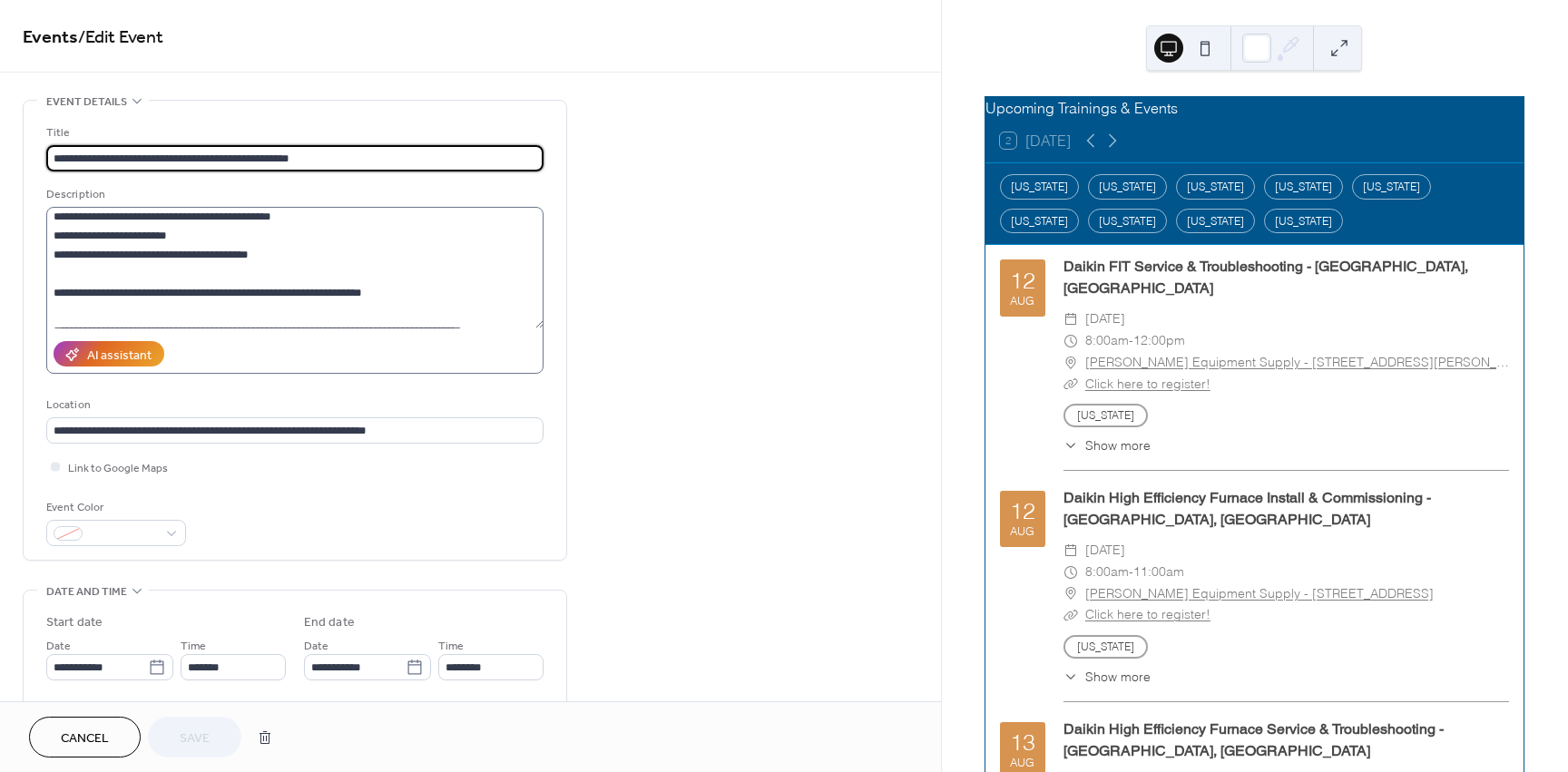 scroll, scrollTop: 114, scrollLeft: 0, axis: vertical 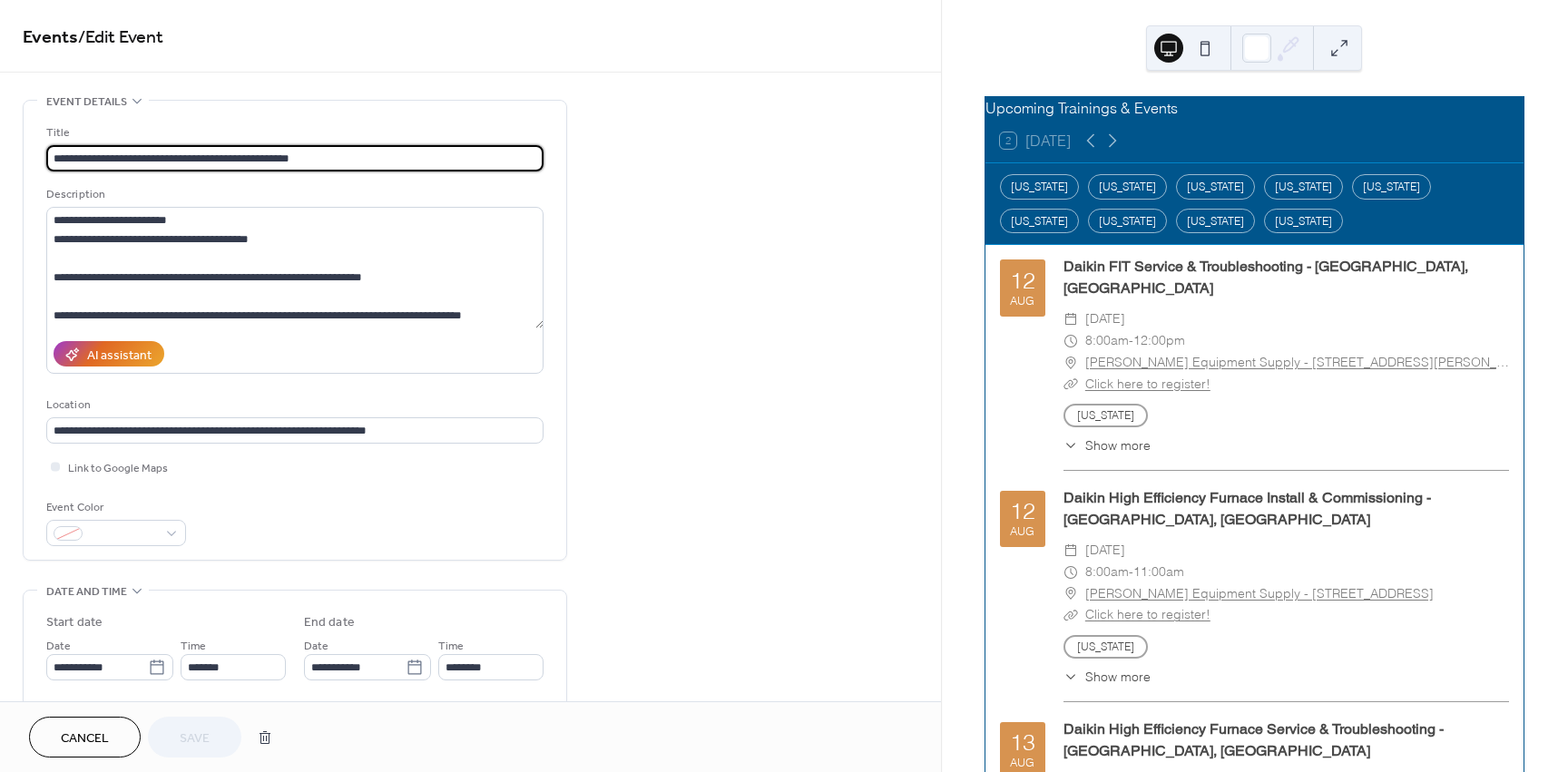 click on "**********" at bounding box center (470, 796) 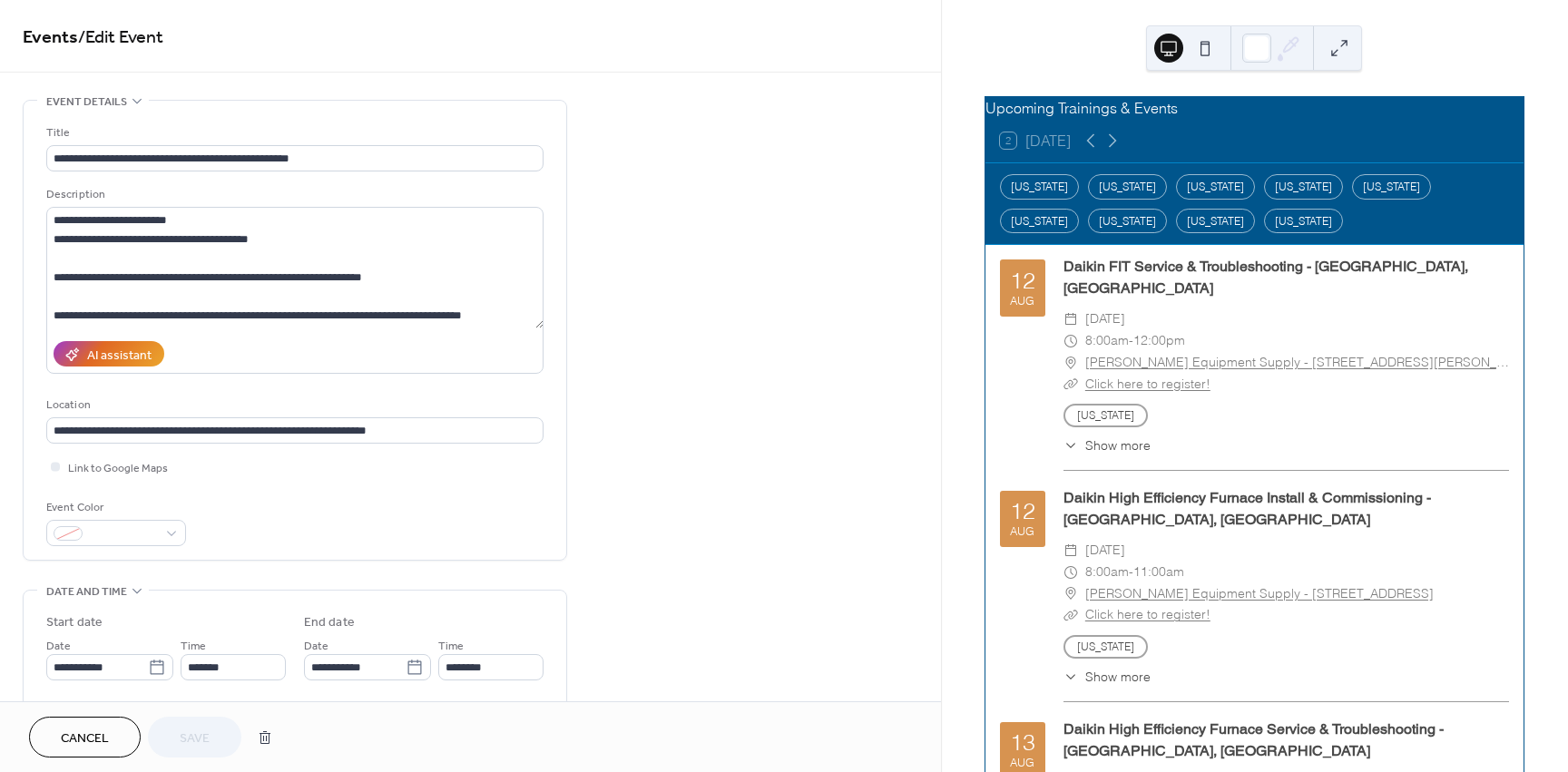click on "Cancel" at bounding box center (84, 737) 